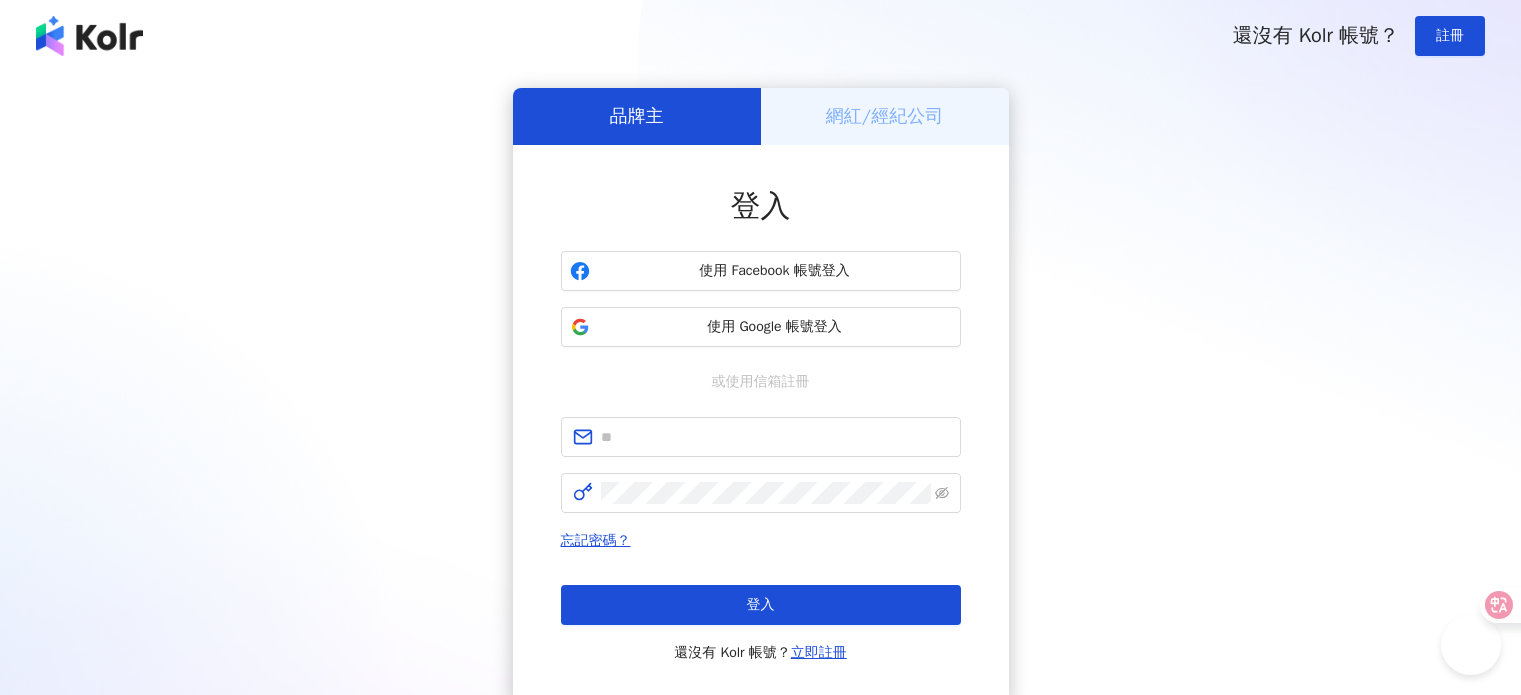 scroll, scrollTop: 0, scrollLeft: 0, axis: both 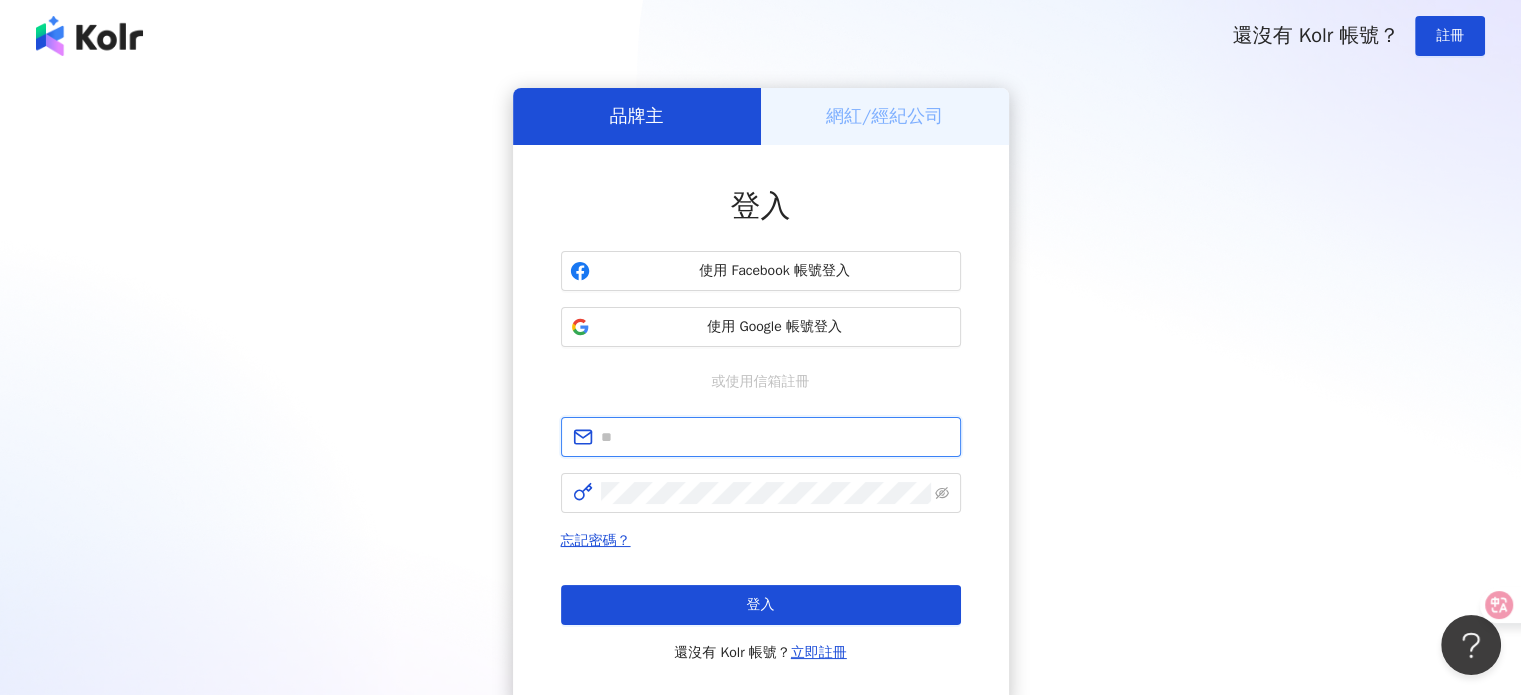 type on "**********" 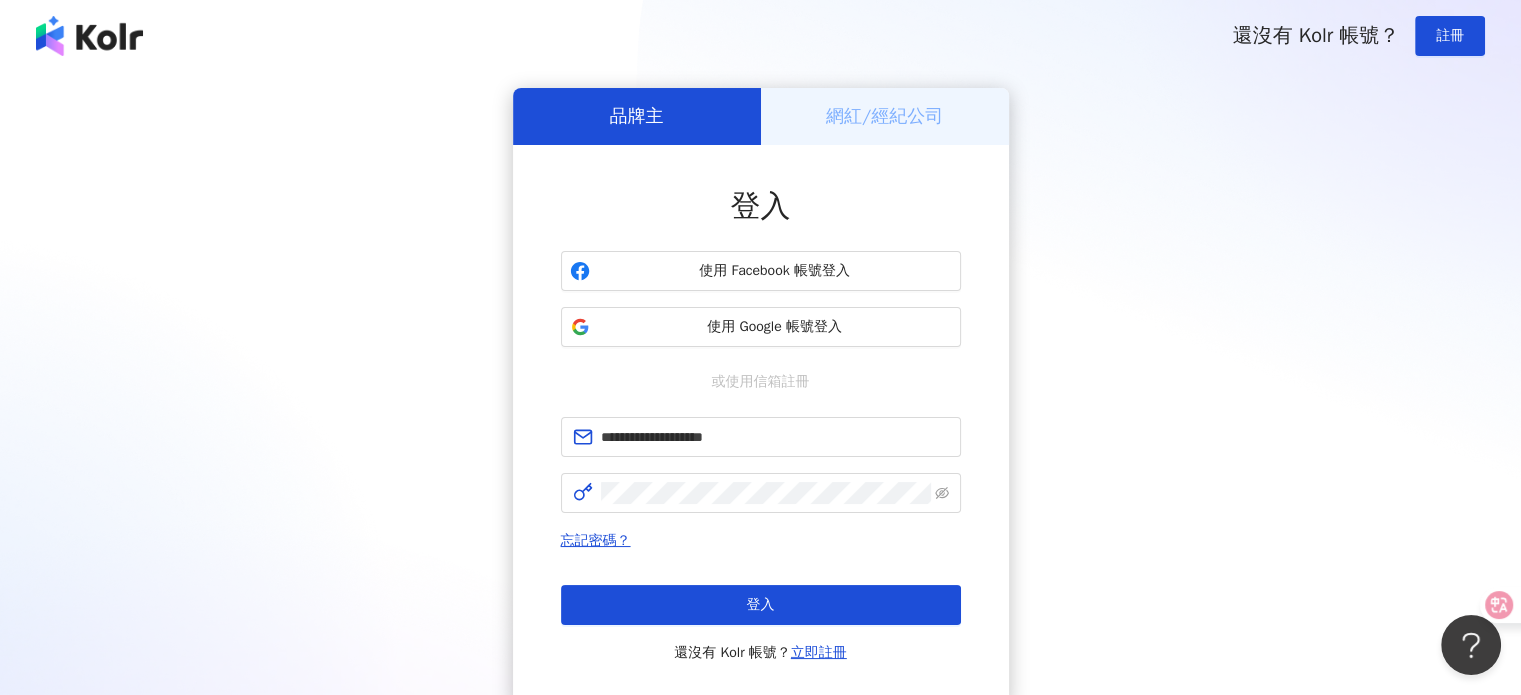 click on "**********" at bounding box center (760, 396) 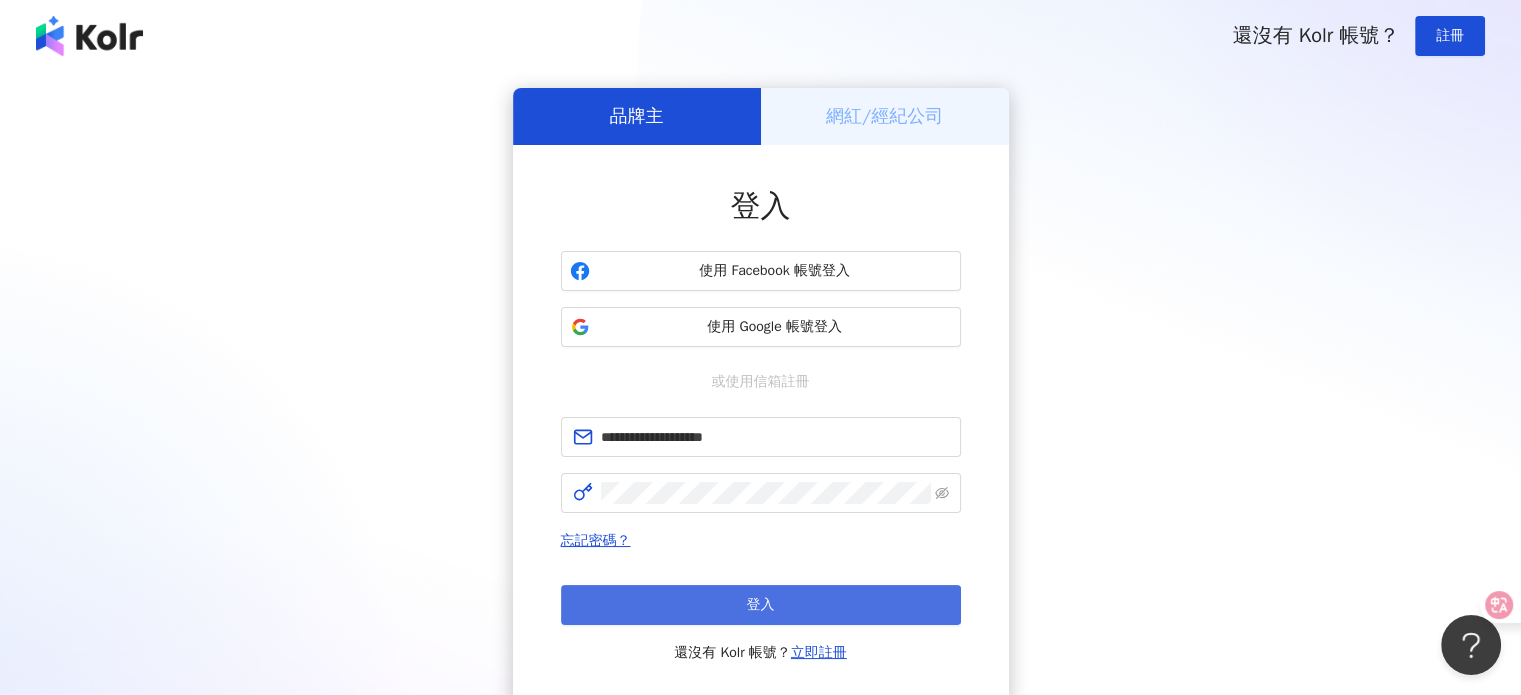 click on "登入" at bounding box center (761, 605) 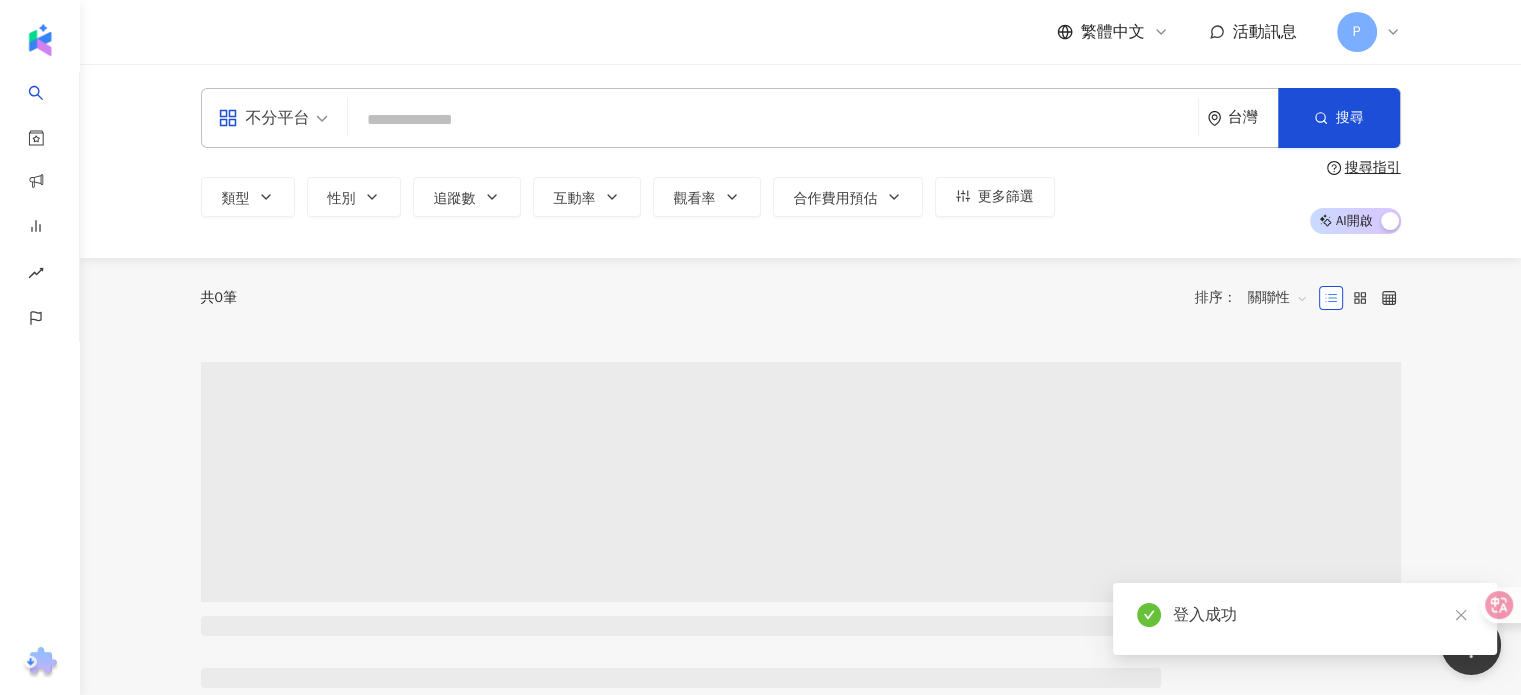 scroll, scrollTop: 0, scrollLeft: 0, axis: both 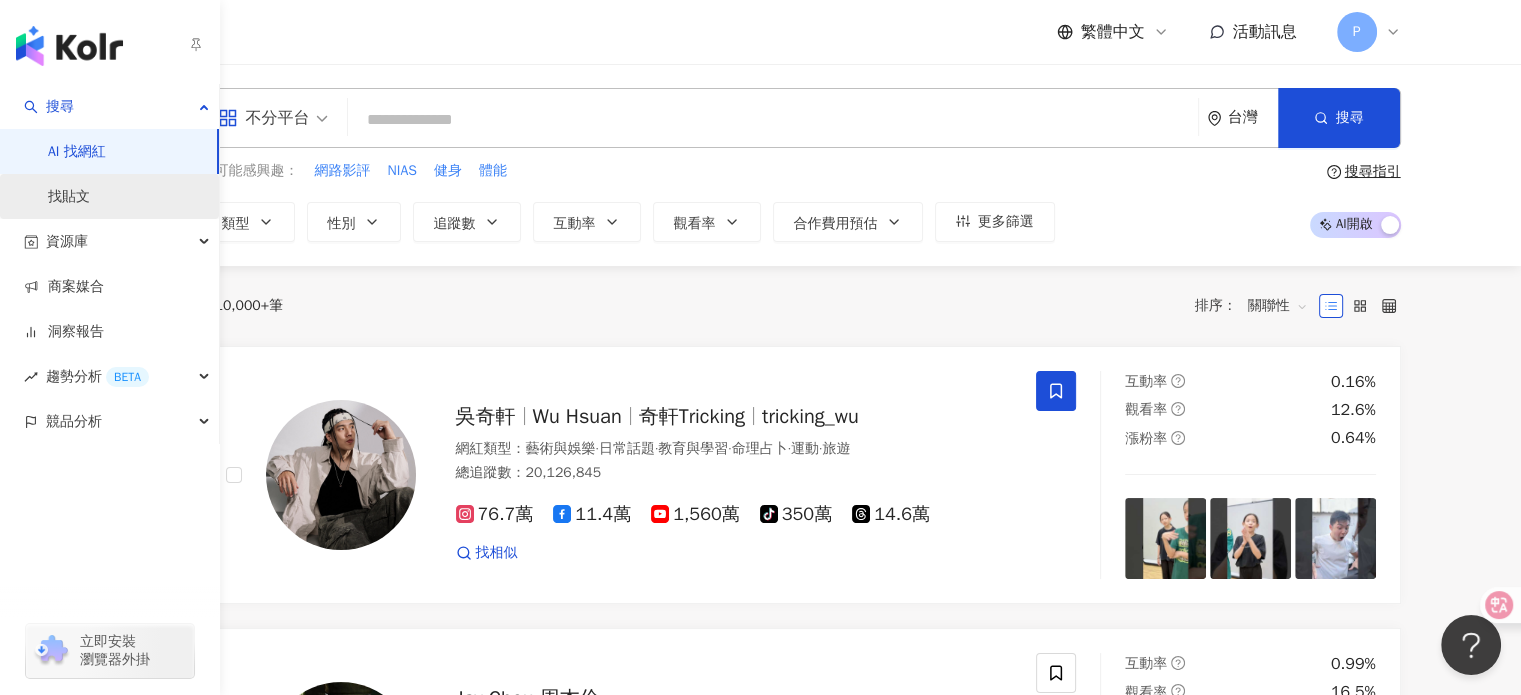 click on "找貼文" at bounding box center [69, 197] 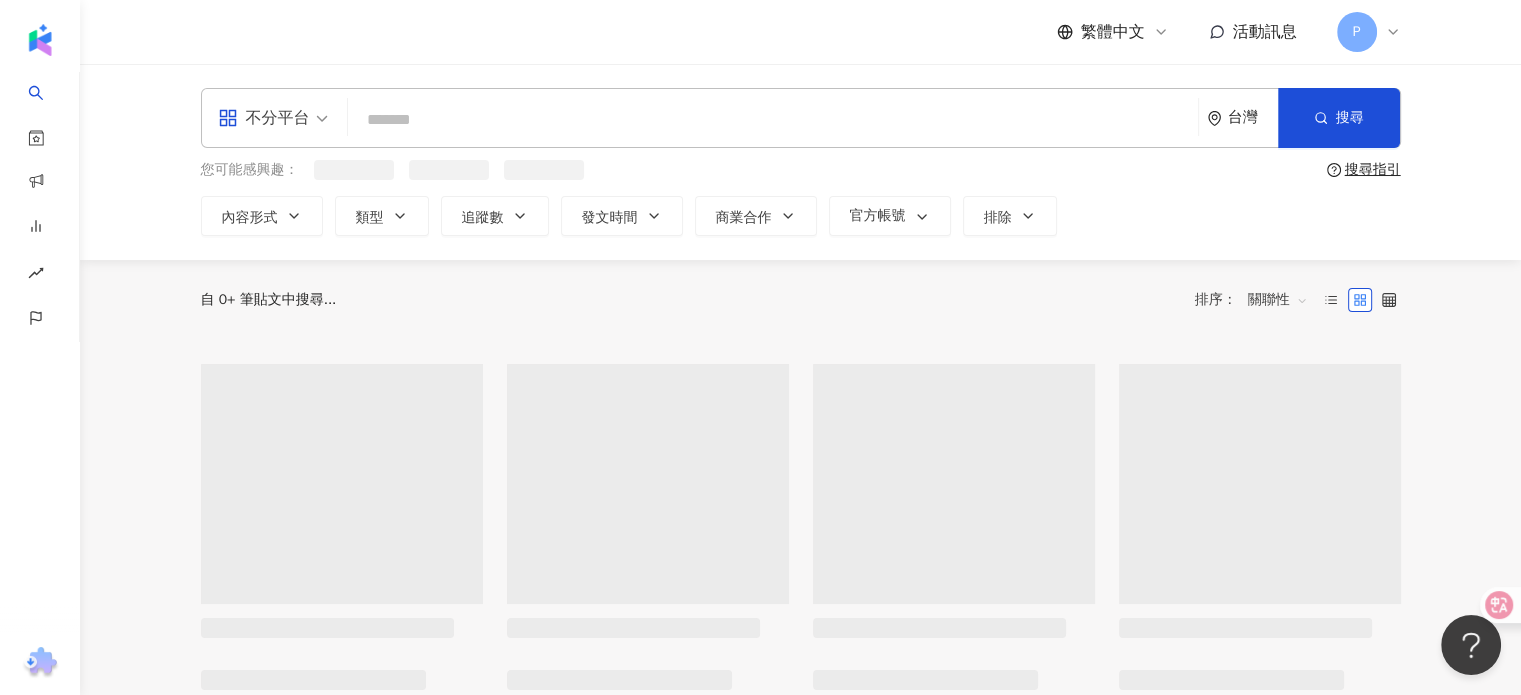 scroll, scrollTop: 0, scrollLeft: 0, axis: both 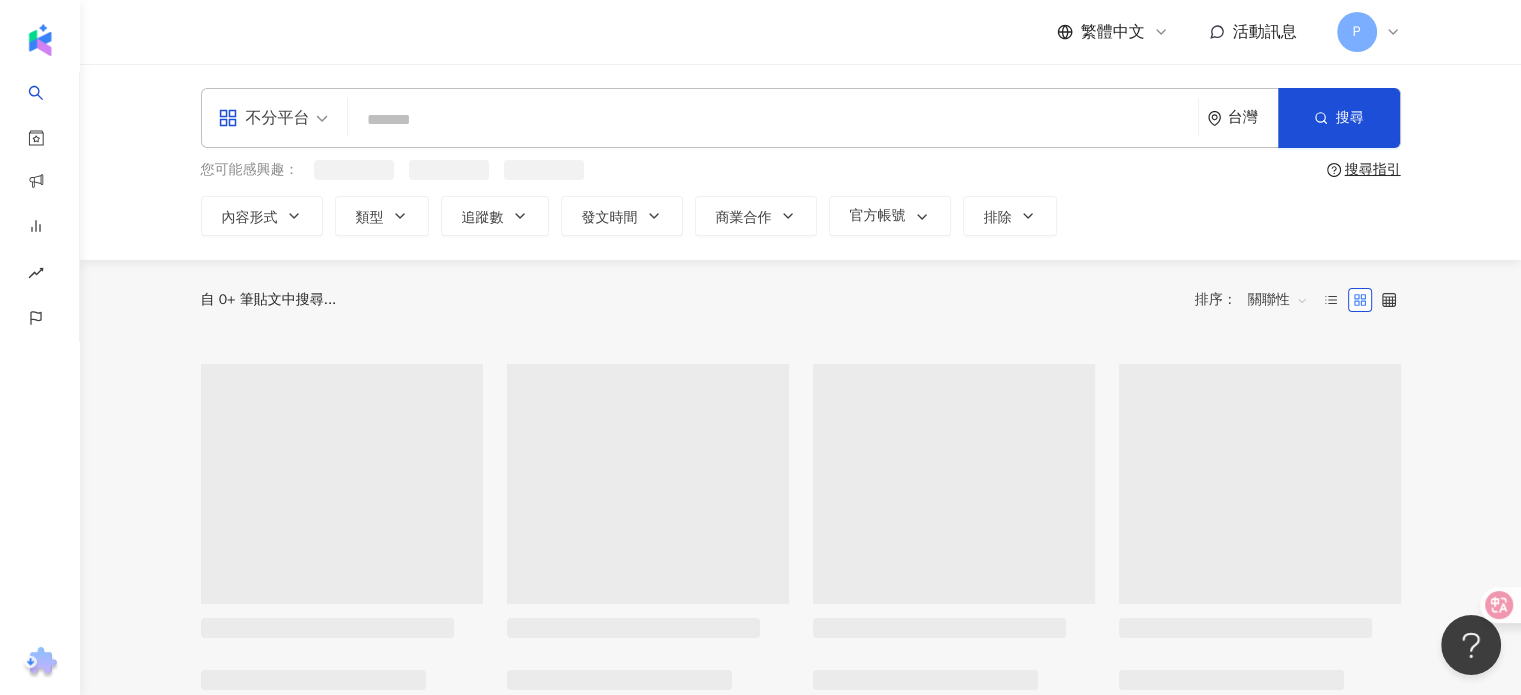 click at bounding box center [773, 119] 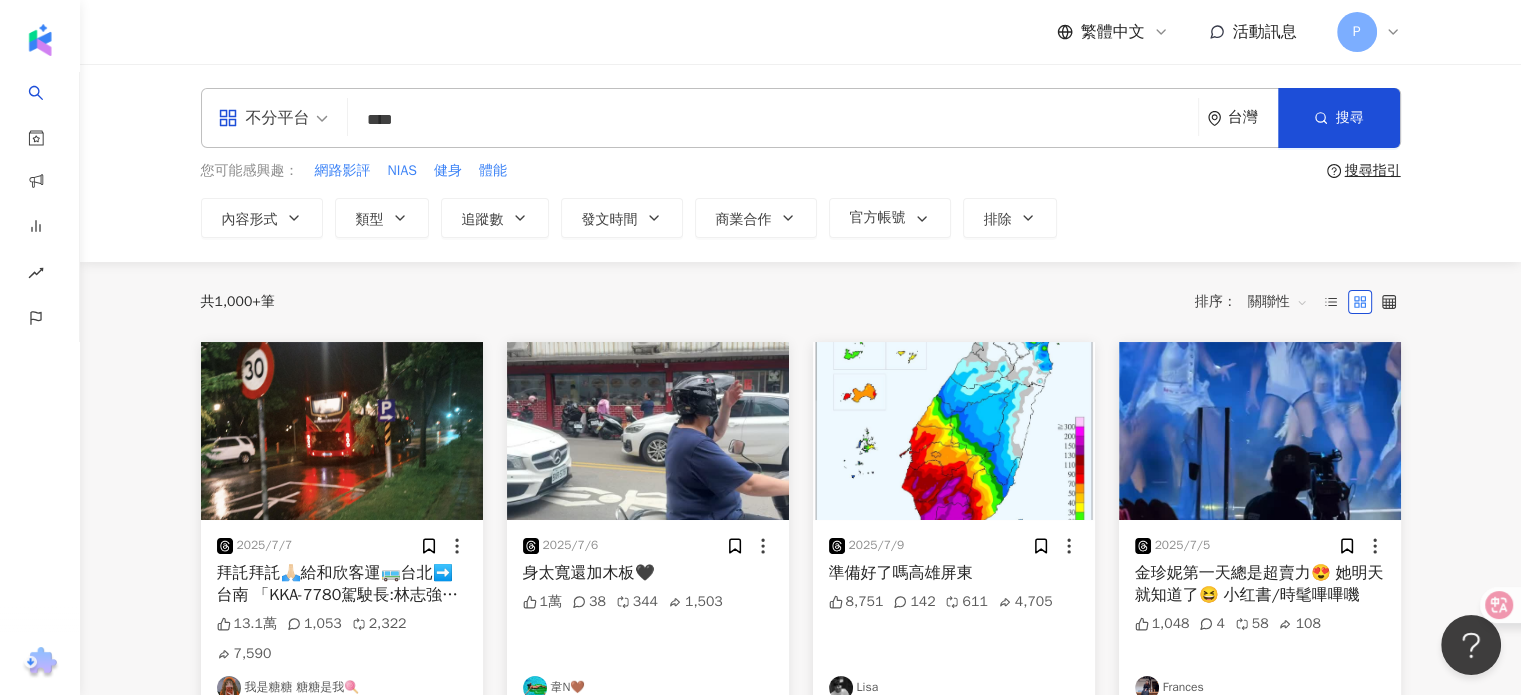type on "****" 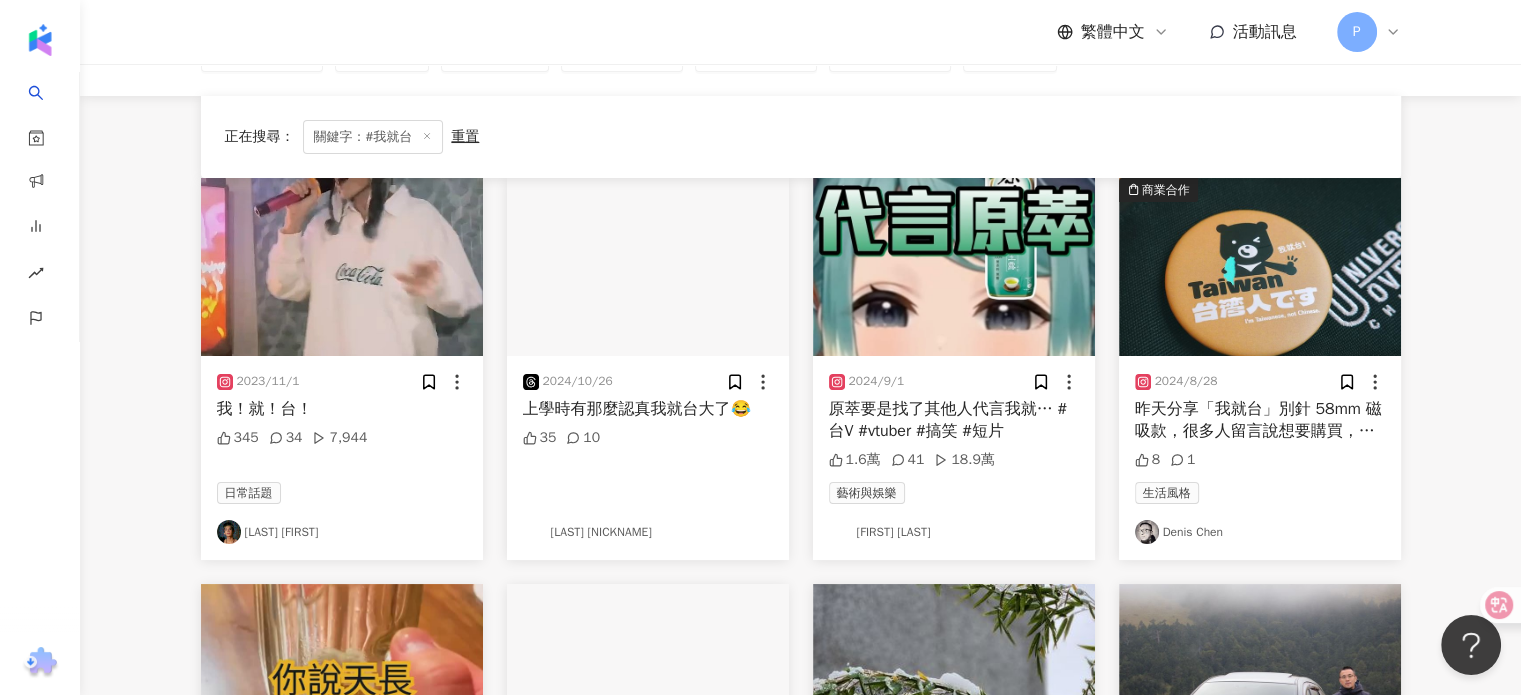 scroll, scrollTop: 0, scrollLeft: 0, axis: both 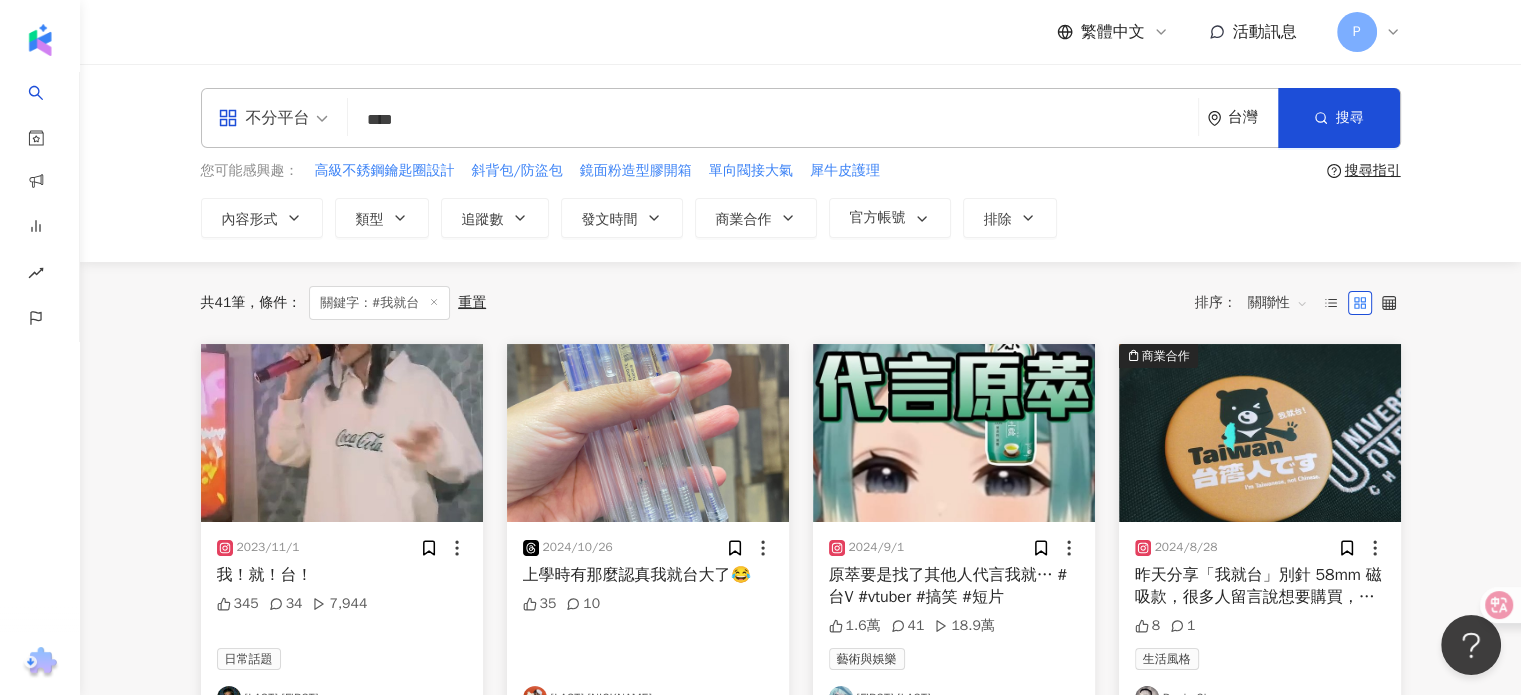 click on "不分平台" at bounding box center [273, 118] 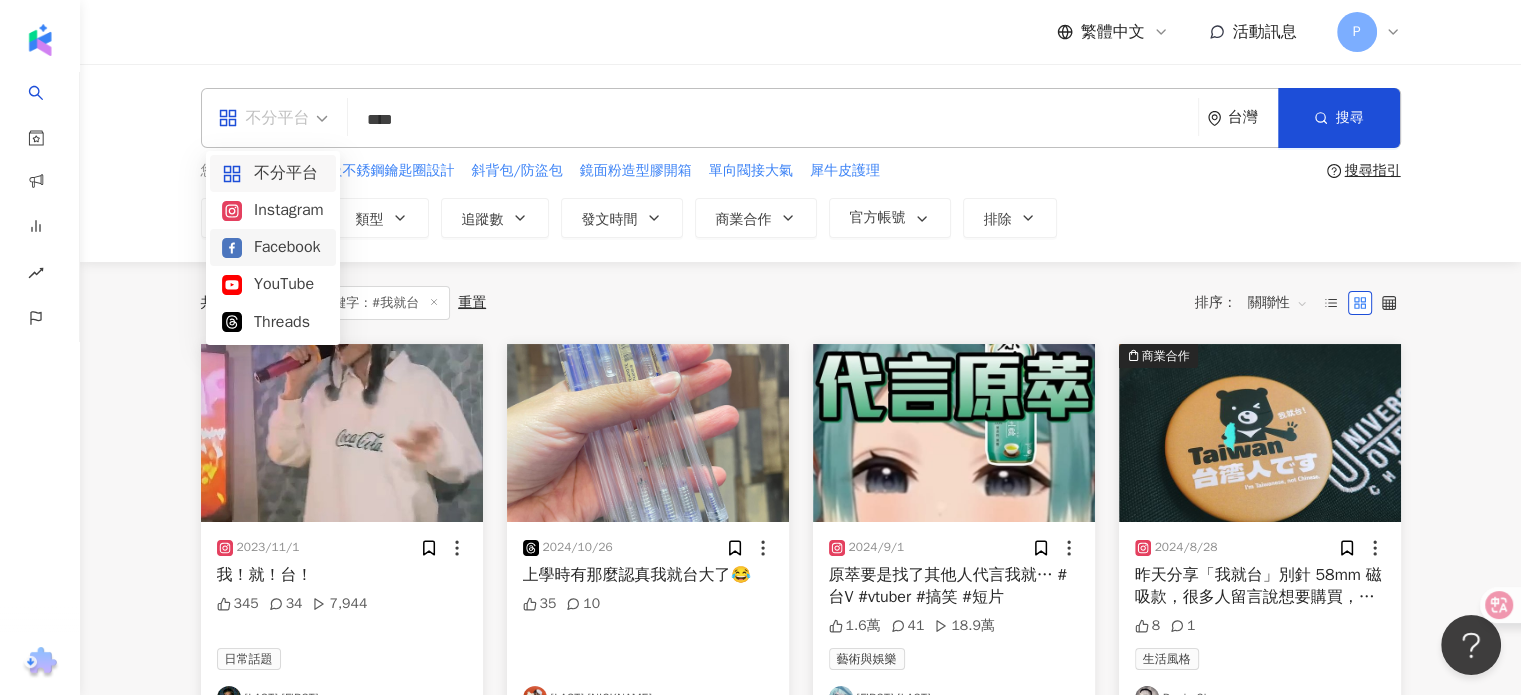 click on "Facebook" at bounding box center [273, 247] 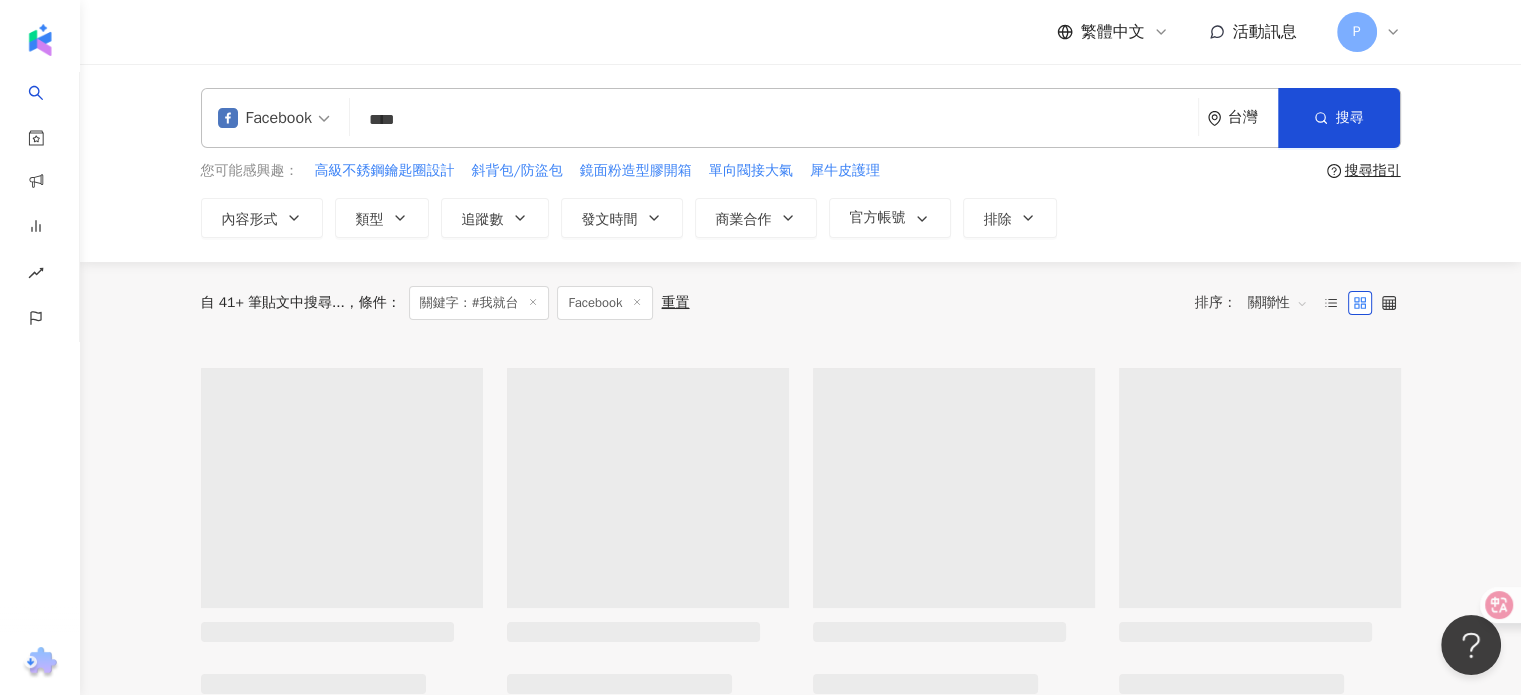 scroll, scrollTop: 0, scrollLeft: 0, axis: both 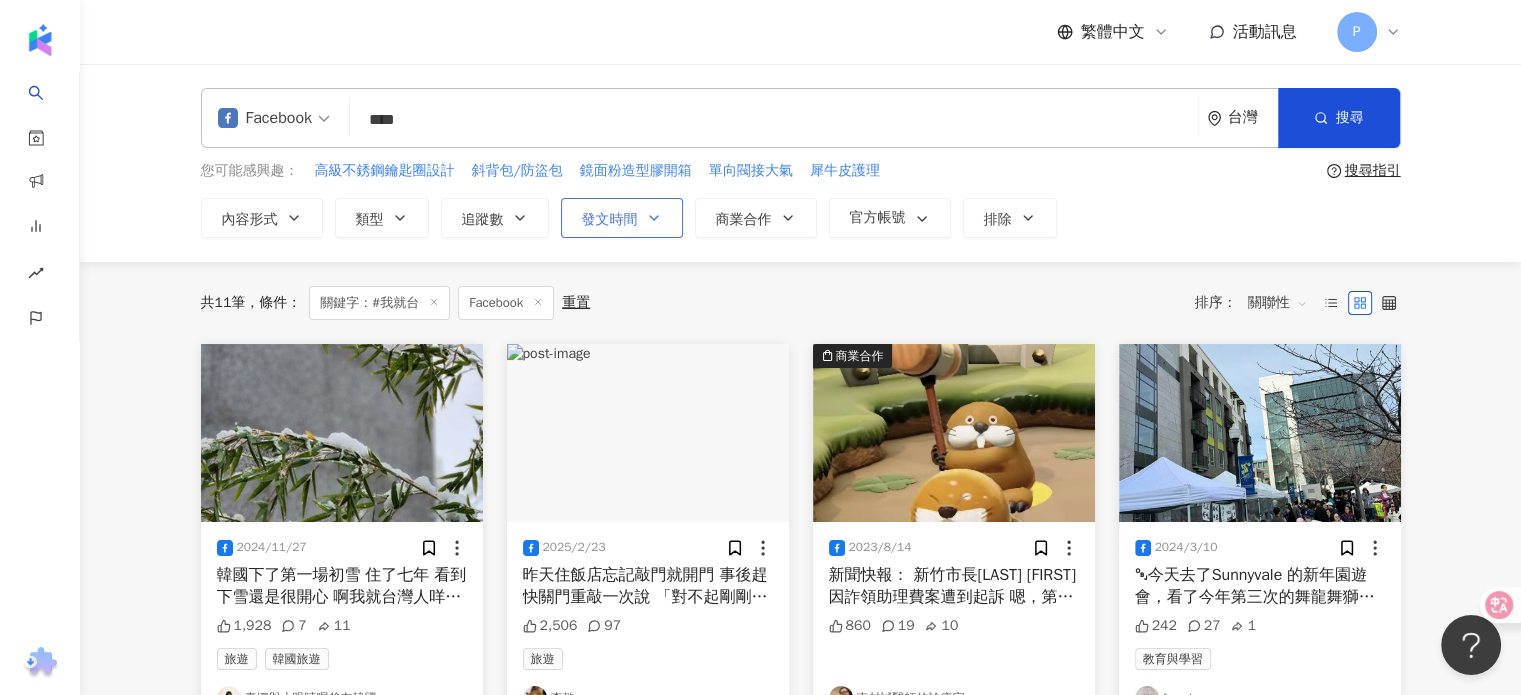 click on "發文時間" at bounding box center [622, 218] 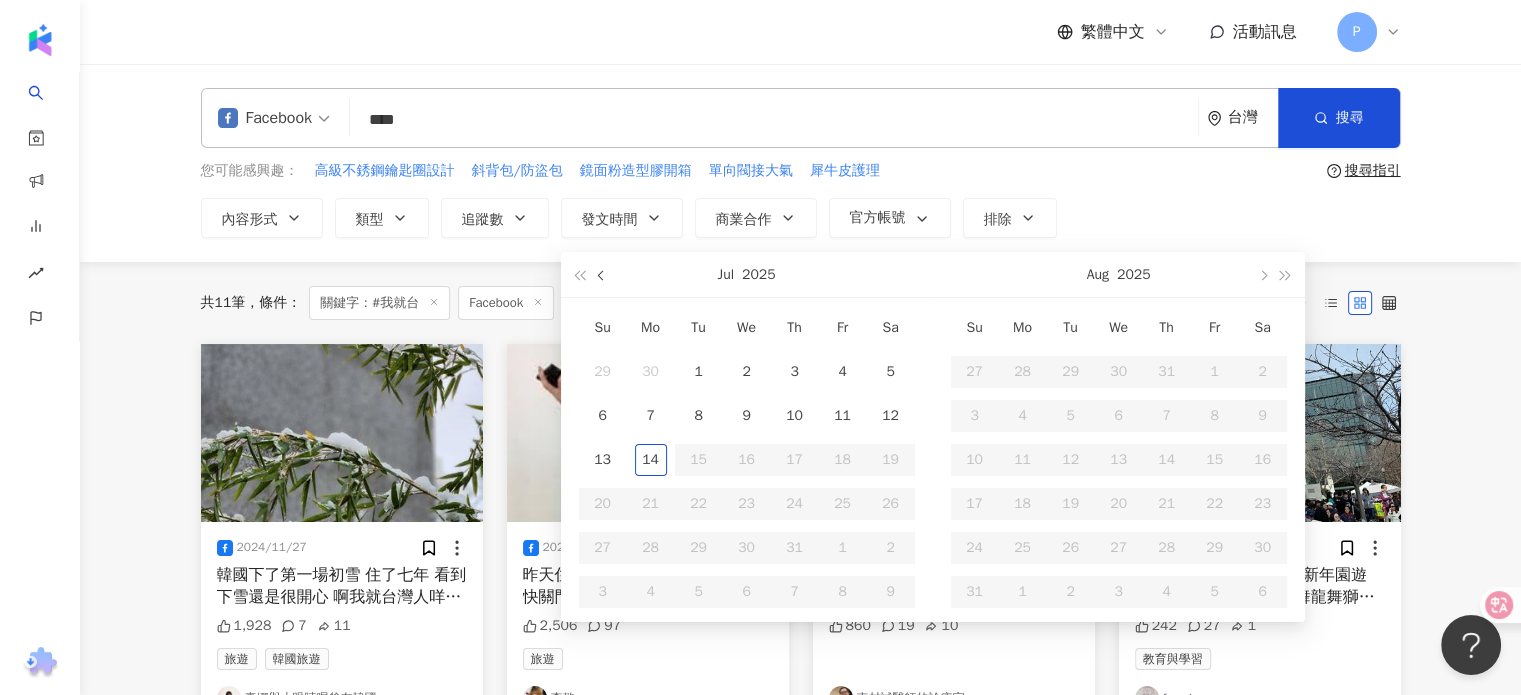 click at bounding box center [602, 274] 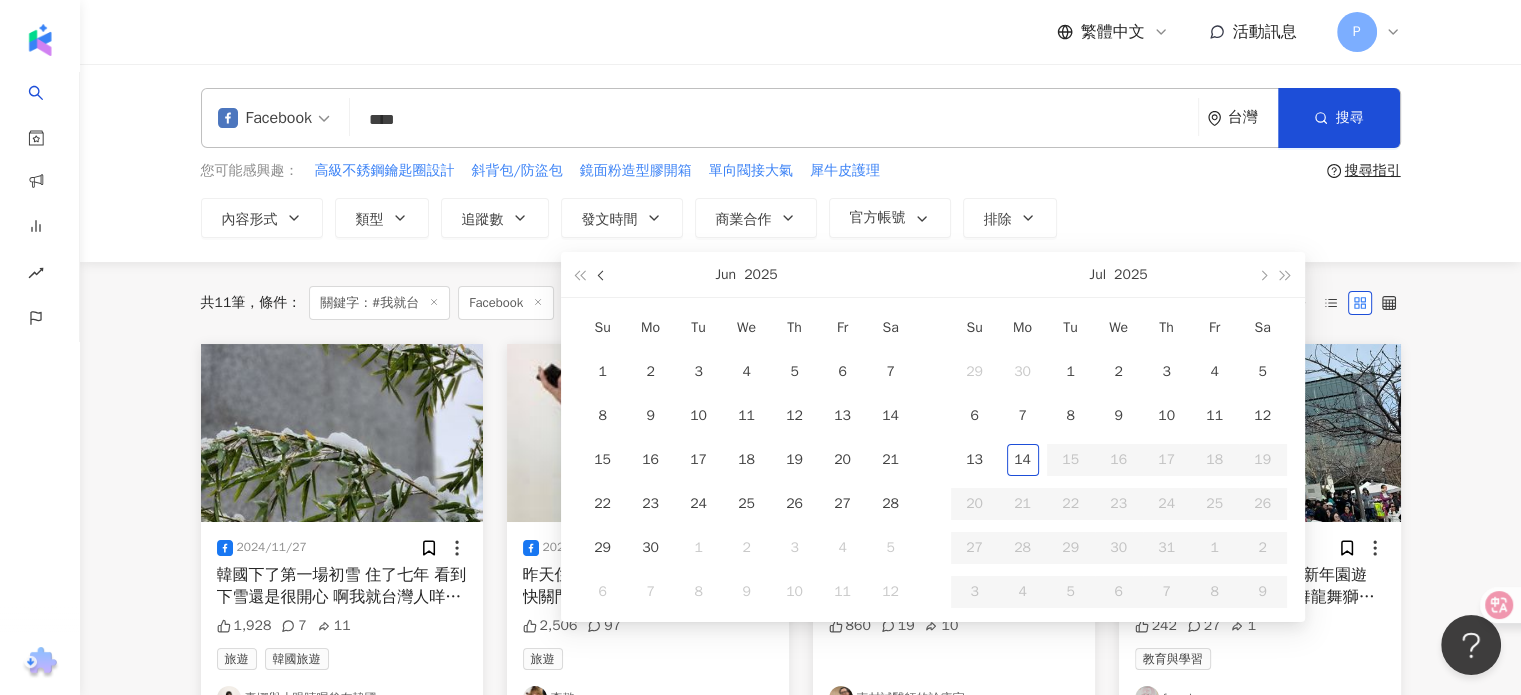 click at bounding box center (602, 274) 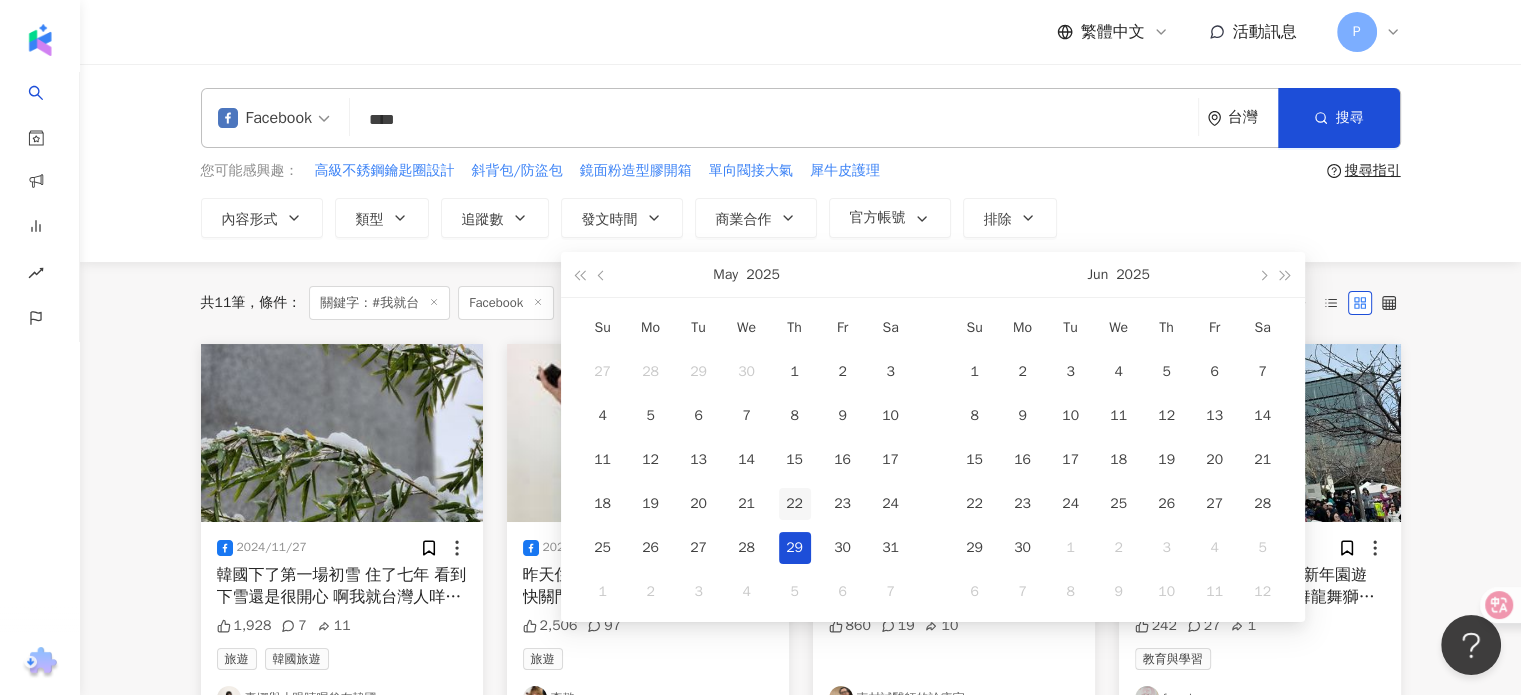 type on "**********" 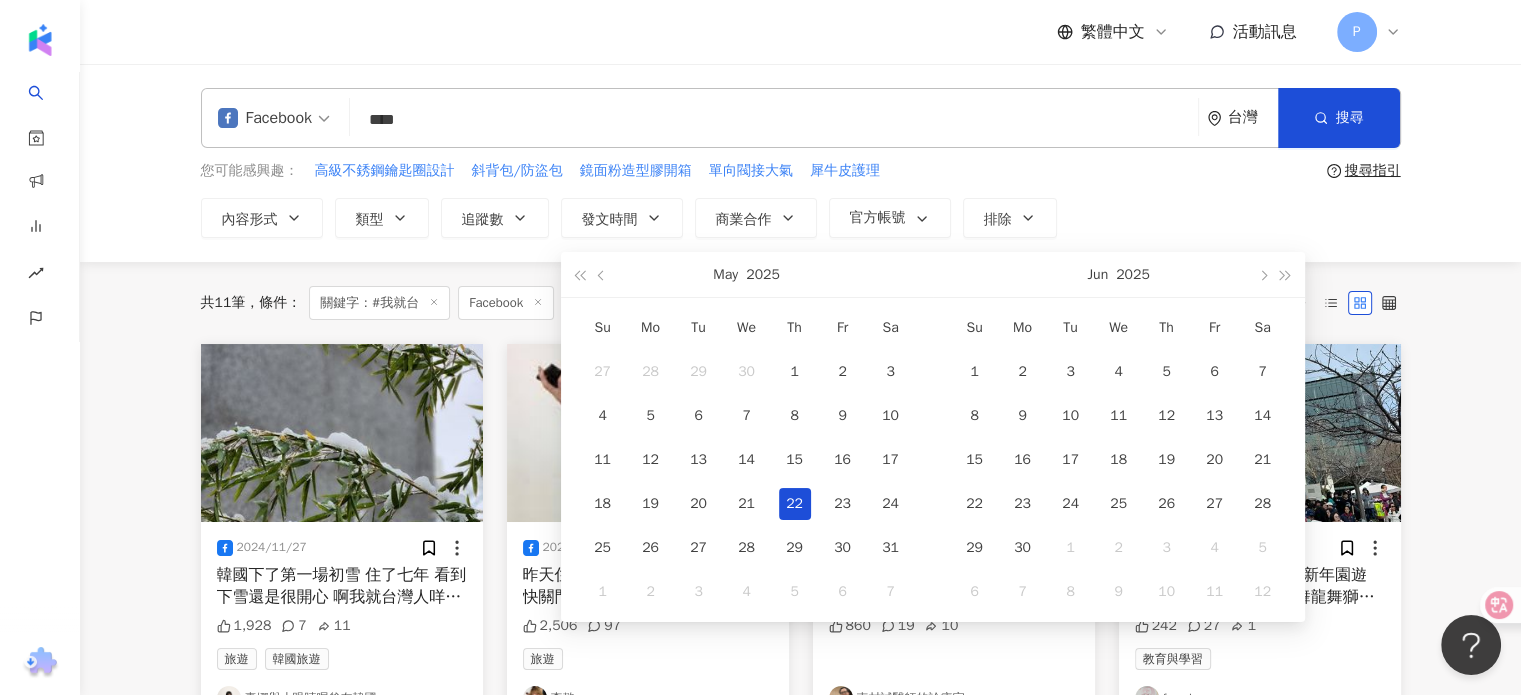 click on "22" at bounding box center [795, 504] 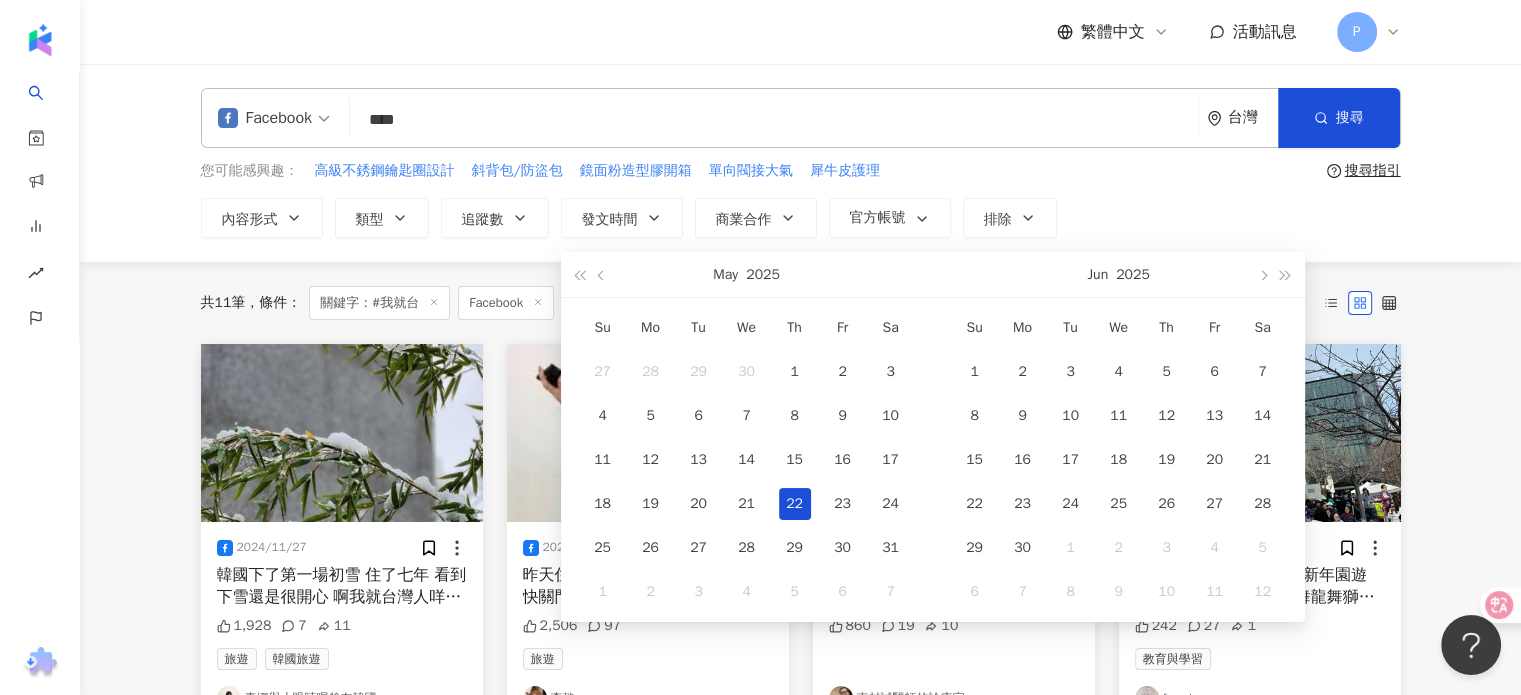 type on "**********" 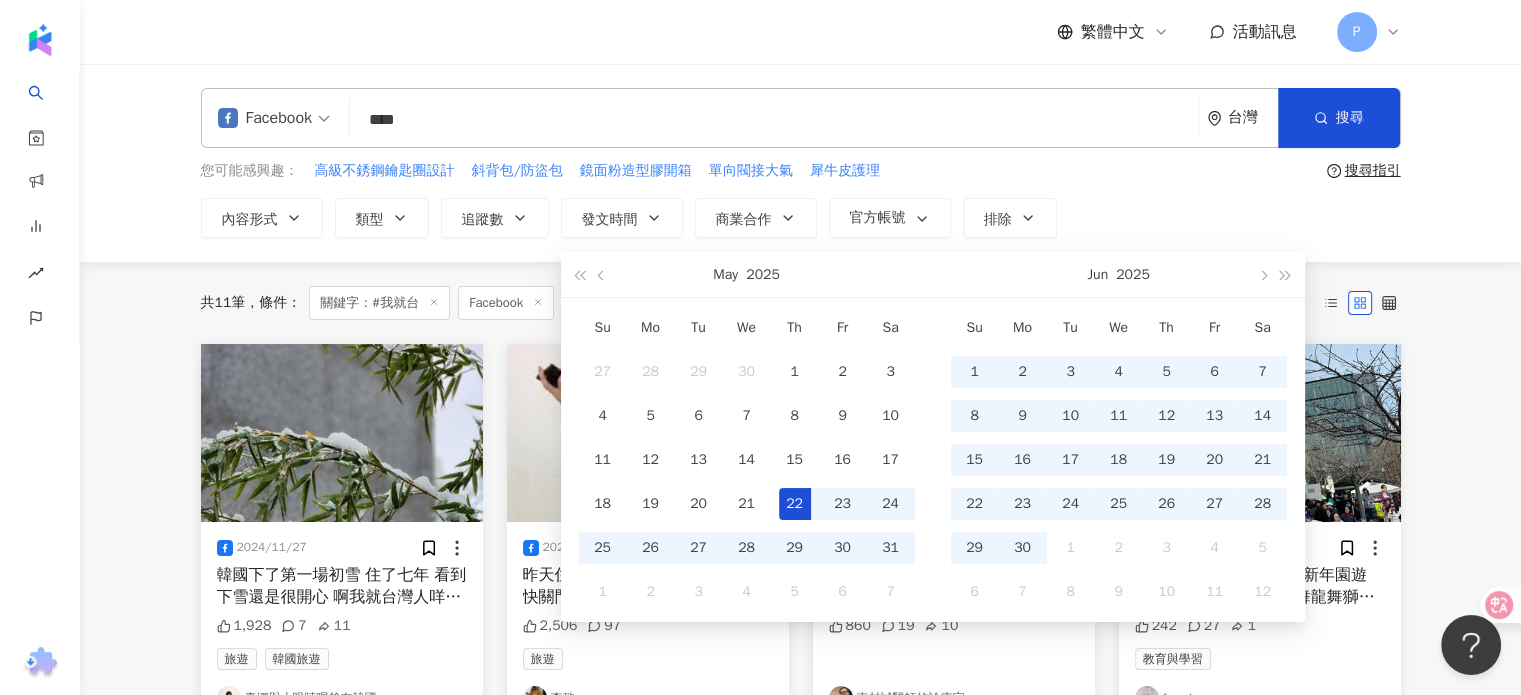 type on "**********" 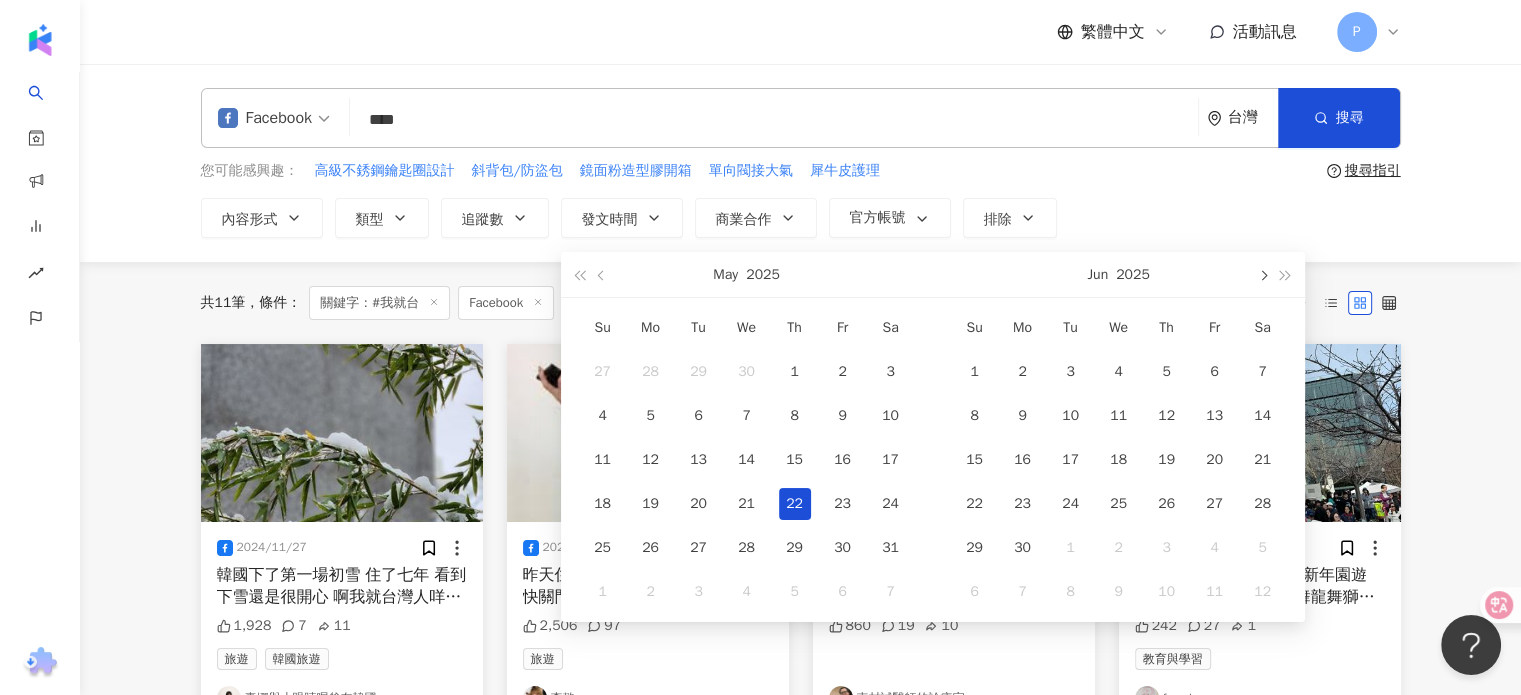 click at bounding box center (1263, 276) 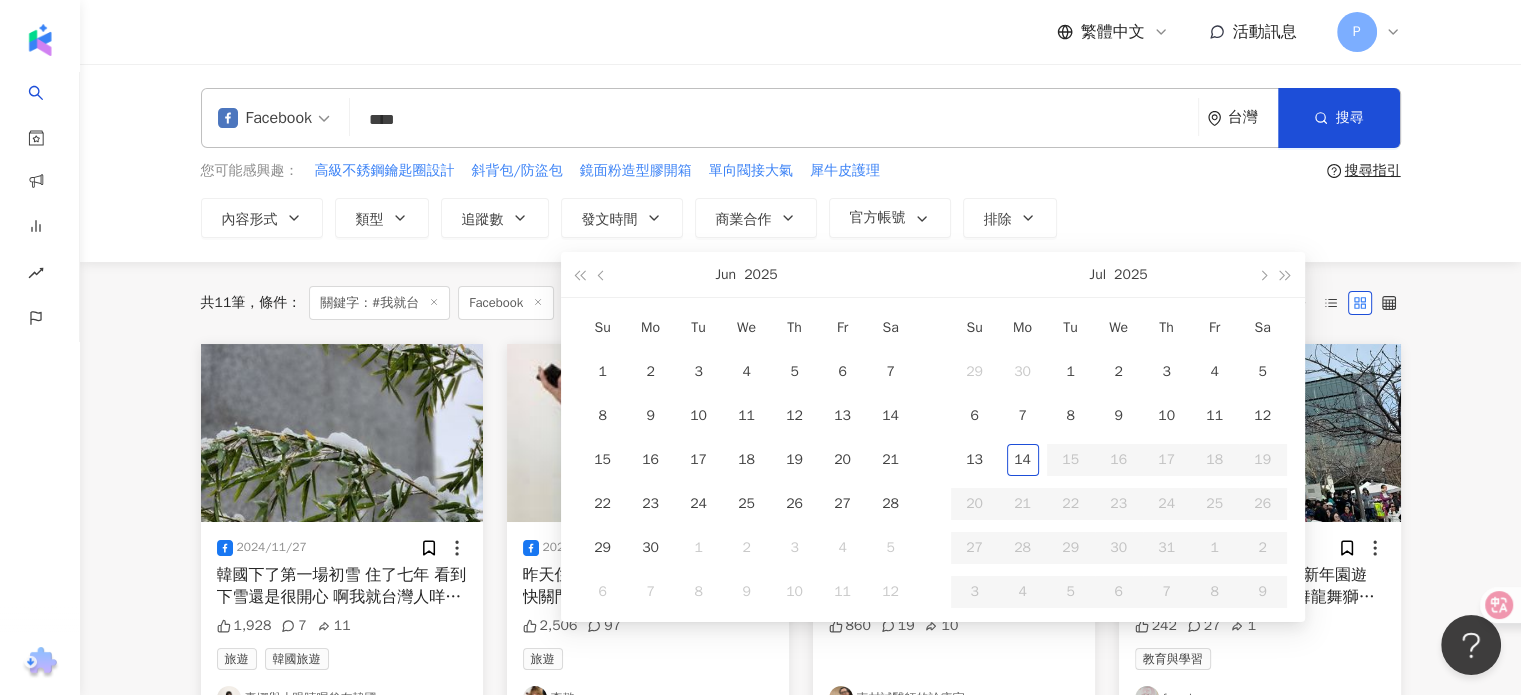 type on "**********" 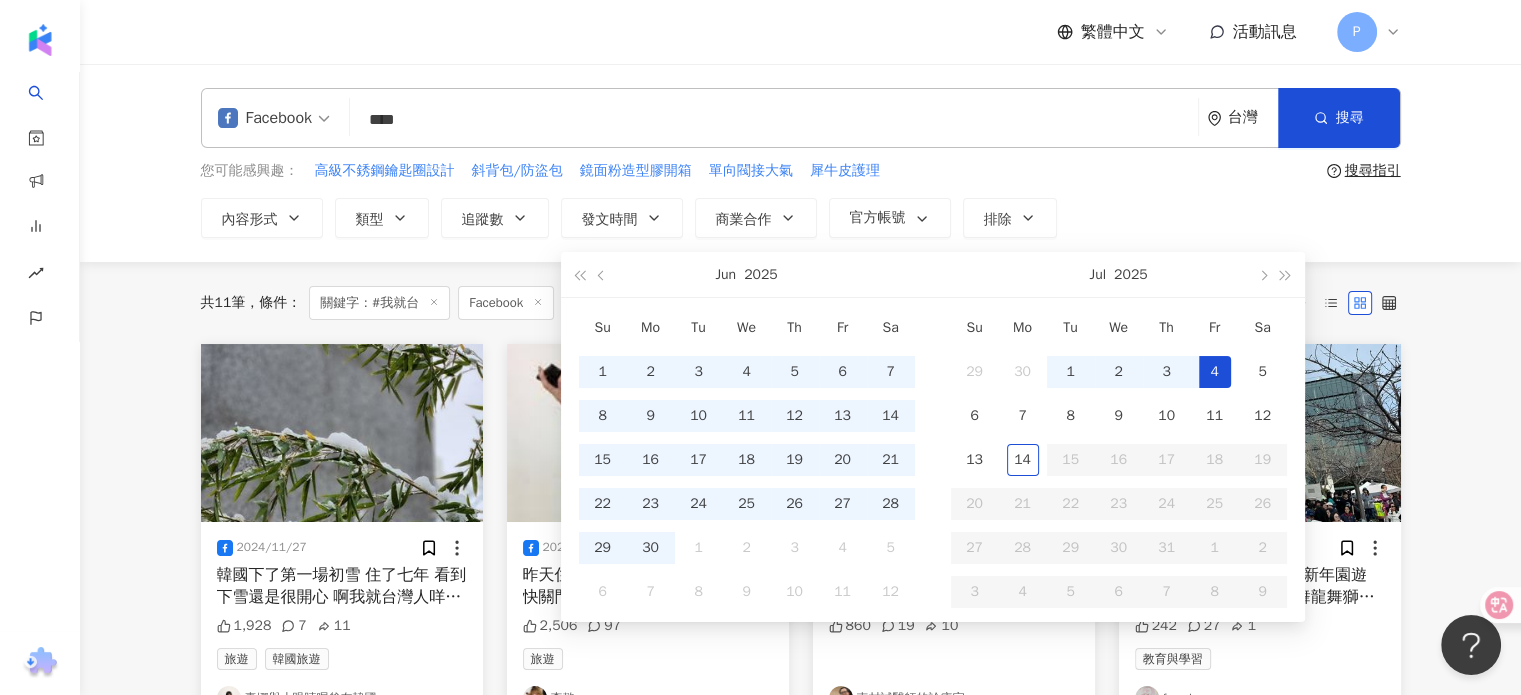 type on "**********" 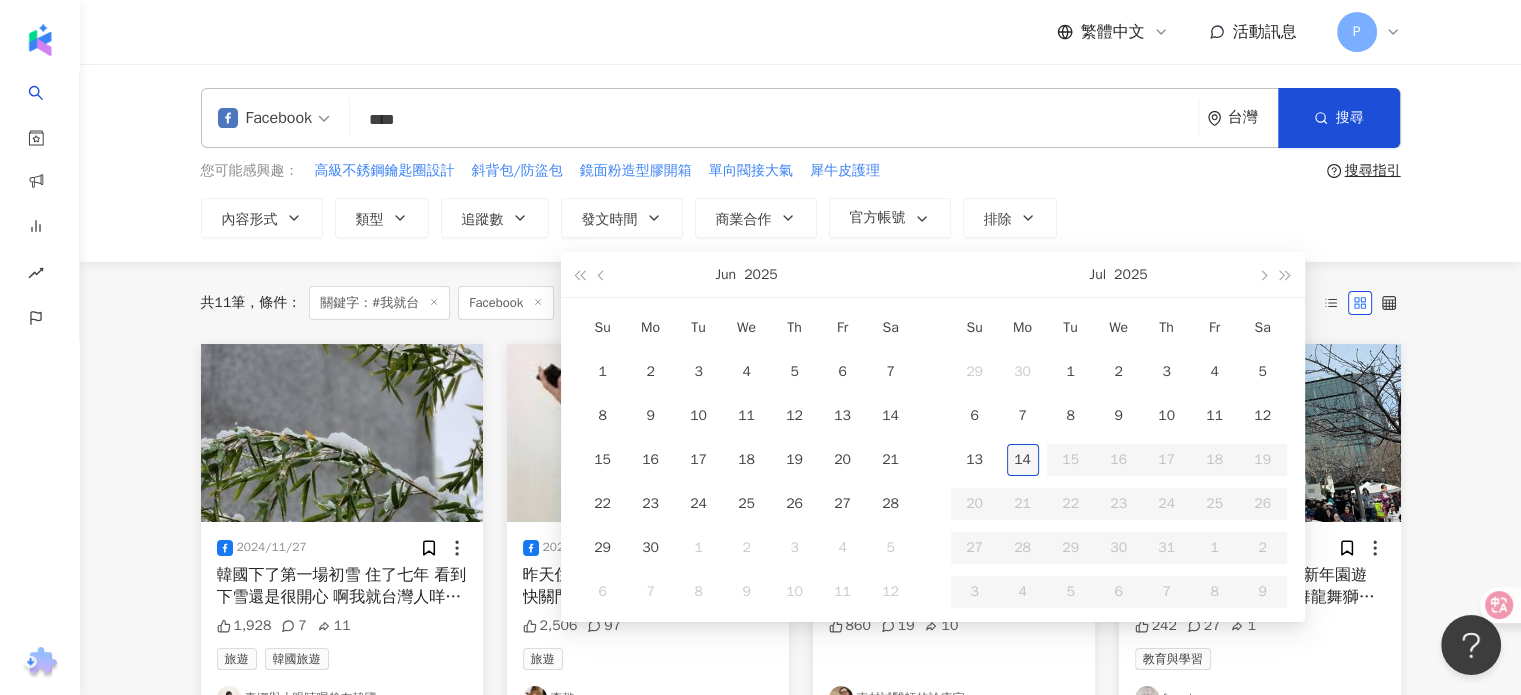 type on "**********" 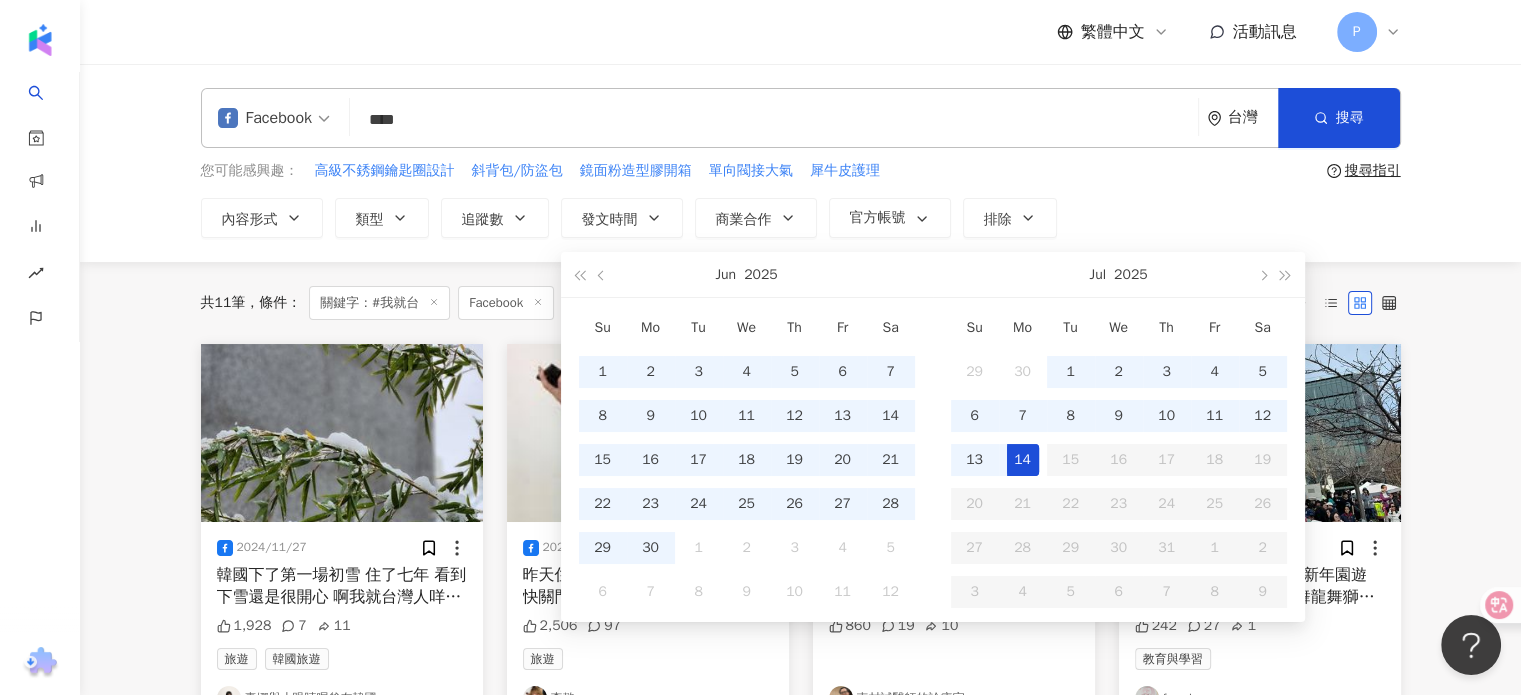 click on "14" at bounding box center [1023, 460] 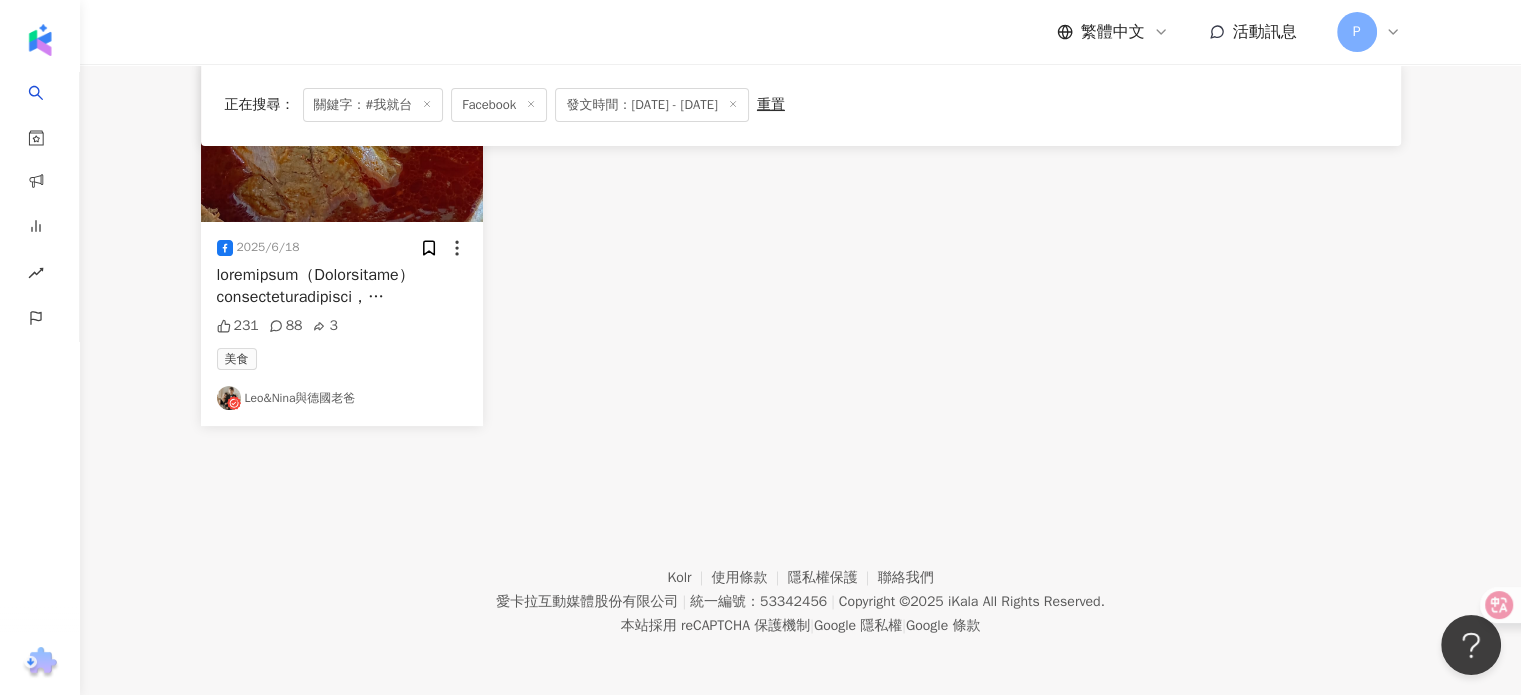 scroll, scrollTop: 0, scrollLeft: 0, axis: both 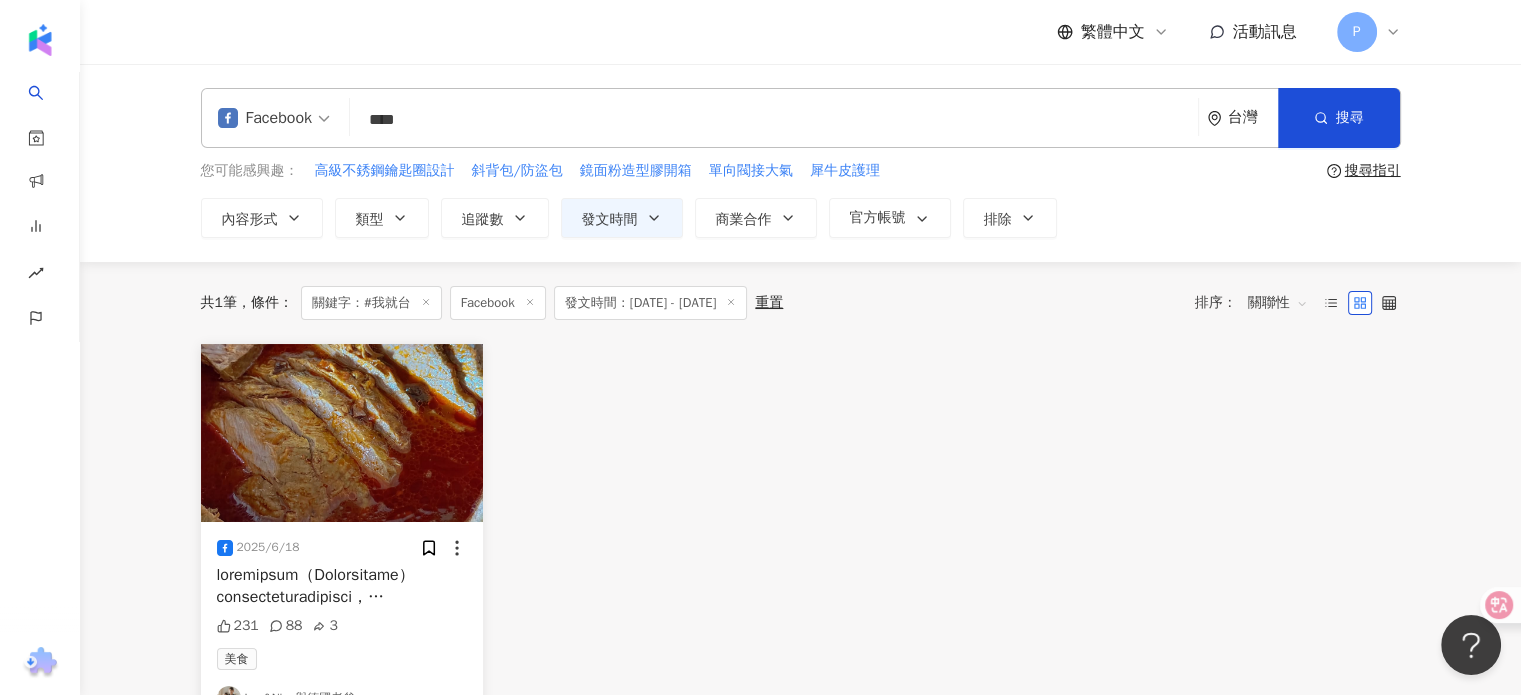 click on "Facebook" at bounding box center [274, 118] 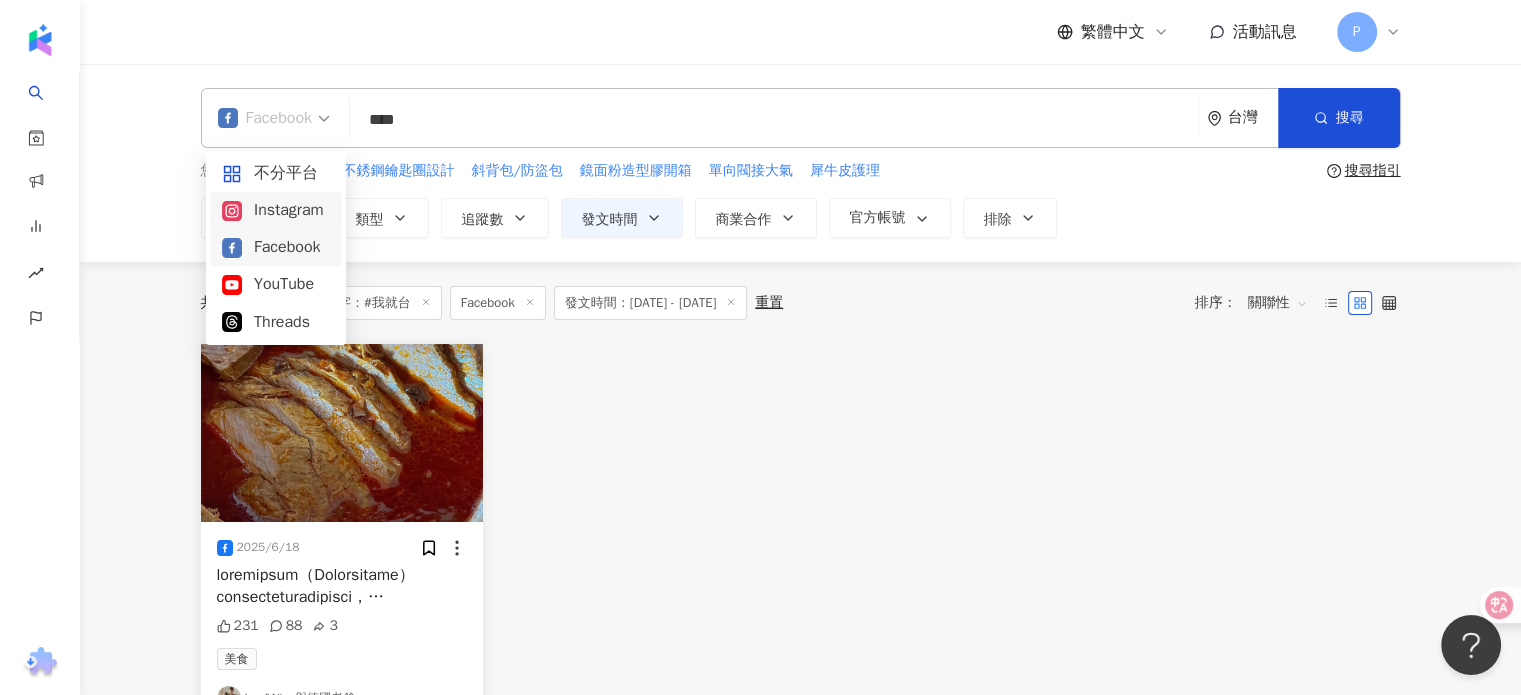 click on "Instagram" at bounding box center [276, 210] 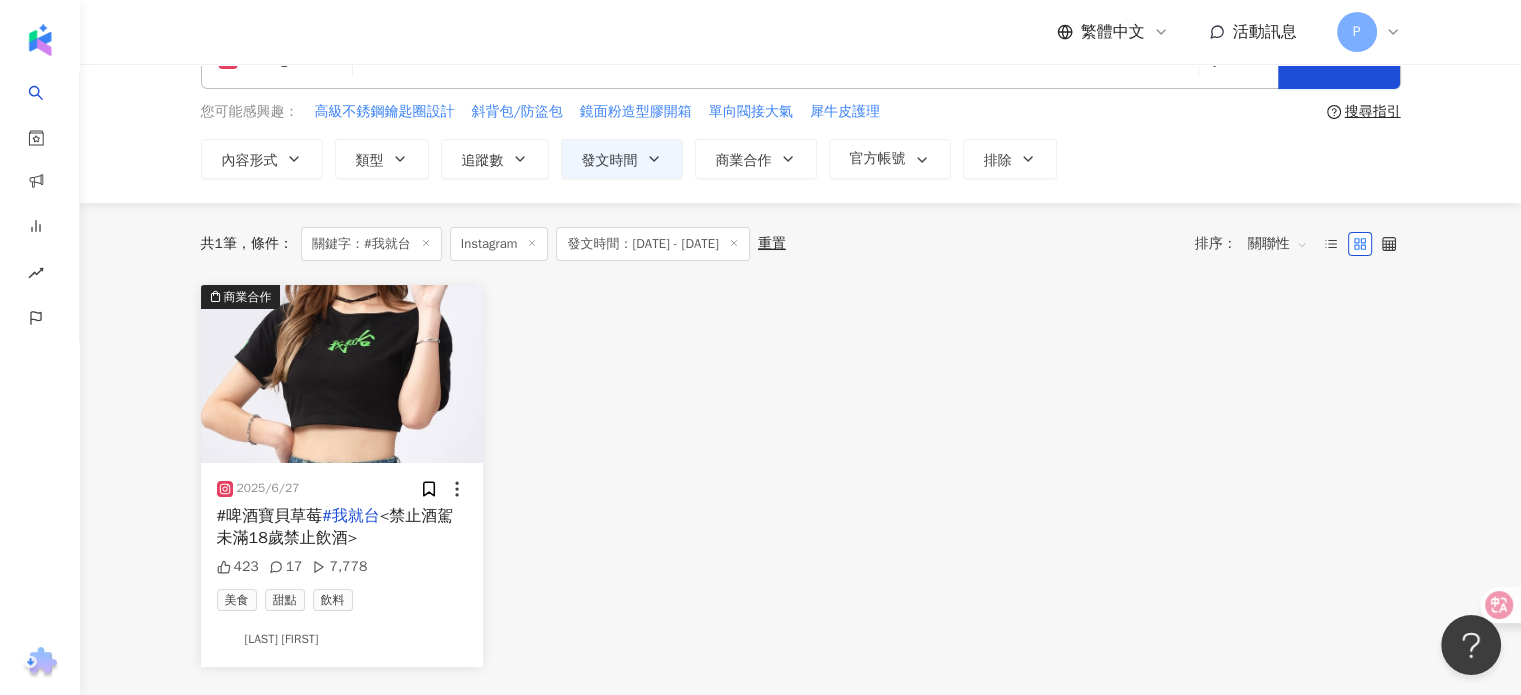 scroll, scrollTop: 0, scrollLeft: 0, axis: both 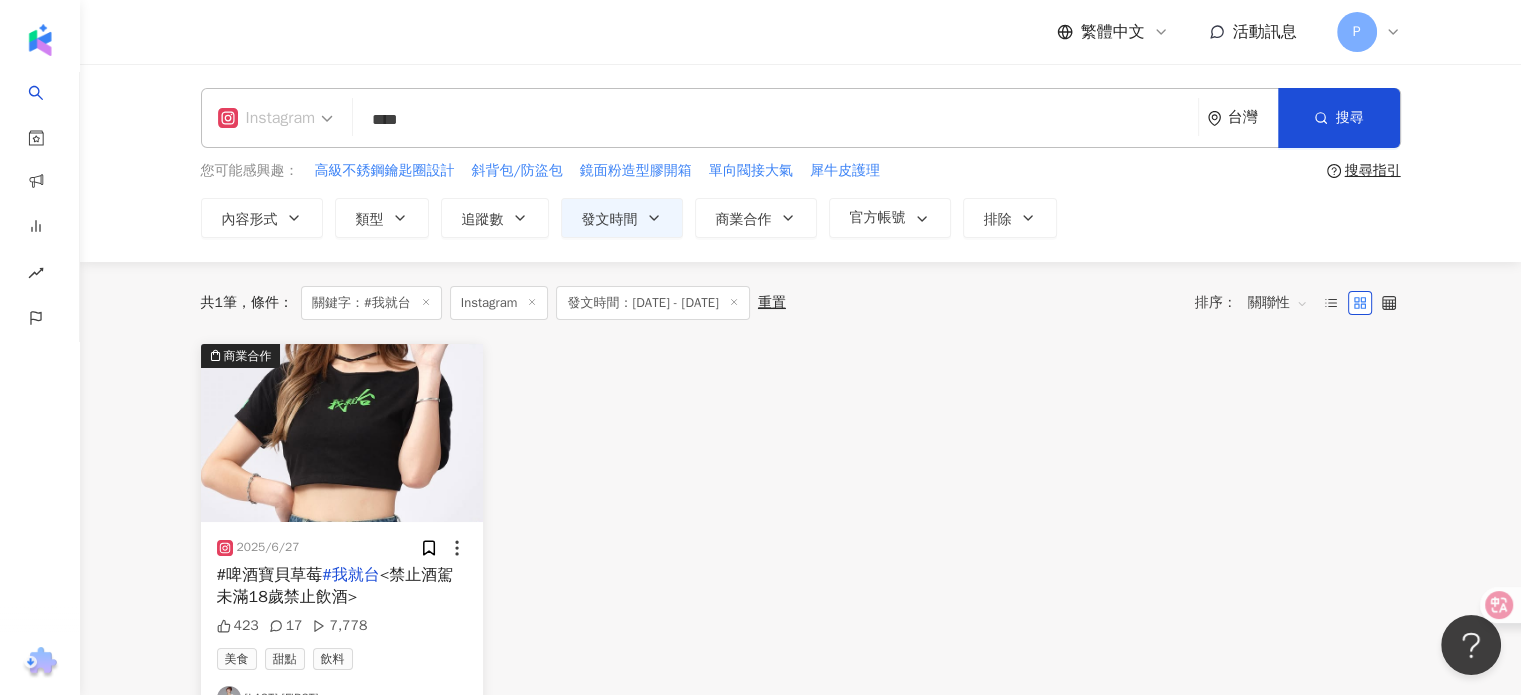 click on "Instagram" at bounding box center [267, 118] 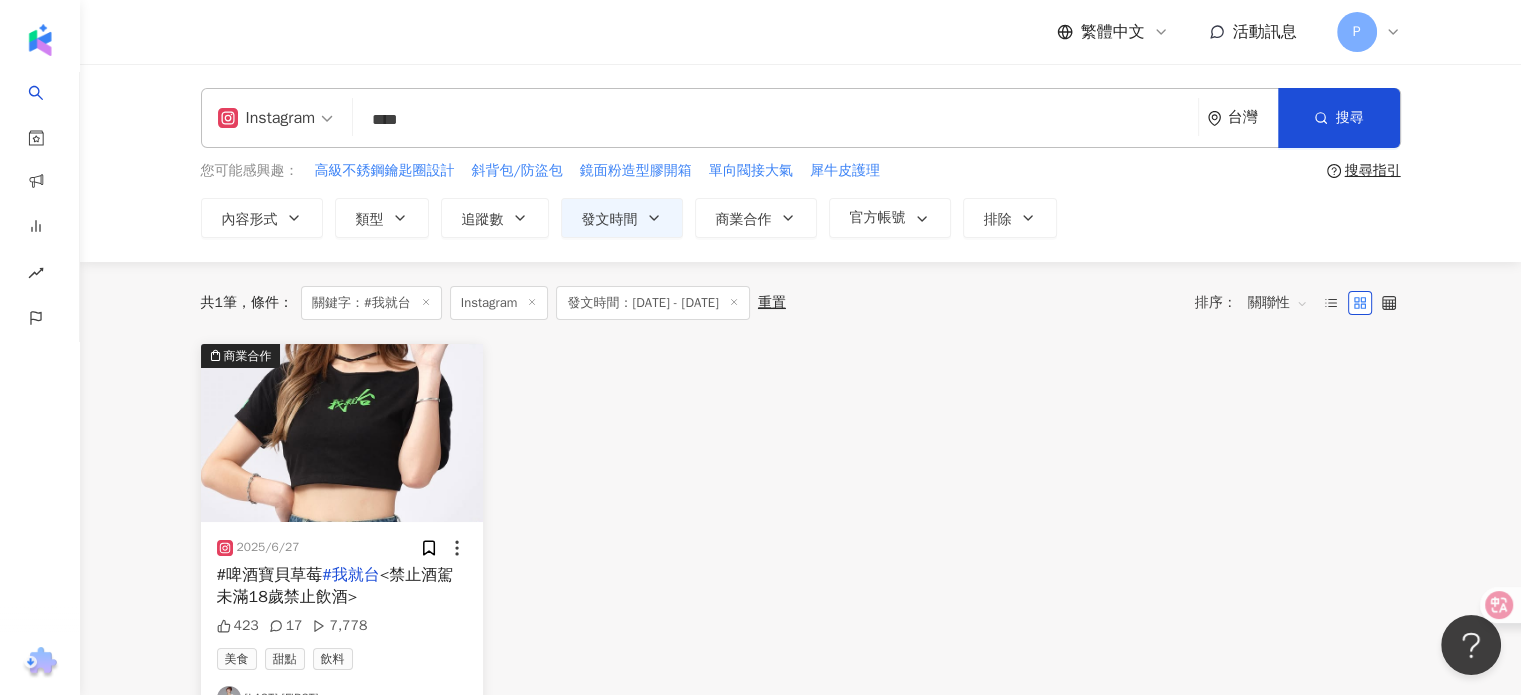 click on "****" at bounding box center [775, 119] 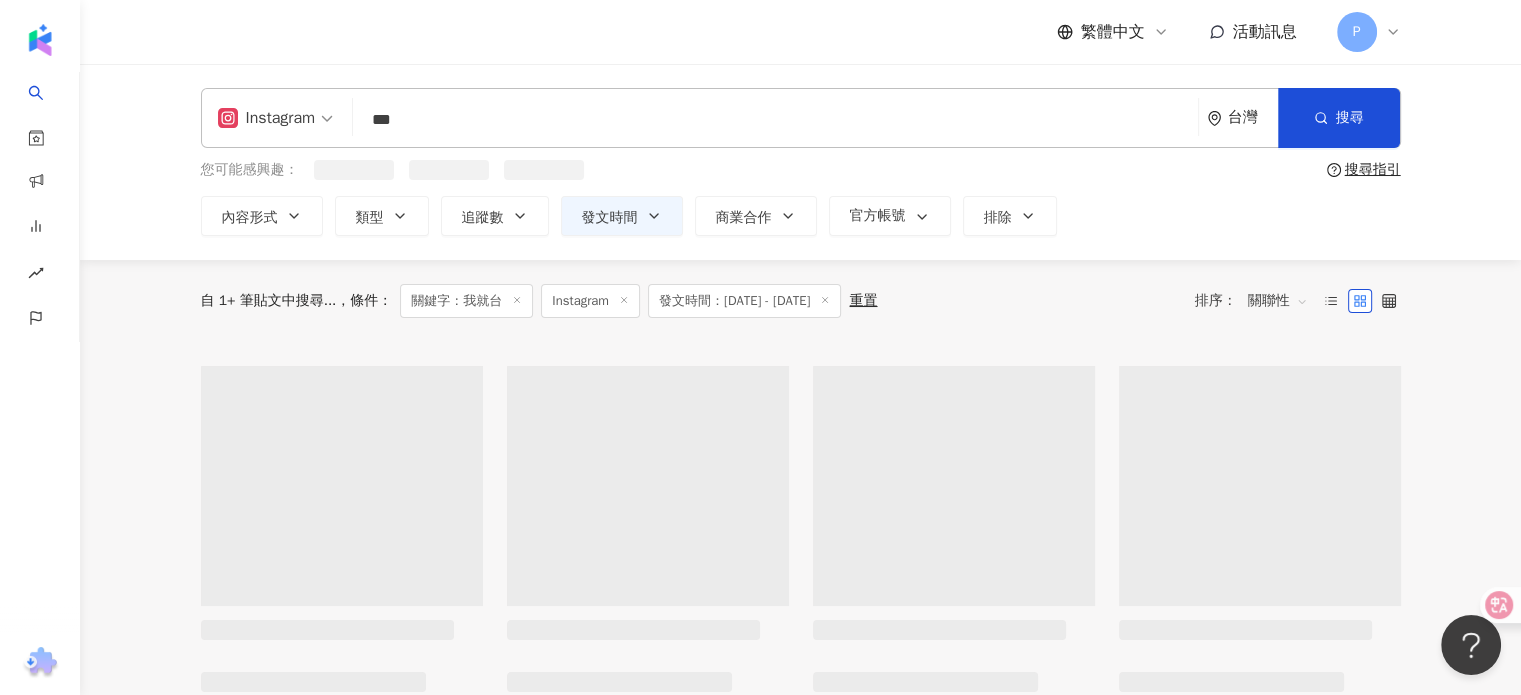 type on "***" 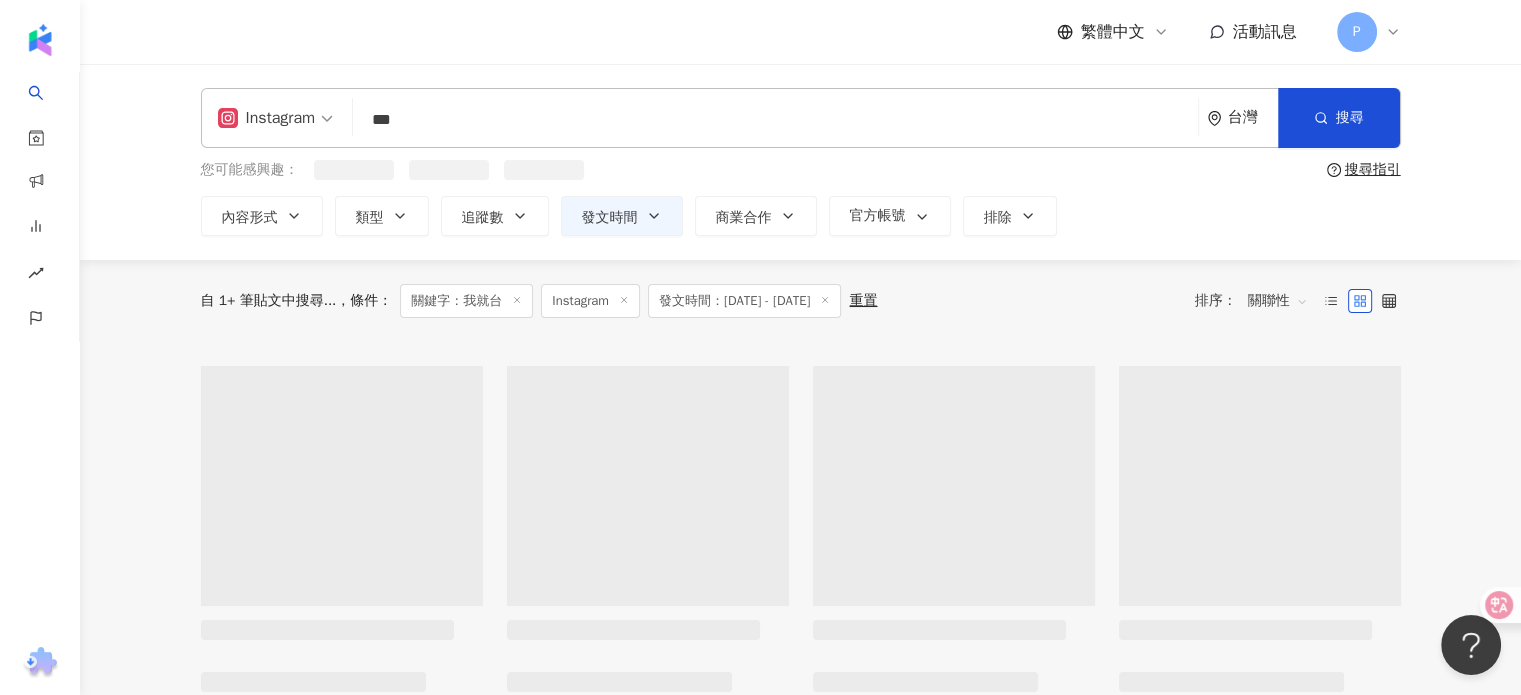 scroll, scrollTop: 0, scrollLeft: 0, axis: both 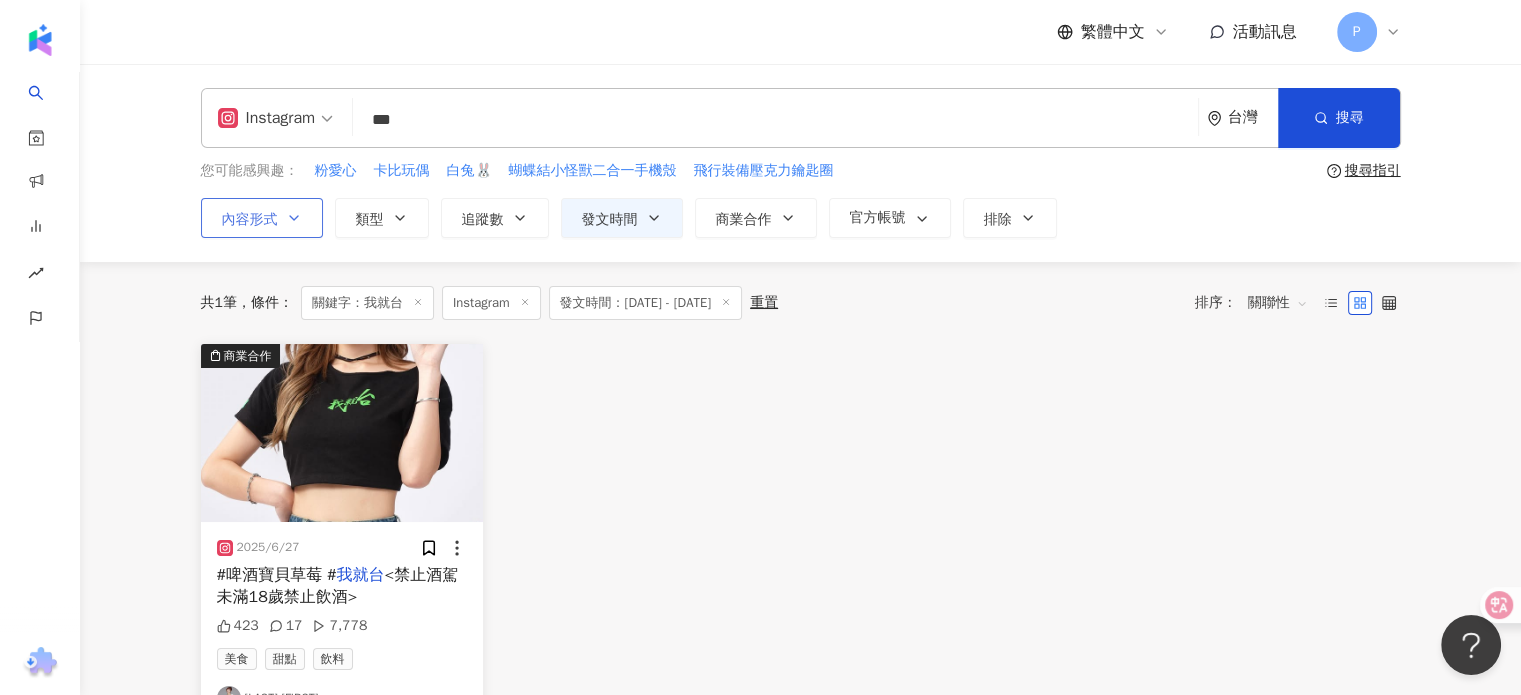click on "內容形式" at bounding box center (262, 218) 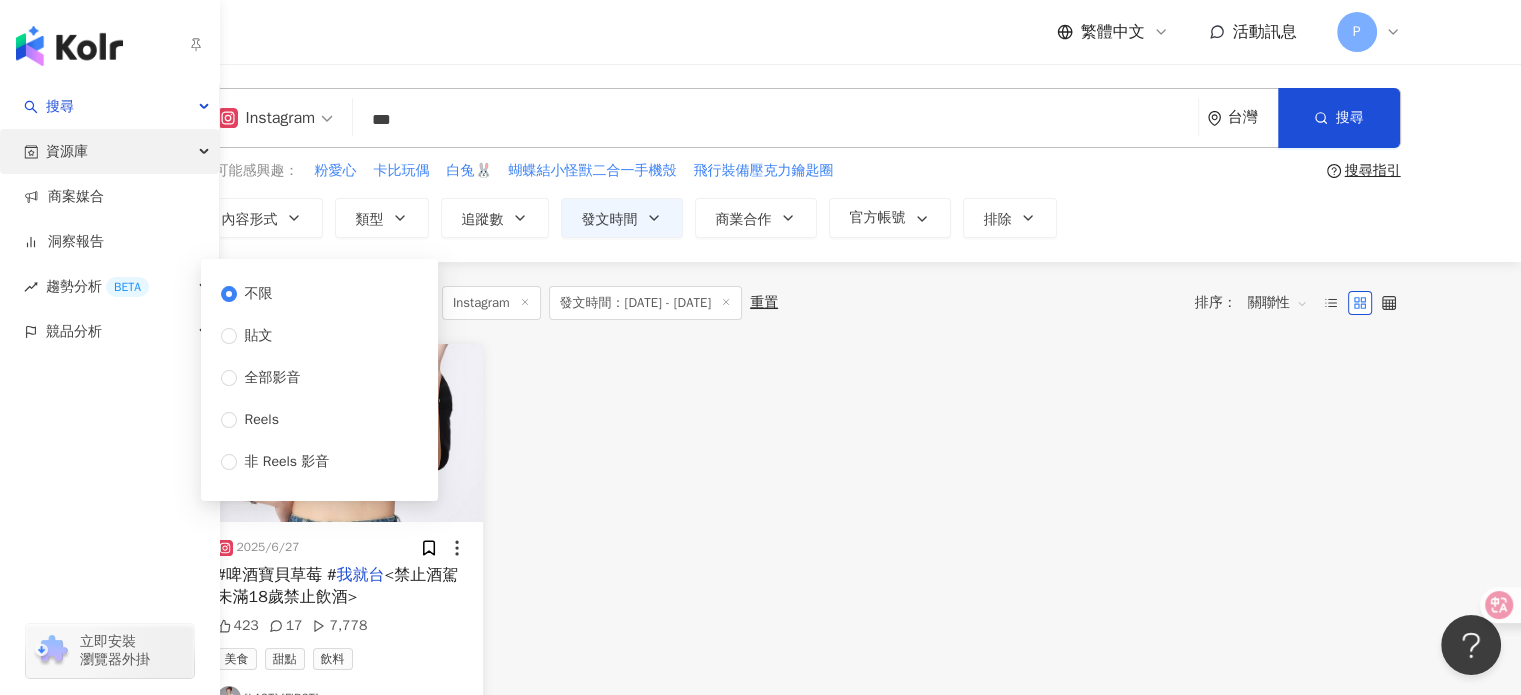 click on "資源庫" at bounding box center (109, 151) 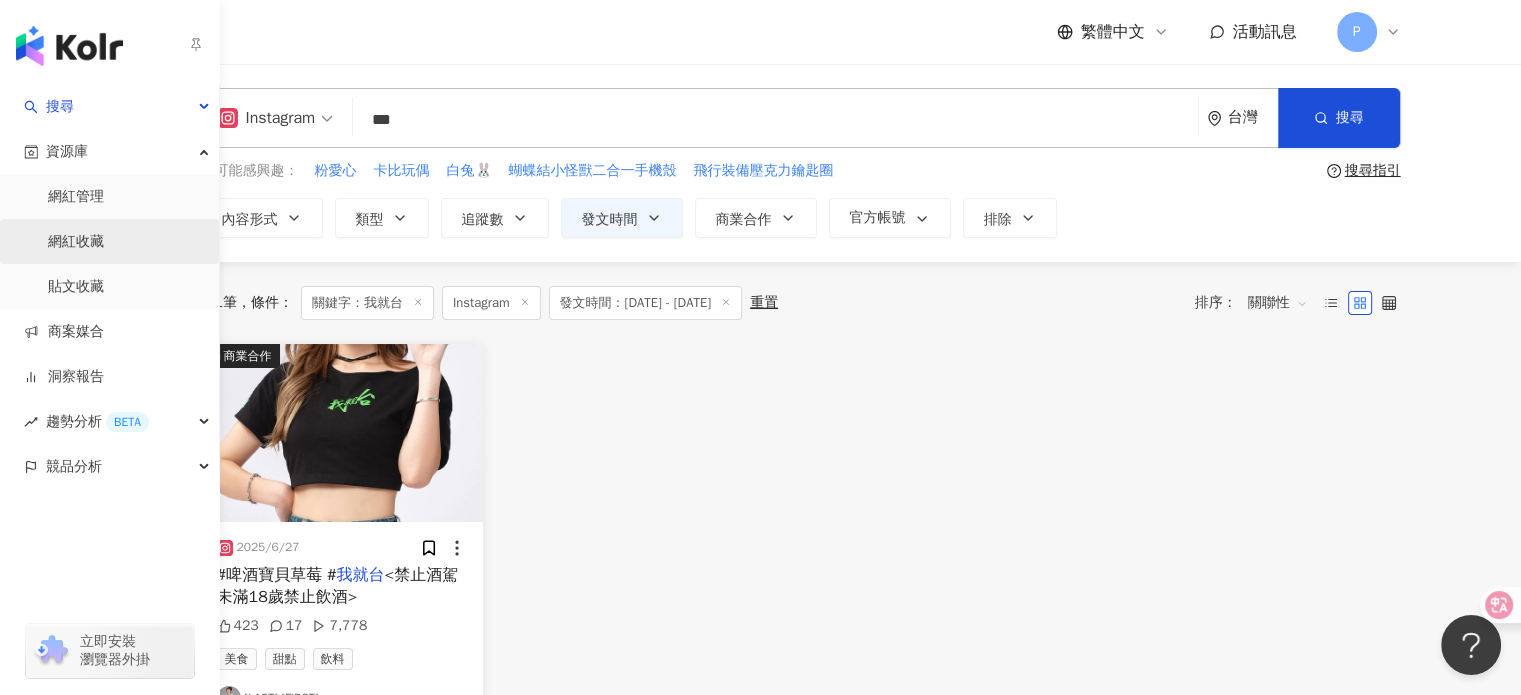 scroll, scrollTop: 0, scrollLeft: 0, axis: both 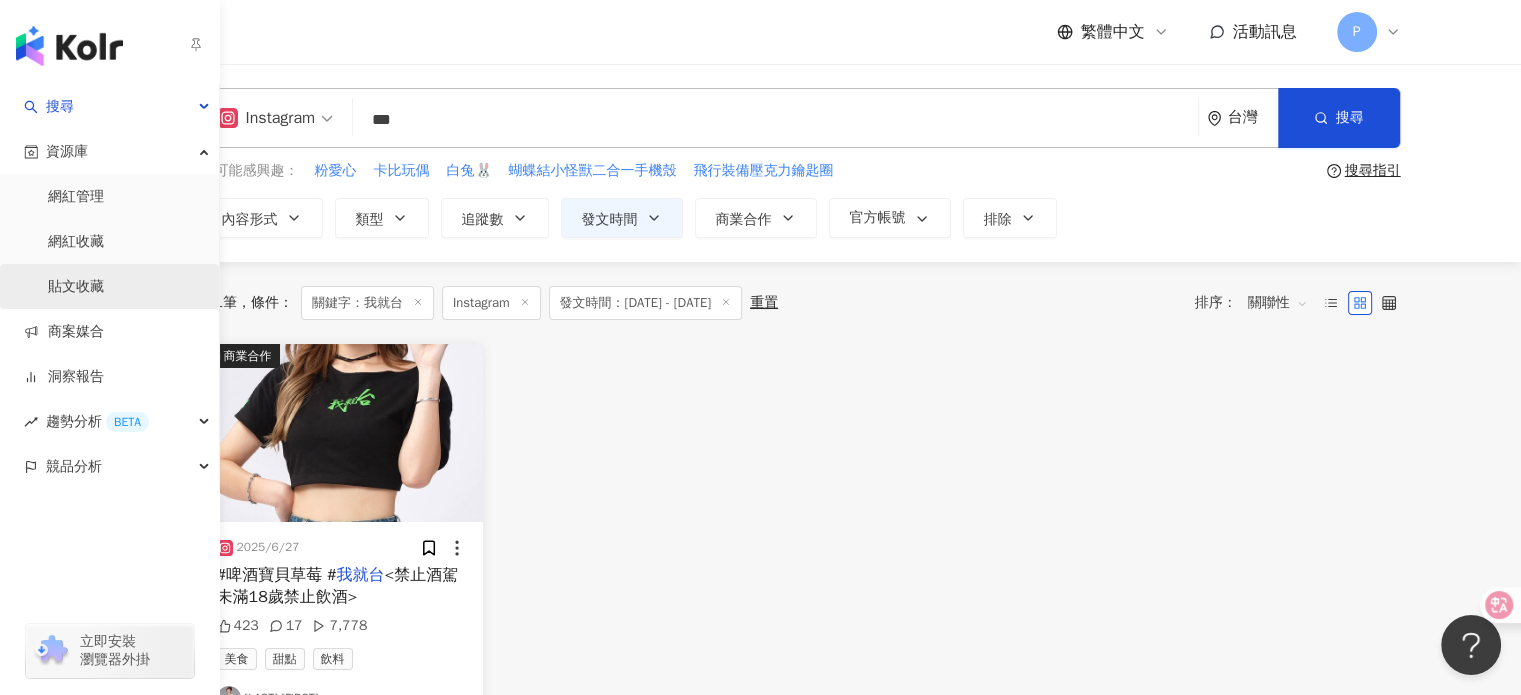 click on "貼文收藏" at bounding box center (76, 287) 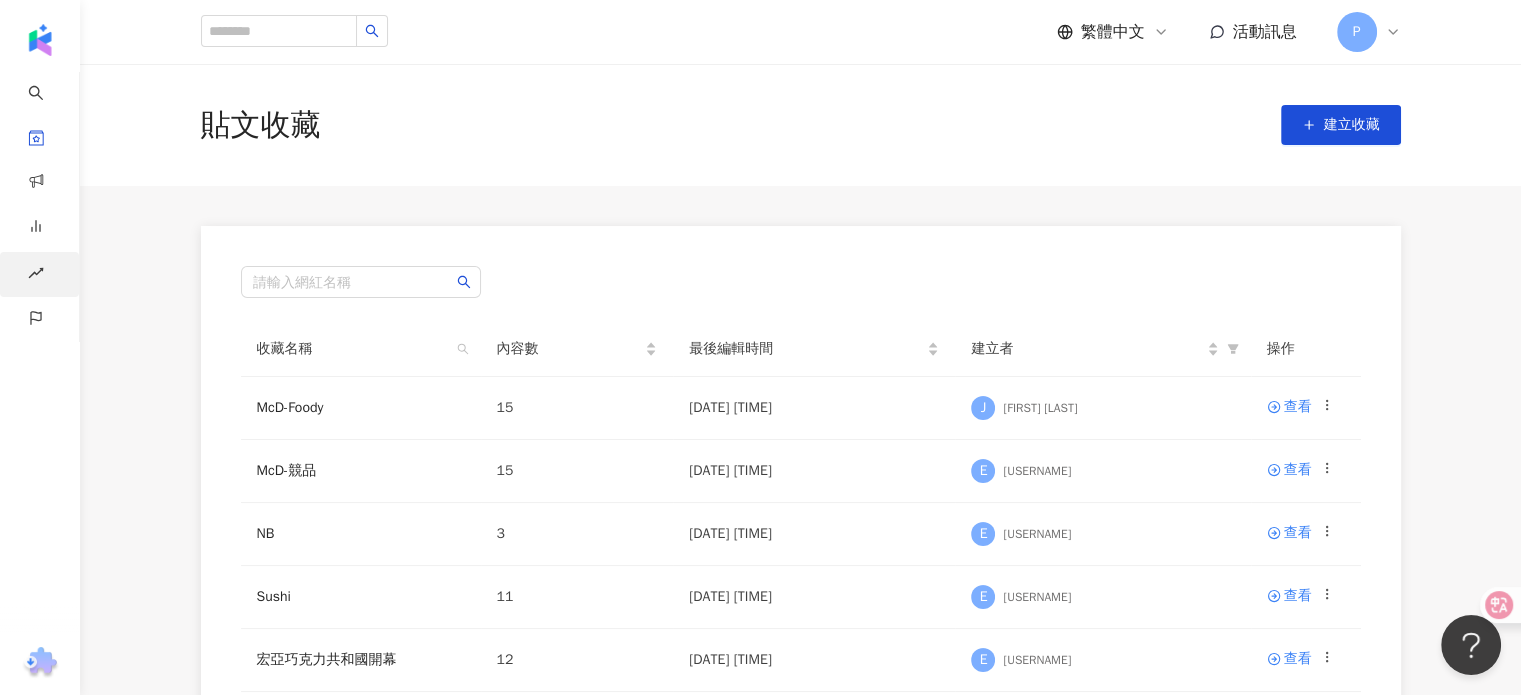 scroll, scrollTop: 0, scrollLeft: 0, axis: both 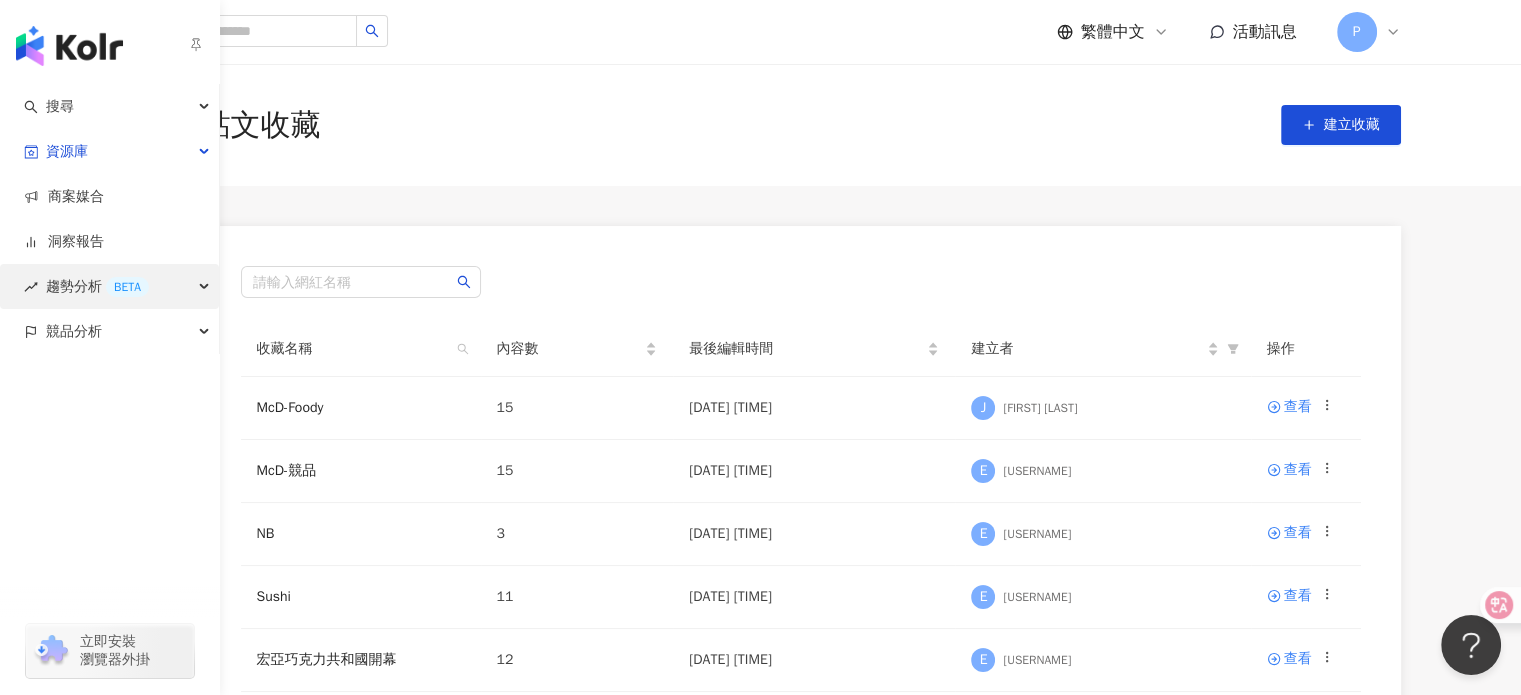 click on "BETA" at bounding box center (127, 287) 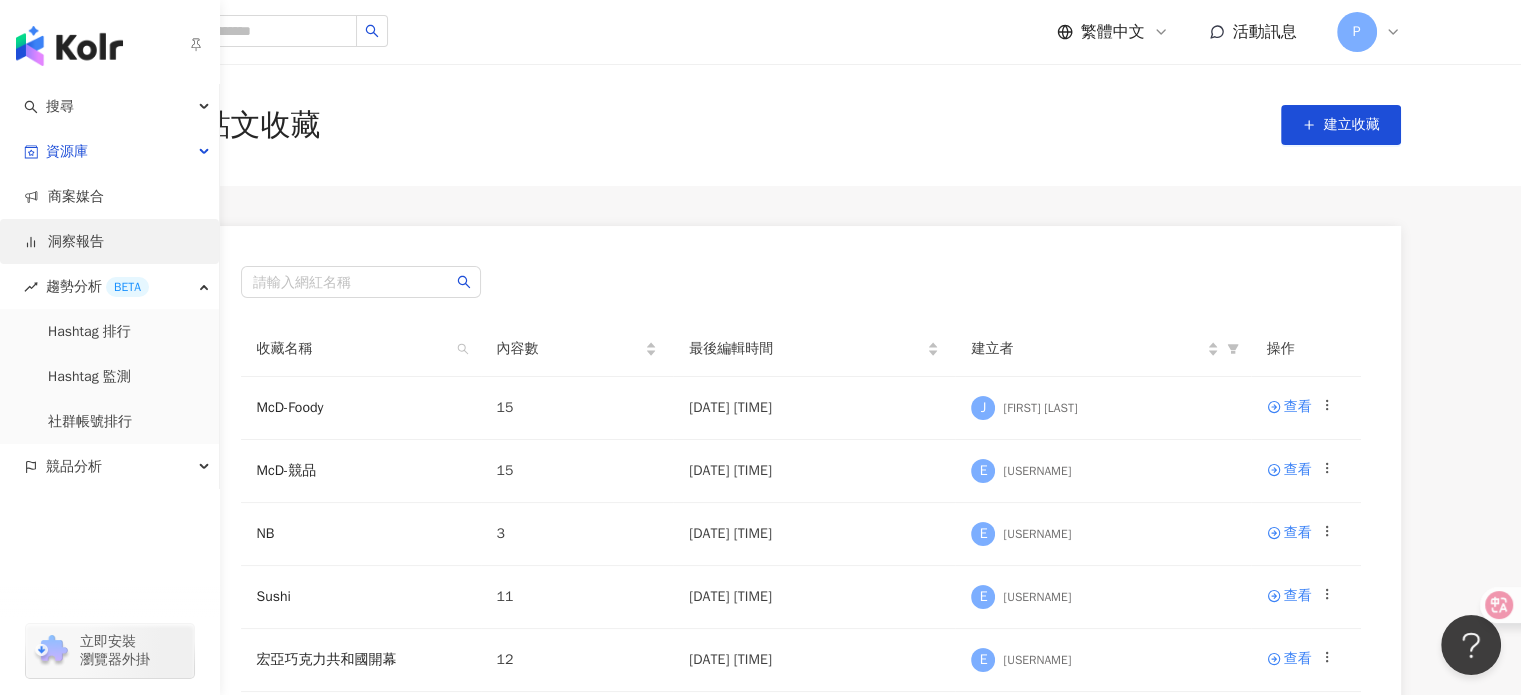 click on "洞察報告" at bounding box center [64, 242] 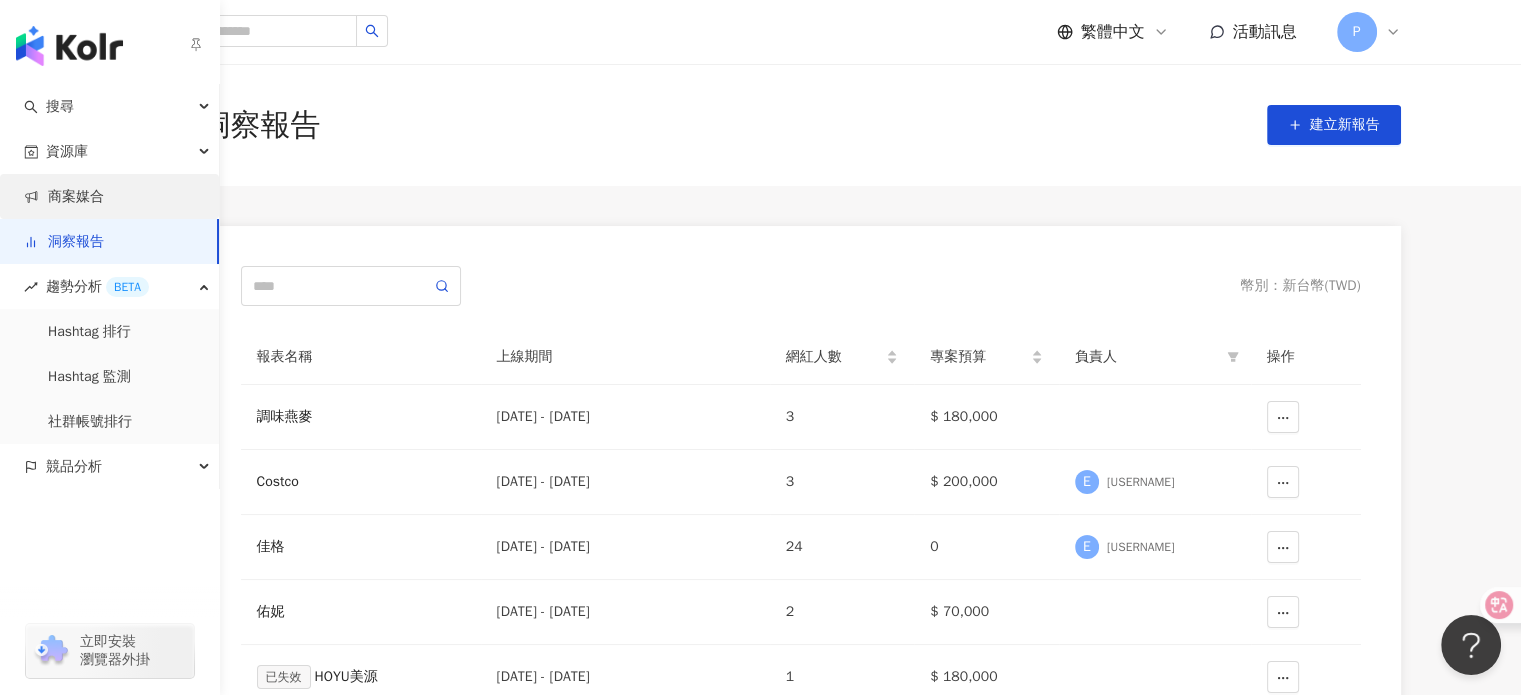 scroll, scrollTop: 0, scrollLeft: 0, axis: both 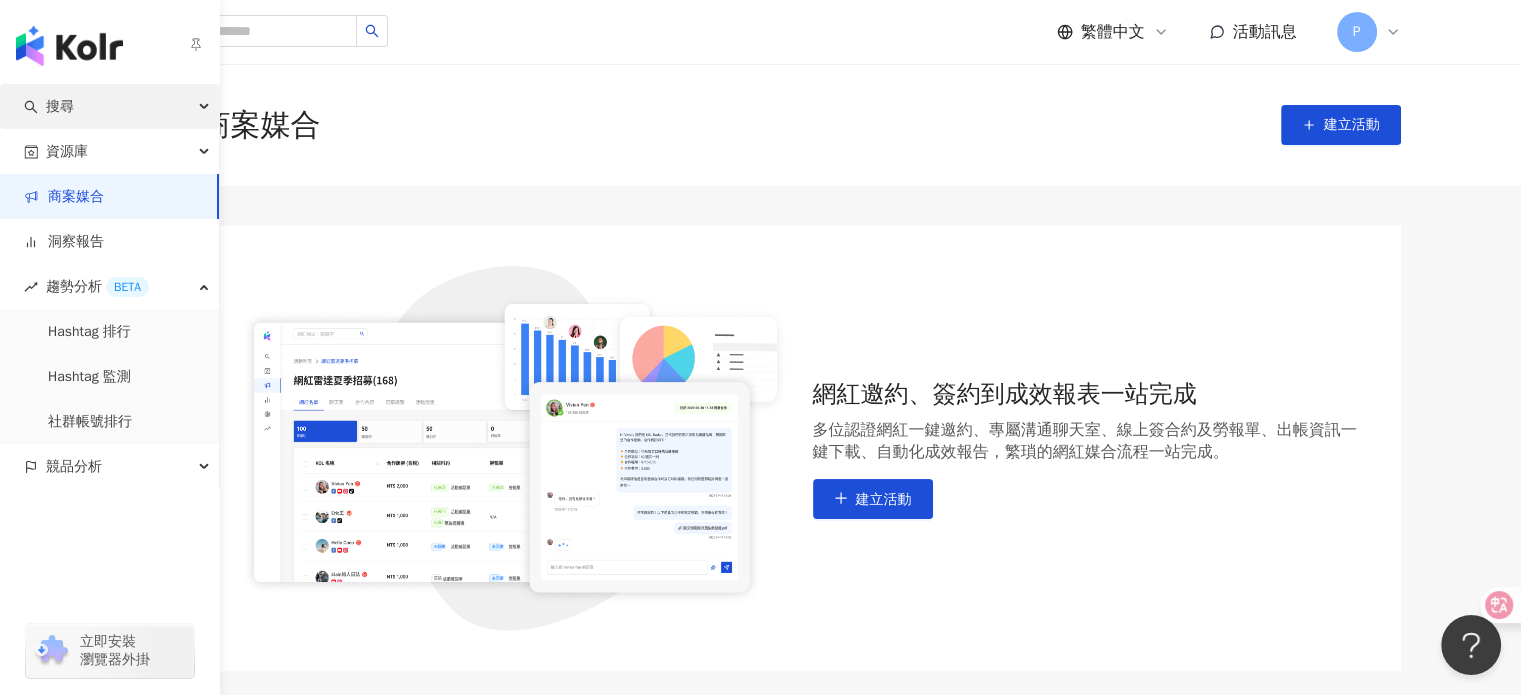 click on "搜尋" at bounding box center [109, 106] 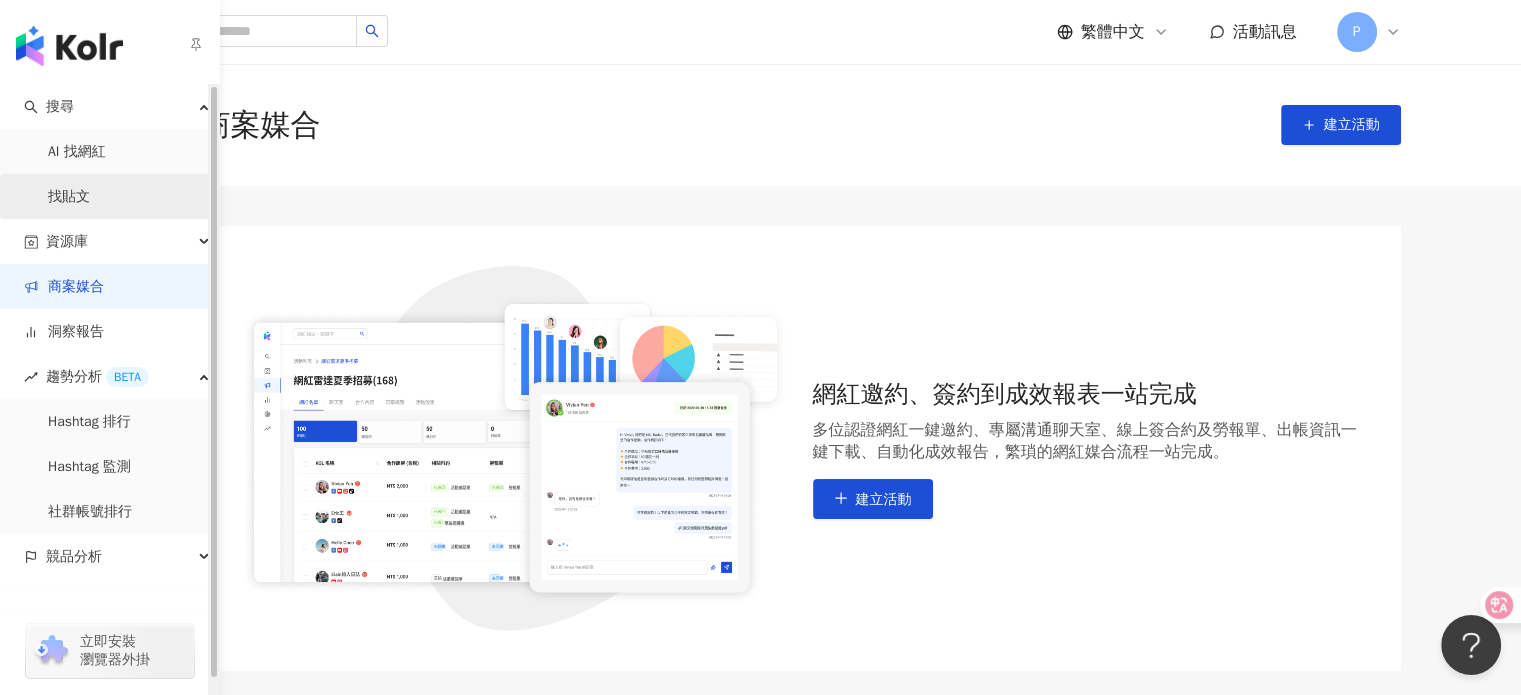 click on "找貼文" at bounding box center (69, 197) 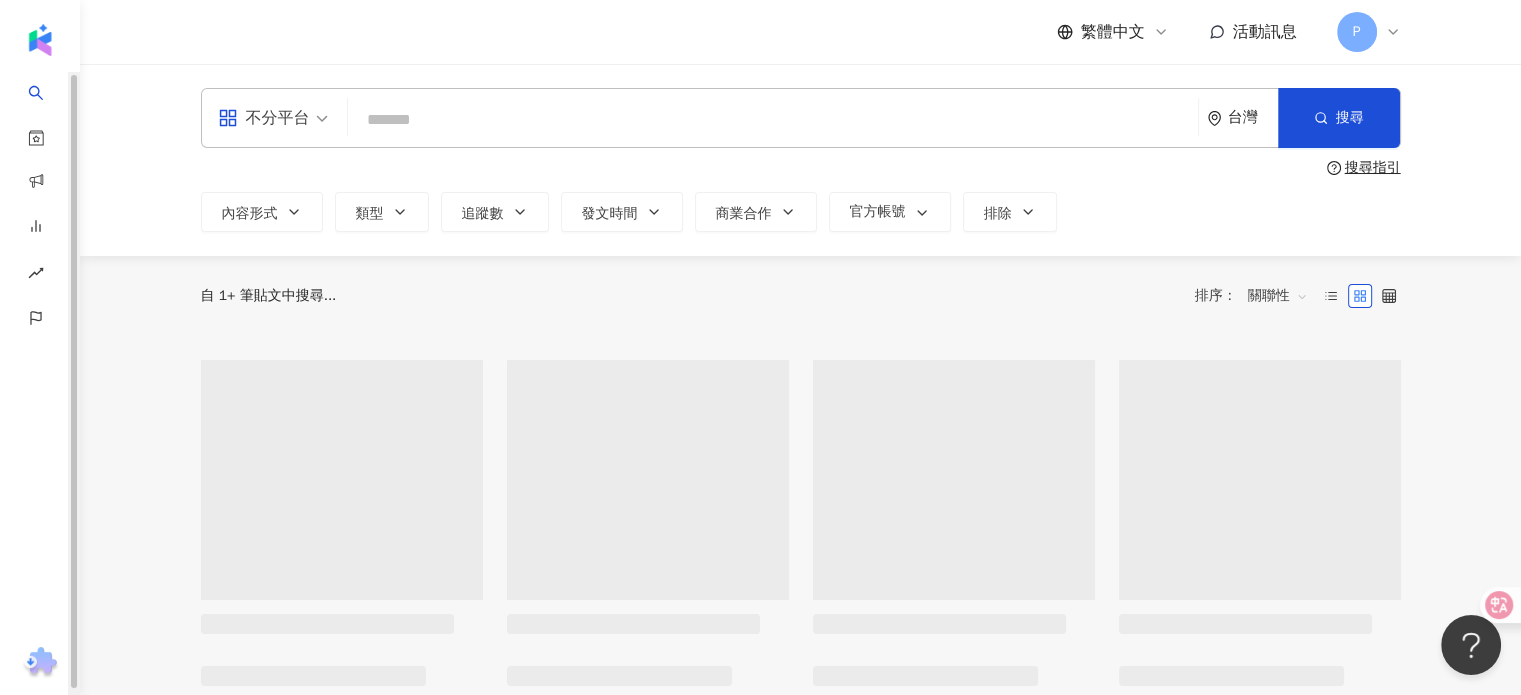 scroll, scrollTop: 0, scrollLeft: 0, axis: both 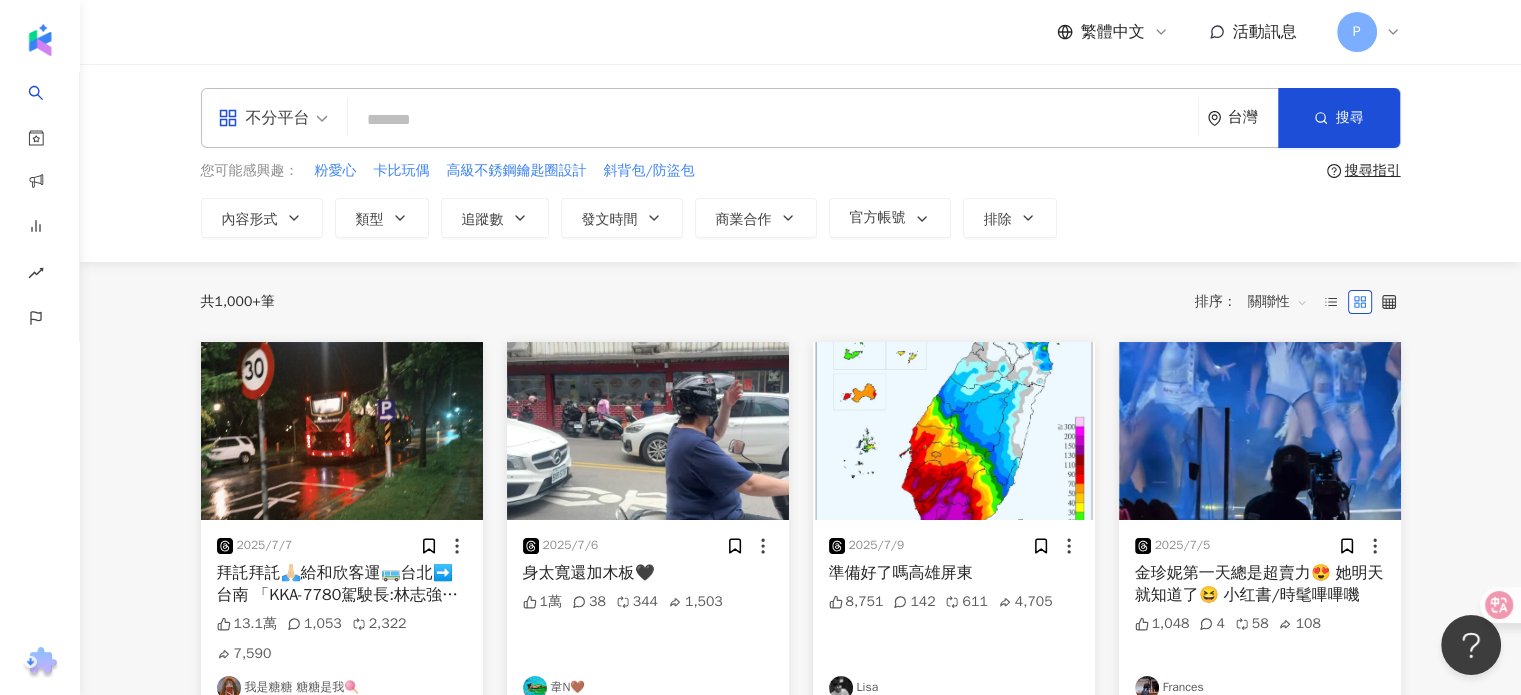 click at bounding box center [773, 119] 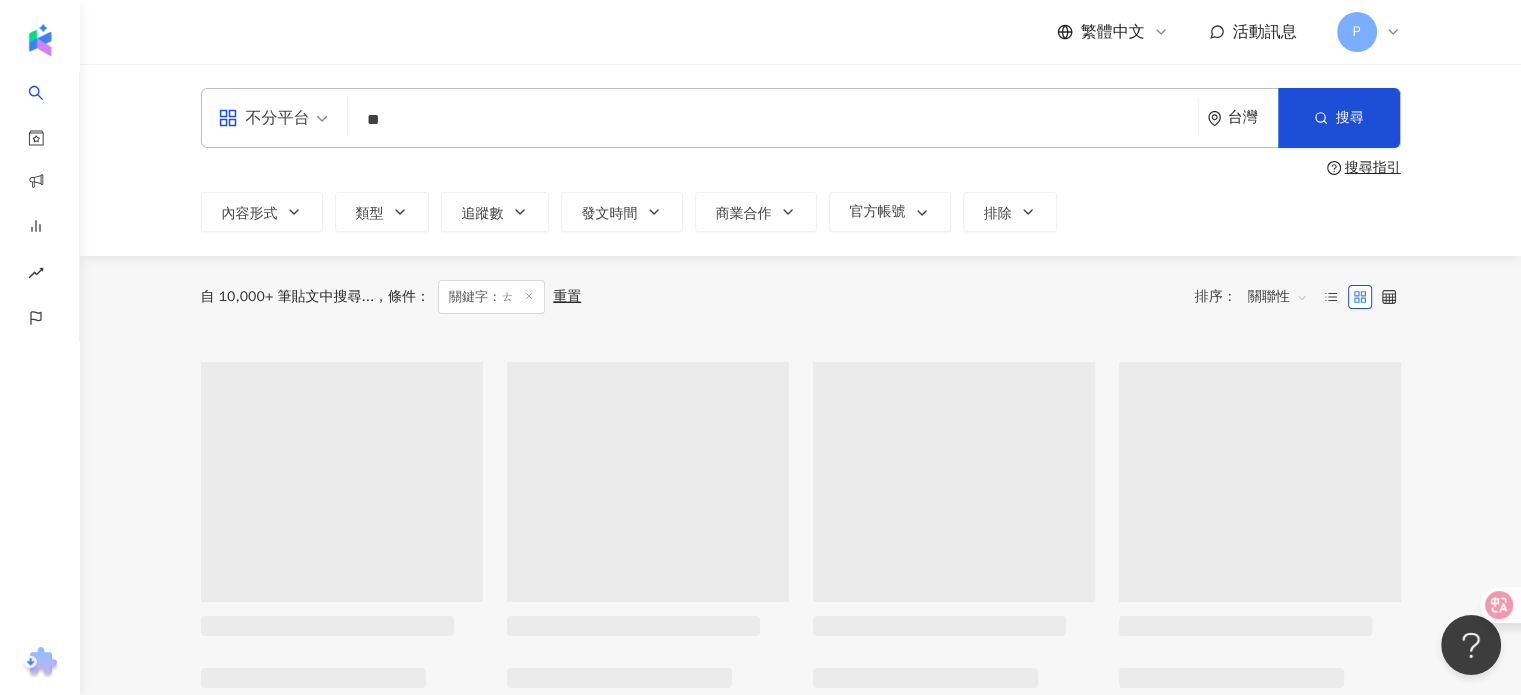 scroll, scrollTop: 0, scrollLeft: 0, axis: both 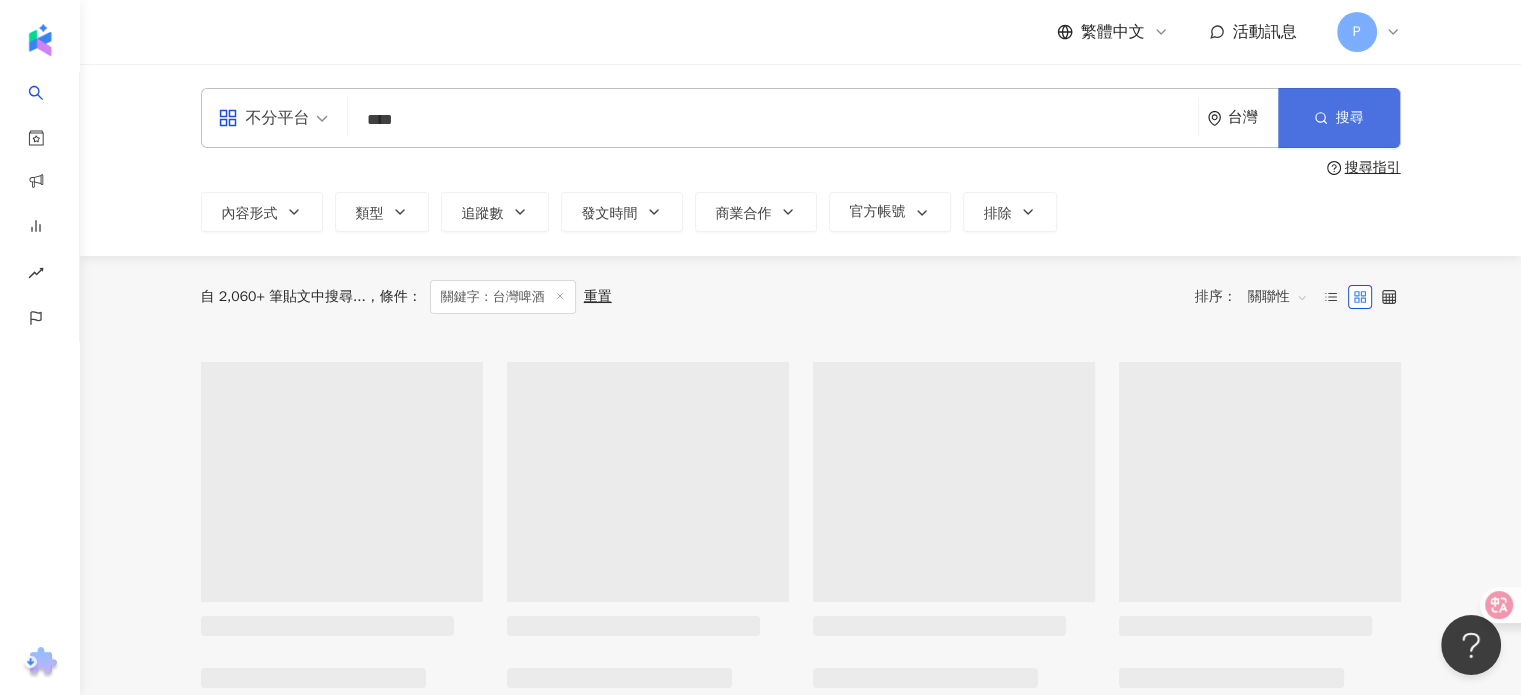 click on "搜尋" at bounding box center [1350, 118] 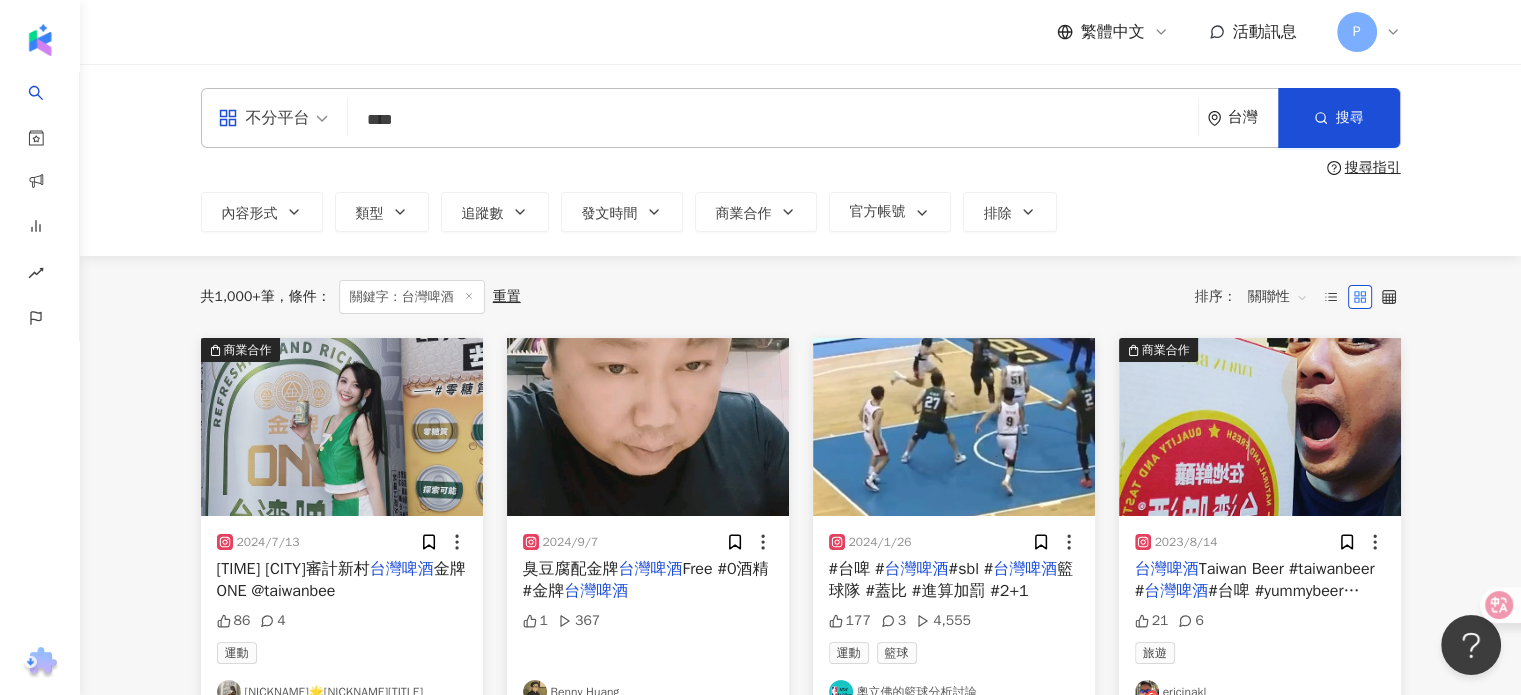 click on "不分平台 **** 台灣 搜尋" at bounding box center (801, 118) 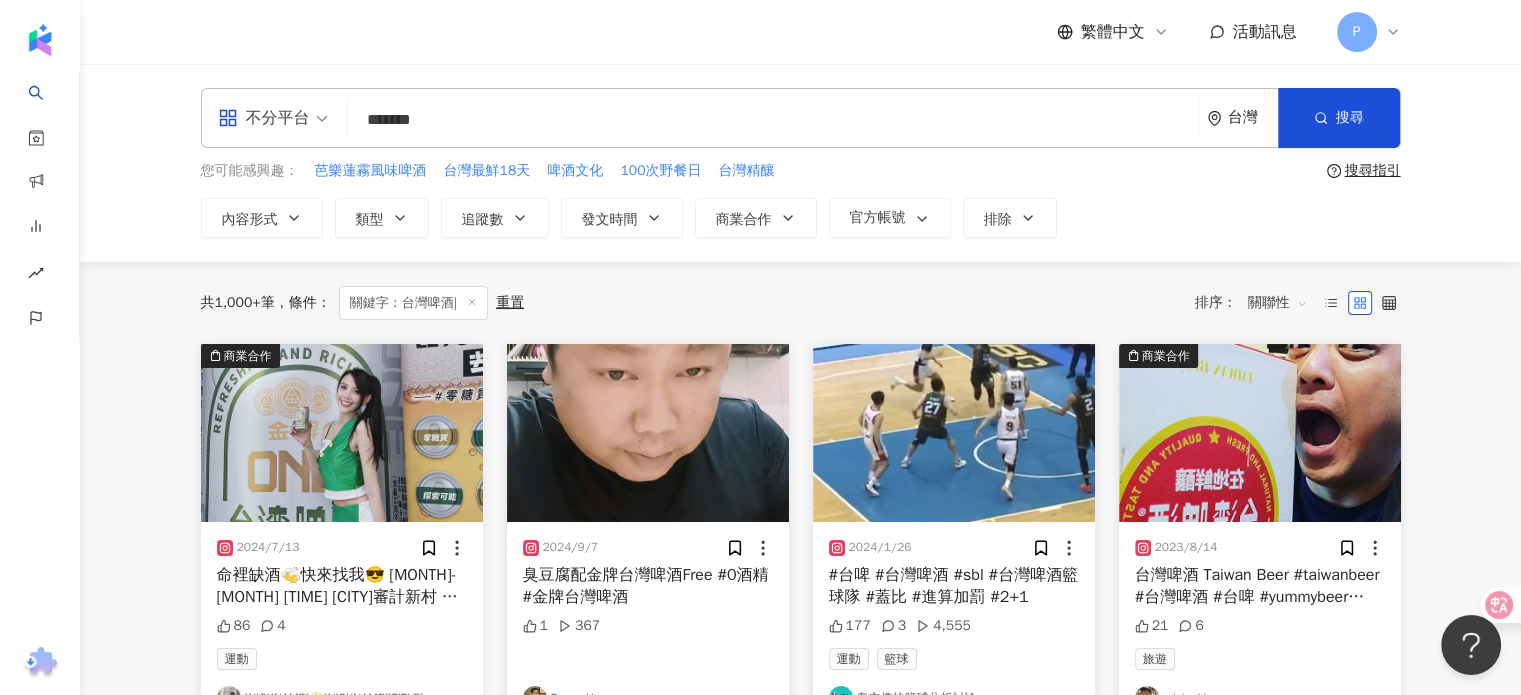 scroll, scrollTop: 0, scrollLeft: 0, axis: both 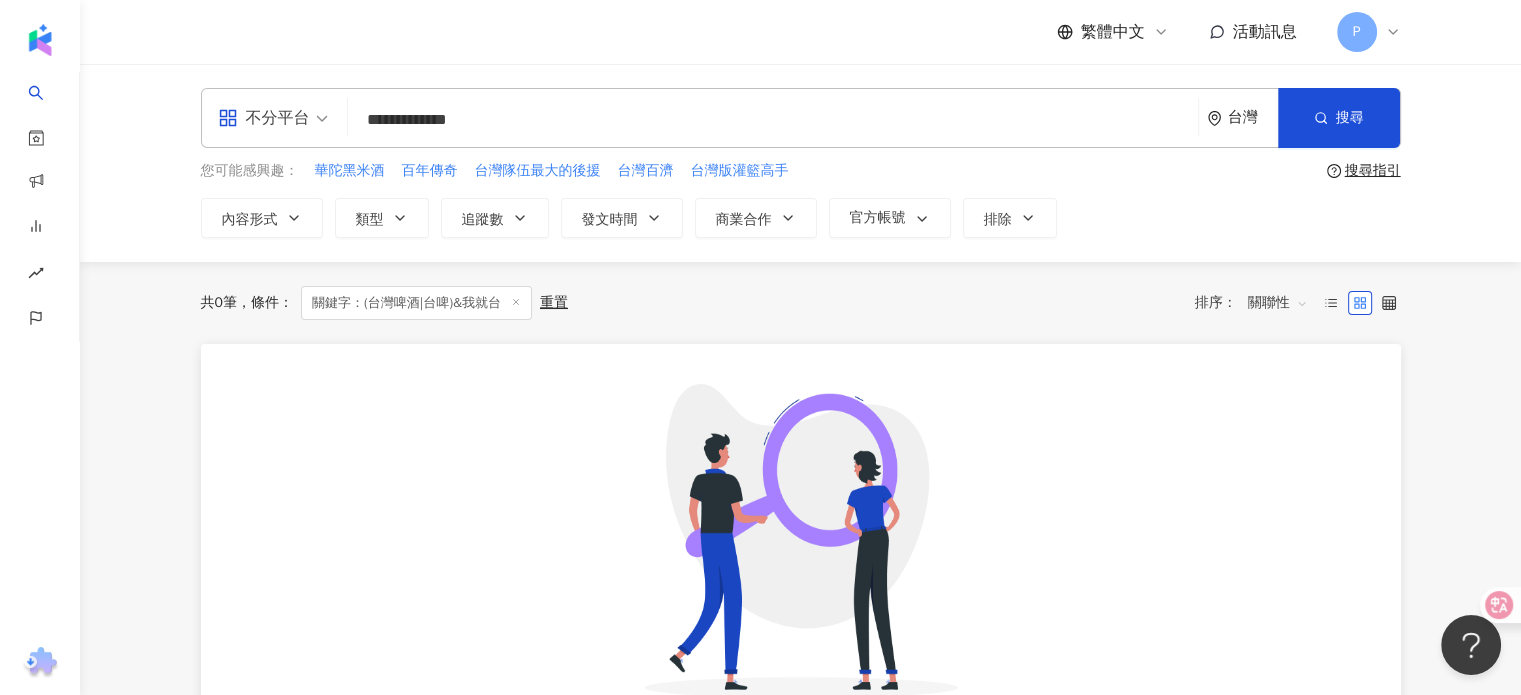 click on "**********" at bounding box center (773, 119) 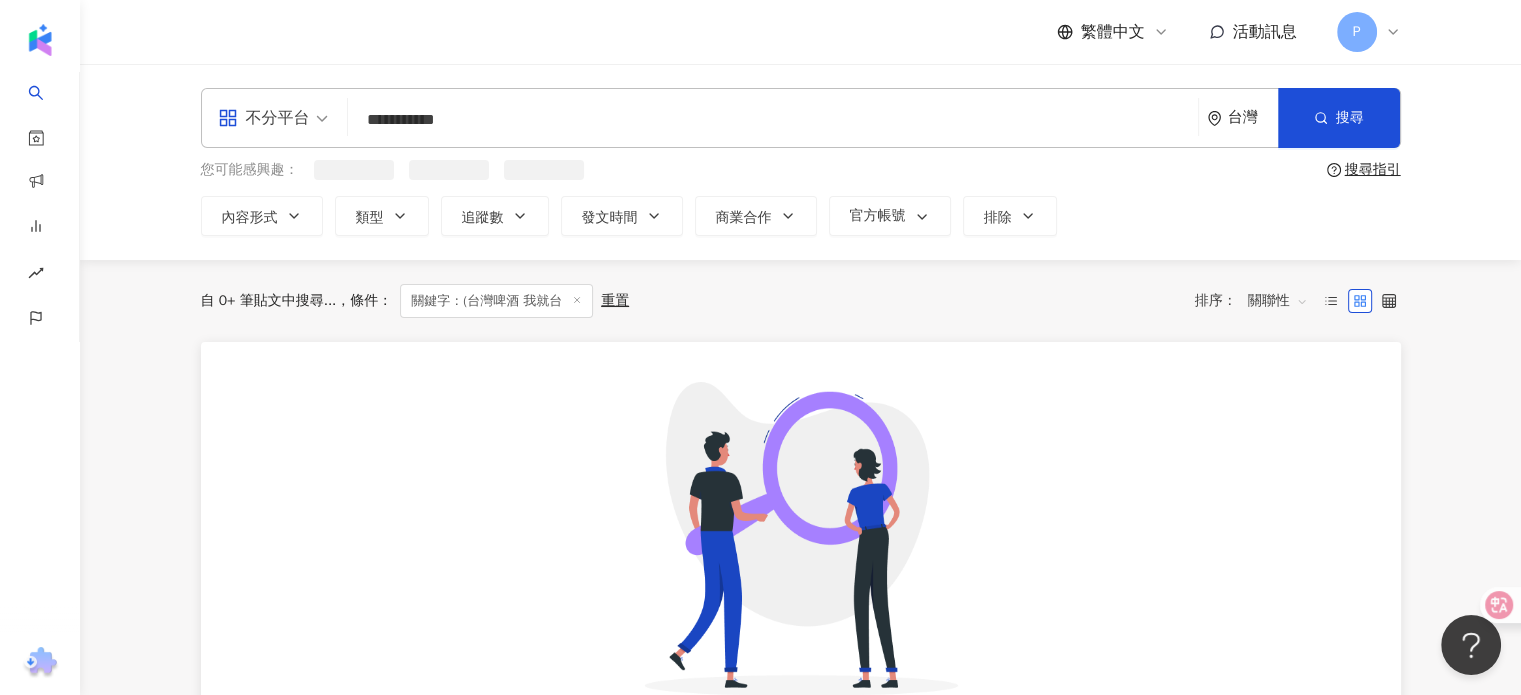 scroll, scrollTop: 0, scrollLeft: 0, axis: both 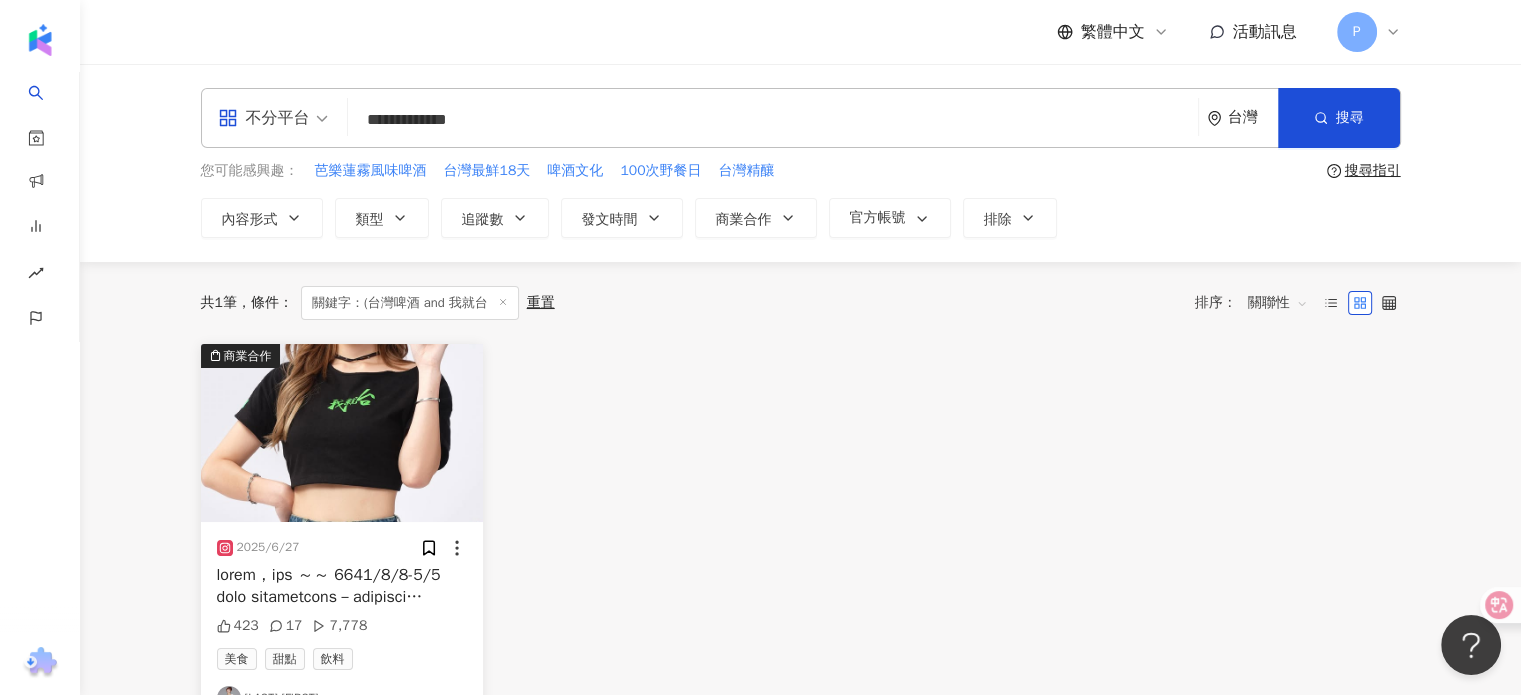click on "**********" at bounding box center (773, 119) 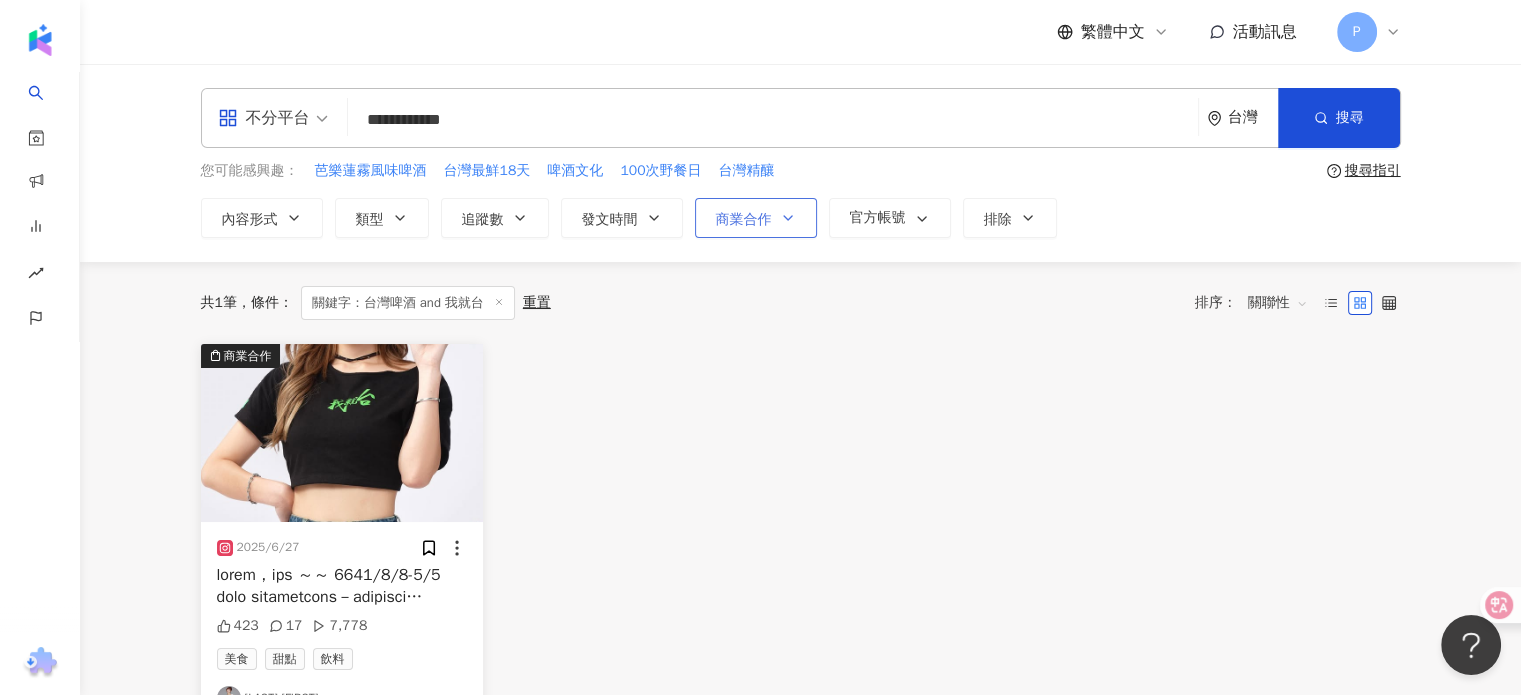 type on "**********" 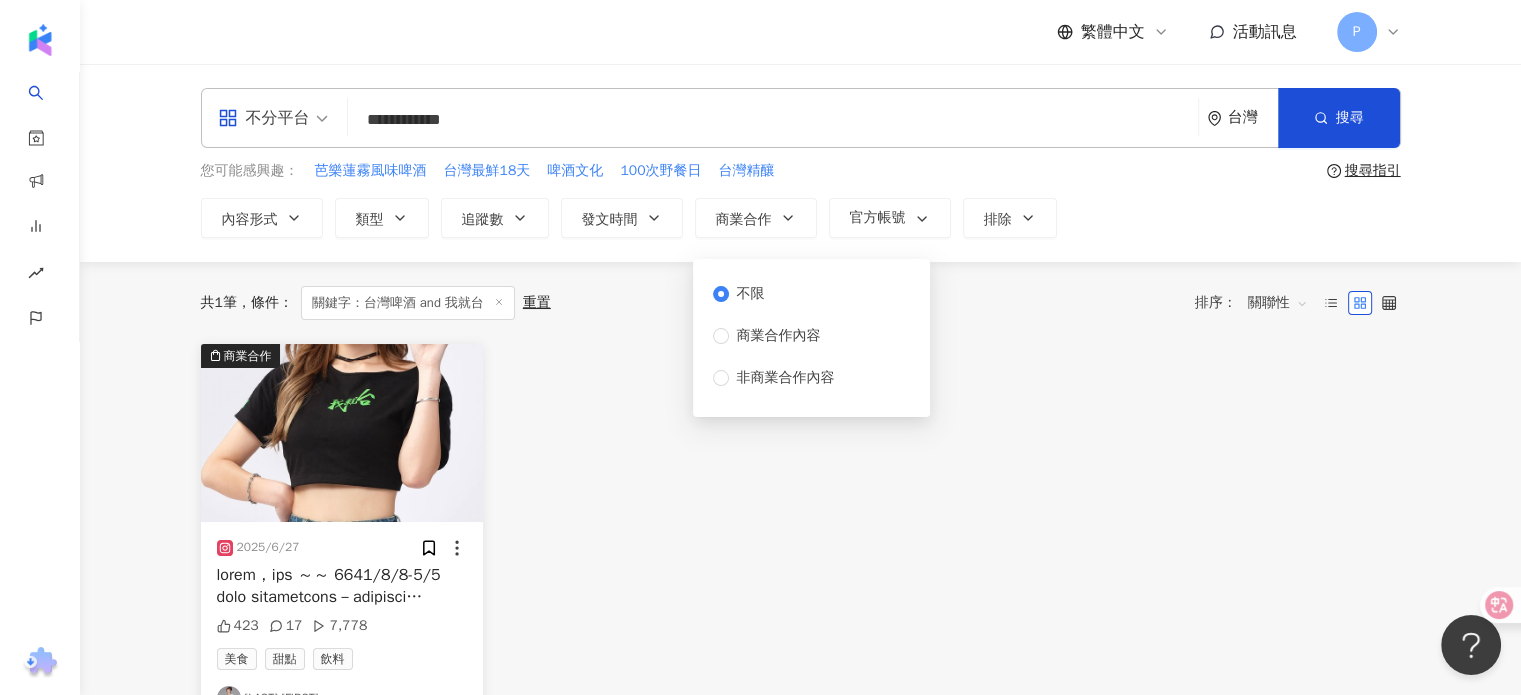 click on "不限" at bounding box center [751, 294] 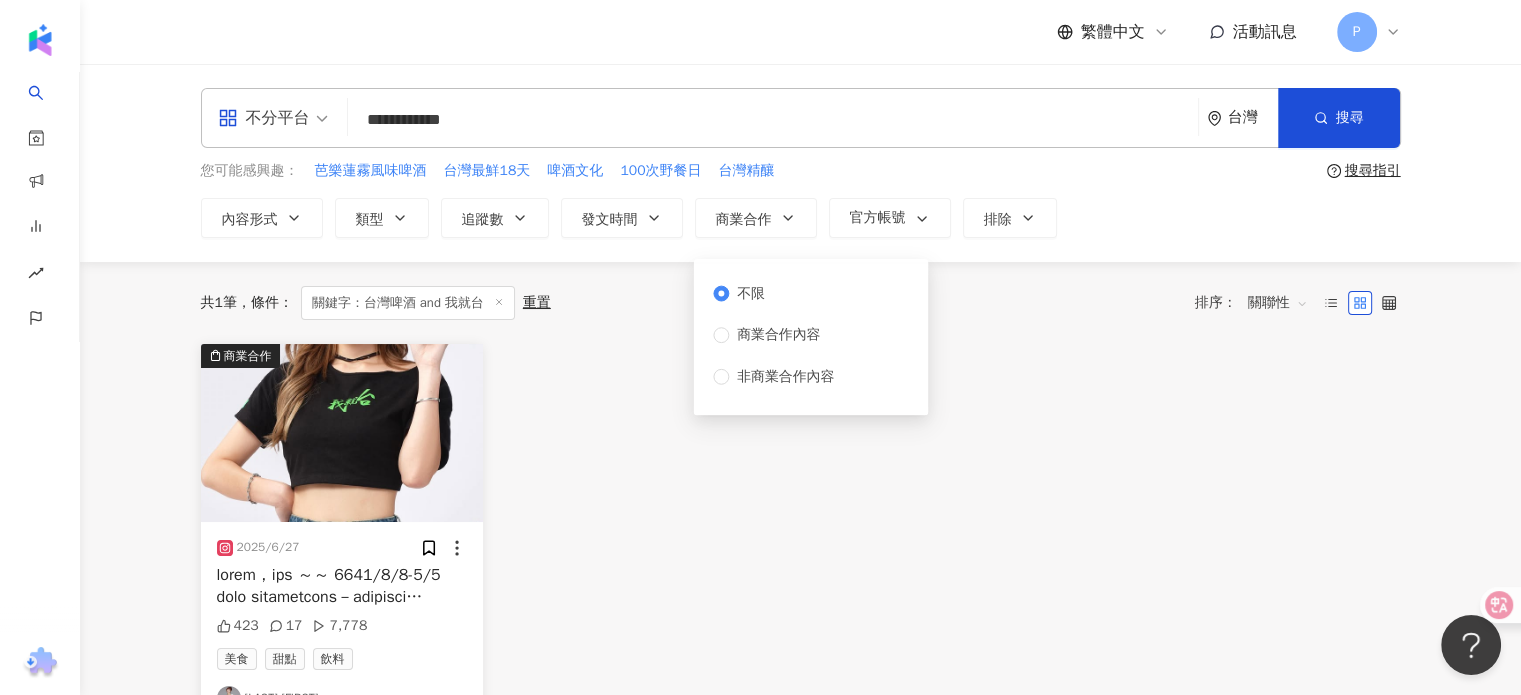 click on "商業合作 2025/6/27 423 17 7,778 美食 甜點 飲料 蘇妍緹" at bounding box center (801, 535) 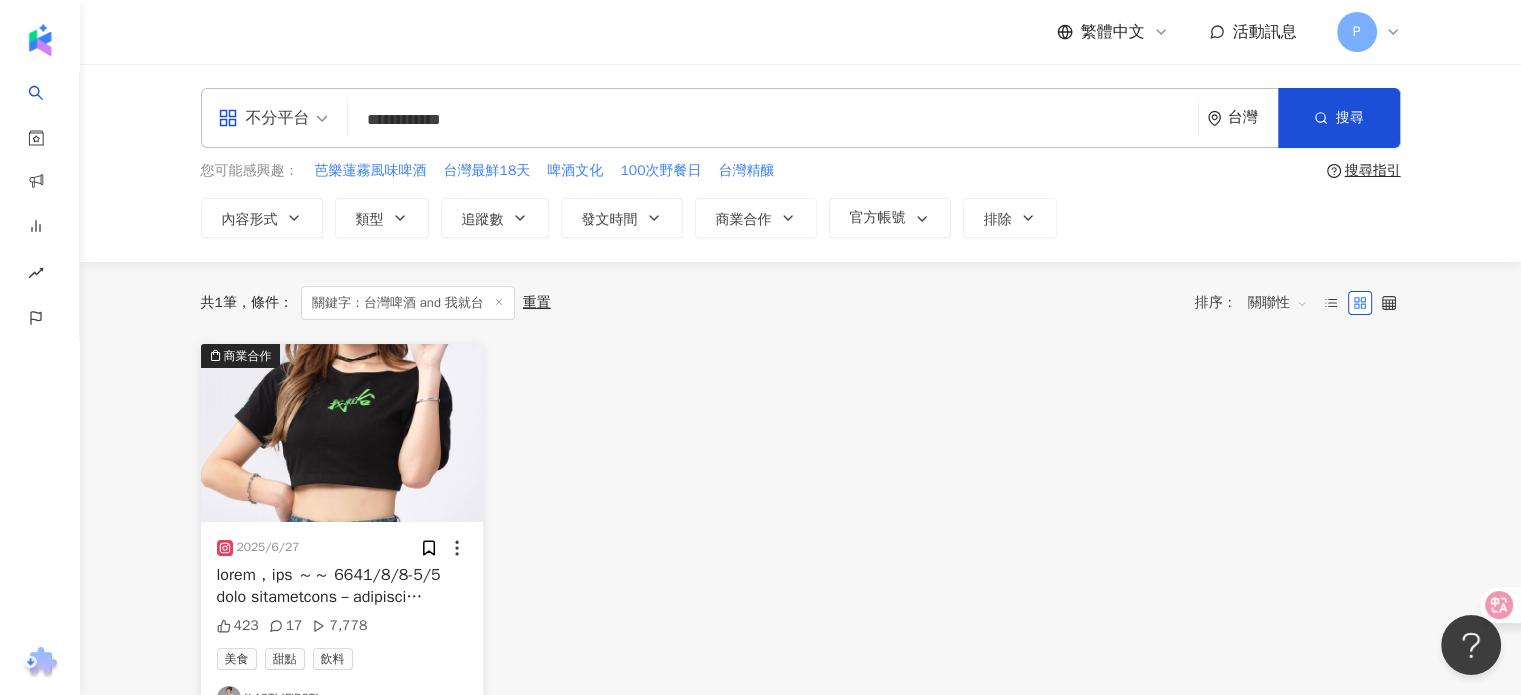 scroll, scrollTop: 0, scrollLeft: 0, axis: both 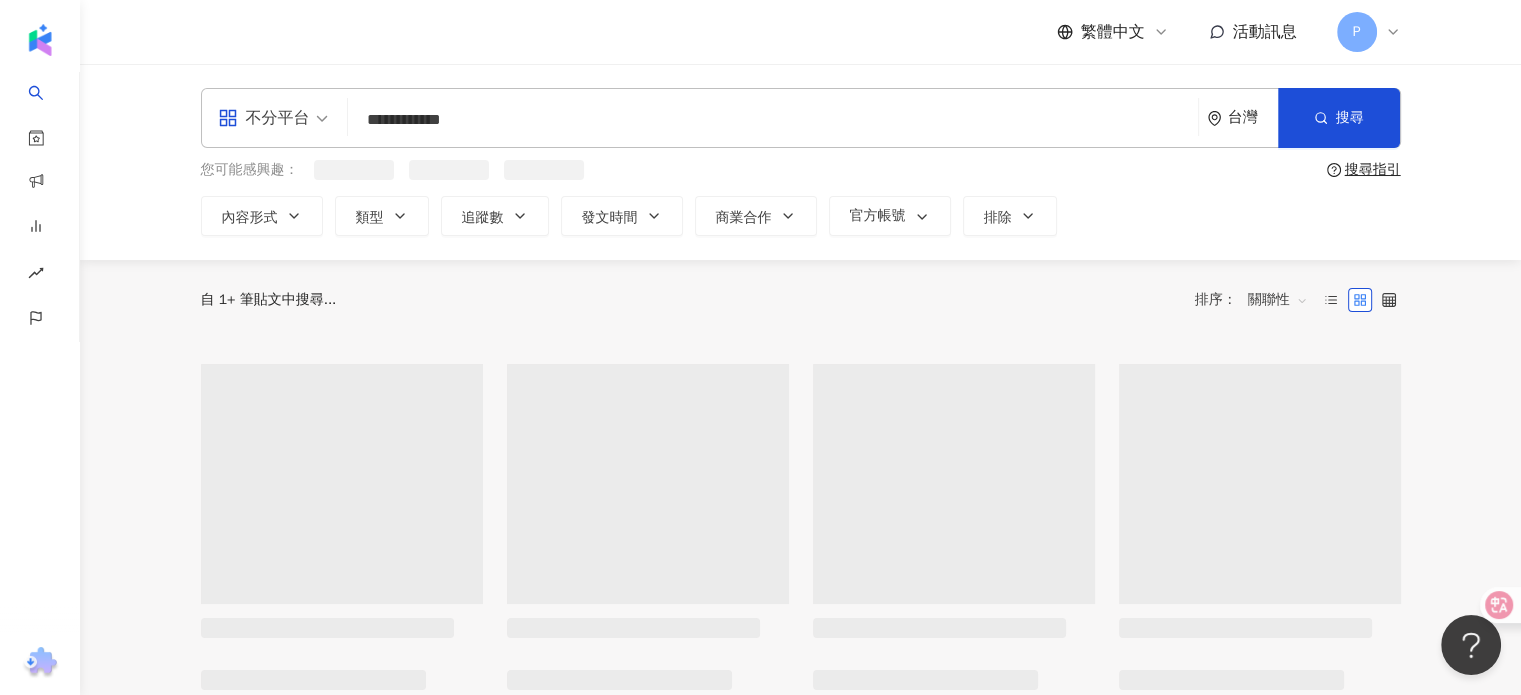 type 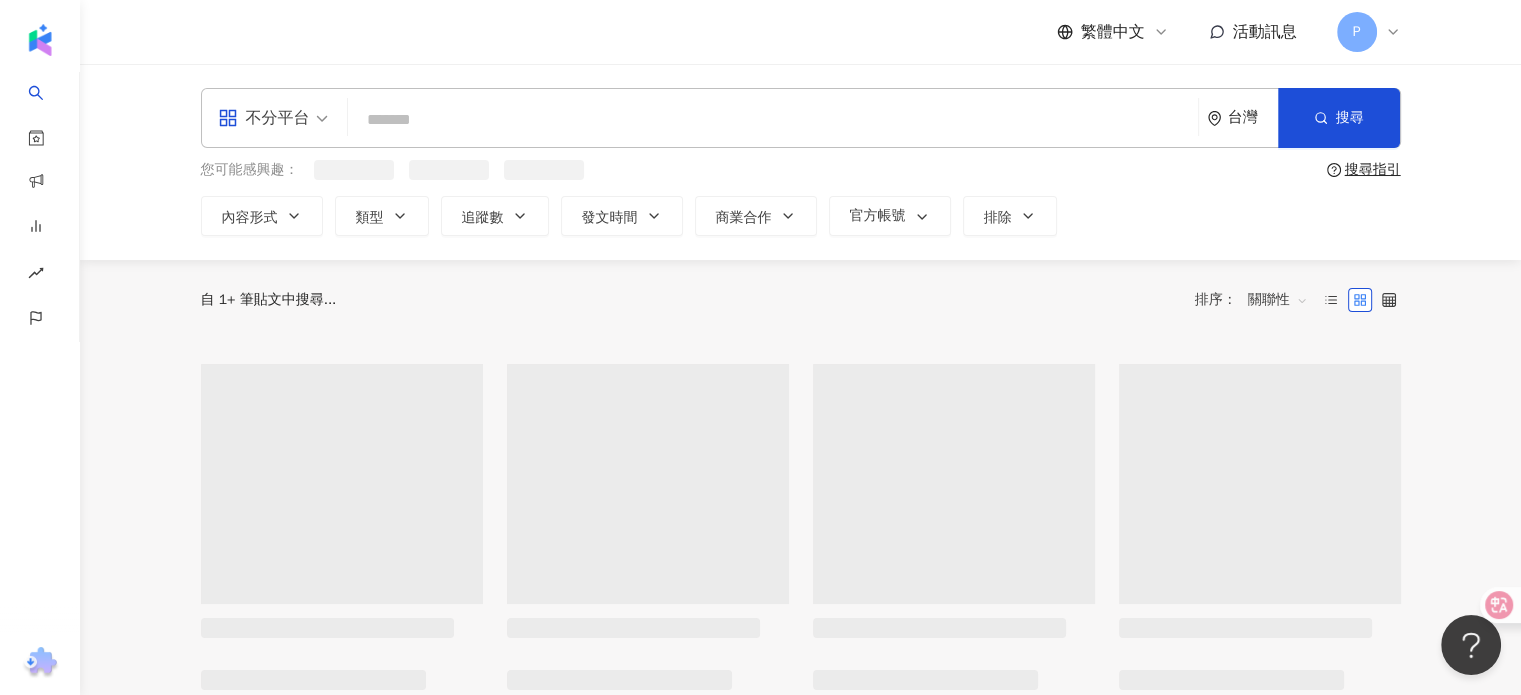 scroll, scrollTop: 0, scrollLeft: 0, axis: both 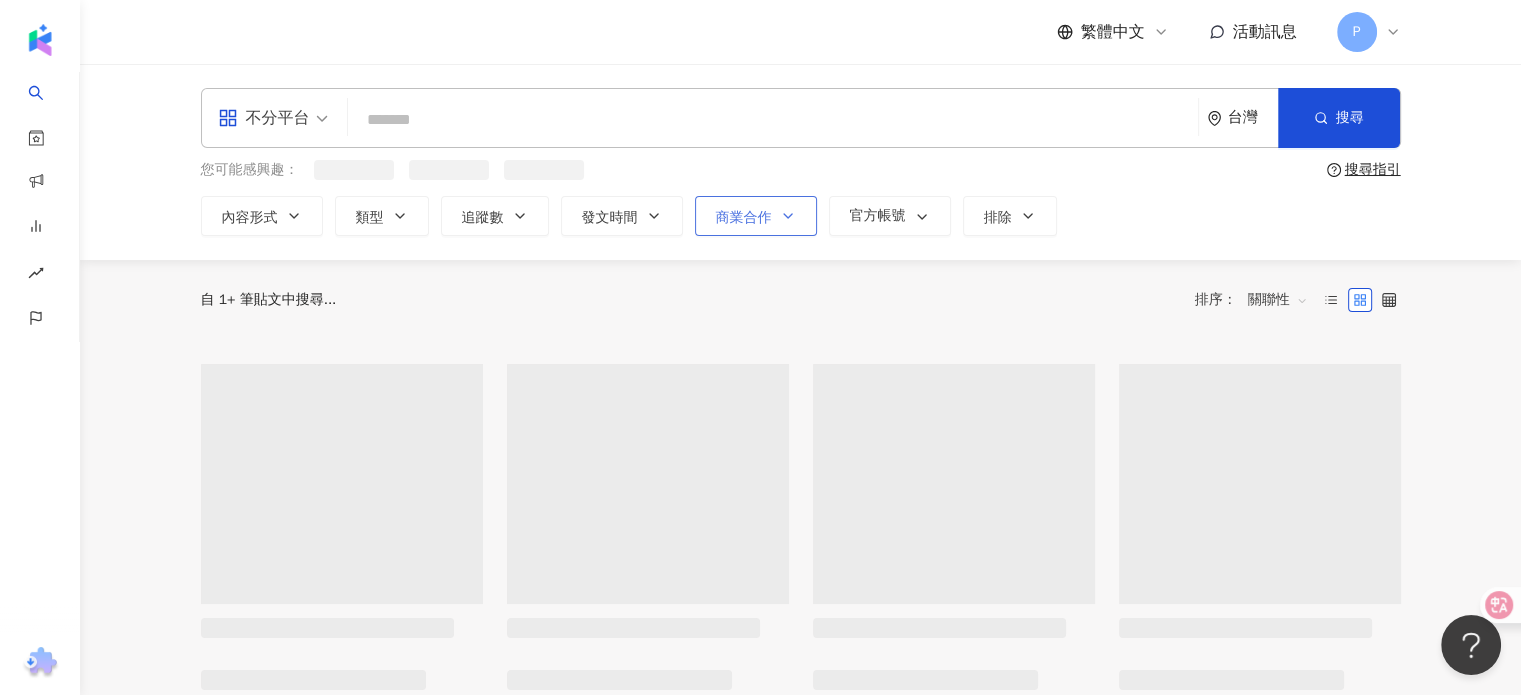 click 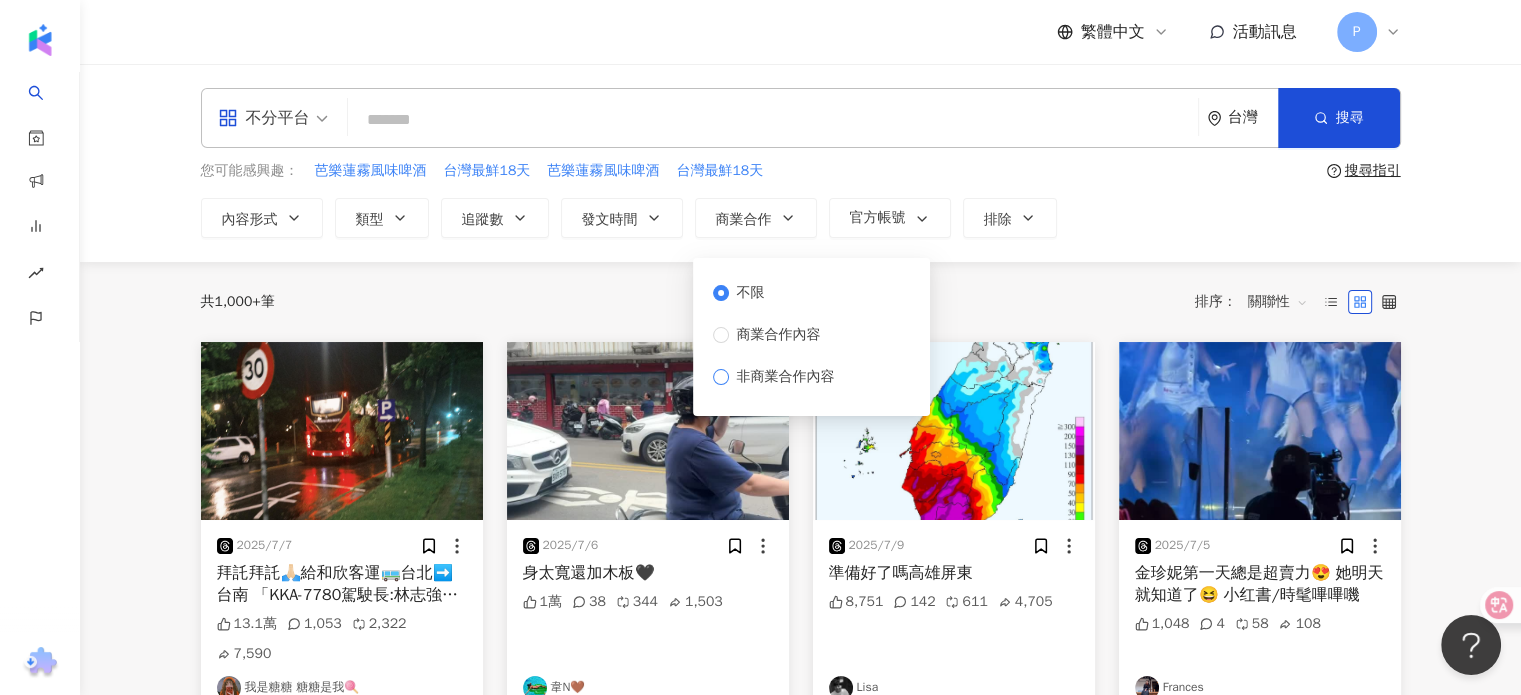 click on "非商業合作內容" at bounding box center (786, 377) 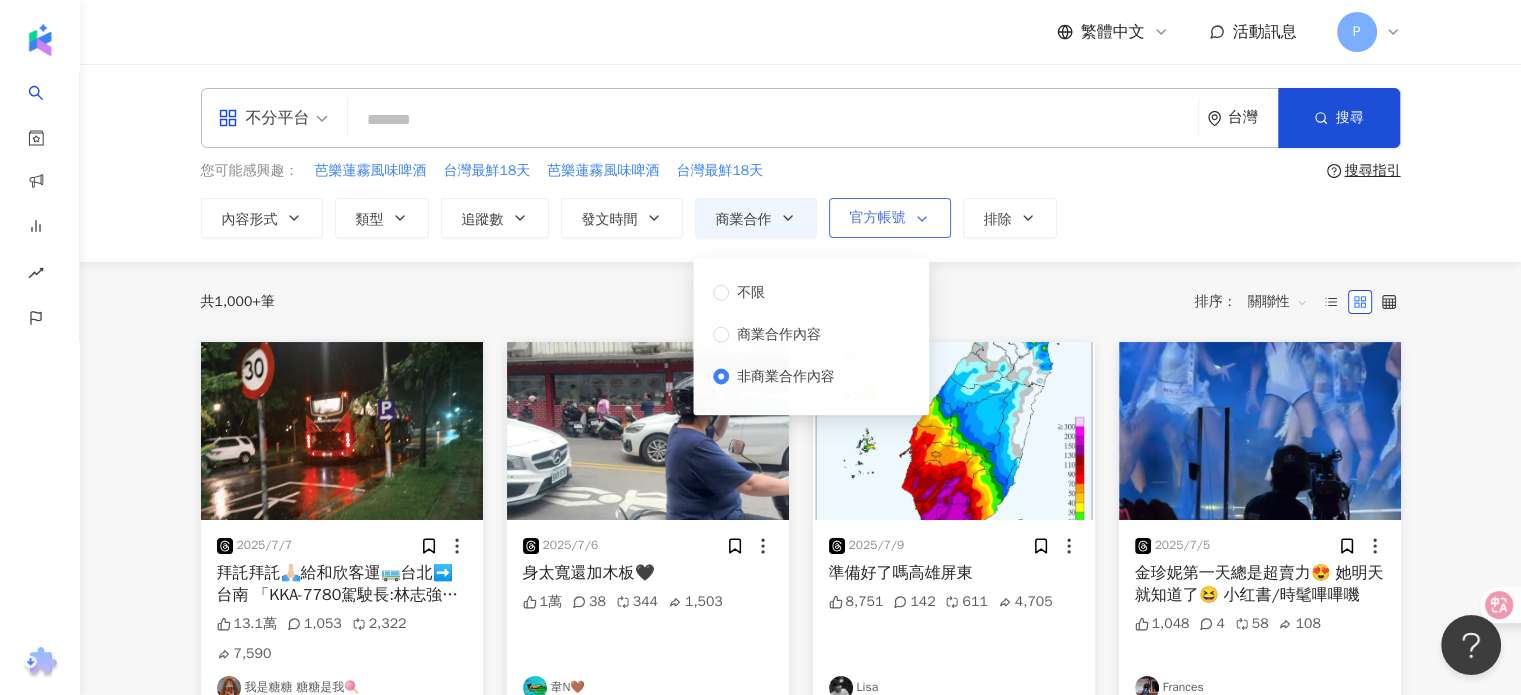 click on "官方帳號" at bounding box center [878, 218] 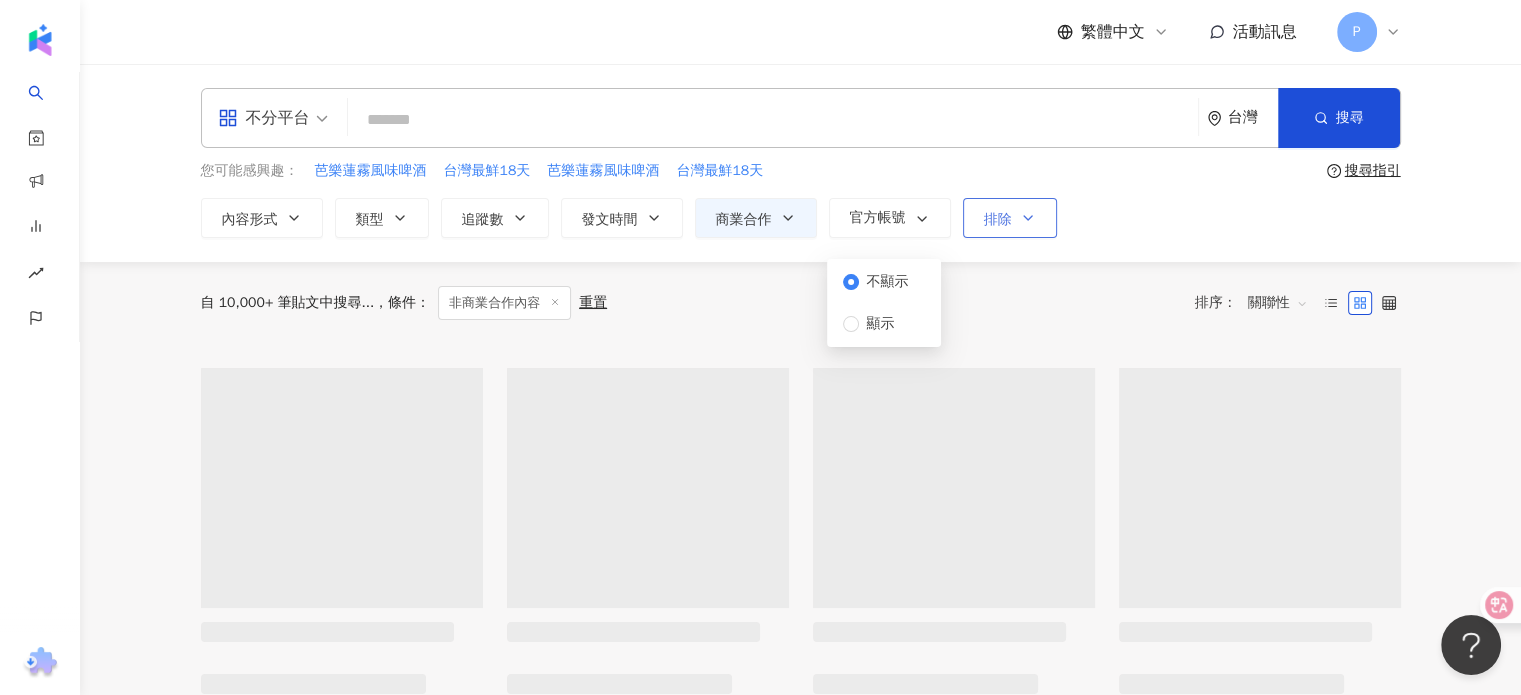 scroll, scrollTop: 0, scrollLeft: 0, axis: both 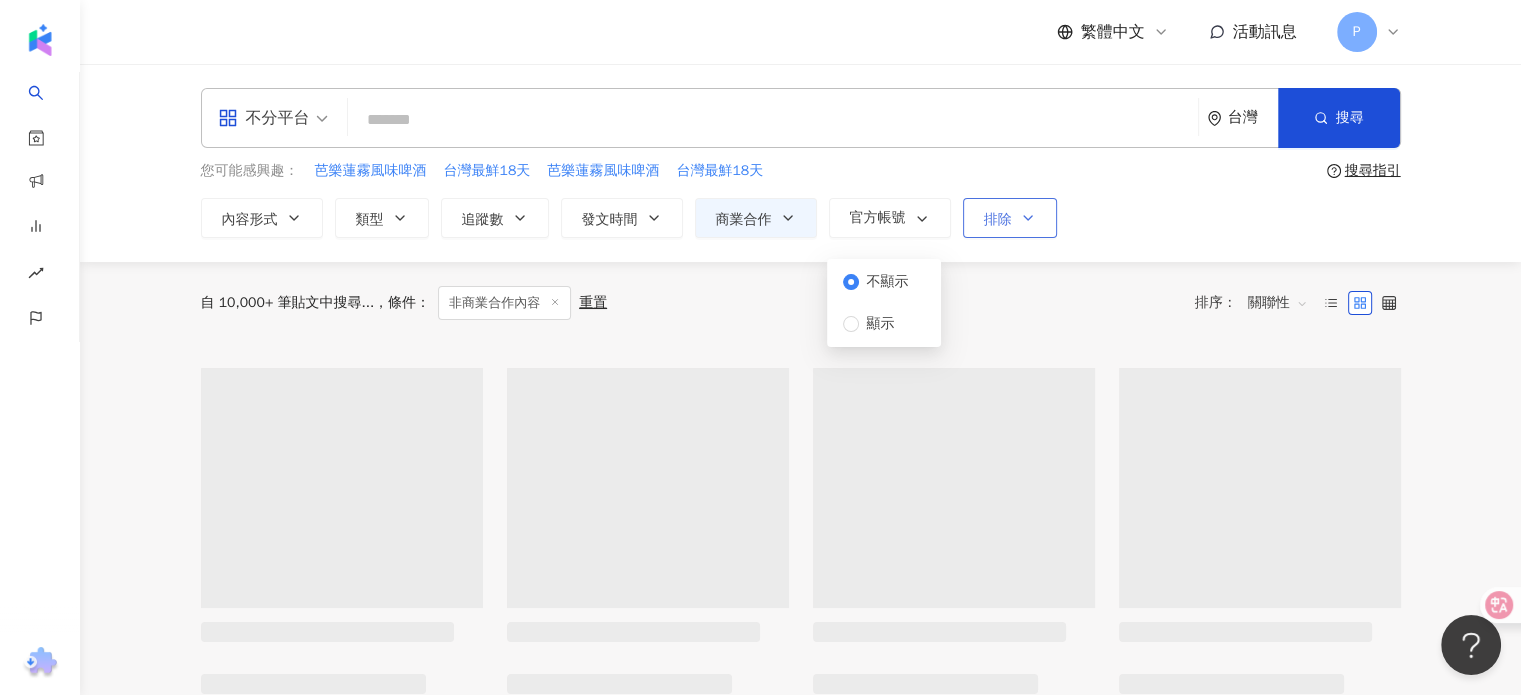 click on "排除" at bounding box center (1010, 218) 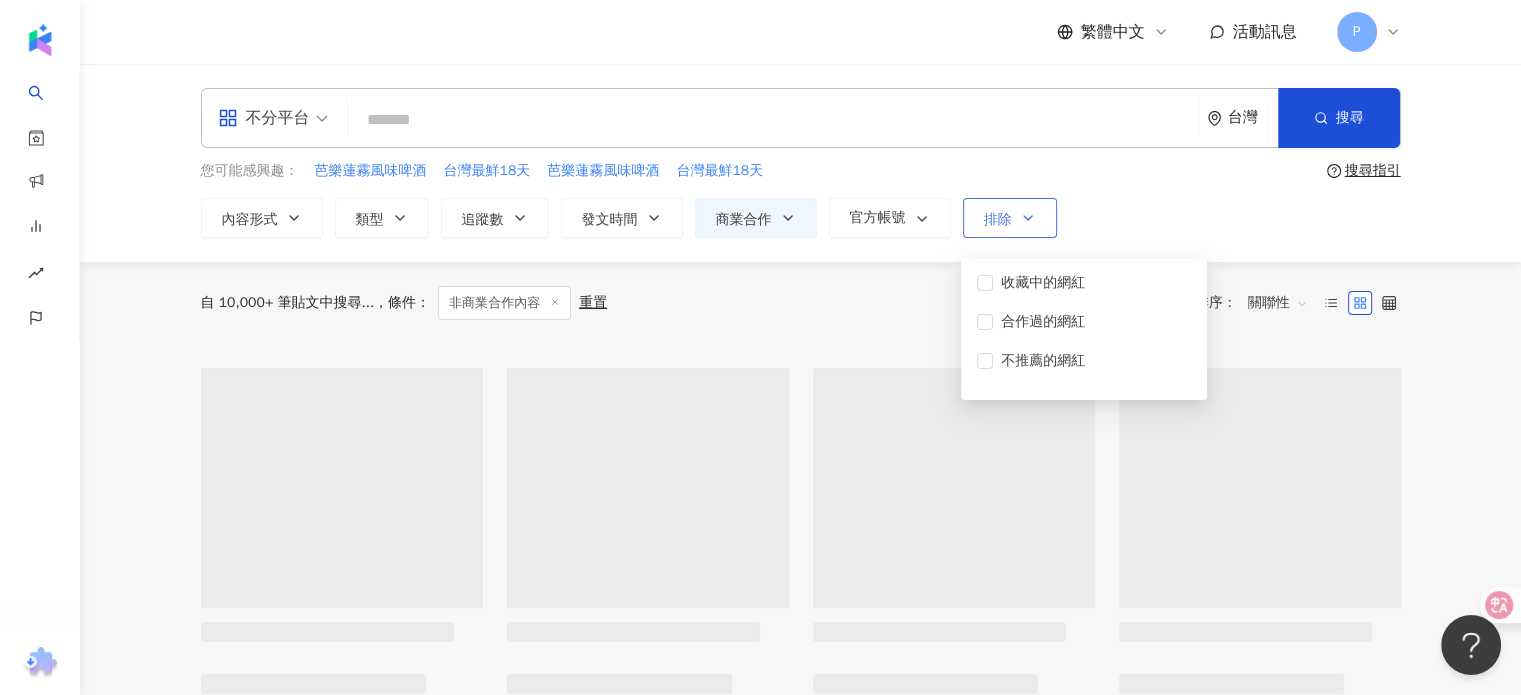 click on "排除" at bounding box center [1010, 218] 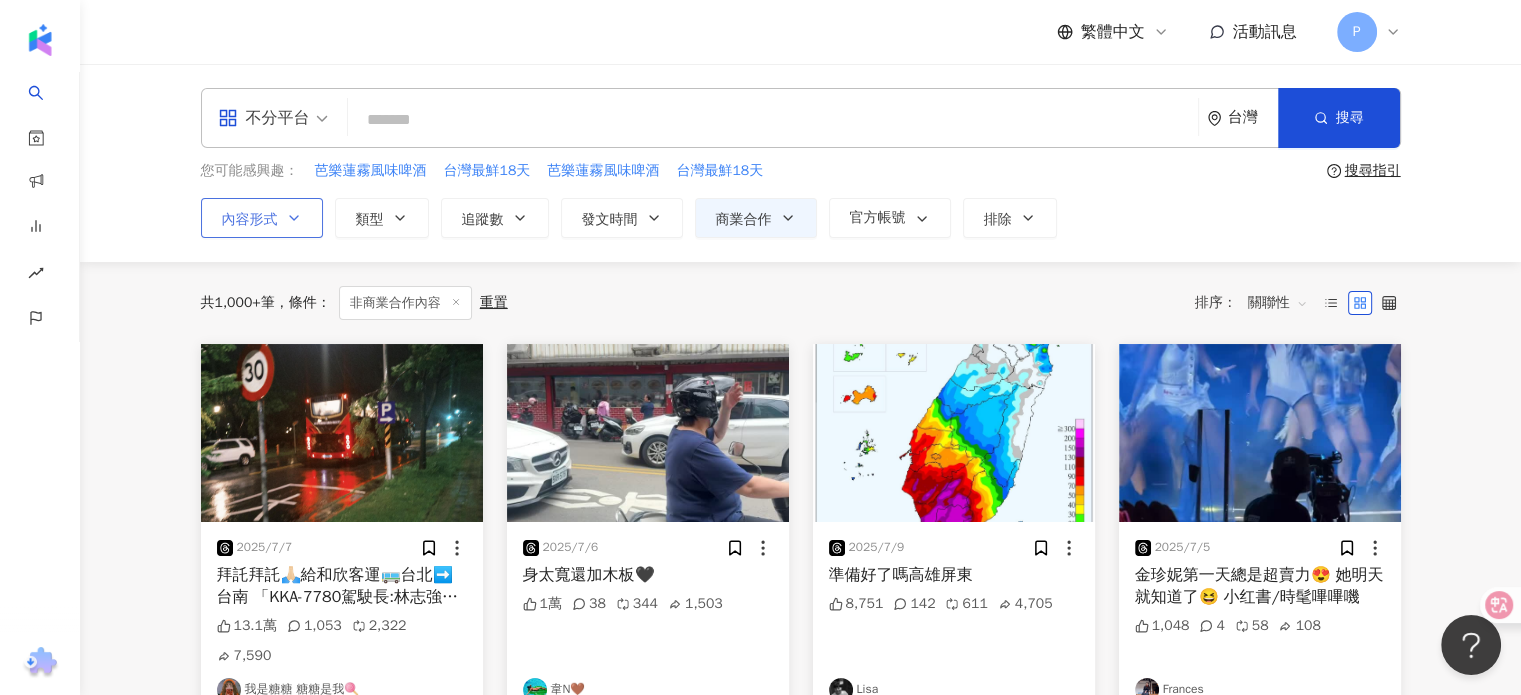 click 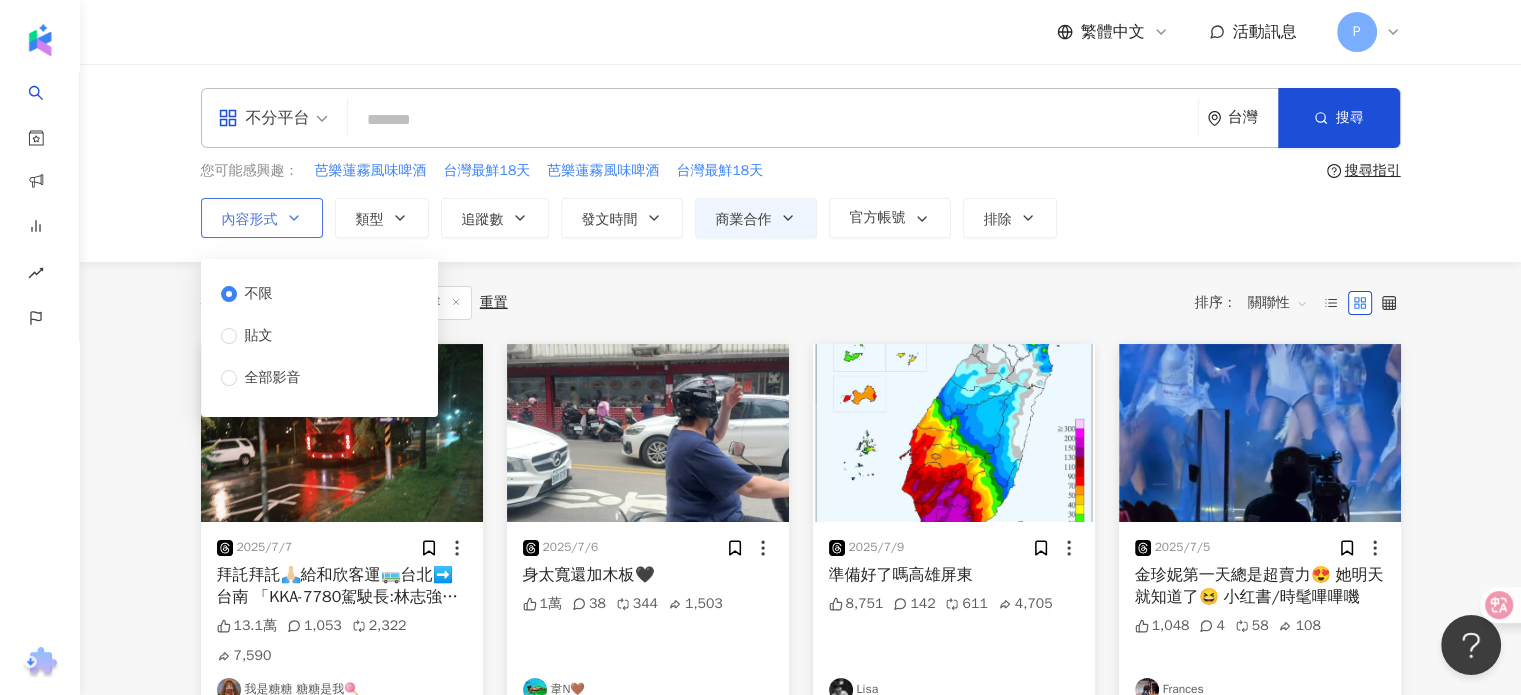 click 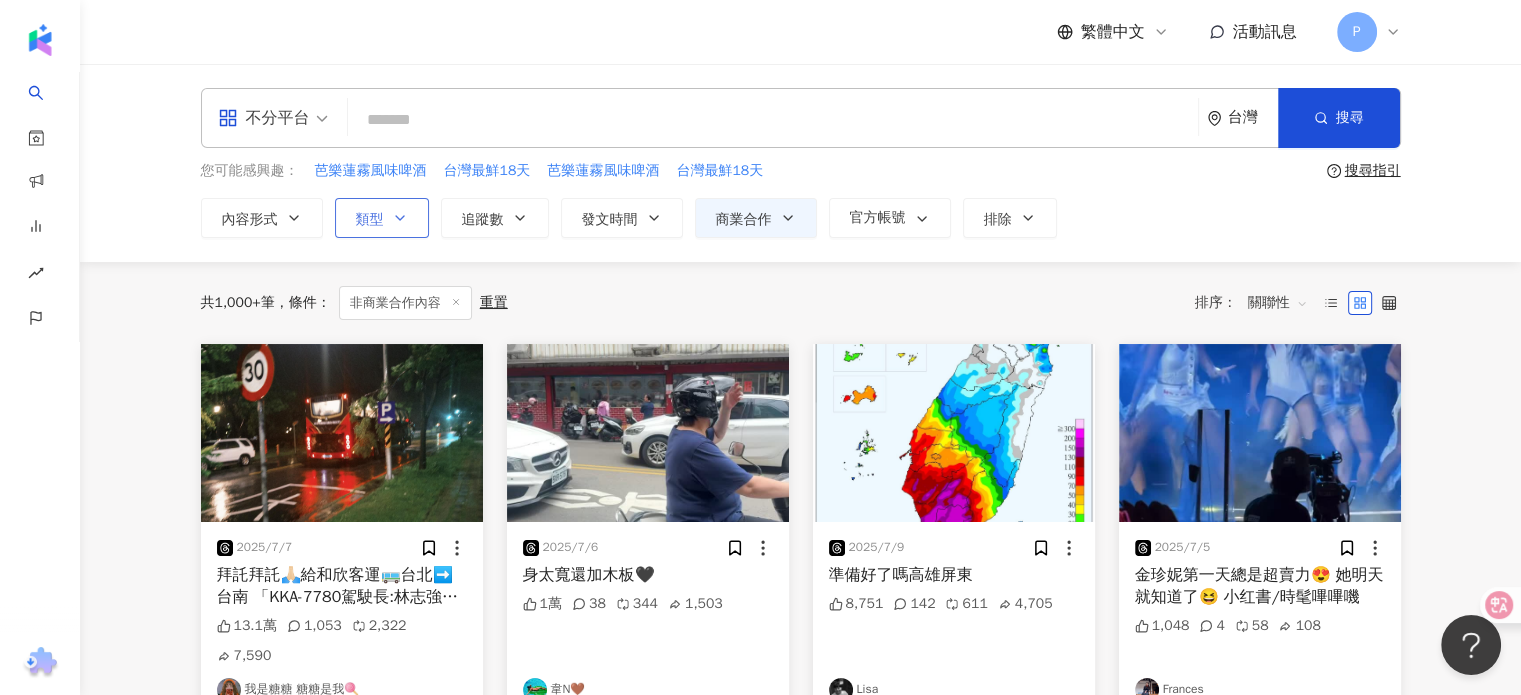 click on "類型" at bounding box center (382, 218) 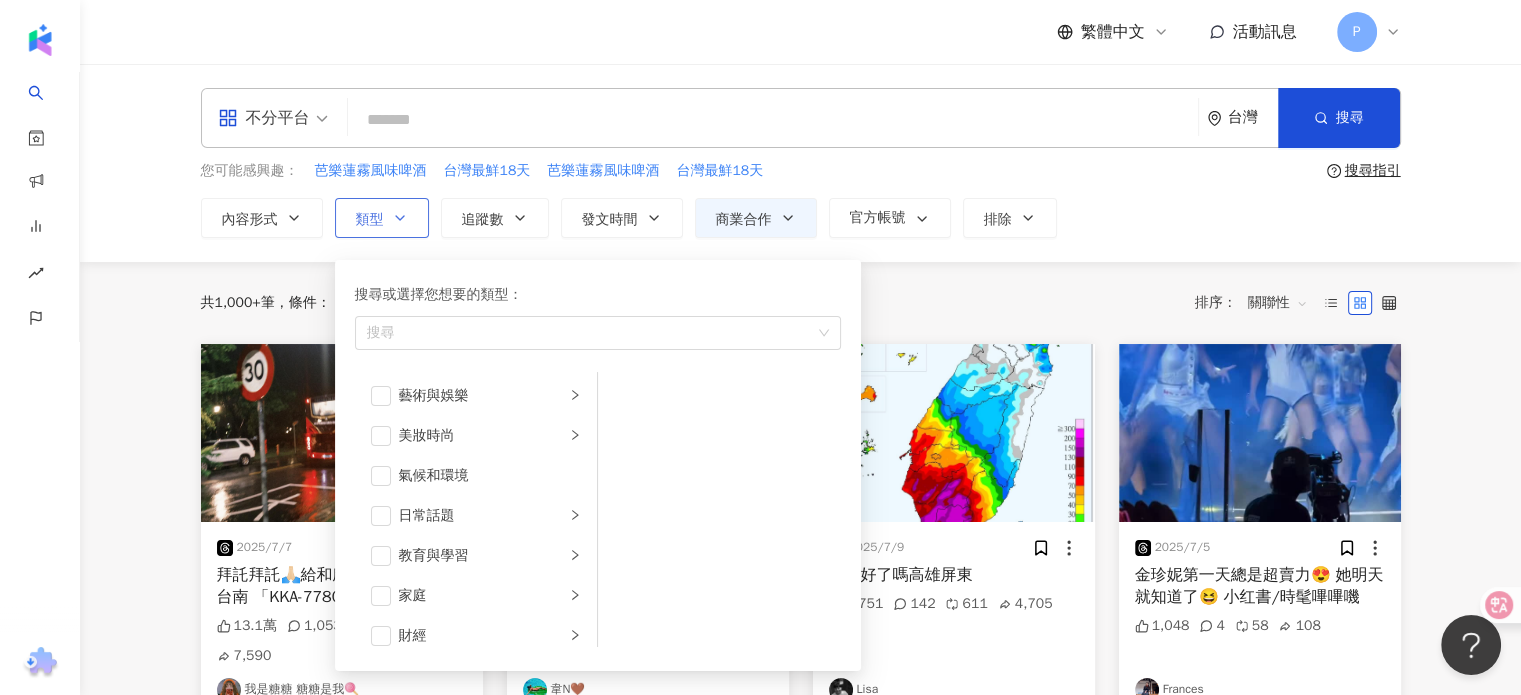 click on "類型 搜尋或選擇您想要的類型：   搜尋 藝術與娛樂 美妝時尚 氣候和環境 日常話題 教育與學習 家庭 財經 美食 命理占卜 遊戲 法政社會 生活風格 影視娛樂 醫療與健康 寵物 攝影 感情 宗教 促購導購 運動 科技 交通工具 旅遊 成人" at bounding box center [382, 218] 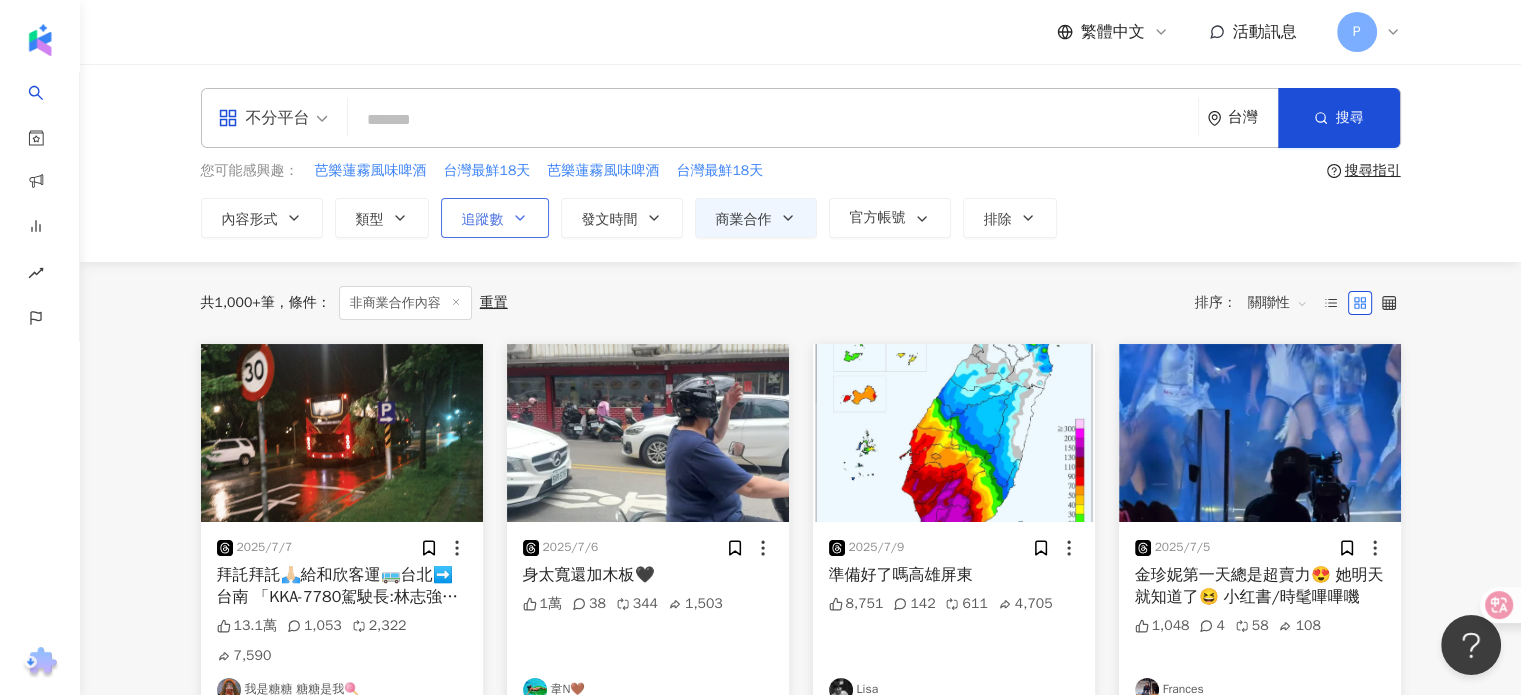click on "追蹤數" at bounding box center (495, 218) 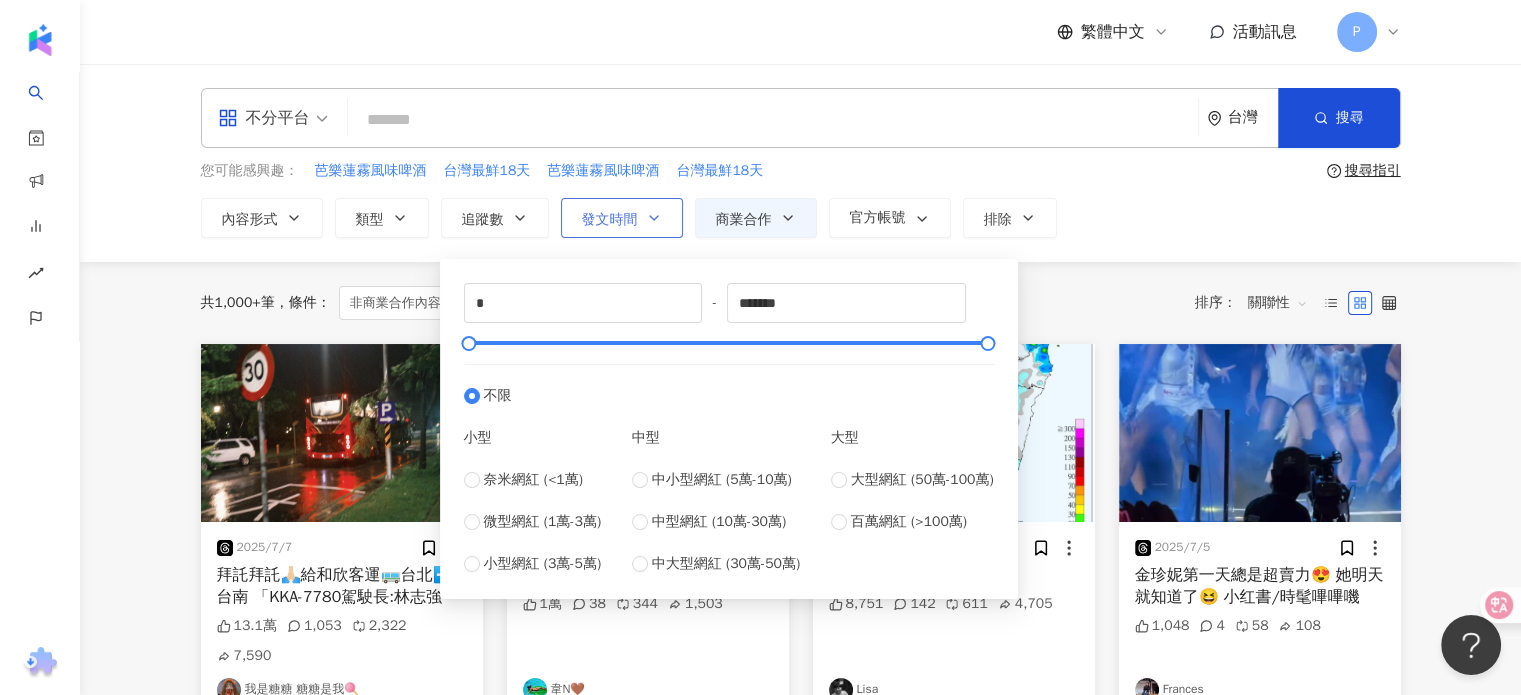 click on "發文時間" at bounding box center (622, 218) 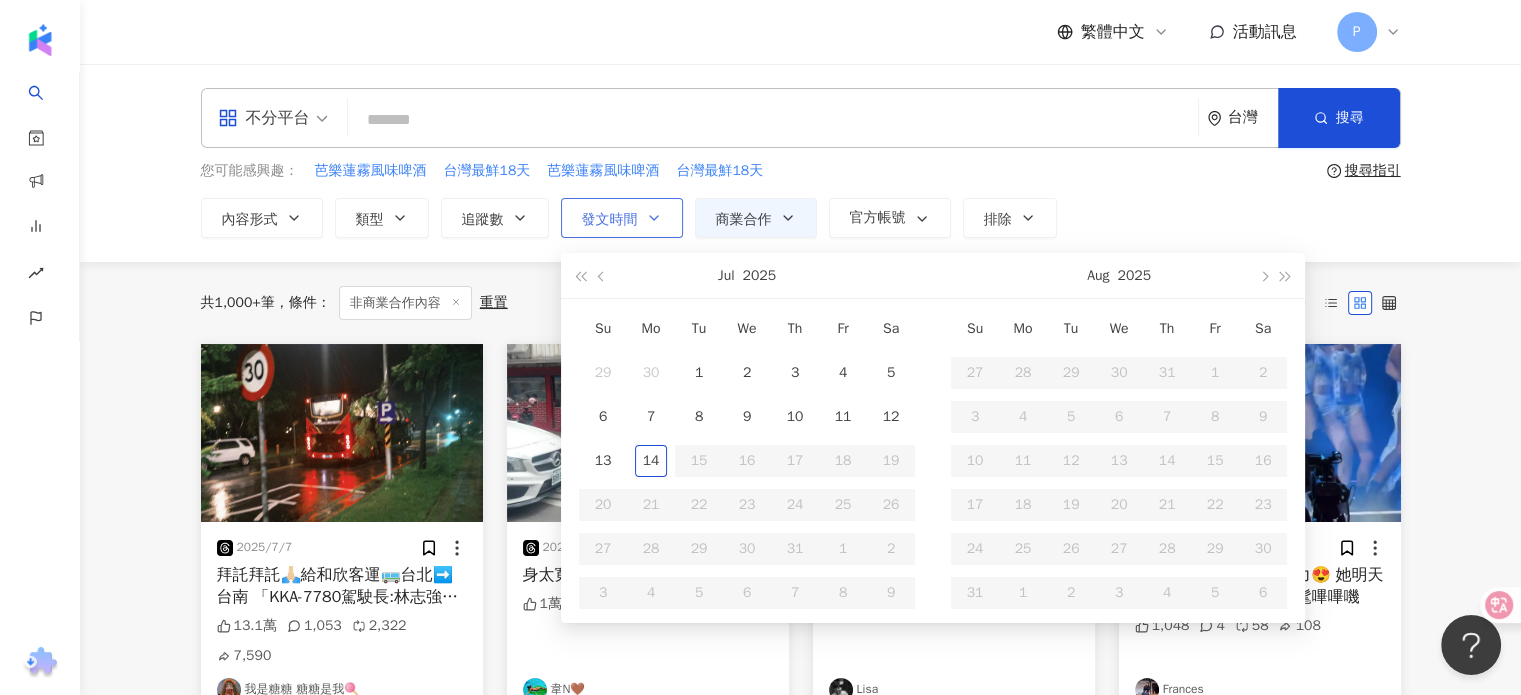 click 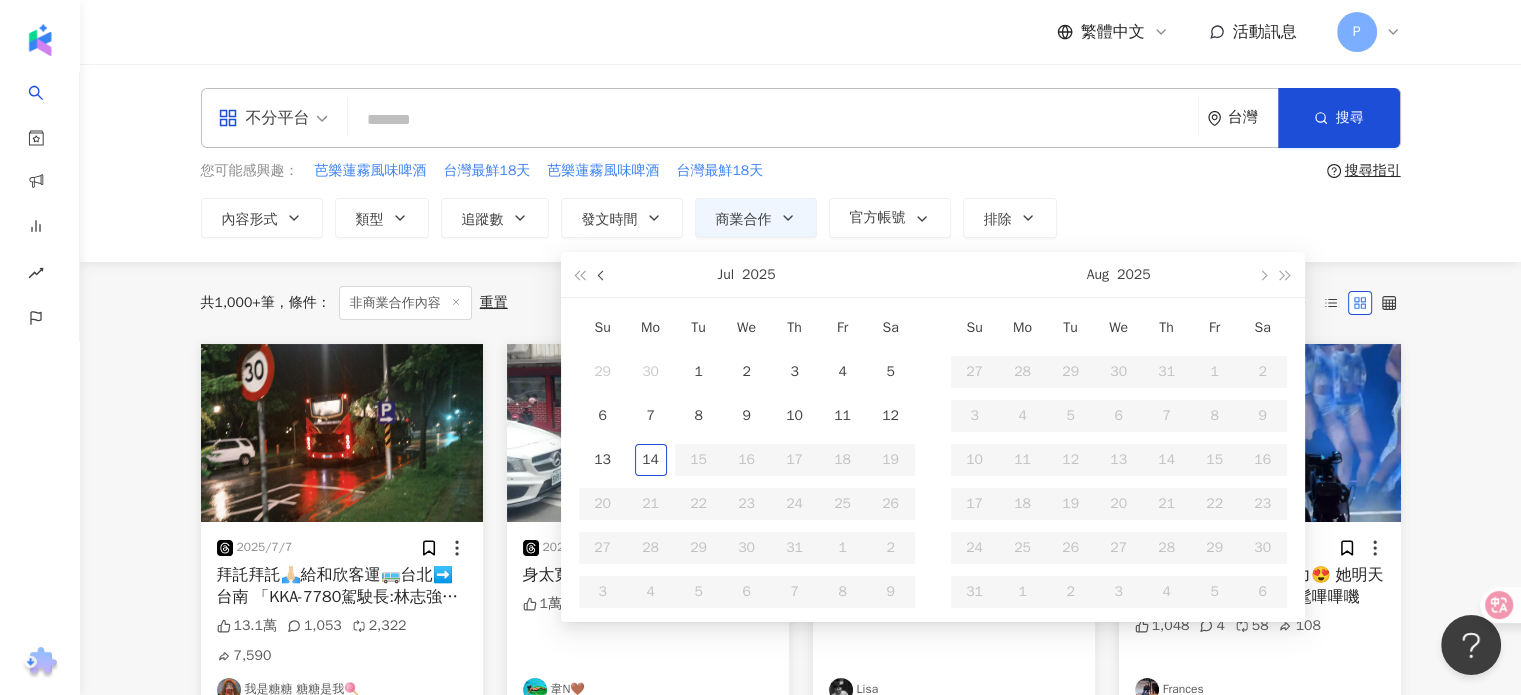 click at bounding box center [602, 274] 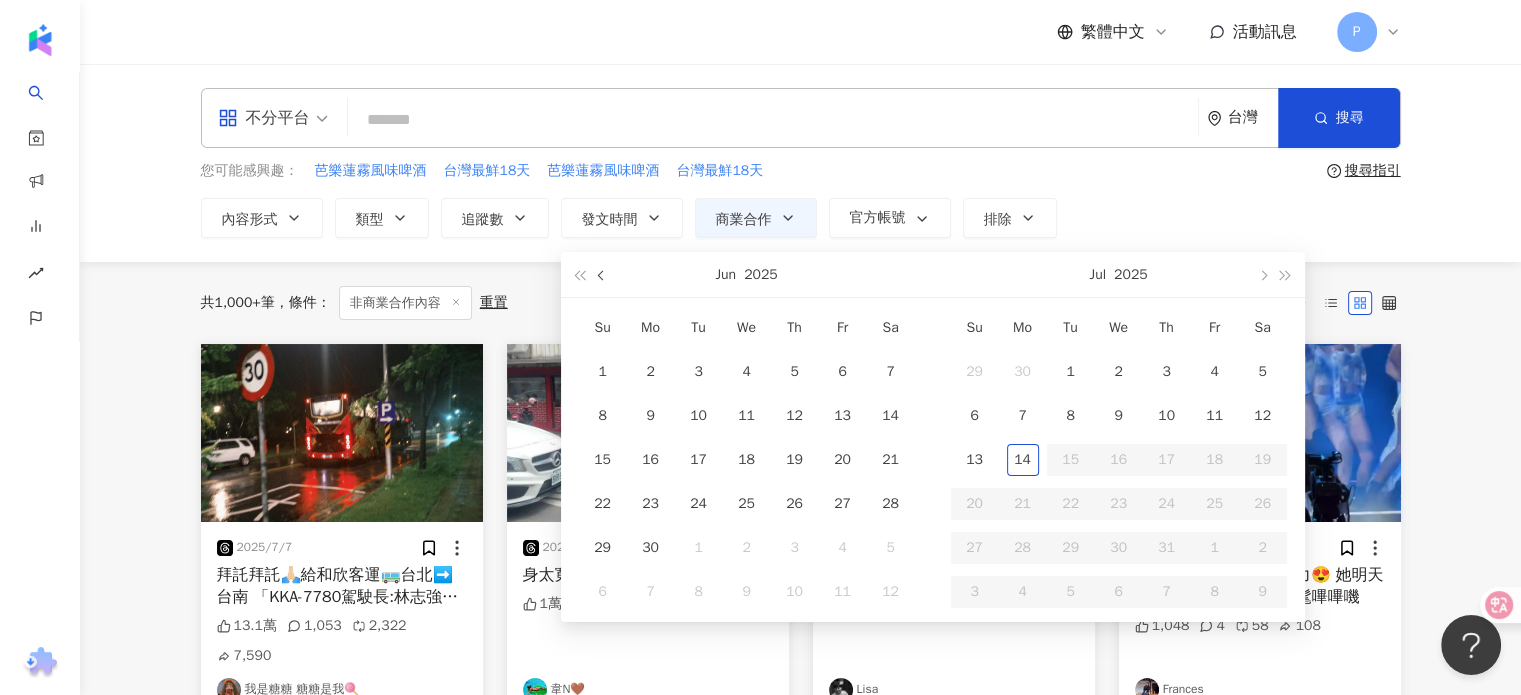 click at bounding box center (602, 274) 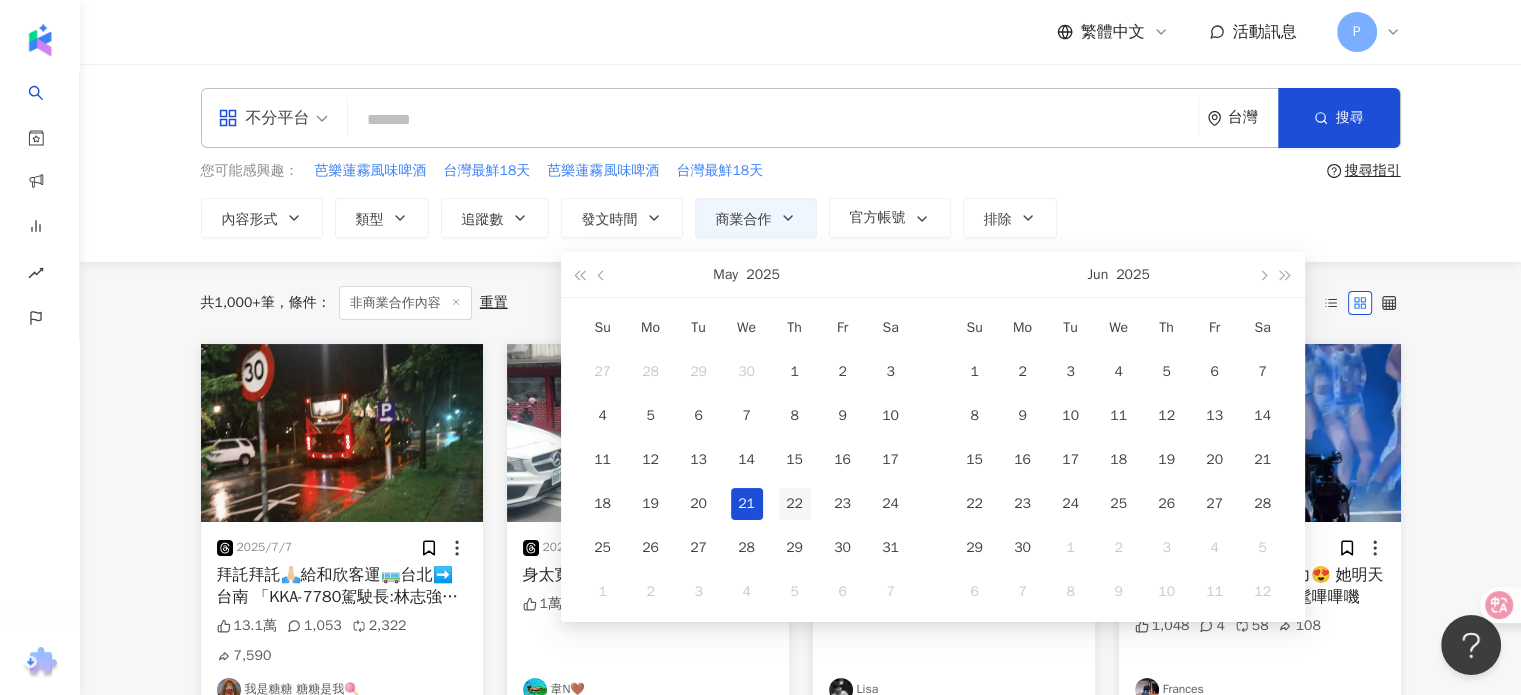 type on "**********" 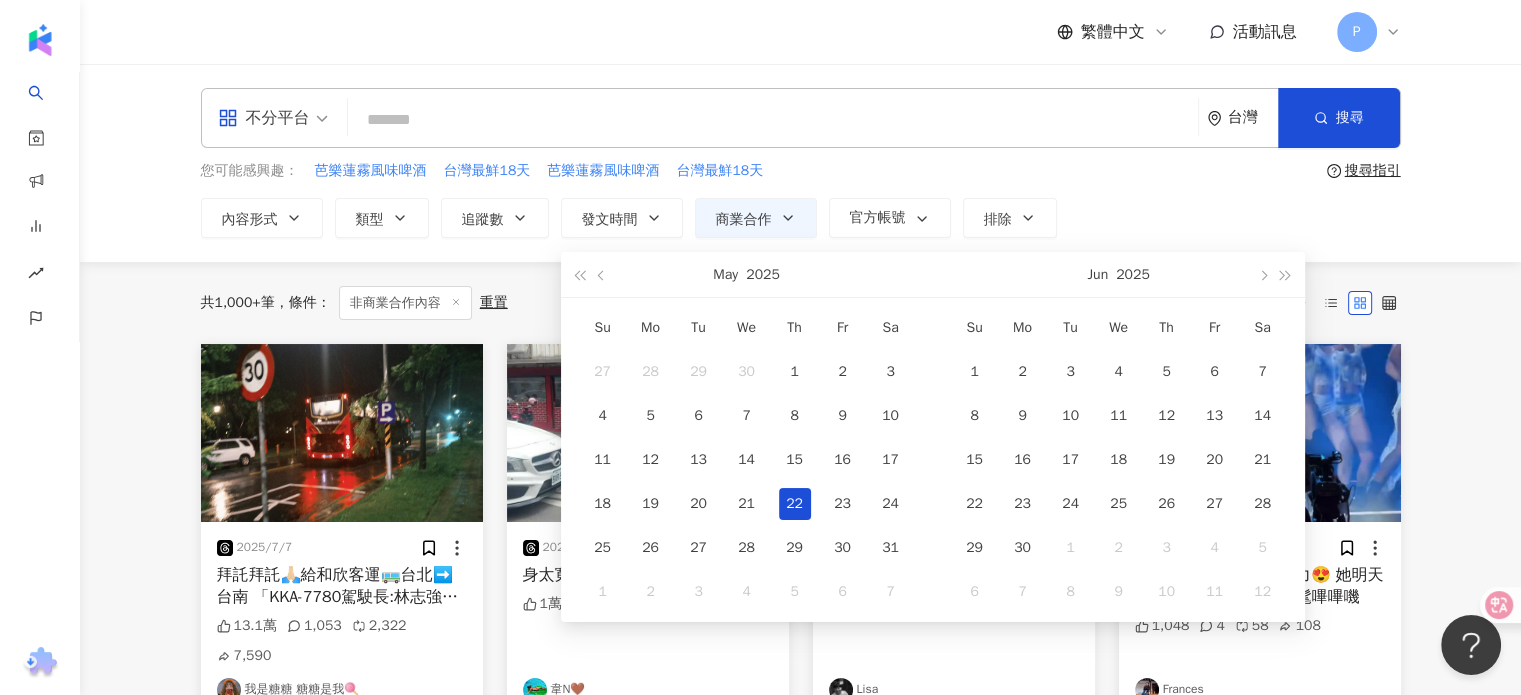click on "22" at bounding box center (795, 504) 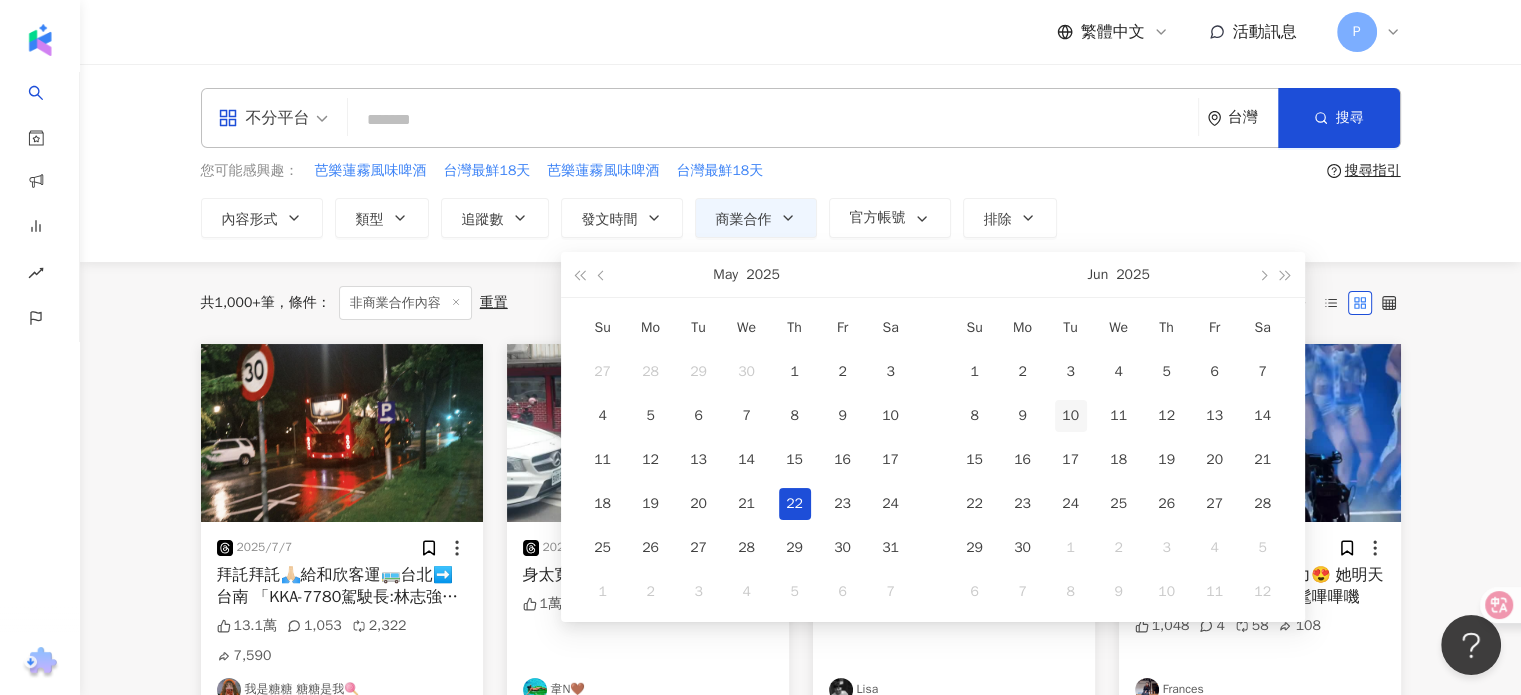 type on "**********" 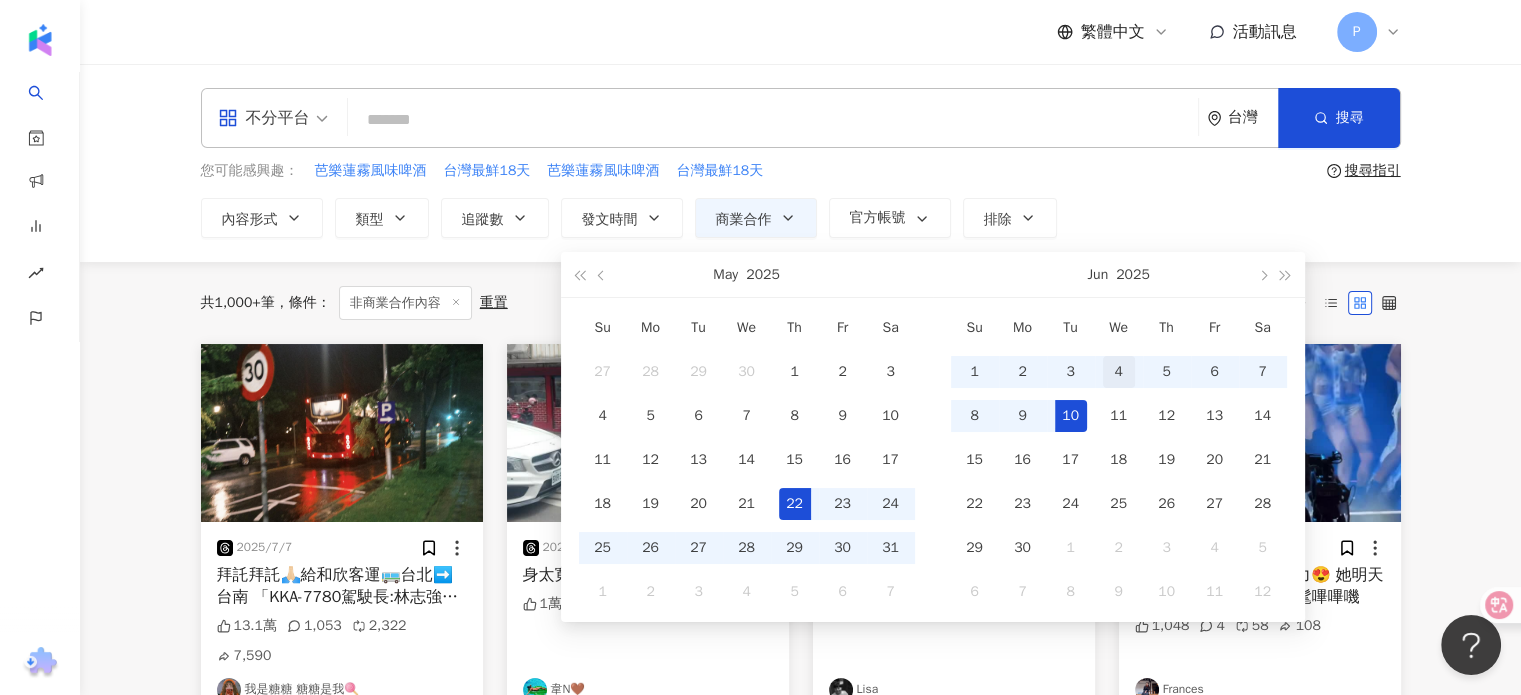 type on "**********" 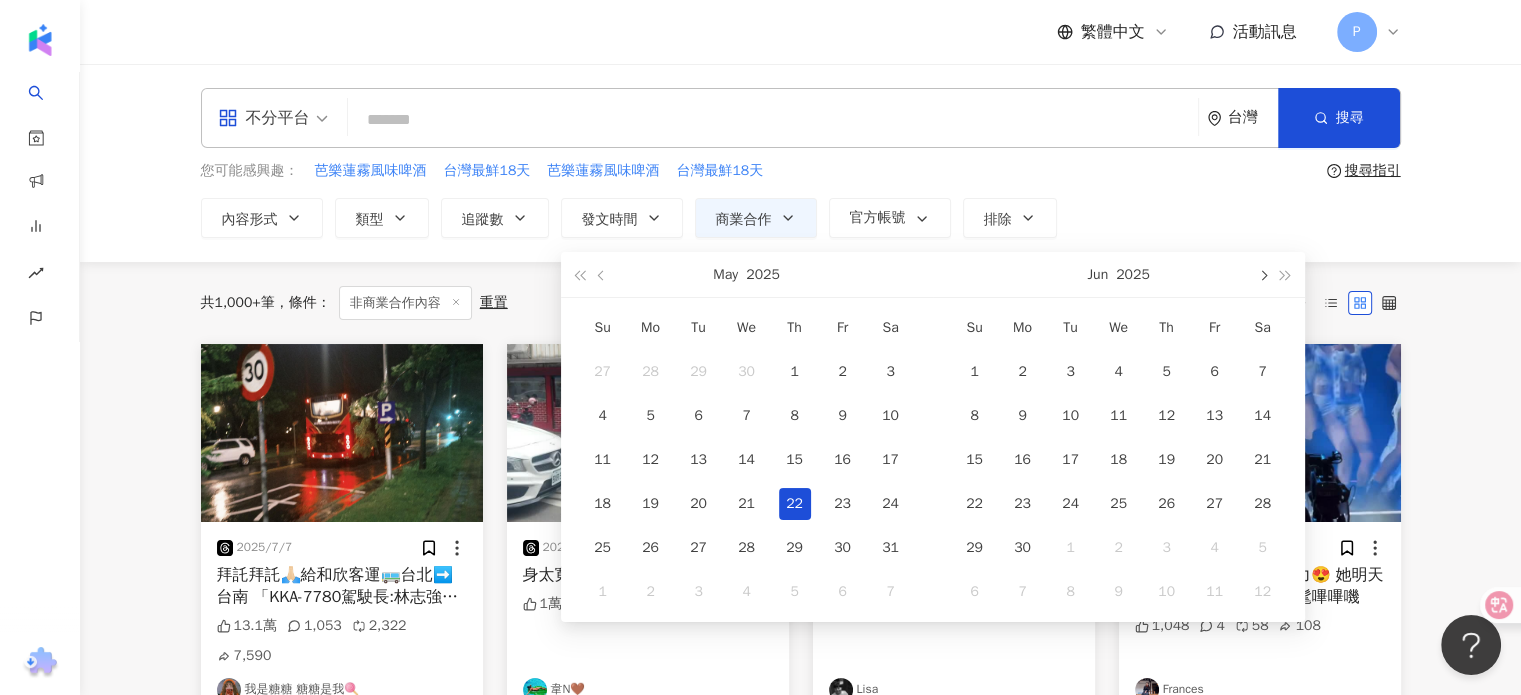 click at bounding box center [1263, 276] 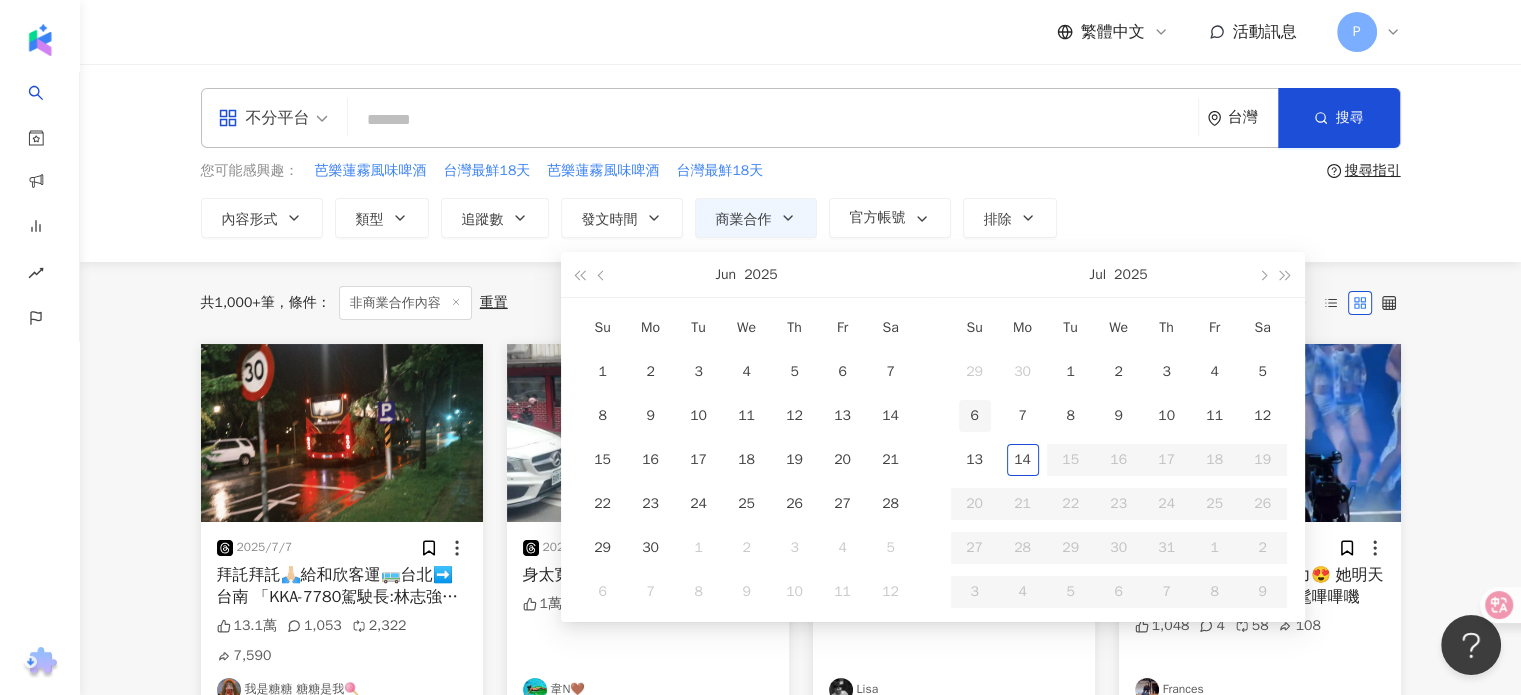 type on "**********" 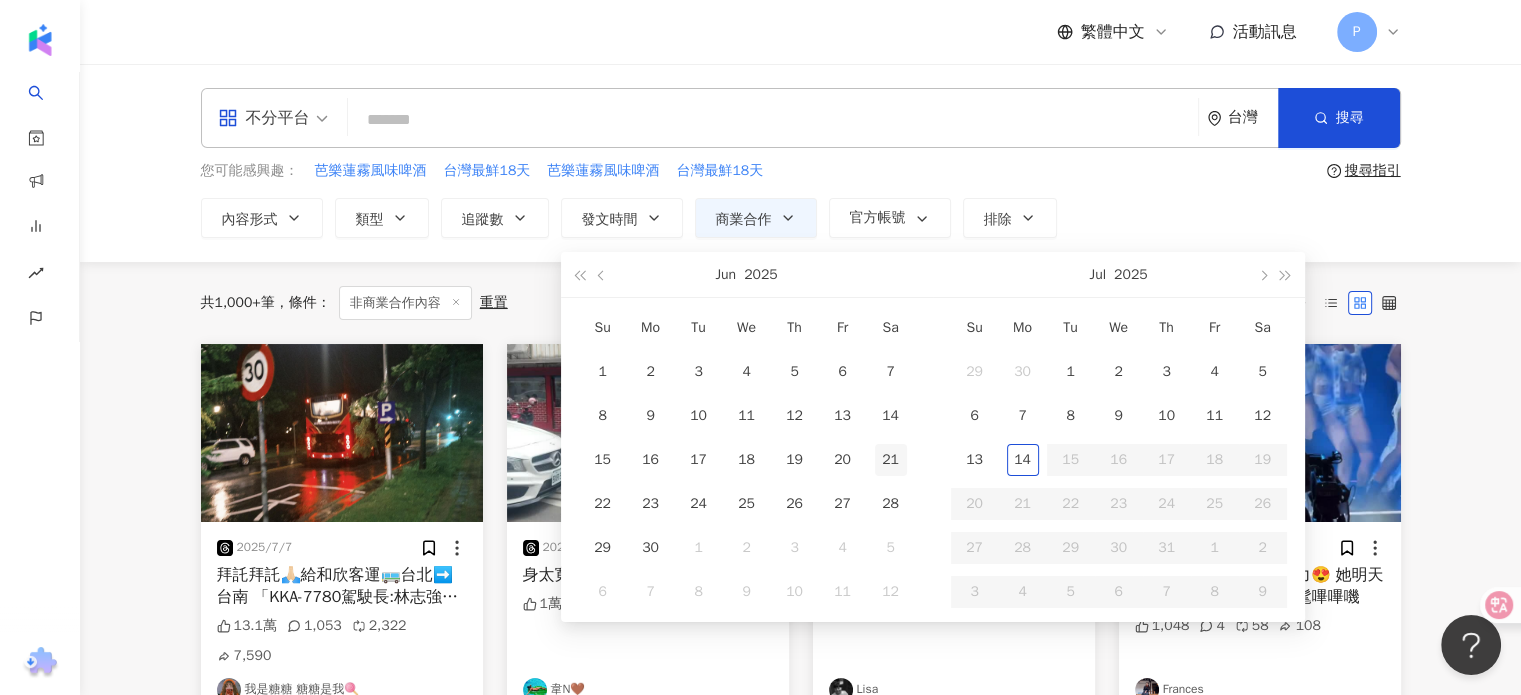 type on "**********" 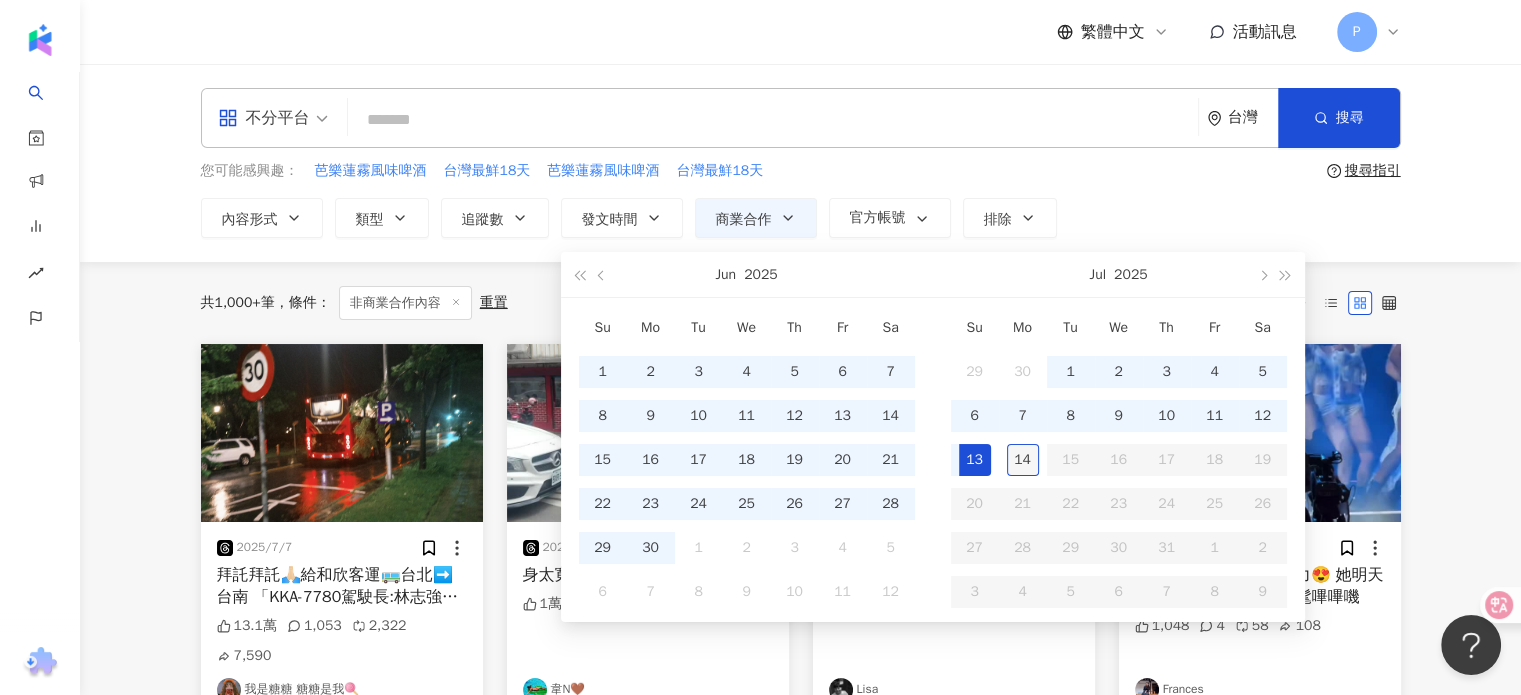 type on "**********" 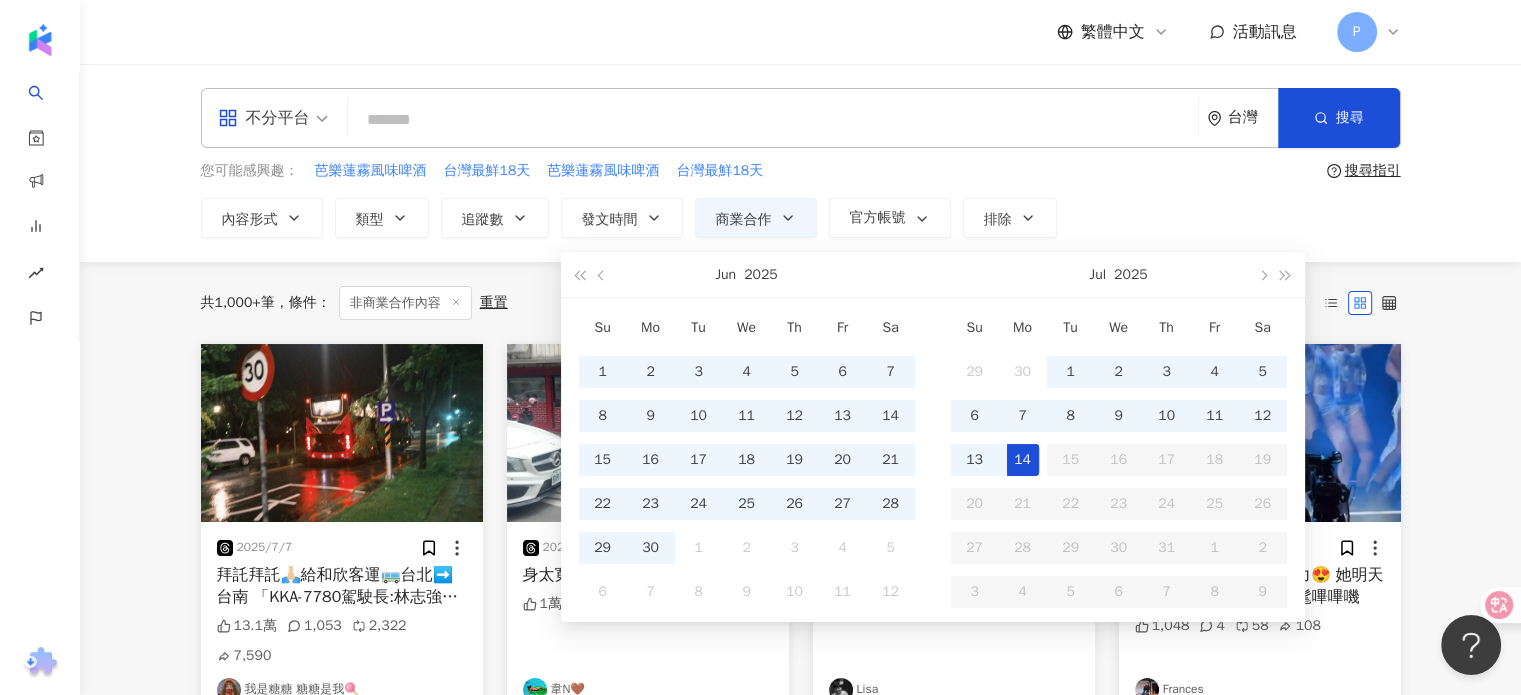 click on "14" at bounding box center [1023, 460] 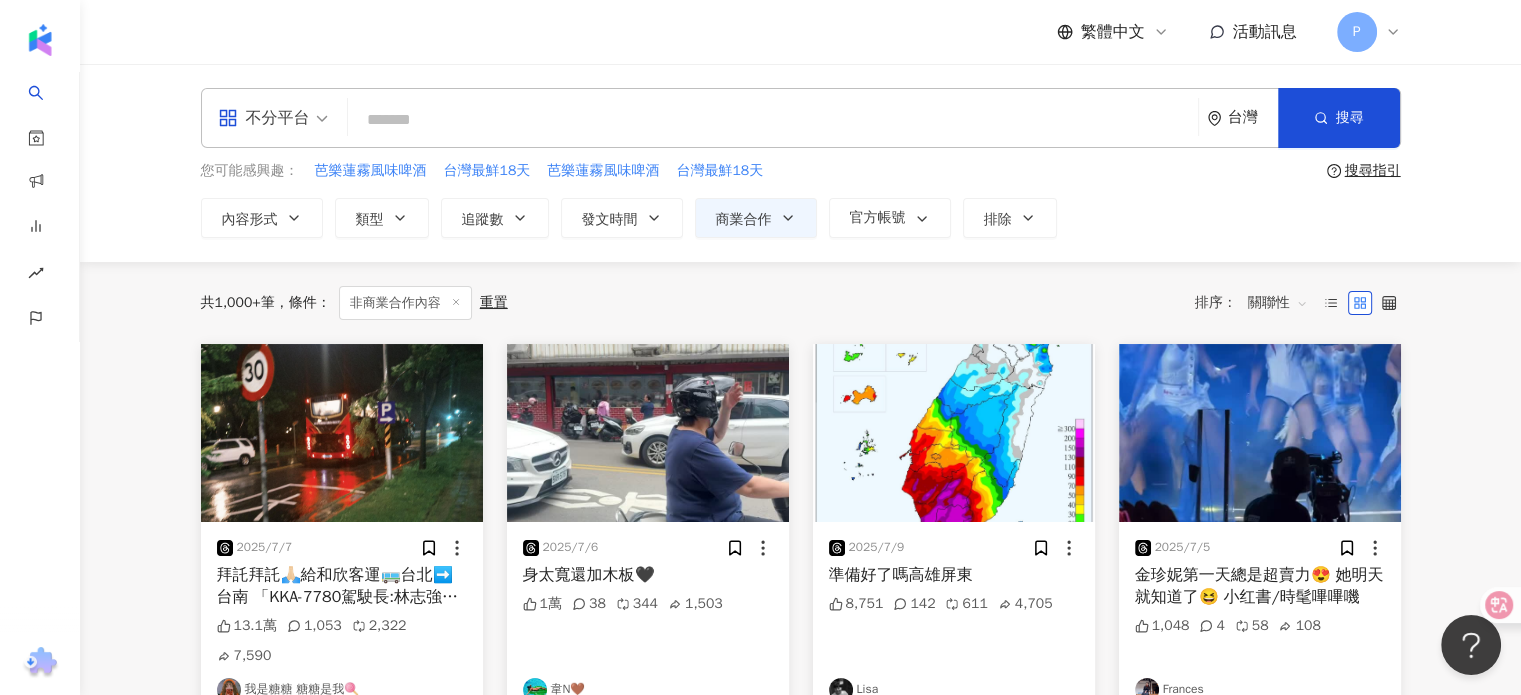 type on "**********" 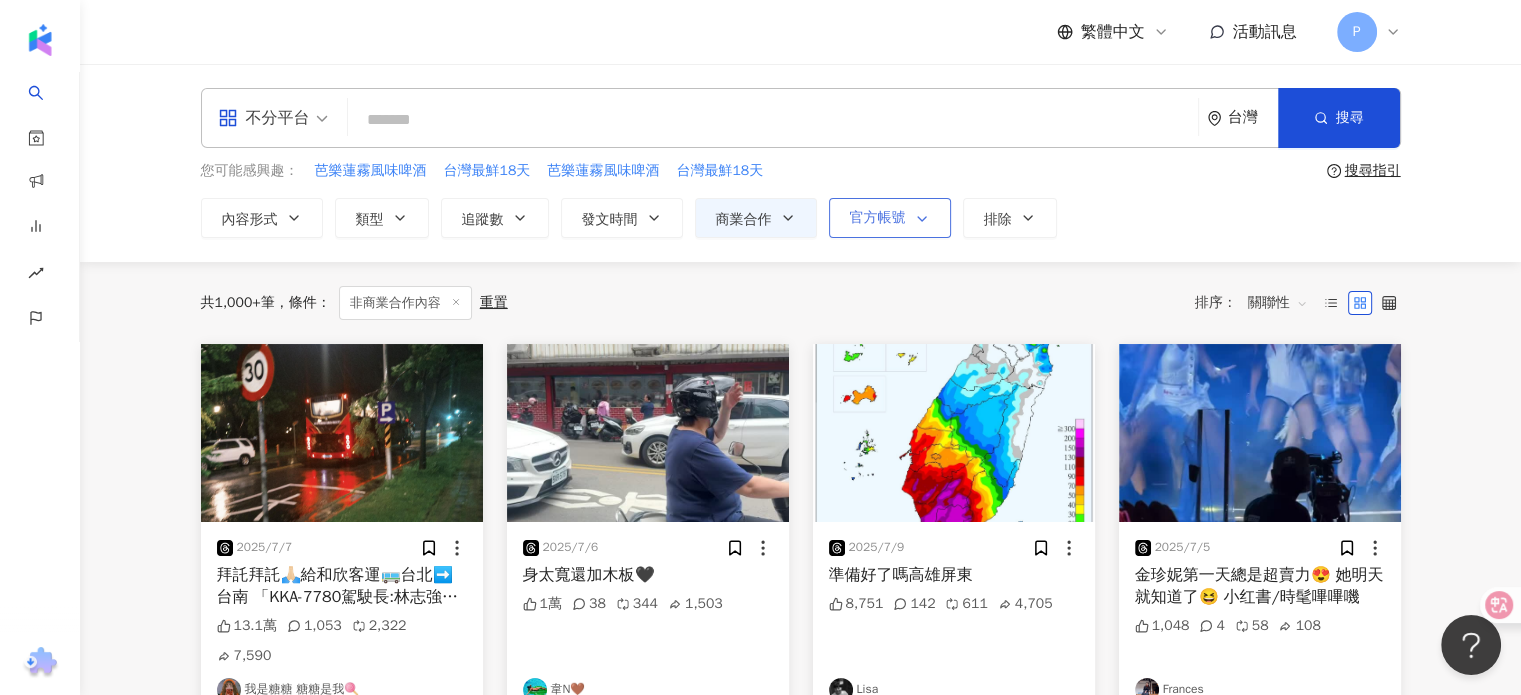 scroll, scrollTop: 0, scrollLeft: 0, axis: both 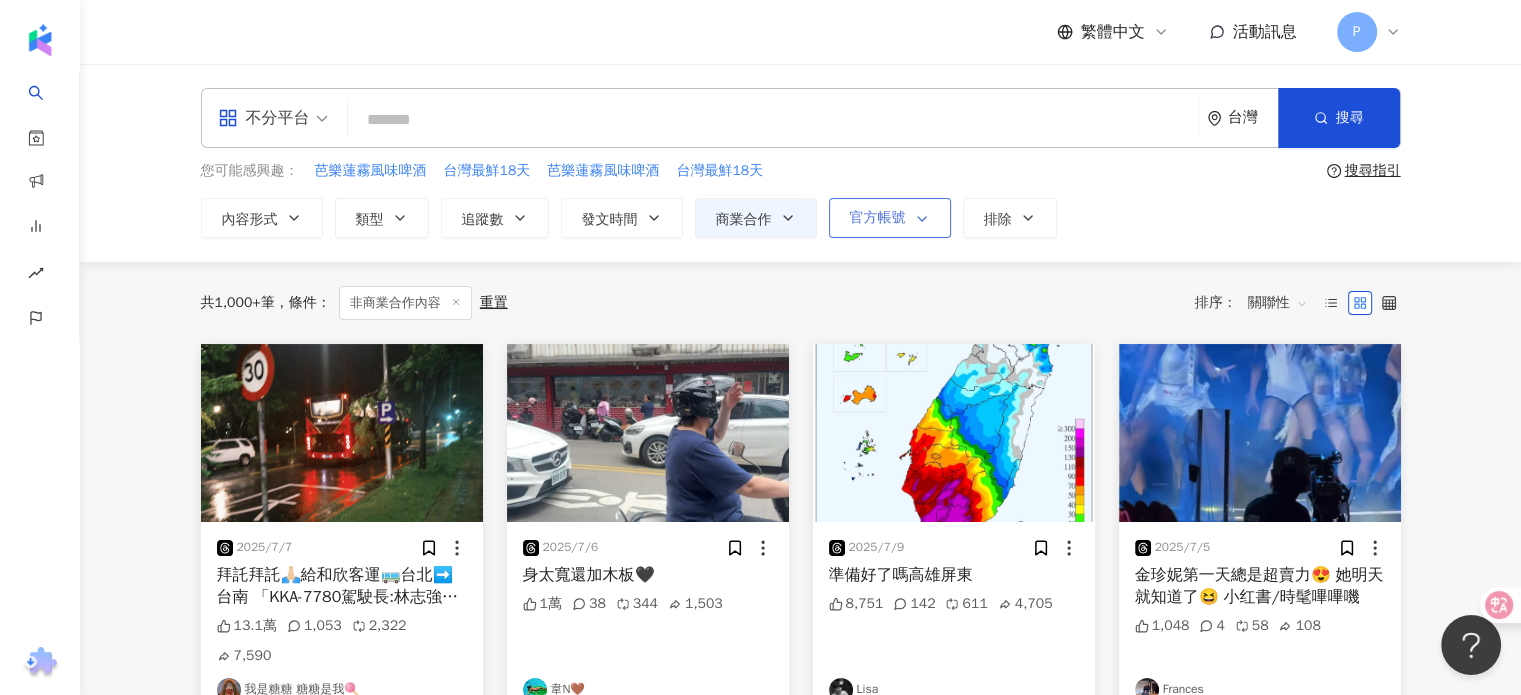 click 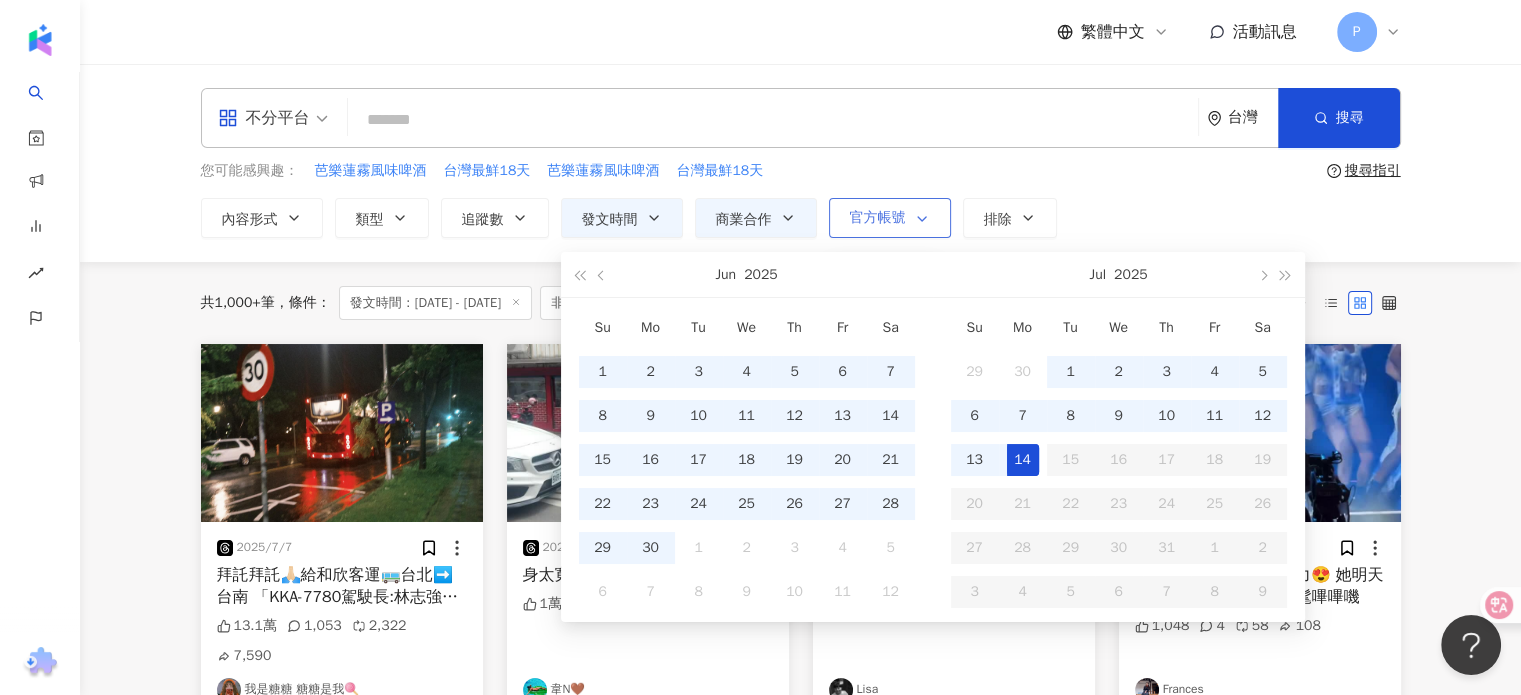 click 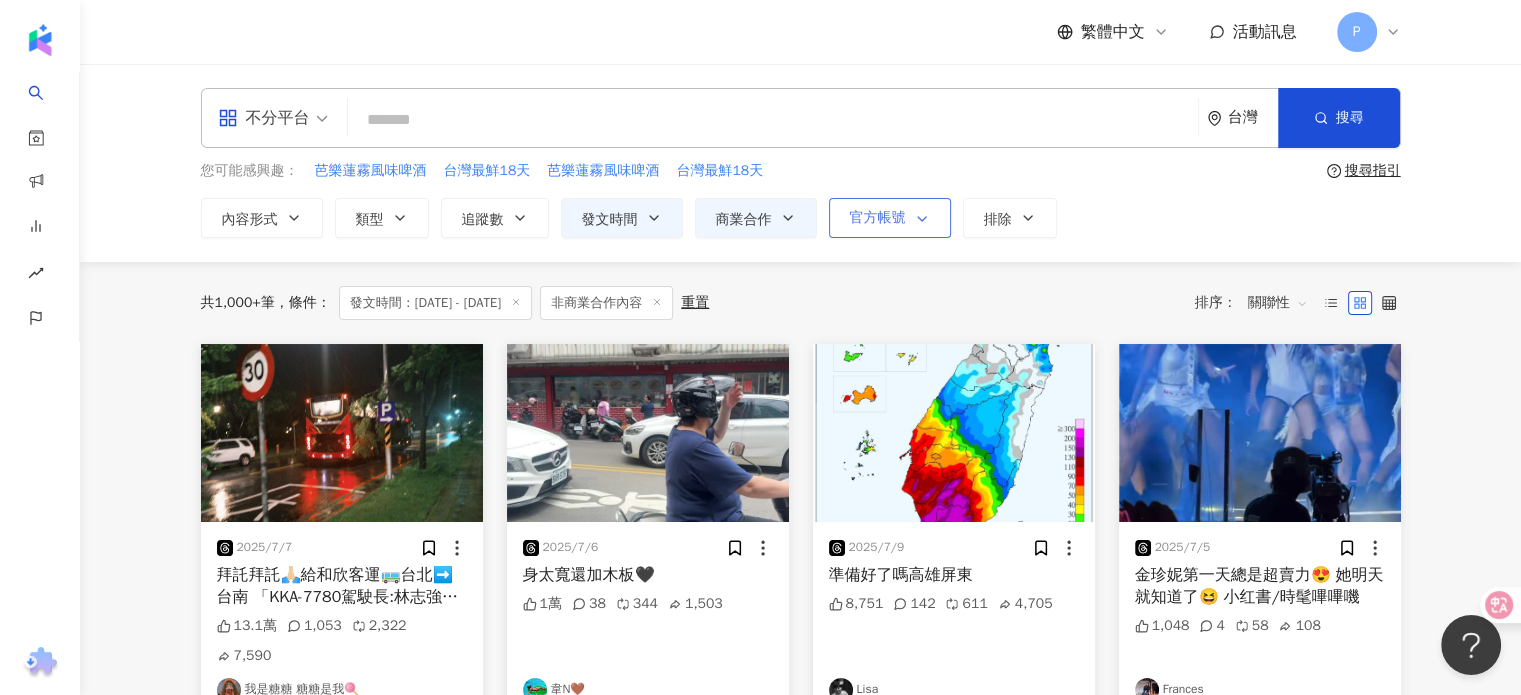 click 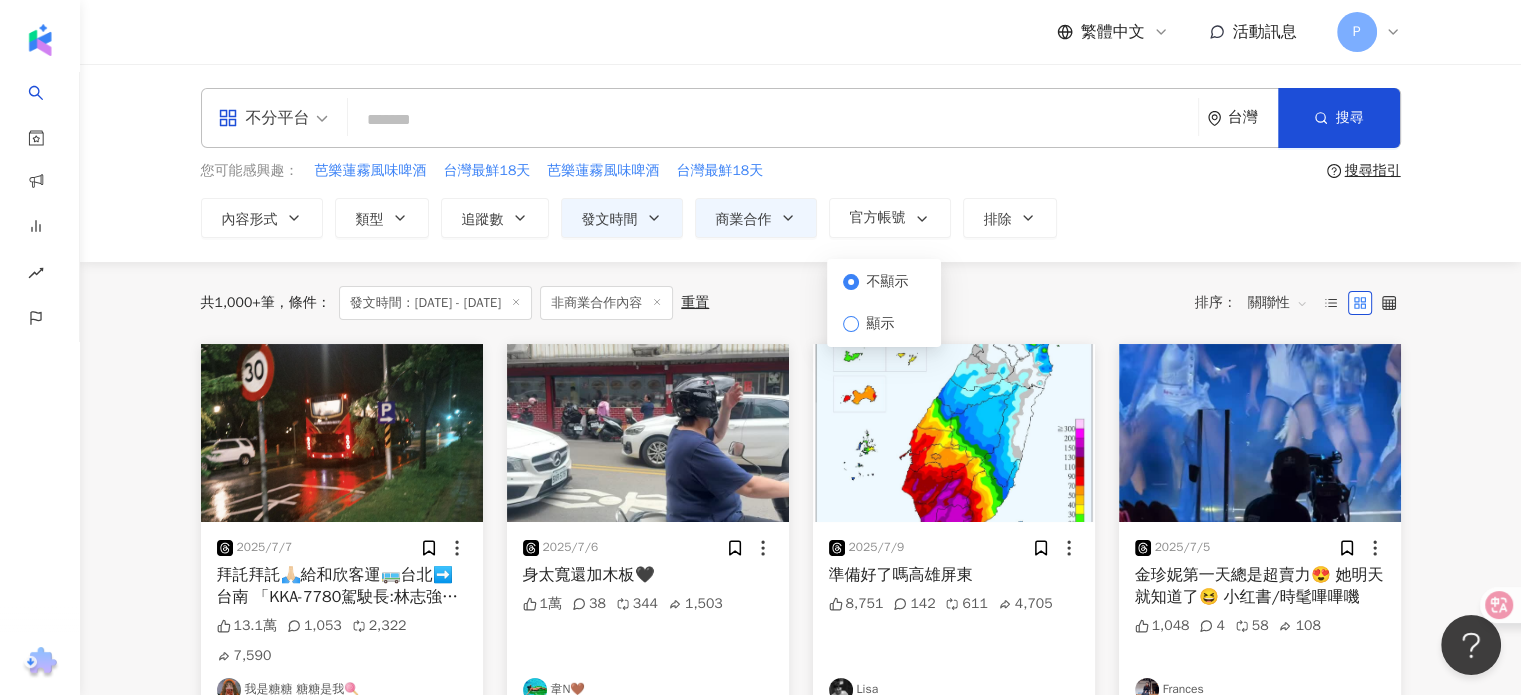 click on "顯示" at bounding box center (881, 324) 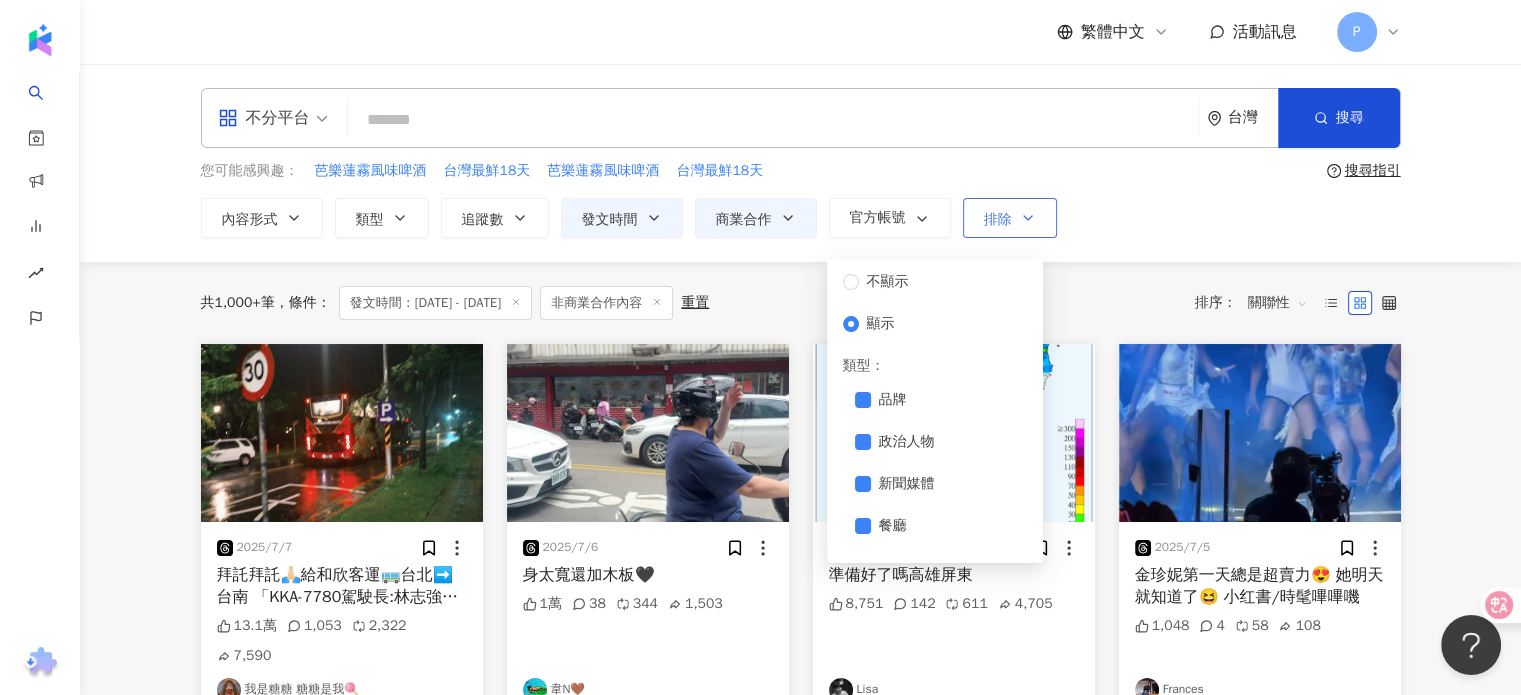click on "排除" at bounding box center (1010, 218) 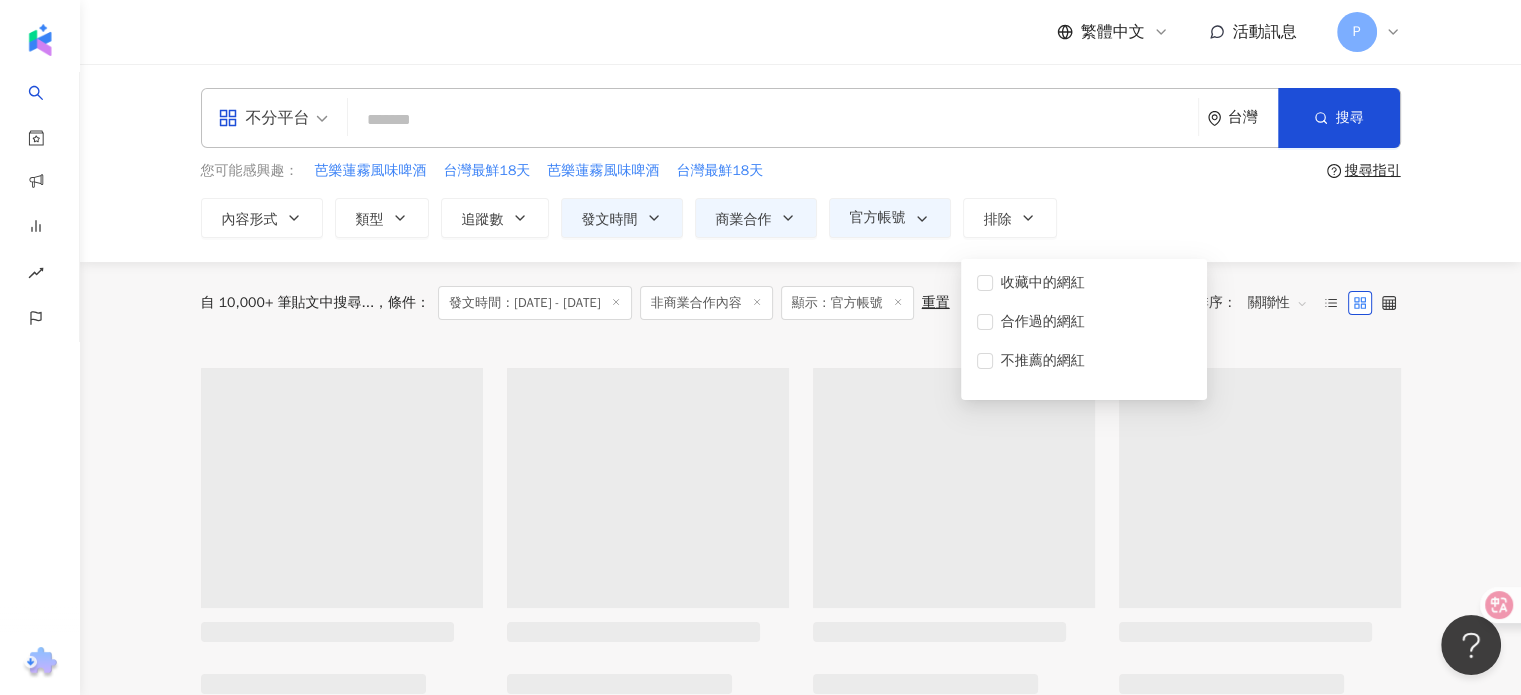 scroll, scrollTop: 0, scrollLeft: 0, axis: both 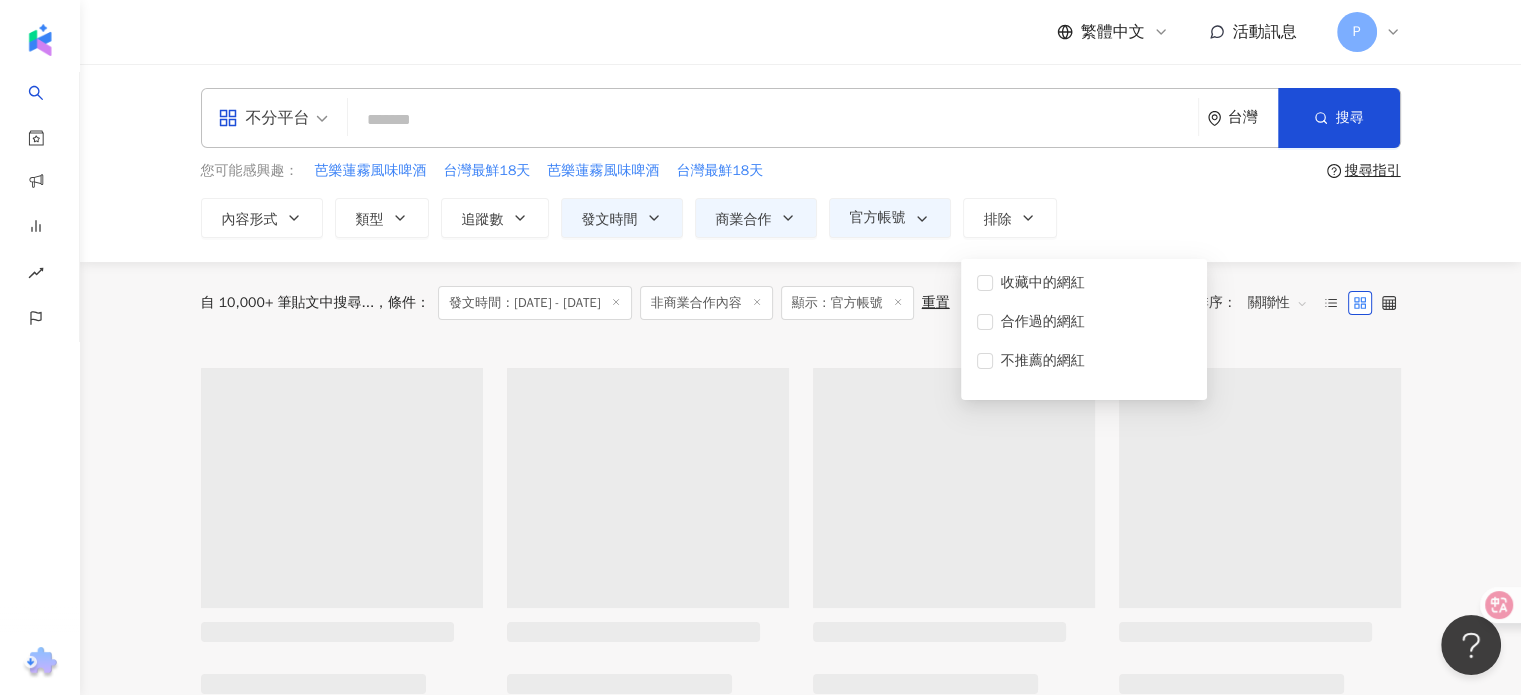 click at bounding box center (773, 119) 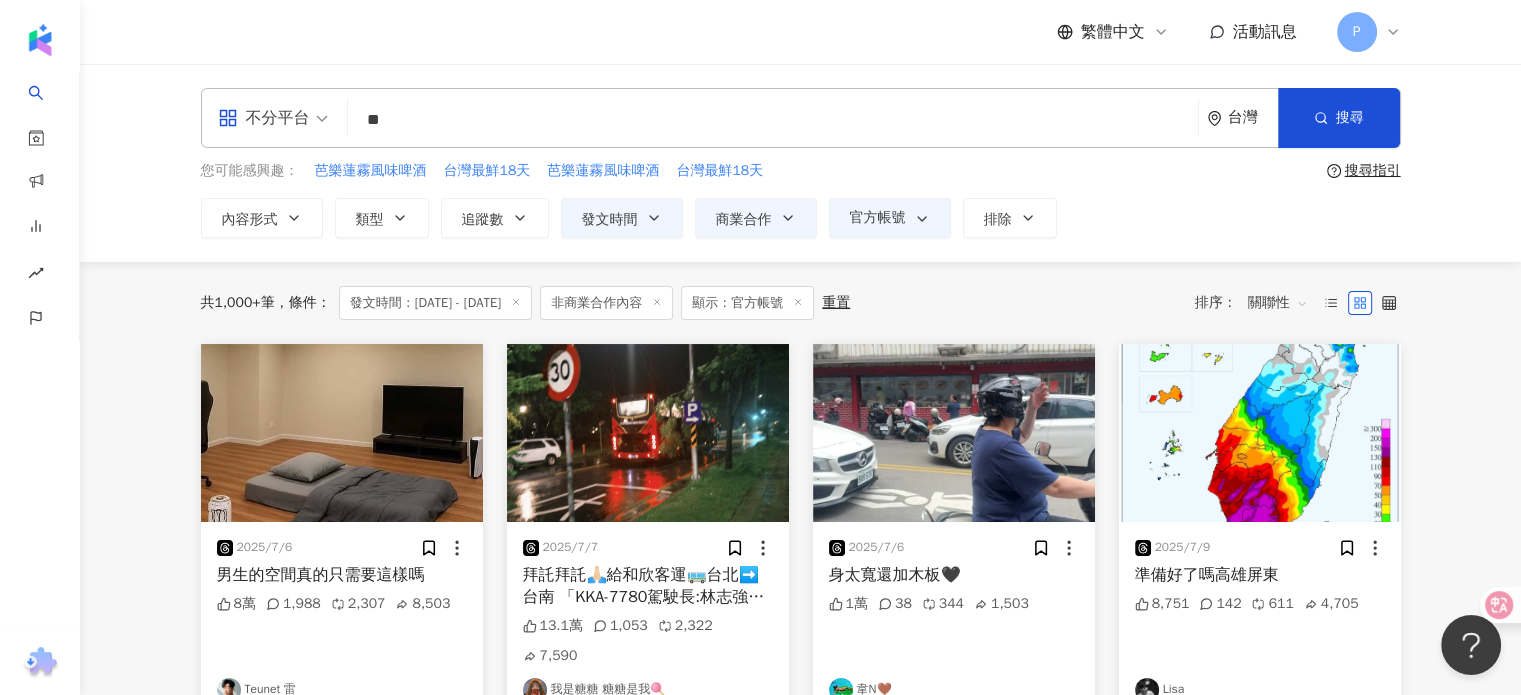 type on "*" 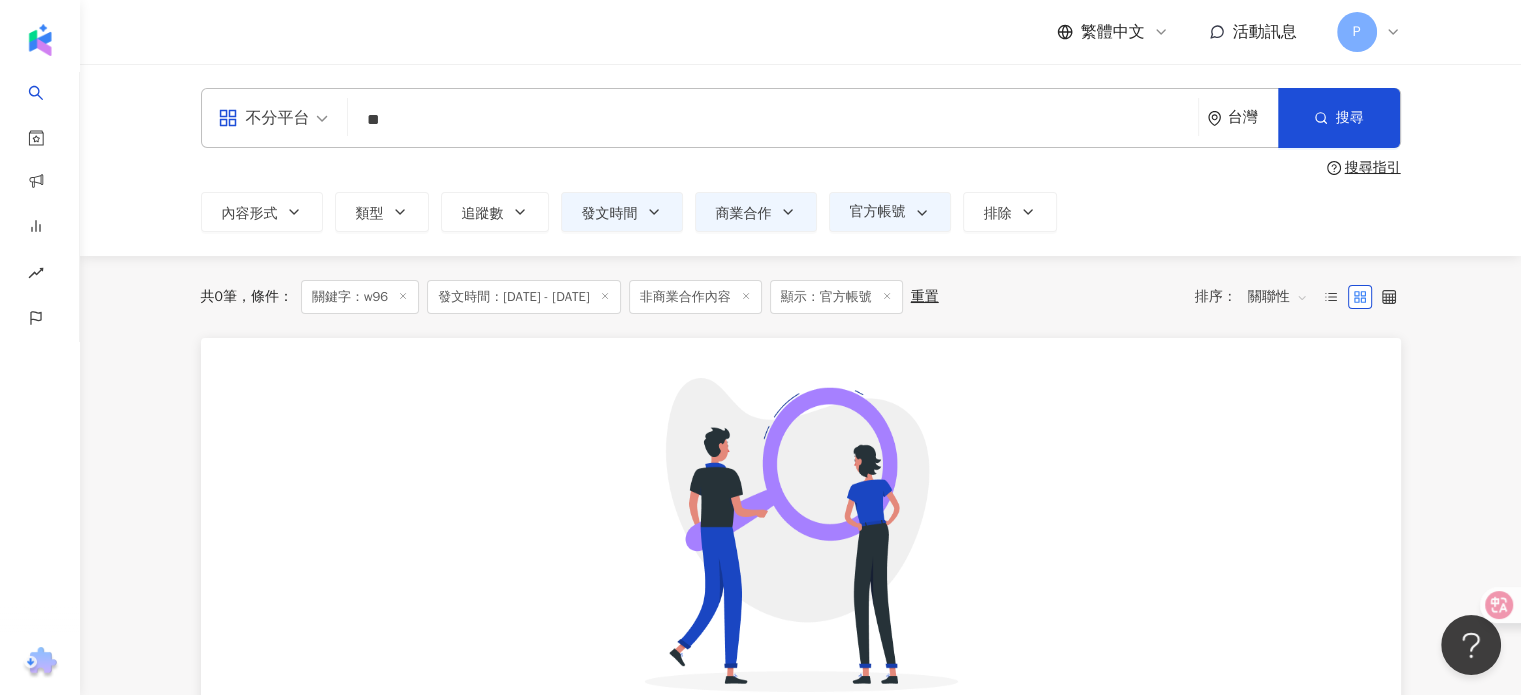 scroll, scrollTop: 0, scrollLeft: 0, axis: both 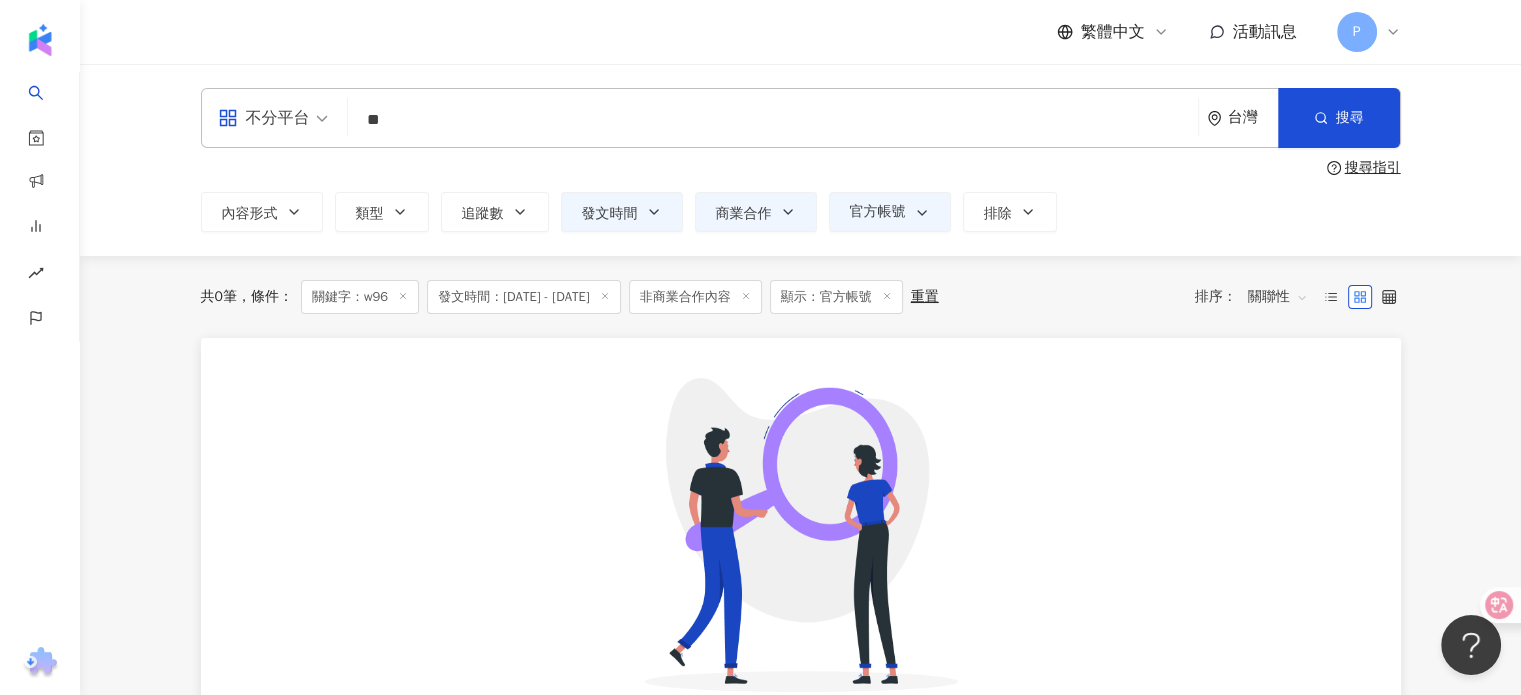 type on "*" 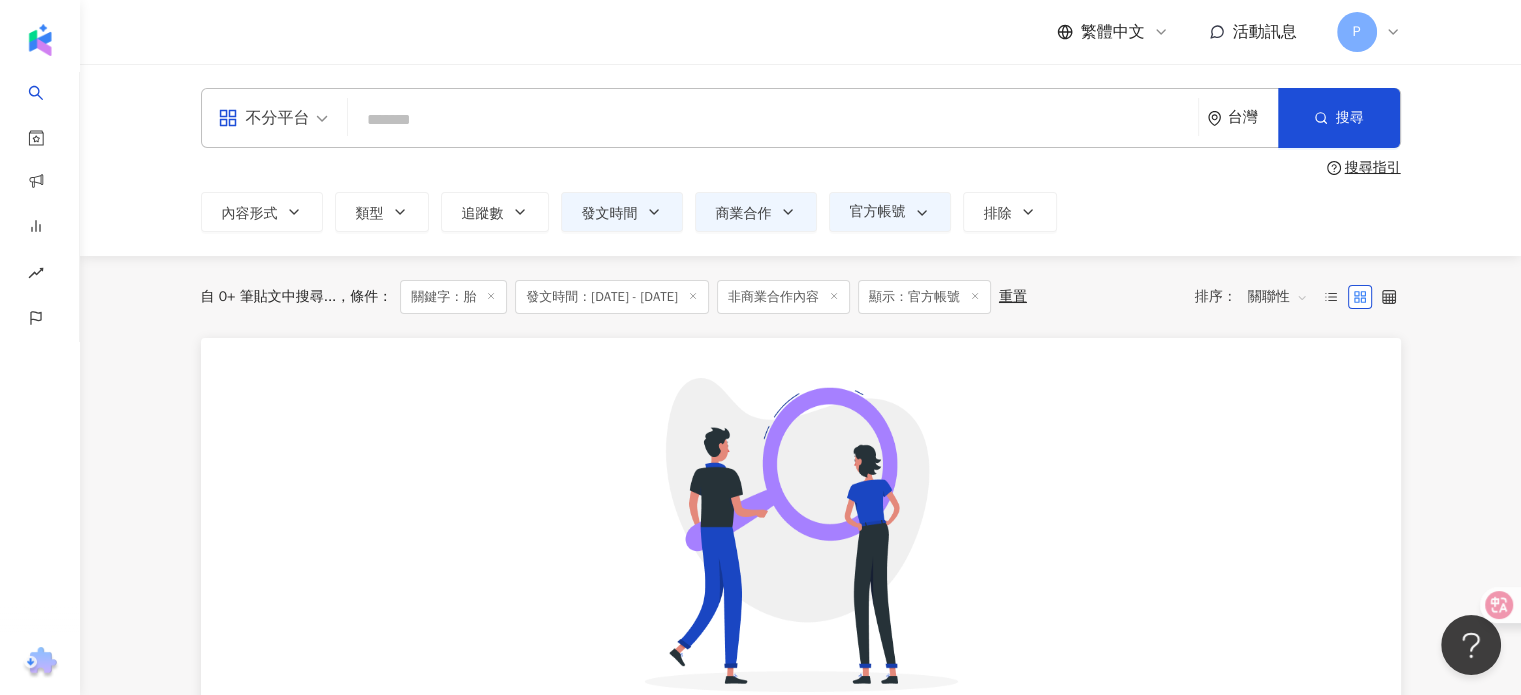 type on "*" 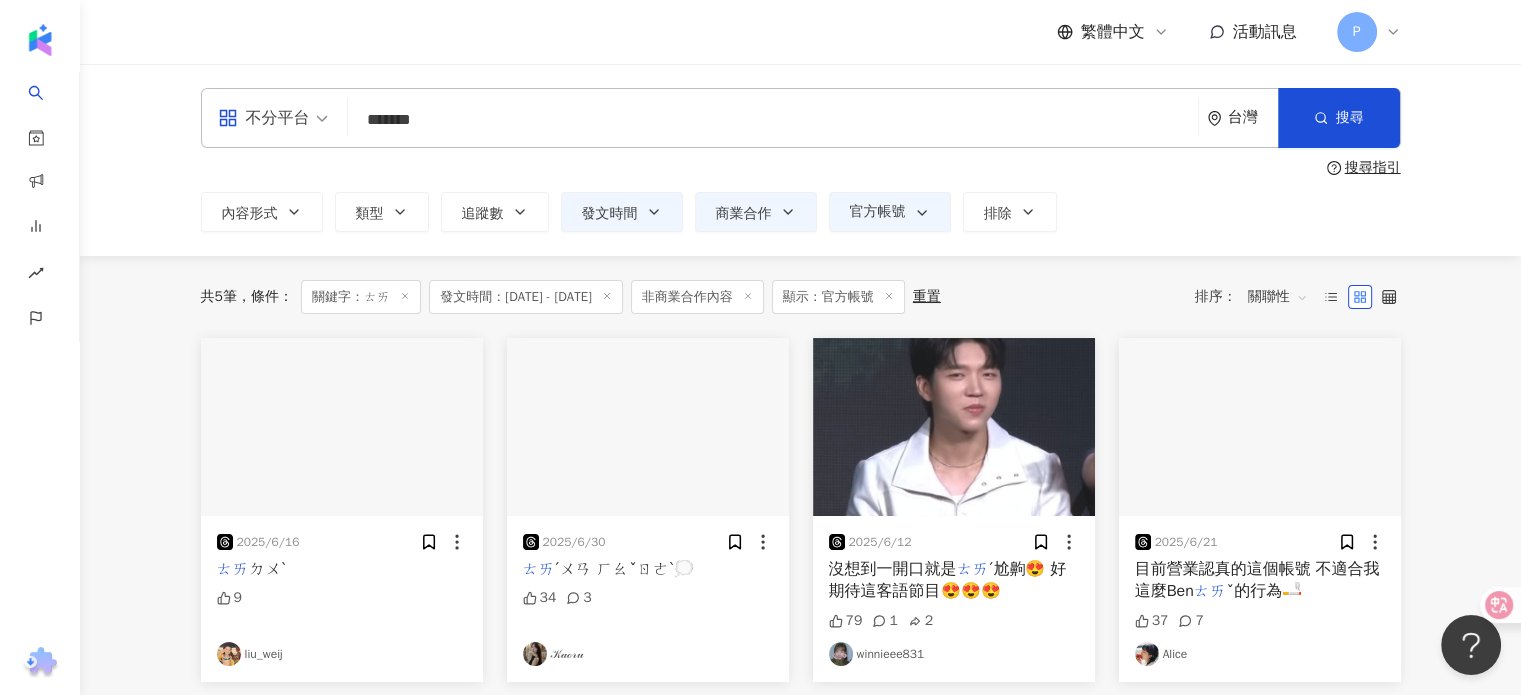 scroll, scrollTop: 0, scrollLeft: 0, axis: both 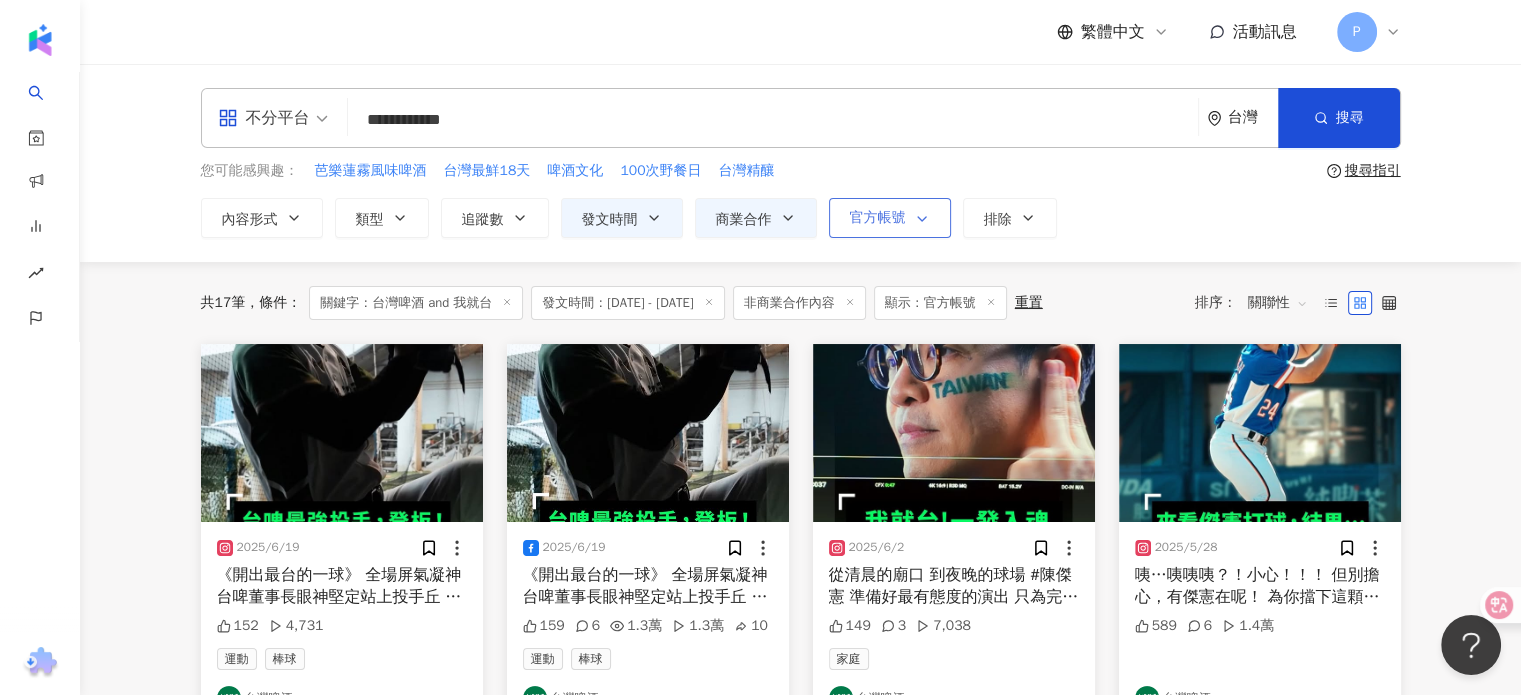 type on "**********" 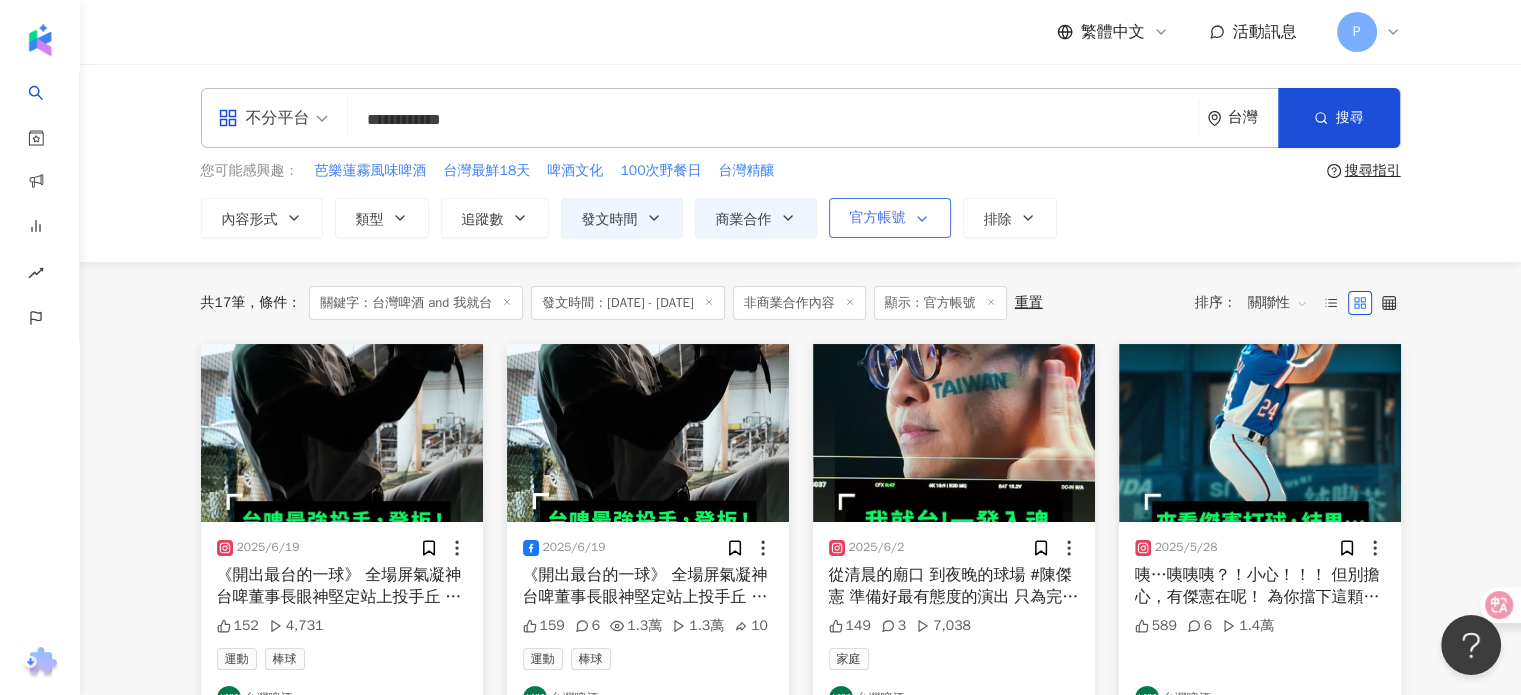 click on "官方帳號" at bounding box center [878, 218] 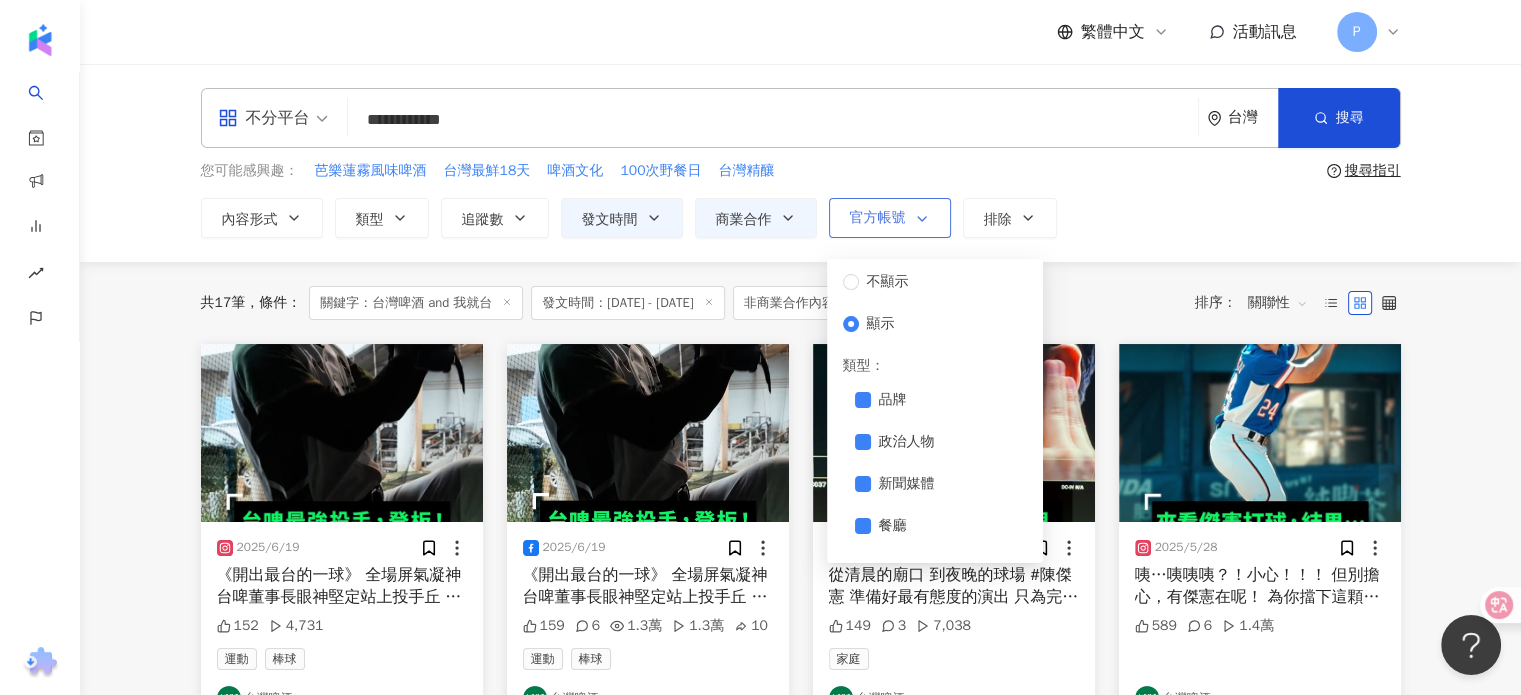 click on "官方帳號" at bounding box center [878, 218] 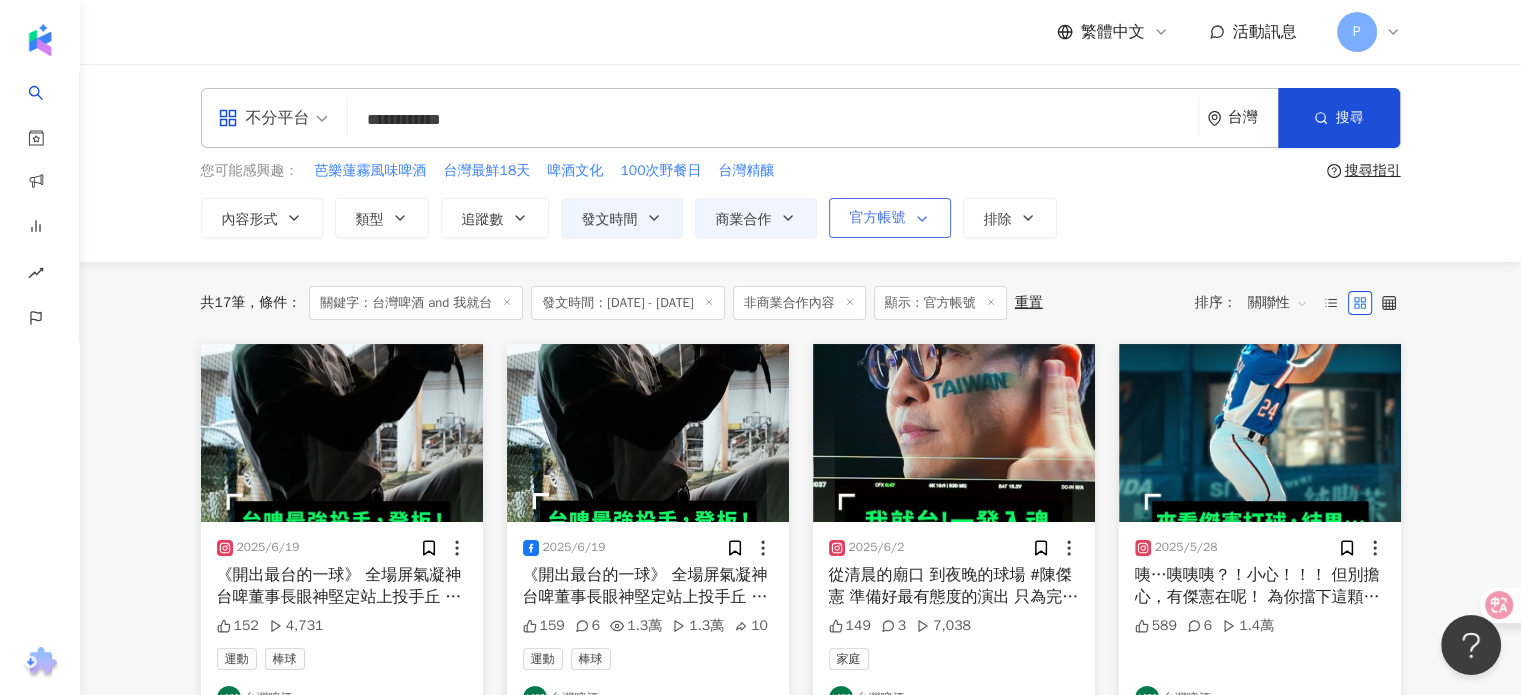 click on "官方帳號" at bounding box center [878, 218] 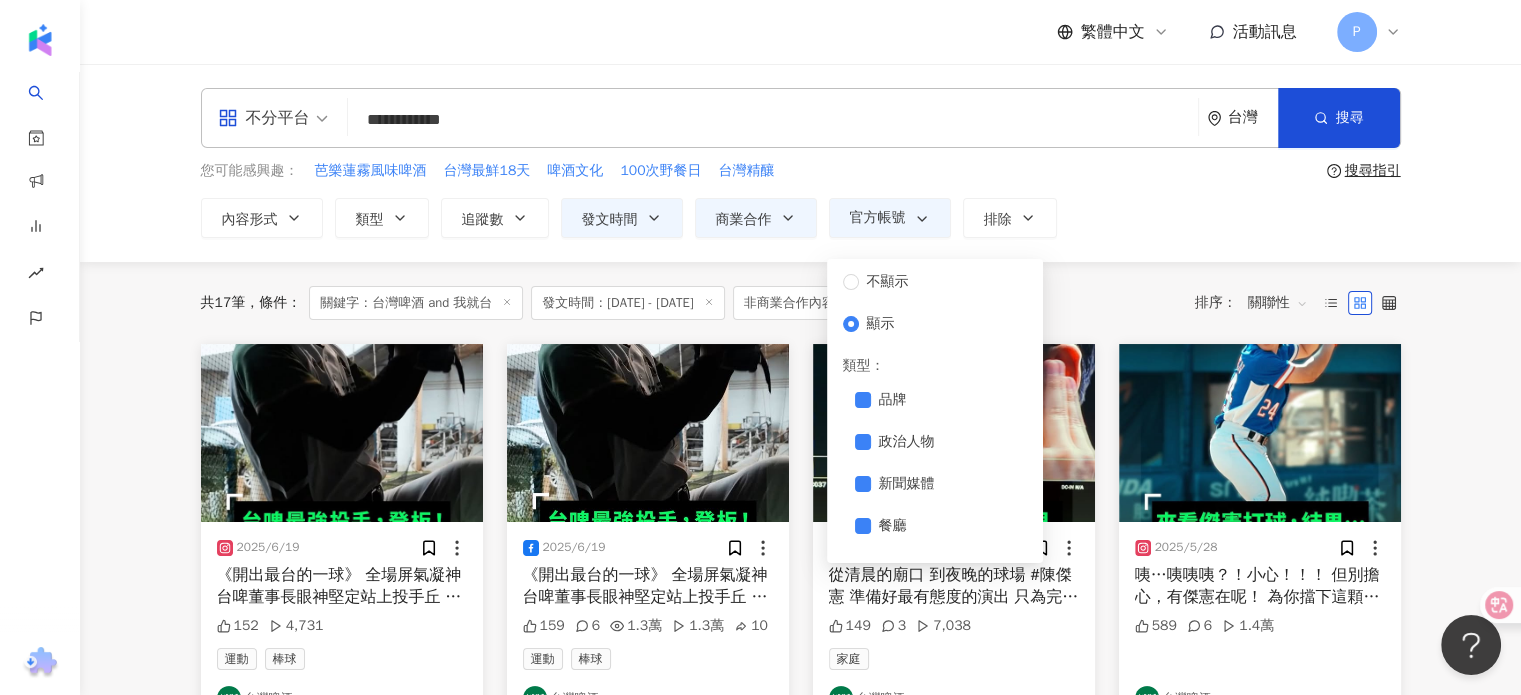 click on "**********" at bounding box center [773, 119] 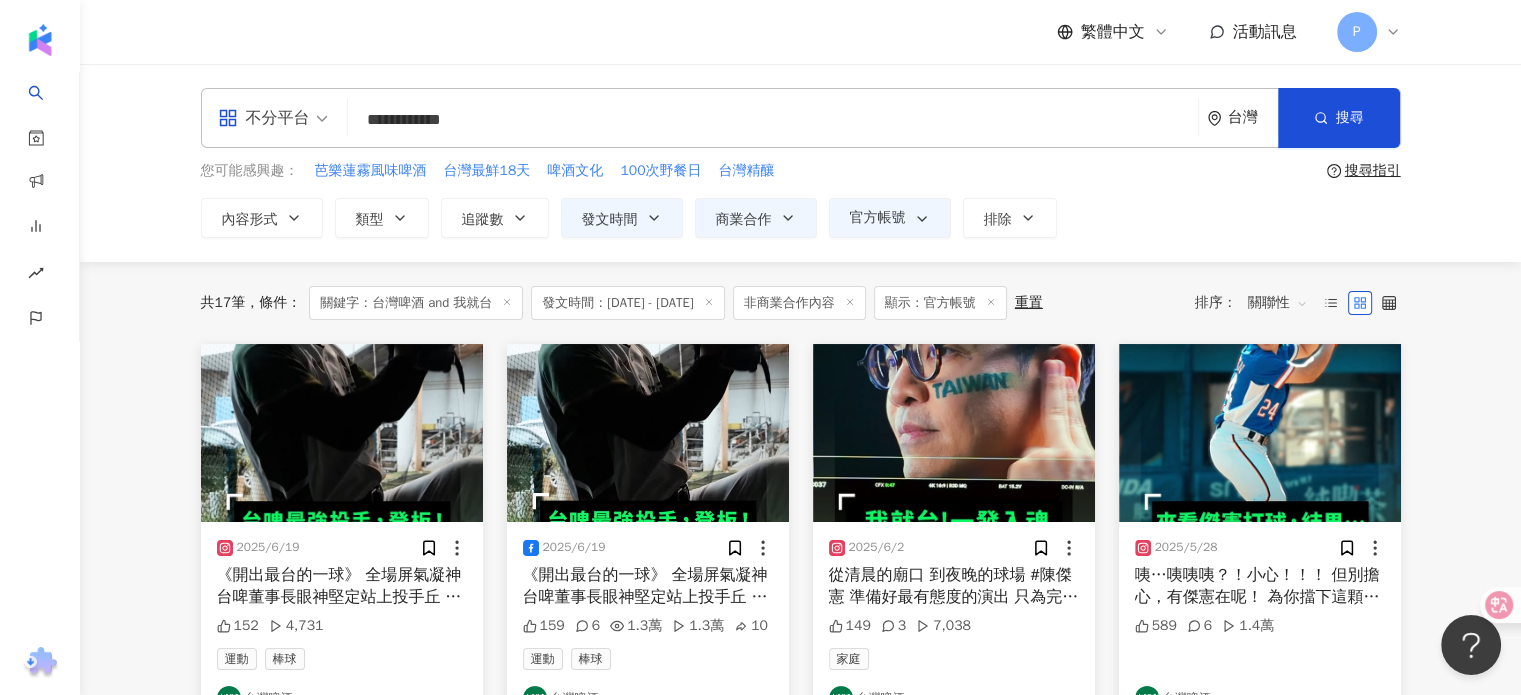 drag, startPoint x: 1185, startPoint y: 129, endPoint x: 1180, endPoint y: 119, distance: 11.18034 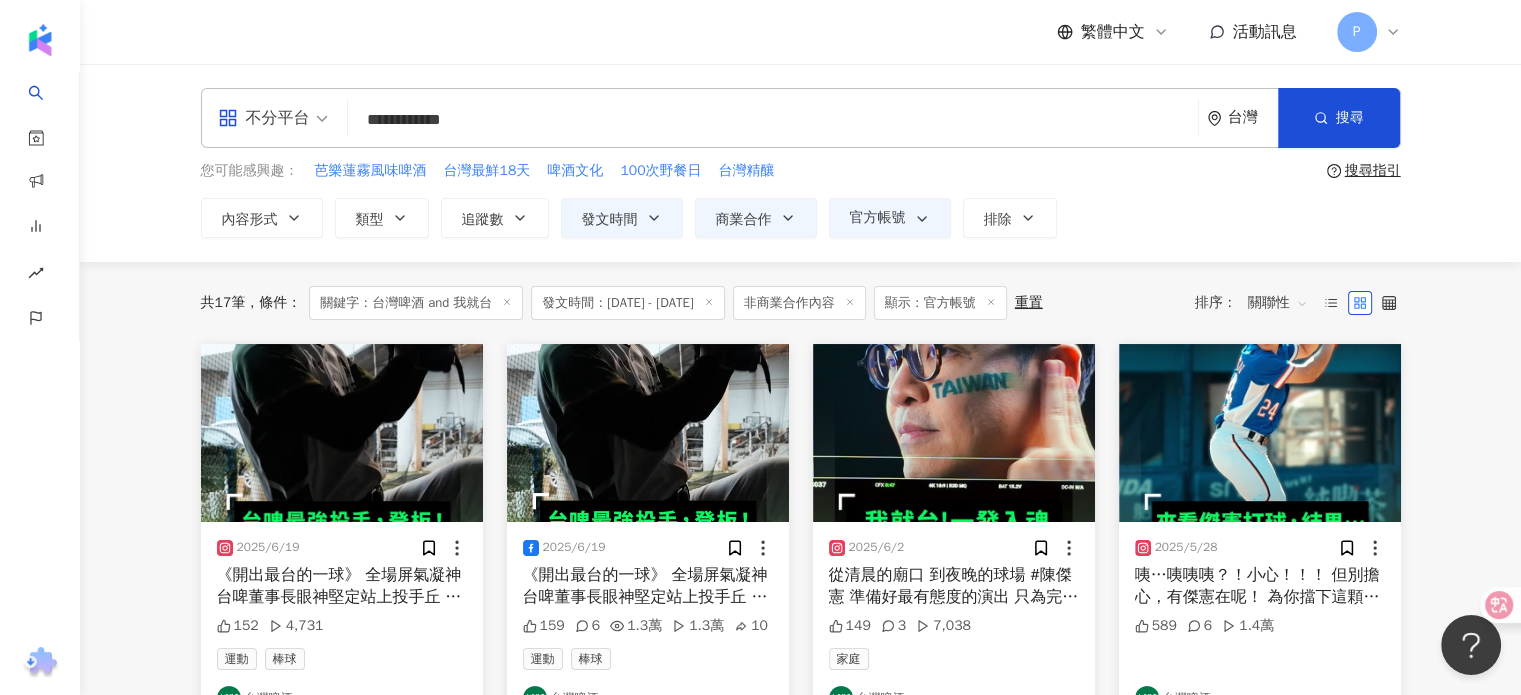 click on "**********" at bounding box center (773, 119) 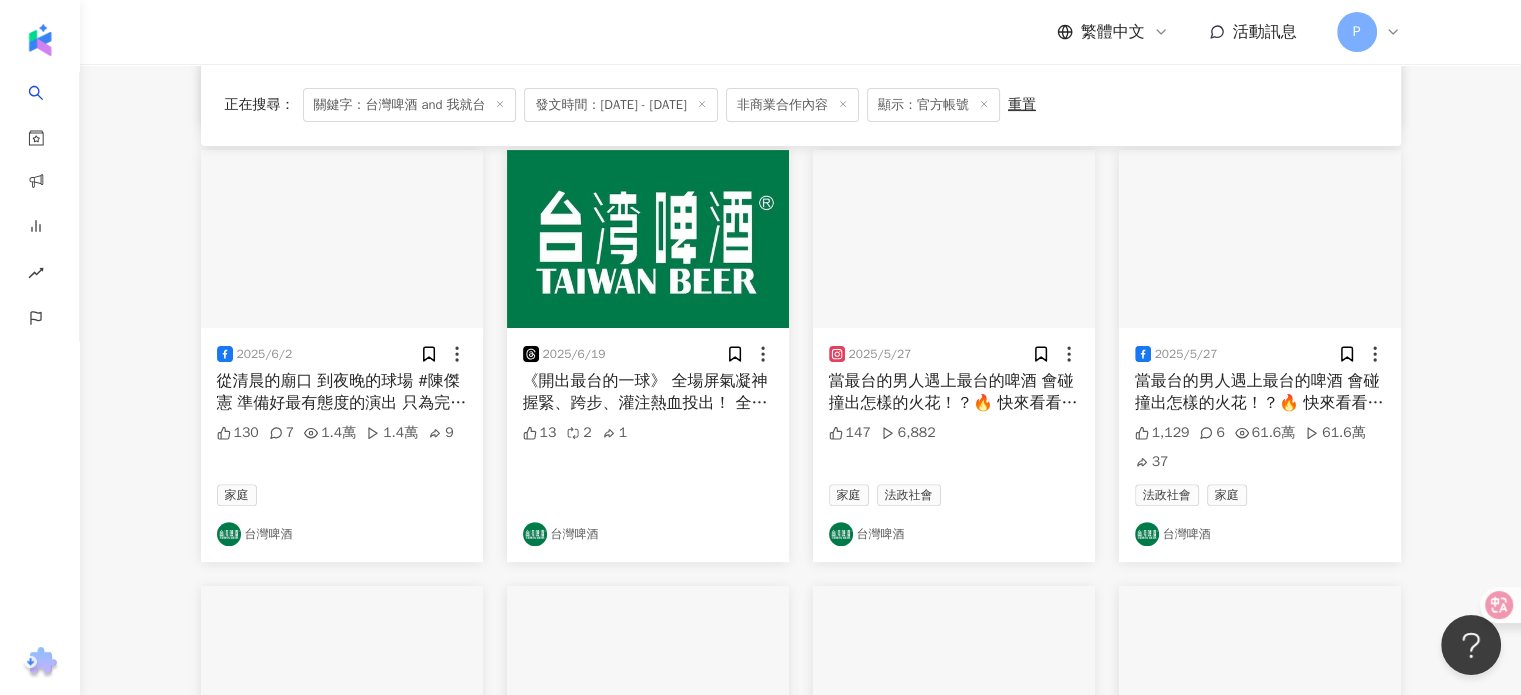 scroll, scrollTop: 1100, scrollLeft: 0, axis: vertical 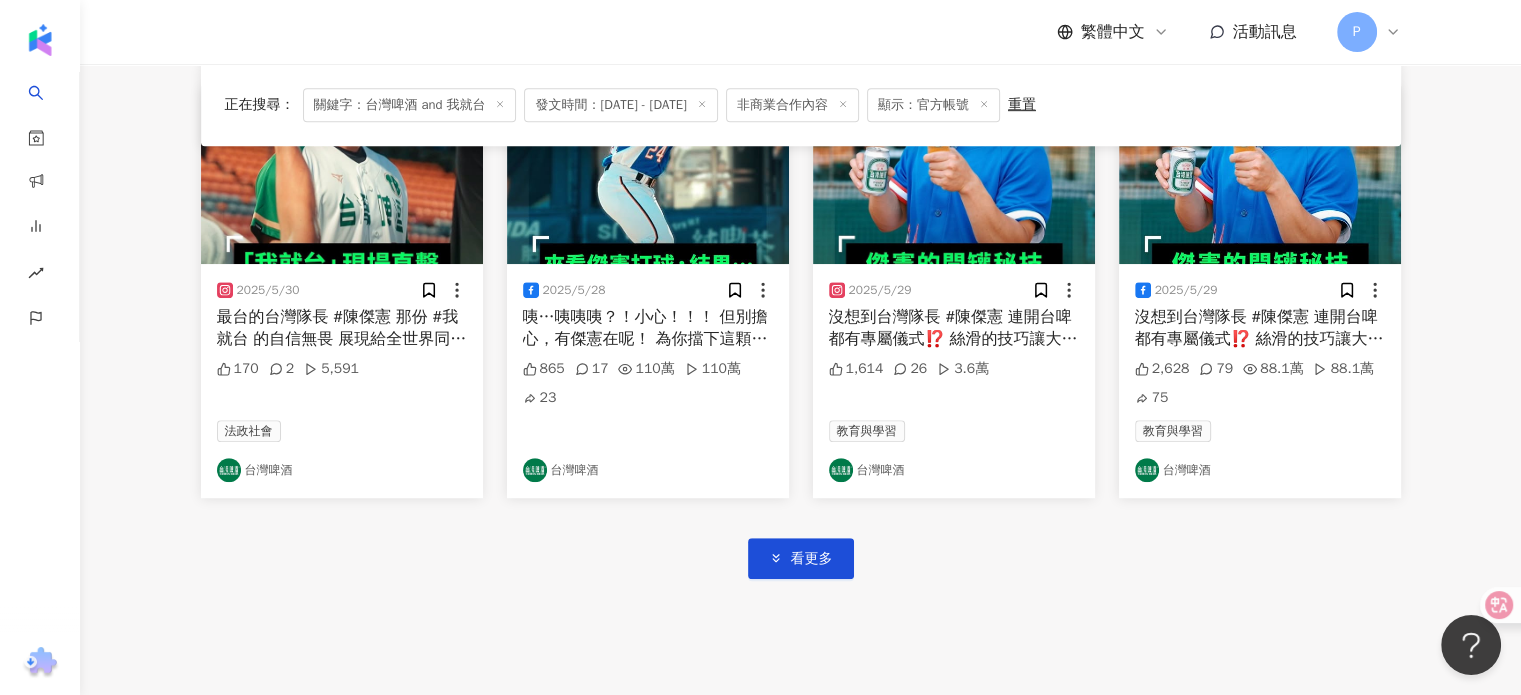 click on "看更多" at bounding box center [801, 538] 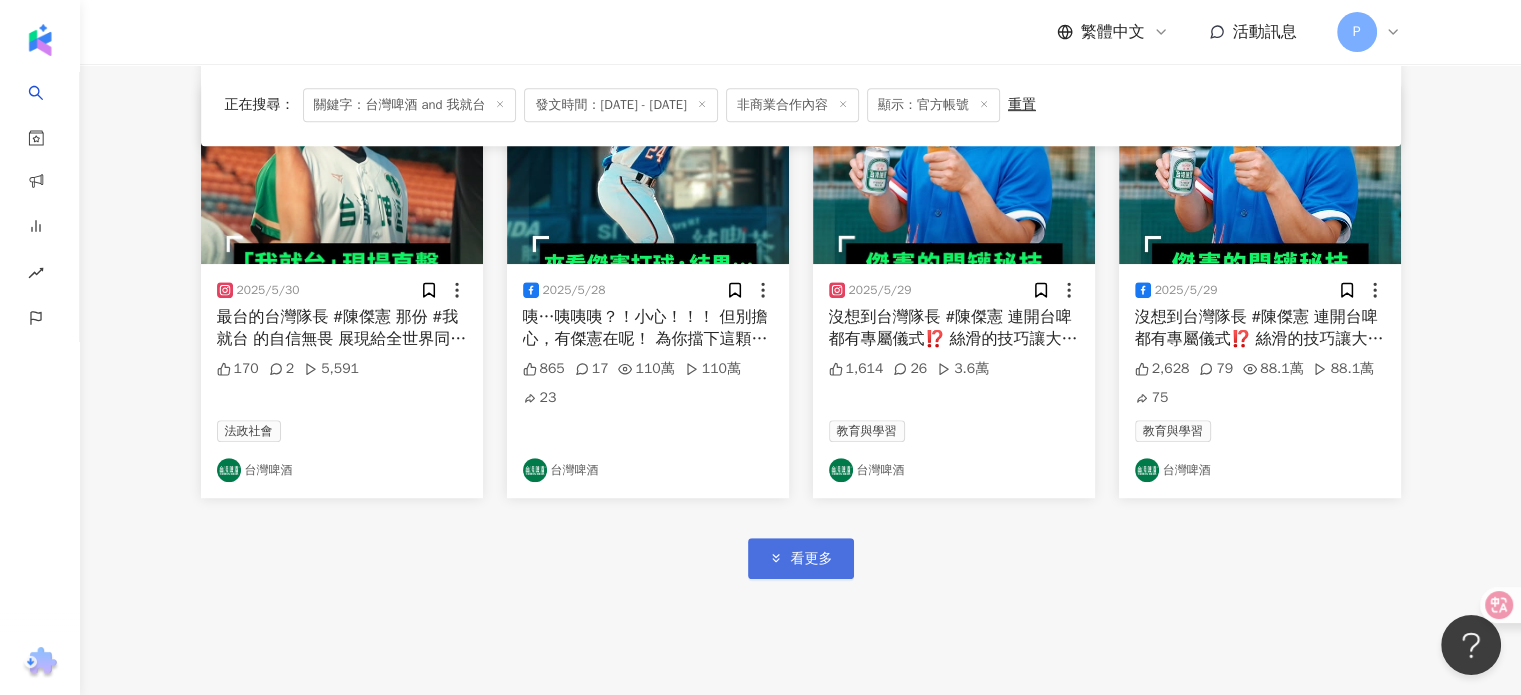 click on "看更多" at bounding box center [801, 558] 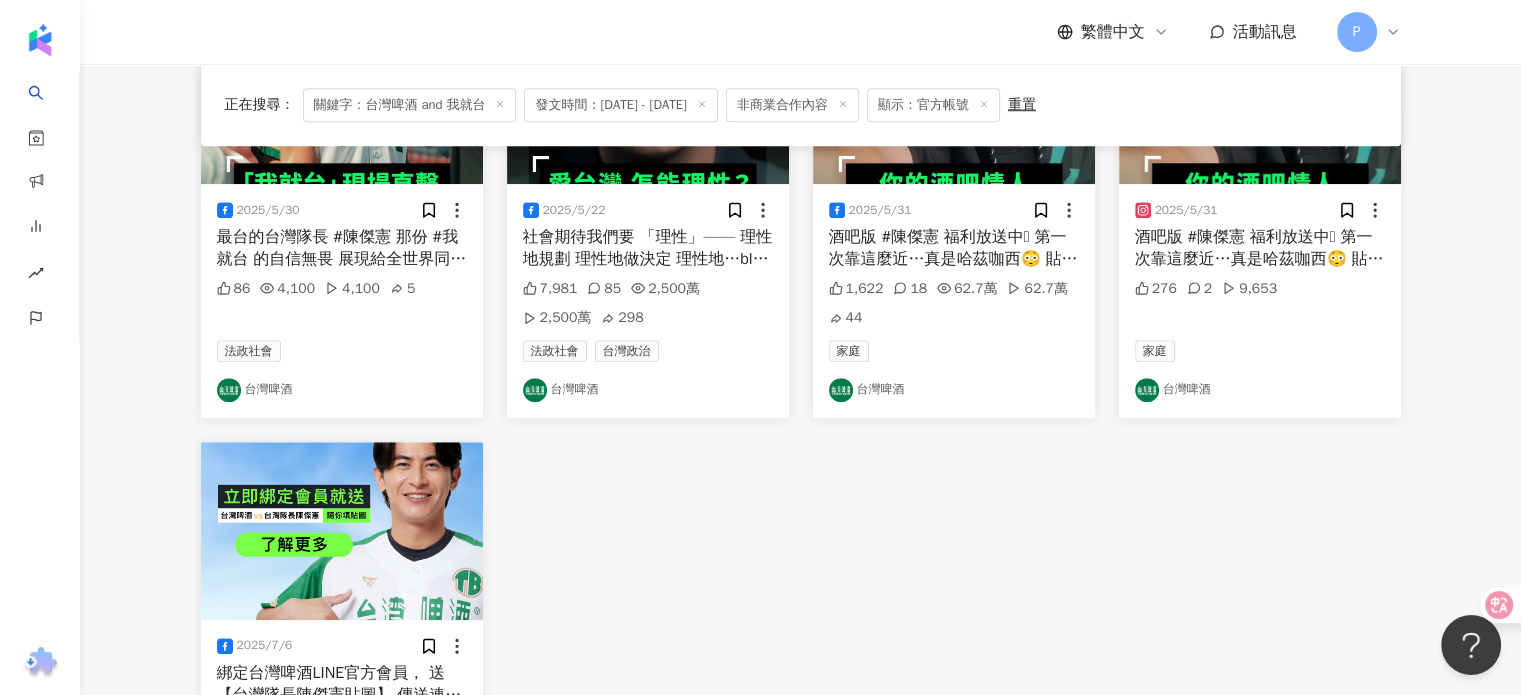 scroll, scrollTop: 1500, scrollLeft: 0, axis: vertical 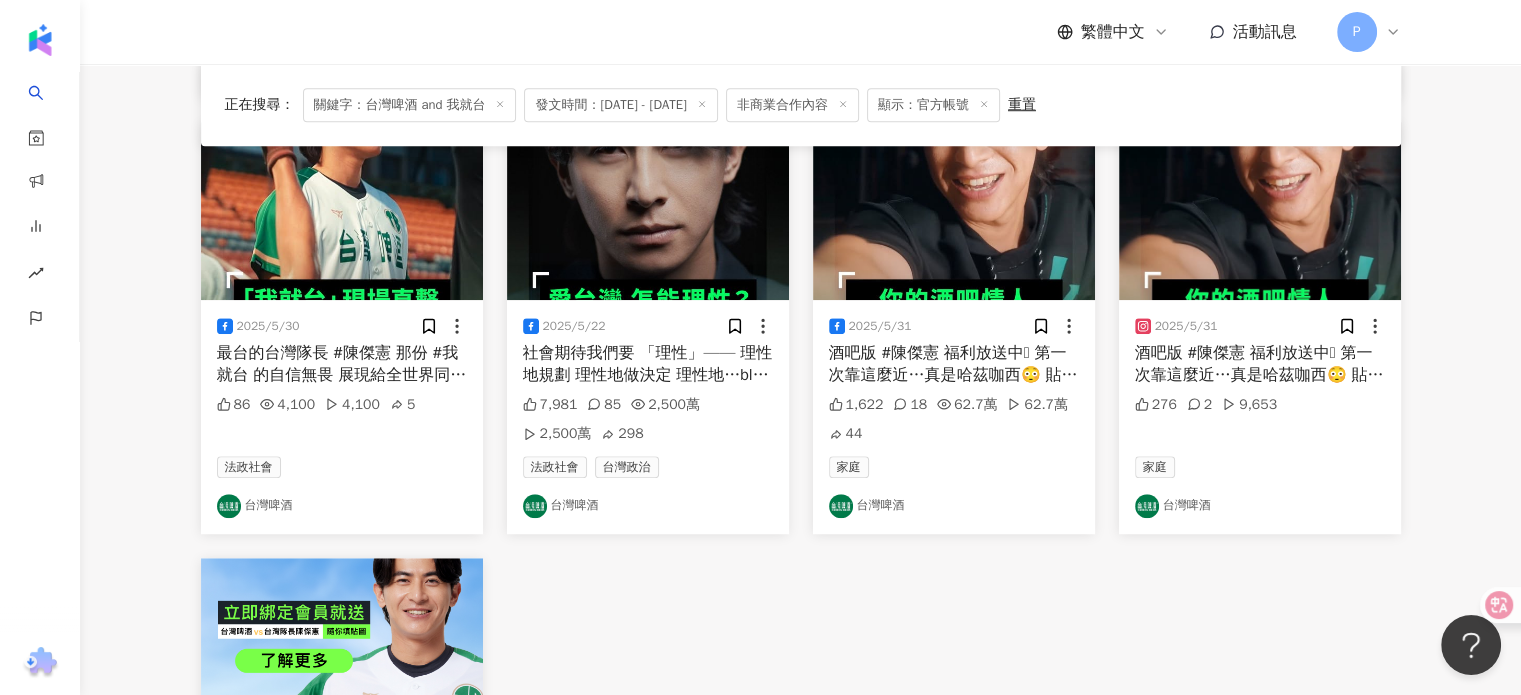 click on "社會期待我們要
「理性」——
理性地規劃
理性地做決定
理性地…blah blah blah
但
愛台灣，怎能理性？
#我就台
- 禁止酒駕 找代駕 保平安 -
關於那些
我們不理性地熱愛的理由❤️
.
#台灣啤酒 #taiwanbeer #台啤
#挺台灣 #TEAMTAIWAN #陳傑憲 #台灣隊長
- 禁止酒駕 找代駕 保平安 -" at bounding box center [648, 442] 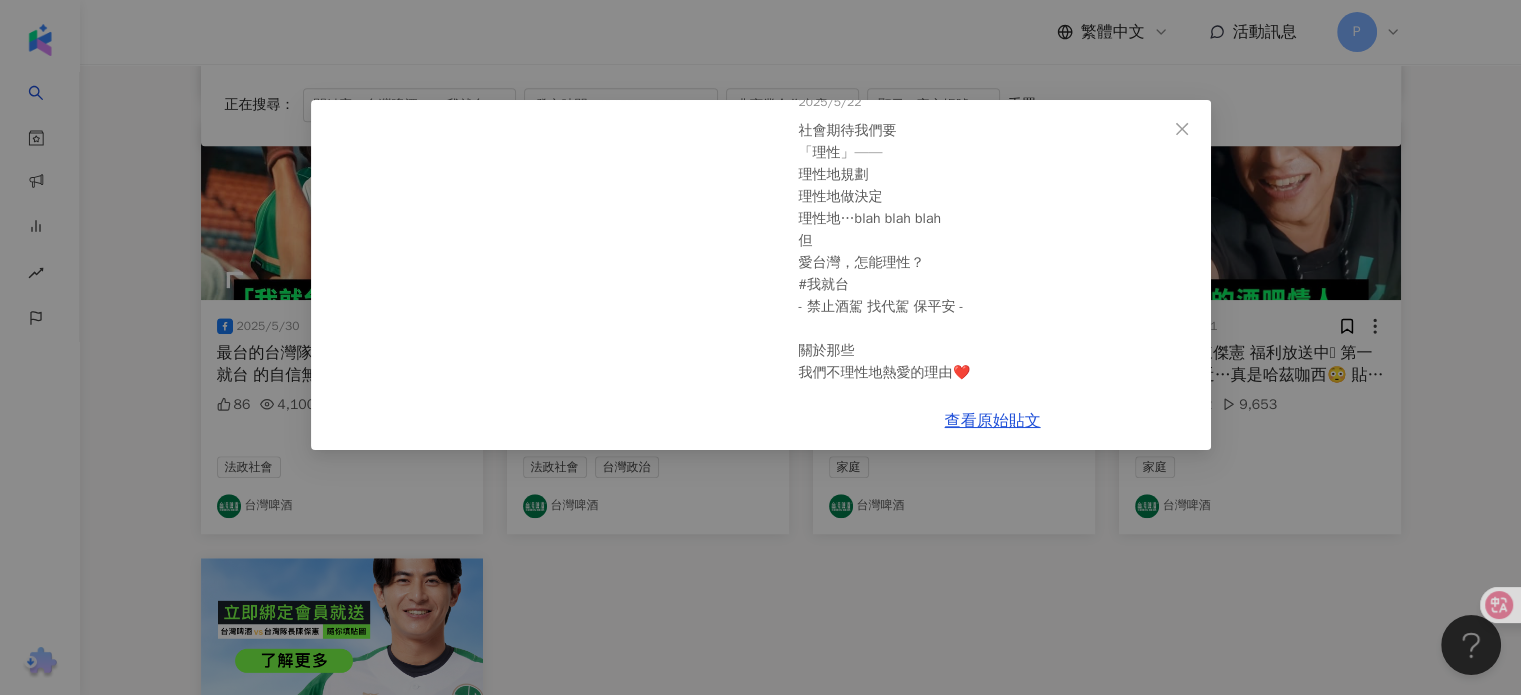 scroll, scrollTop: 196, scrollLeft: 0, axis: vertical 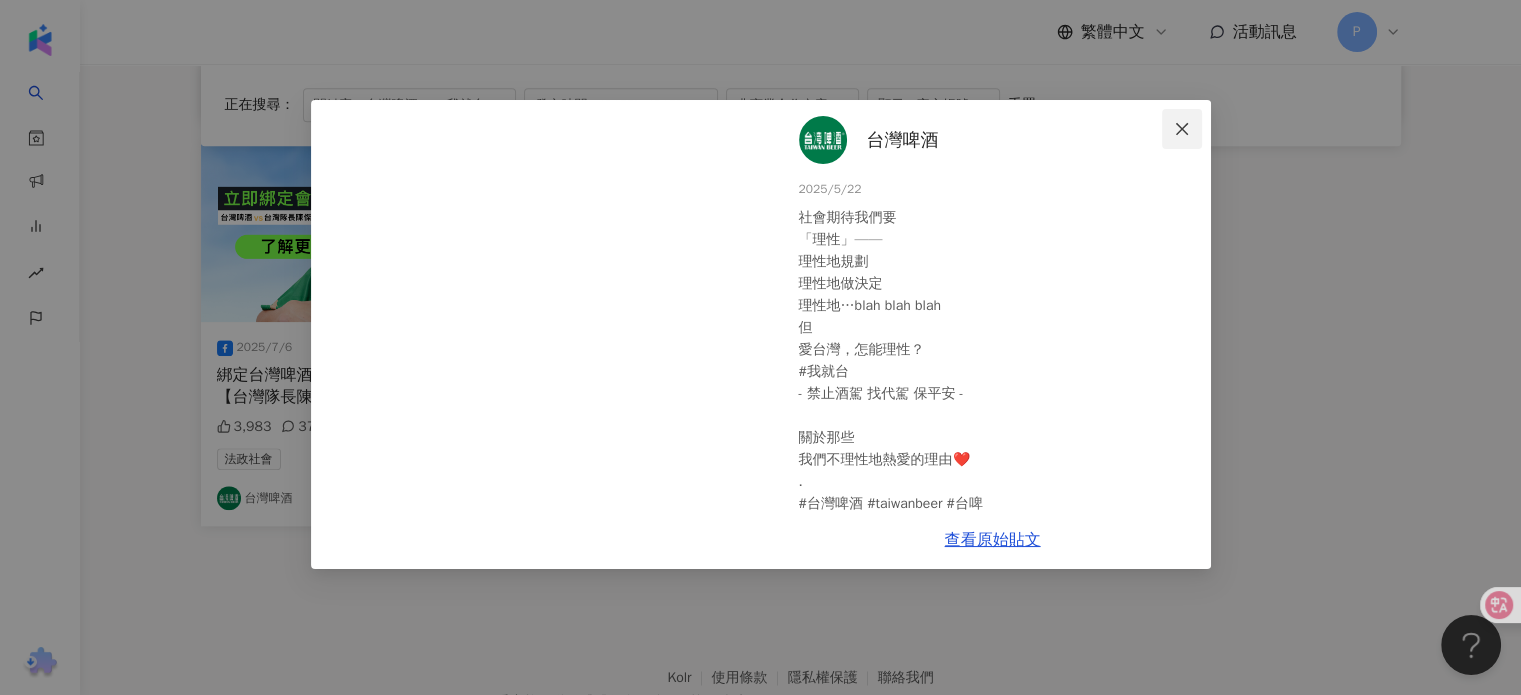 click 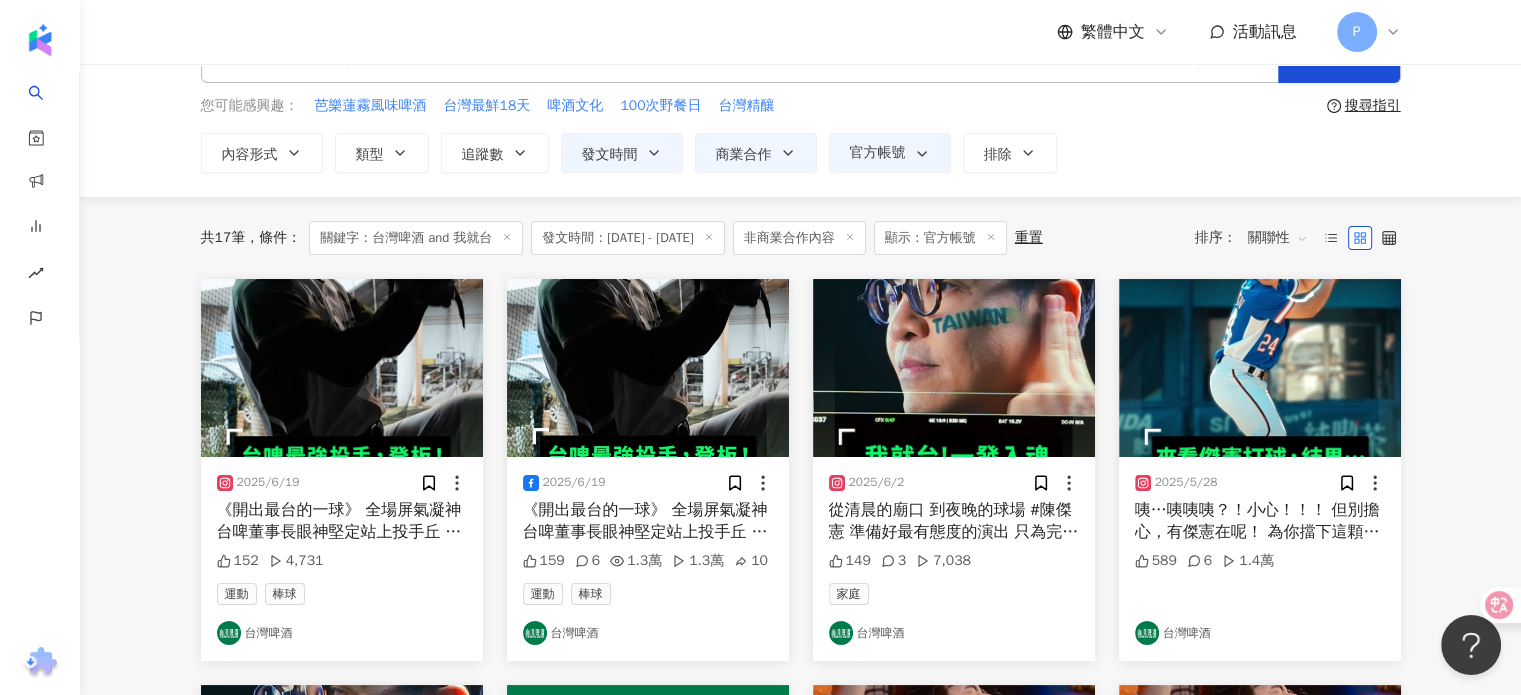 scroll, scrollTop: 200, scrollLeft: 0, axis: vertical 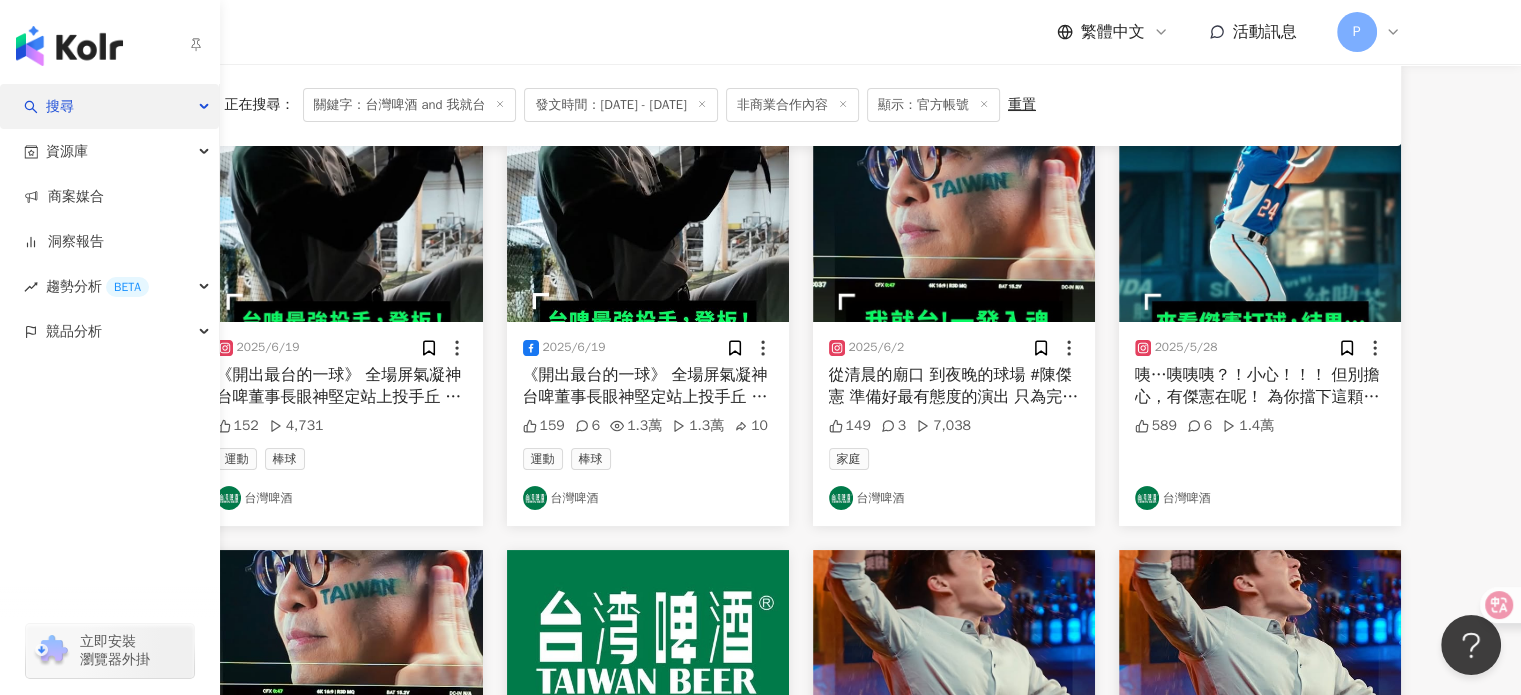 click on "搜尋" at bounding box center [60, 106] 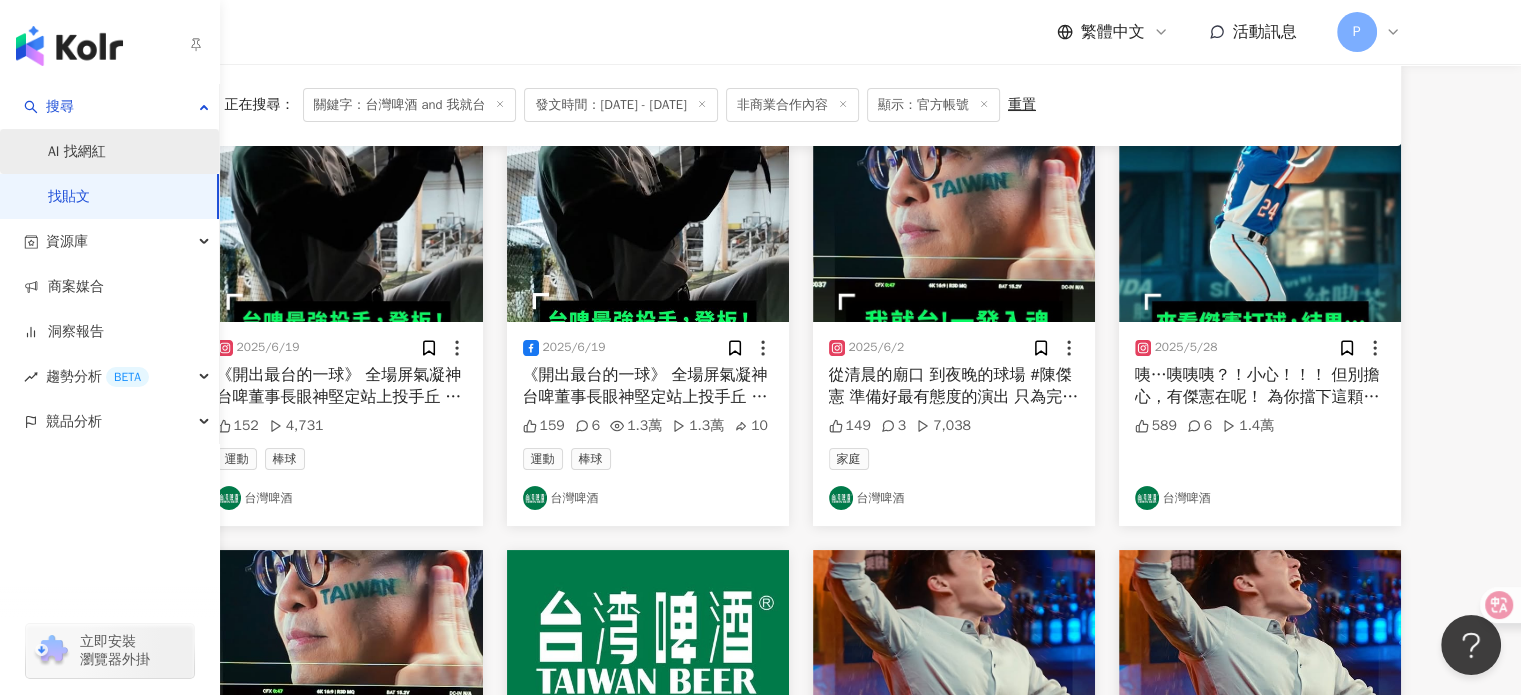 click on "AI 找網紅" at bounding box center [77, 152] 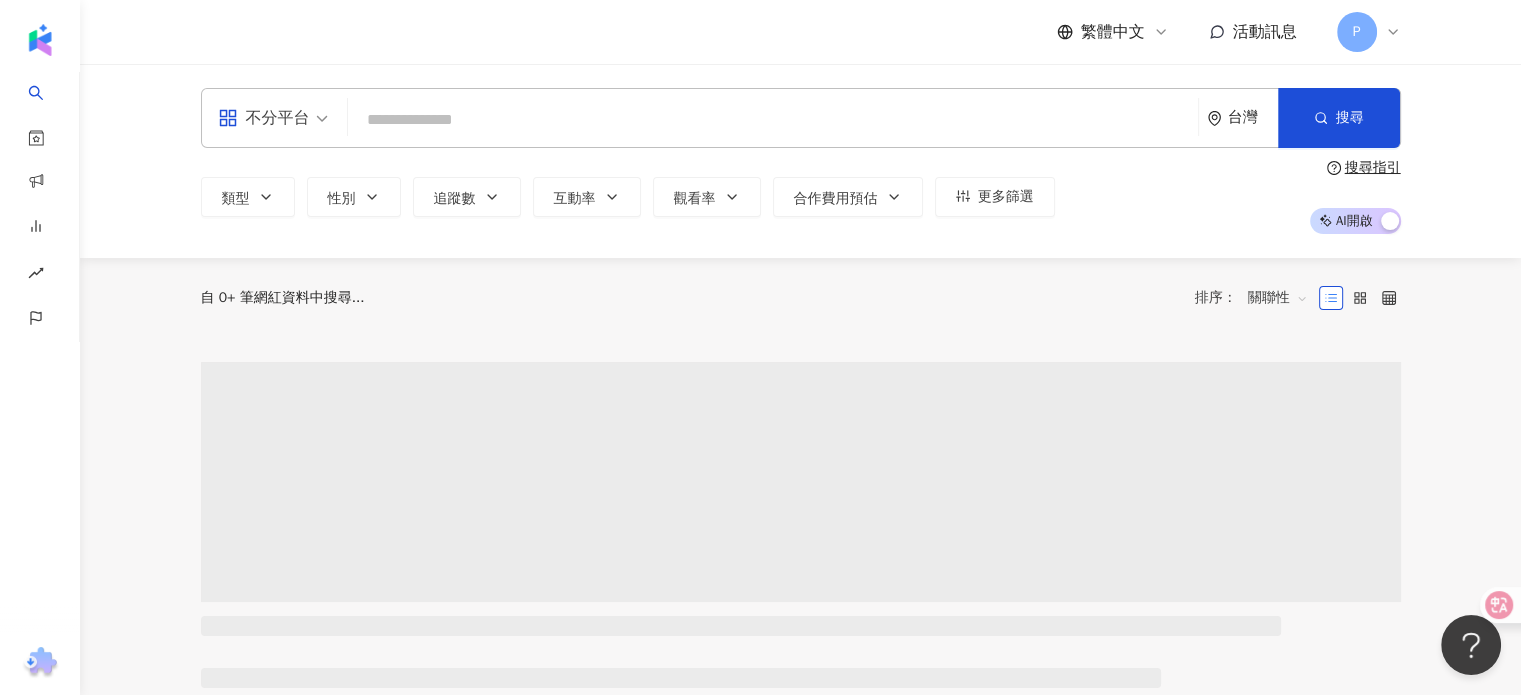 scroll, scrollTop: 0, scrollLeft: 0, axis: both 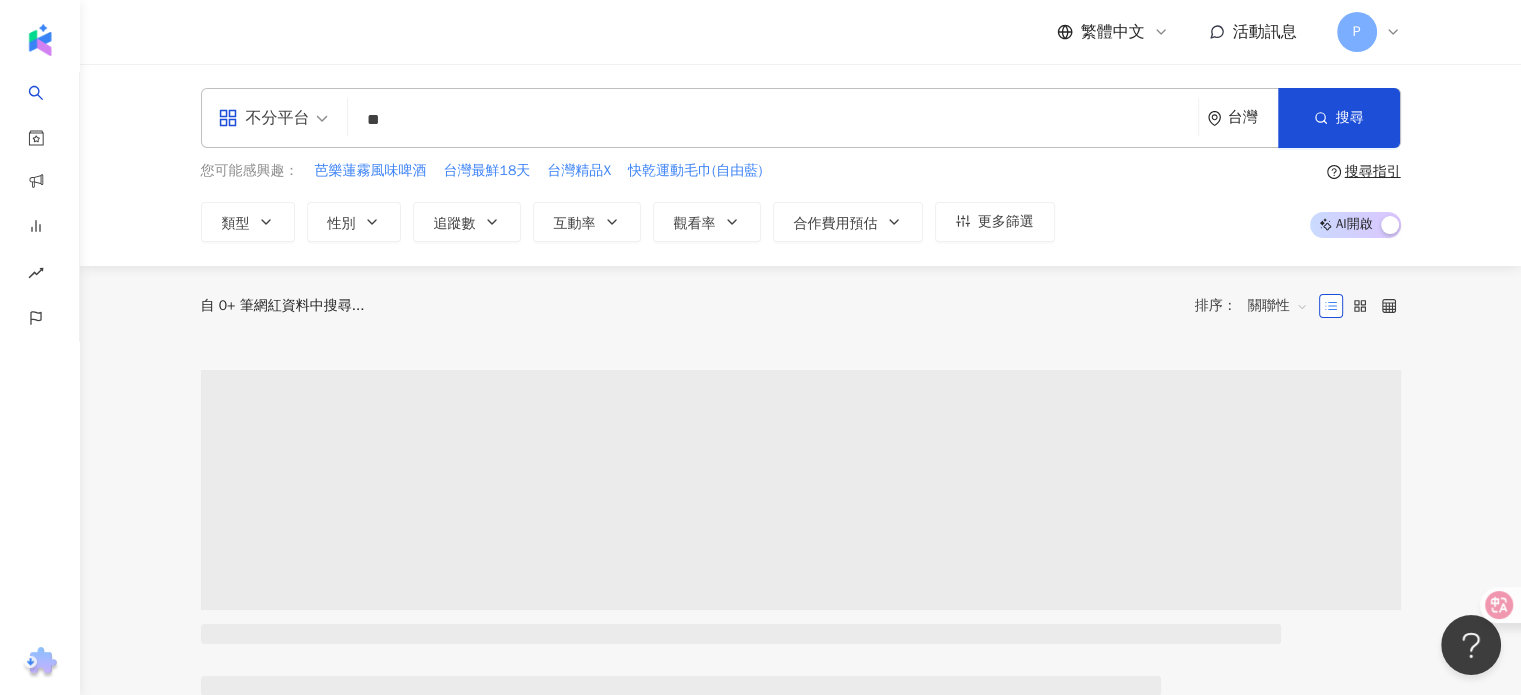 type on "*" 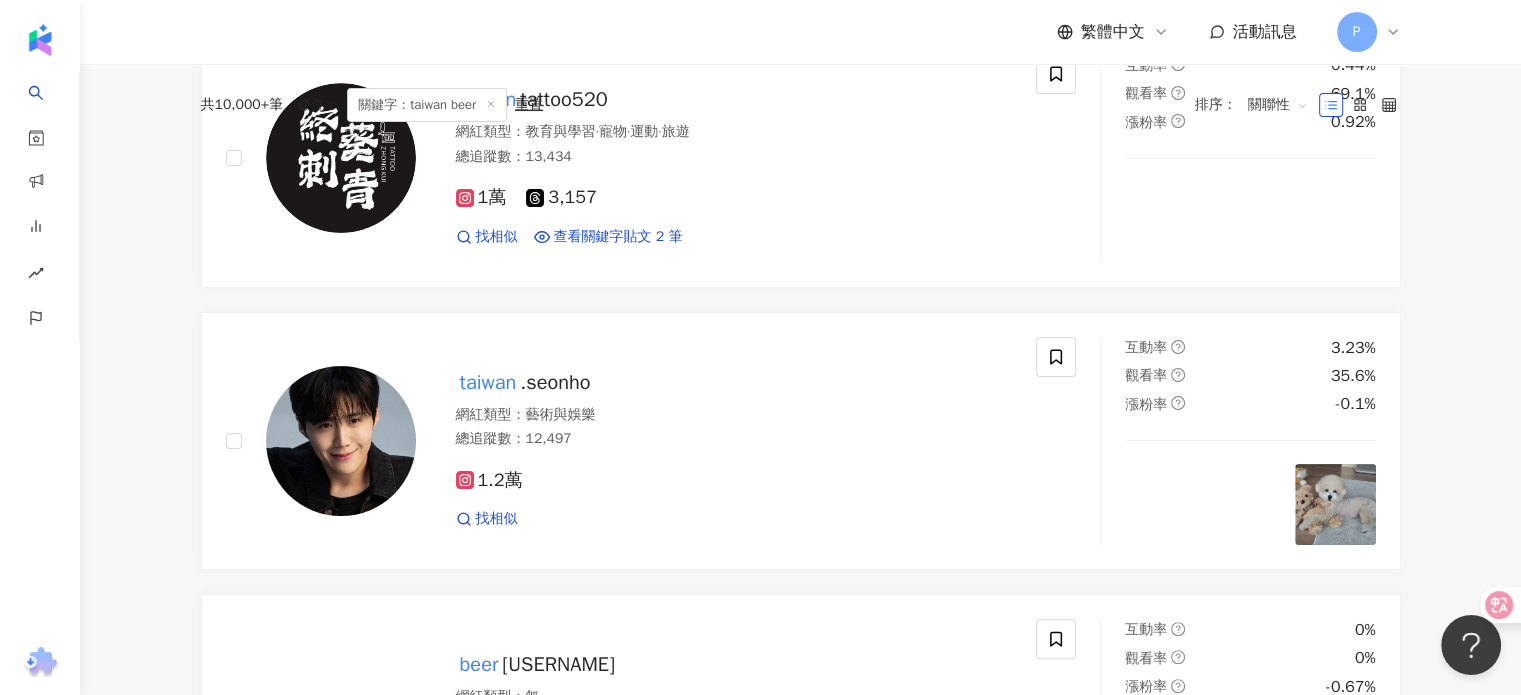 scroll, scrollTop: 0, scrollLeft: 0, axis: both 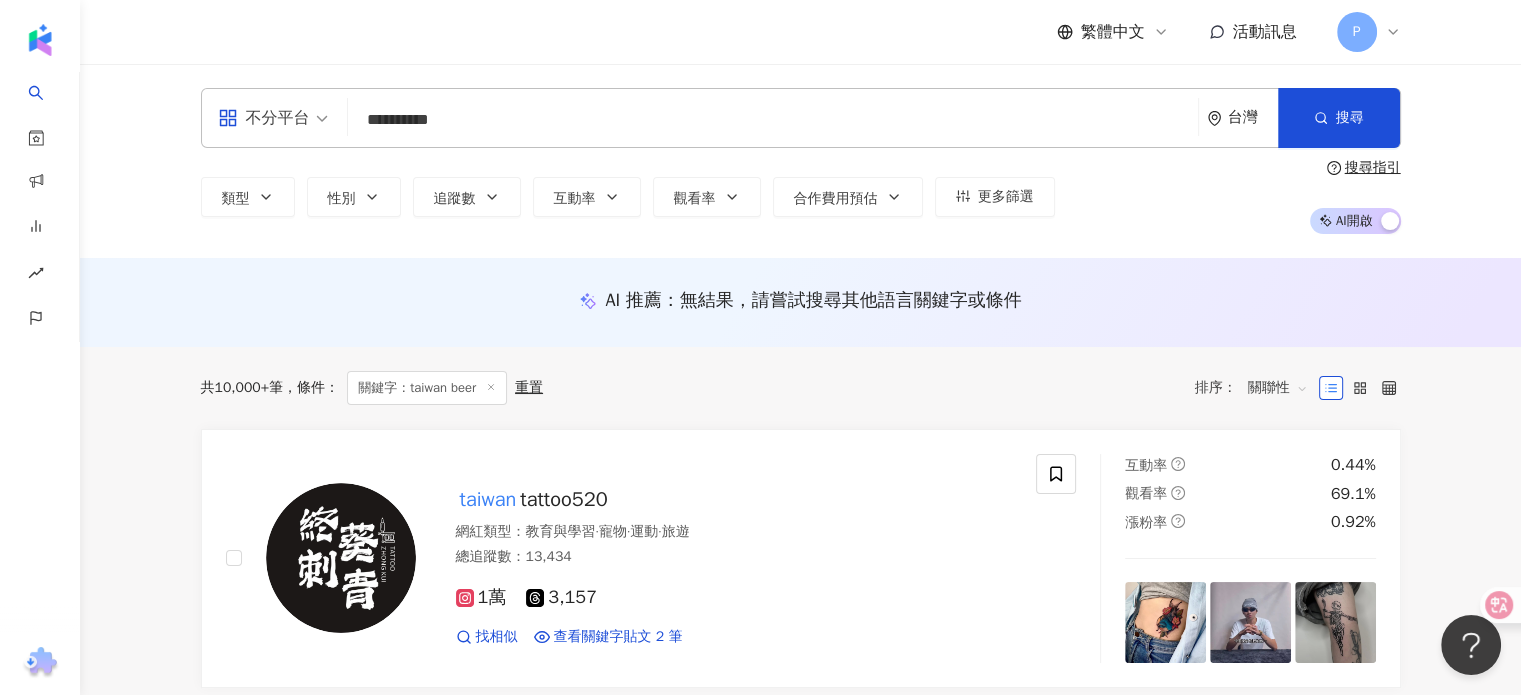 type on "**********" 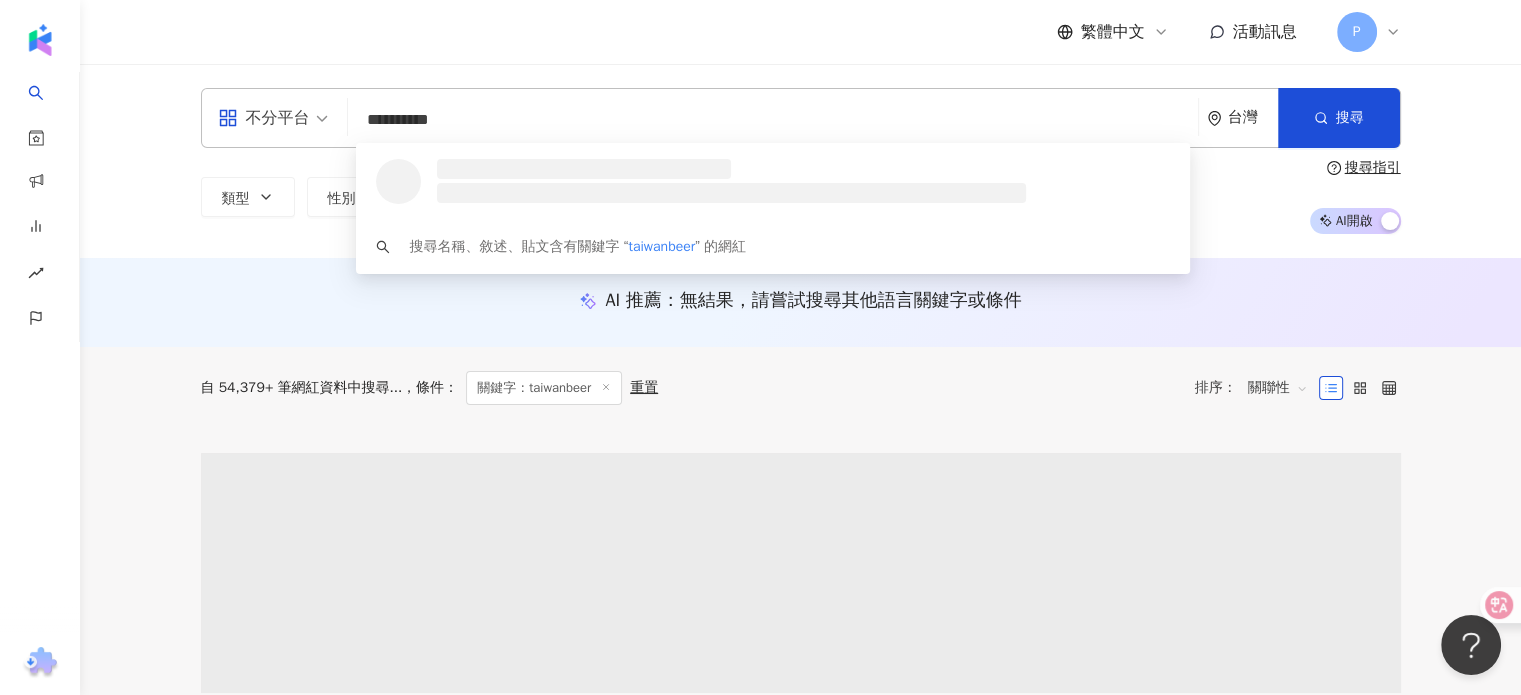 scroll, scrollTop: 0, scrollLeft: 0, axis: both 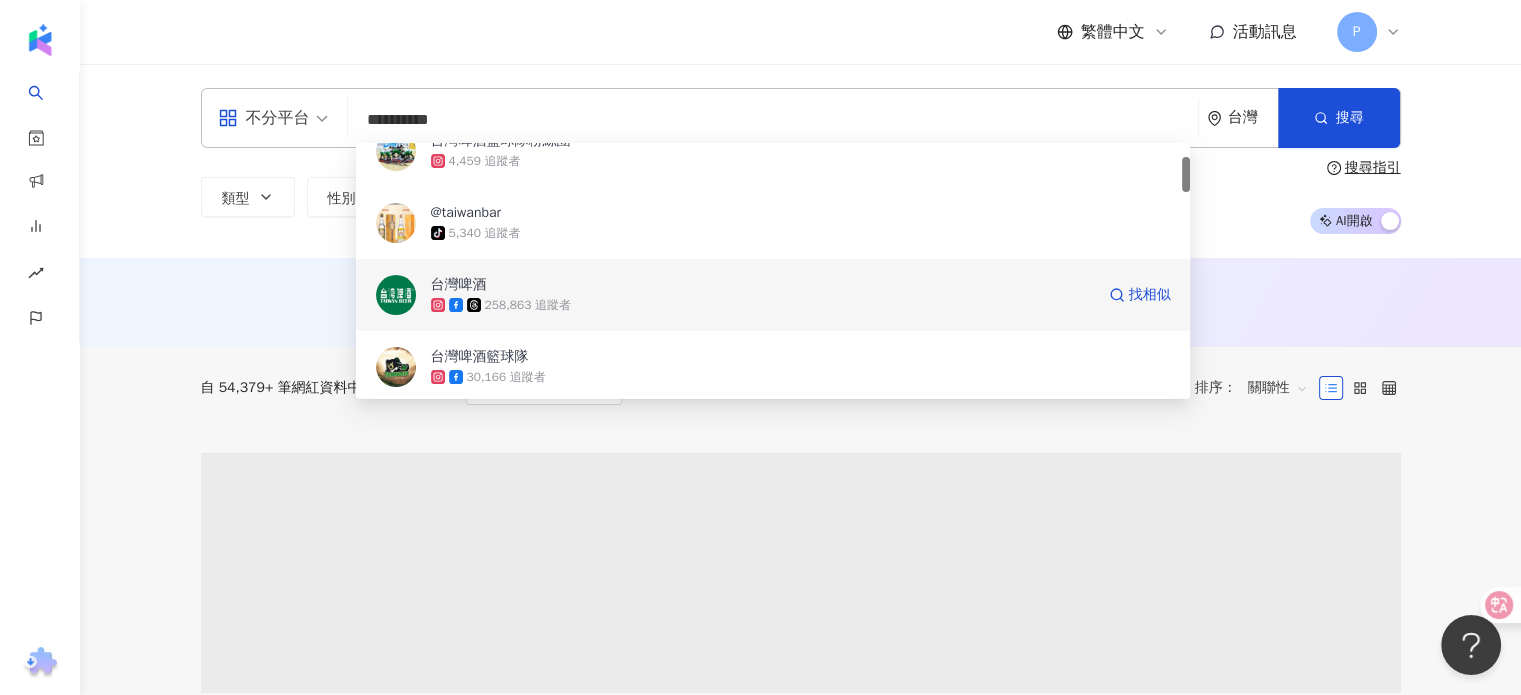 click on "台灣啤酒" at bounding box center (762, 285) 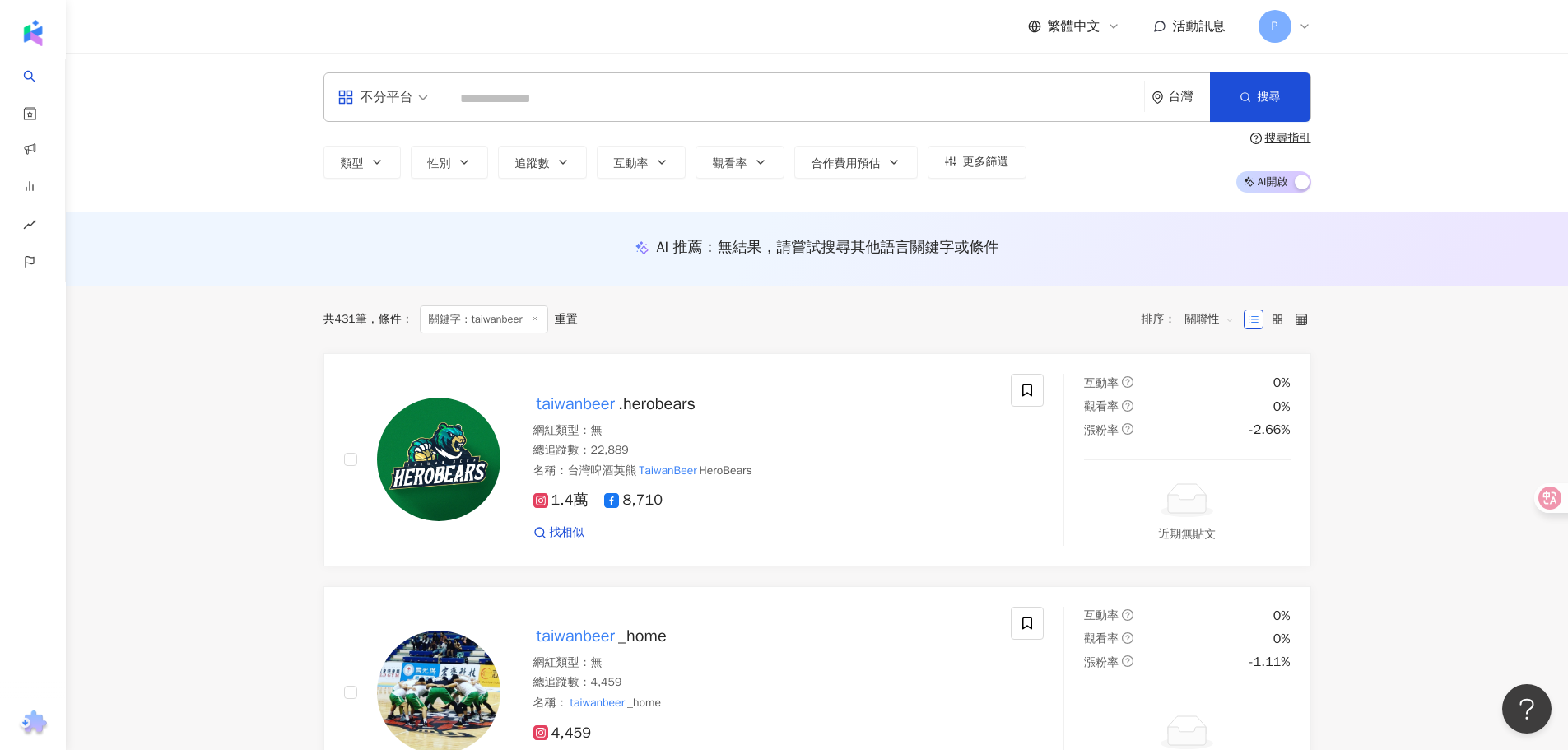 scroll, scrollTop: 82, scrollLeft: 0, axis: vertical 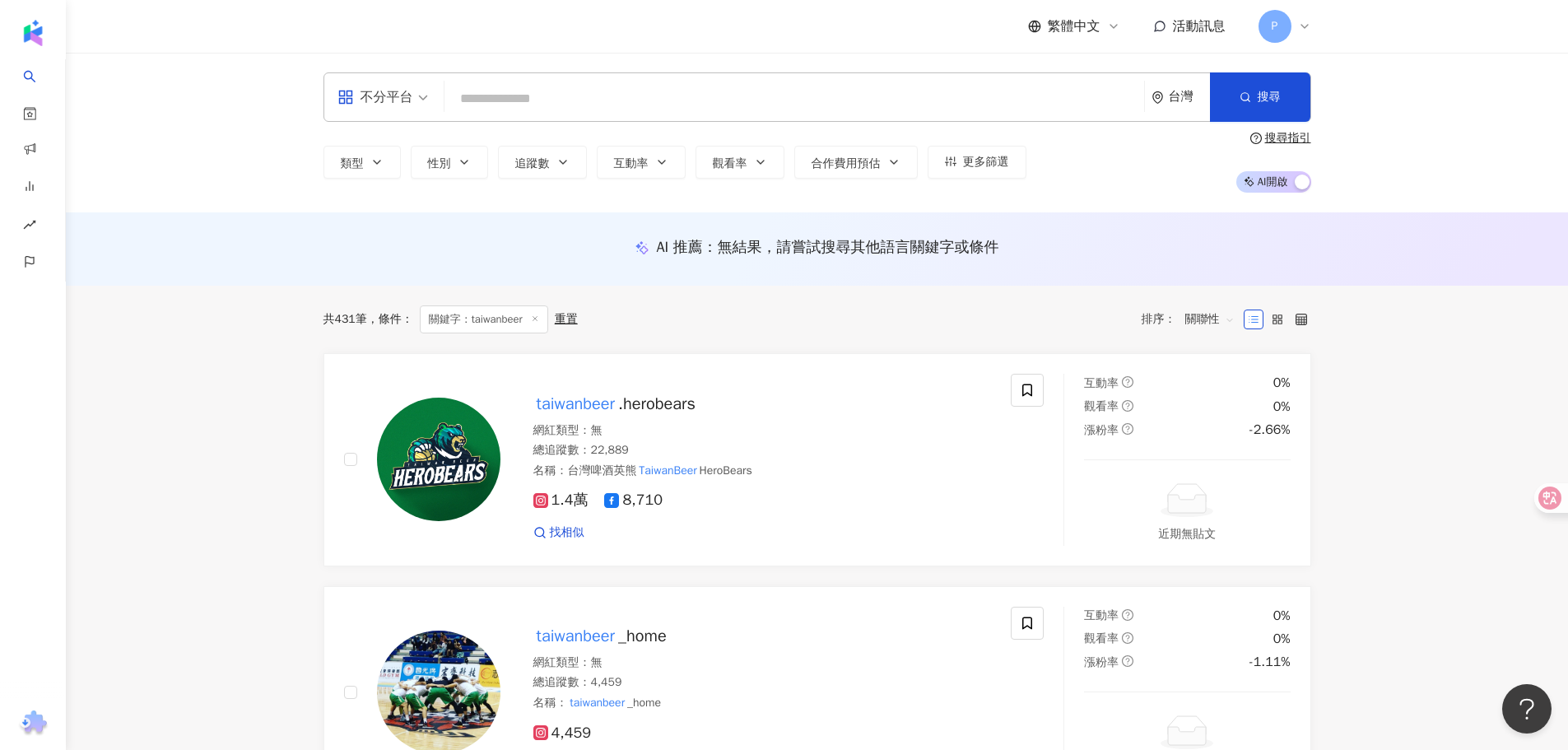 click at bounding box center (794, 99) 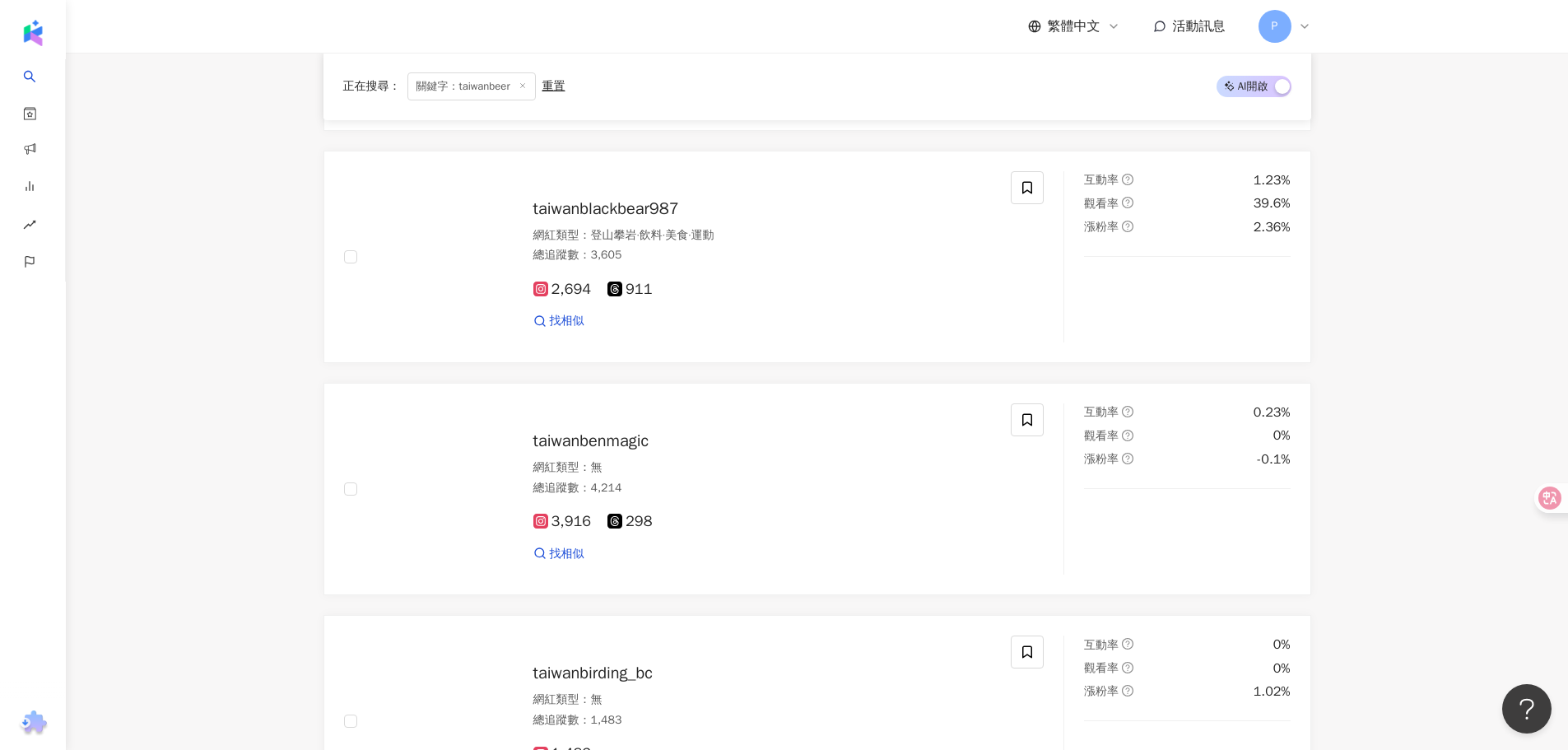 scroll, scrollTop: 0, scrollLeft: 0, axis: both 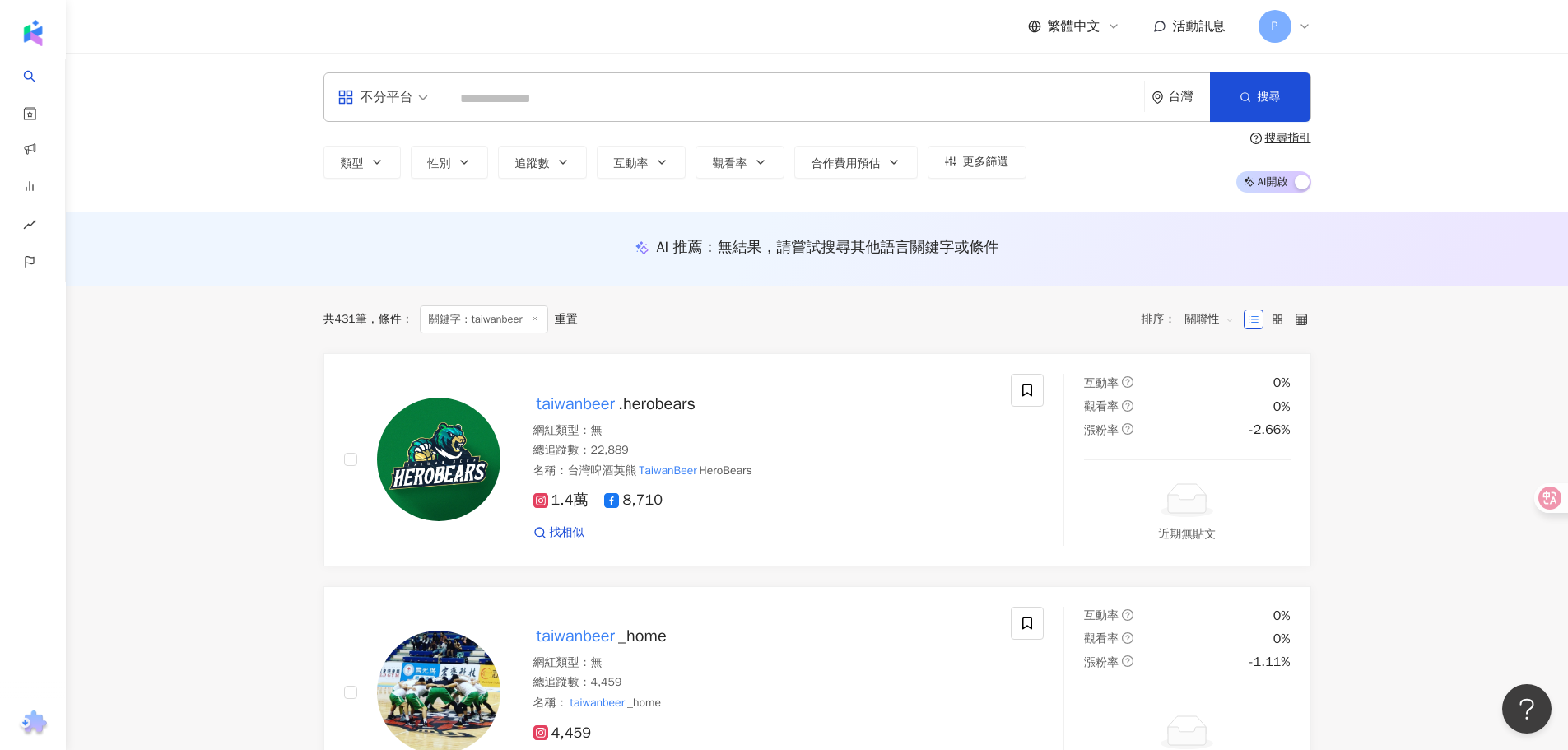 paste on "*********" 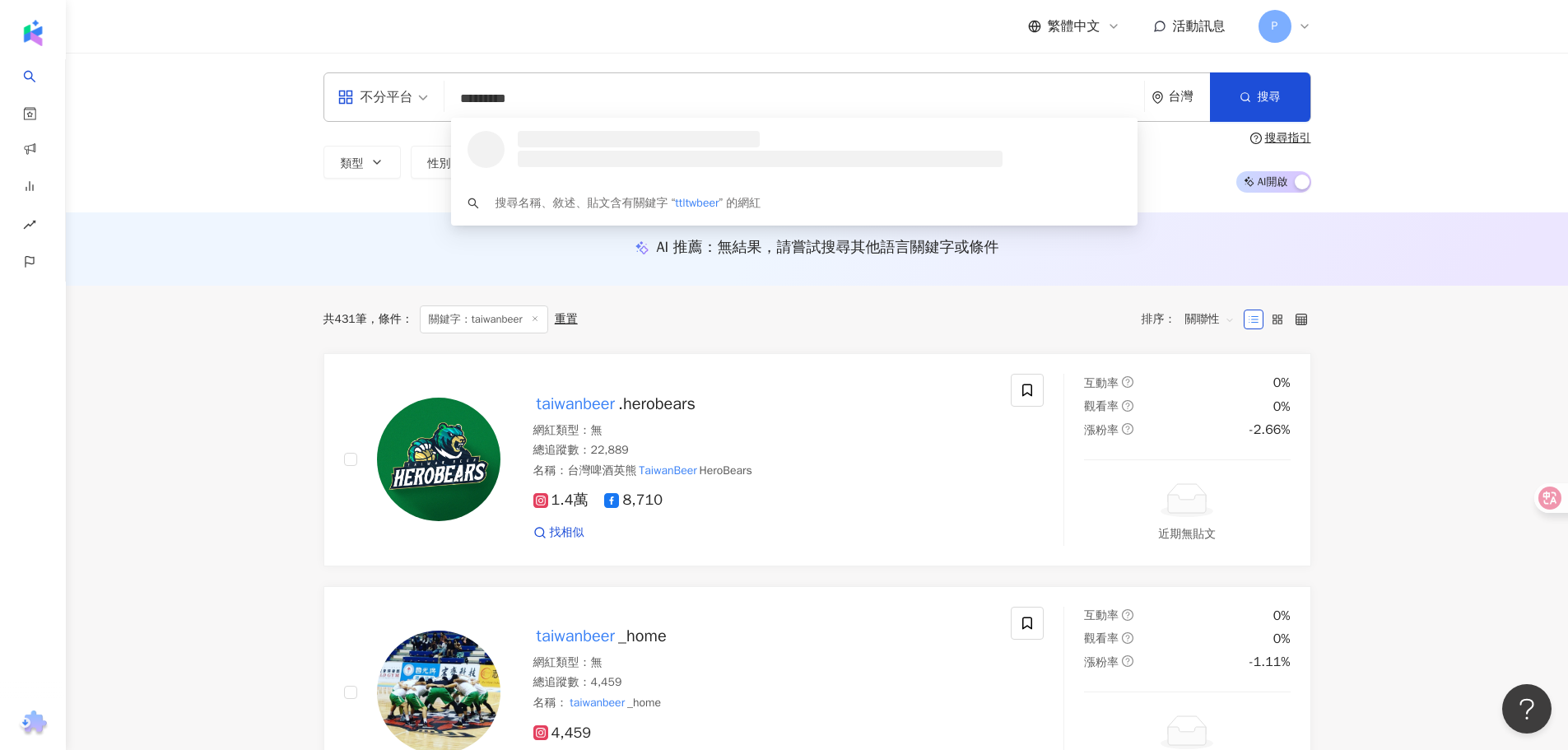 scroll, scrollTop: 0, scrollLeft: 0, axis: both 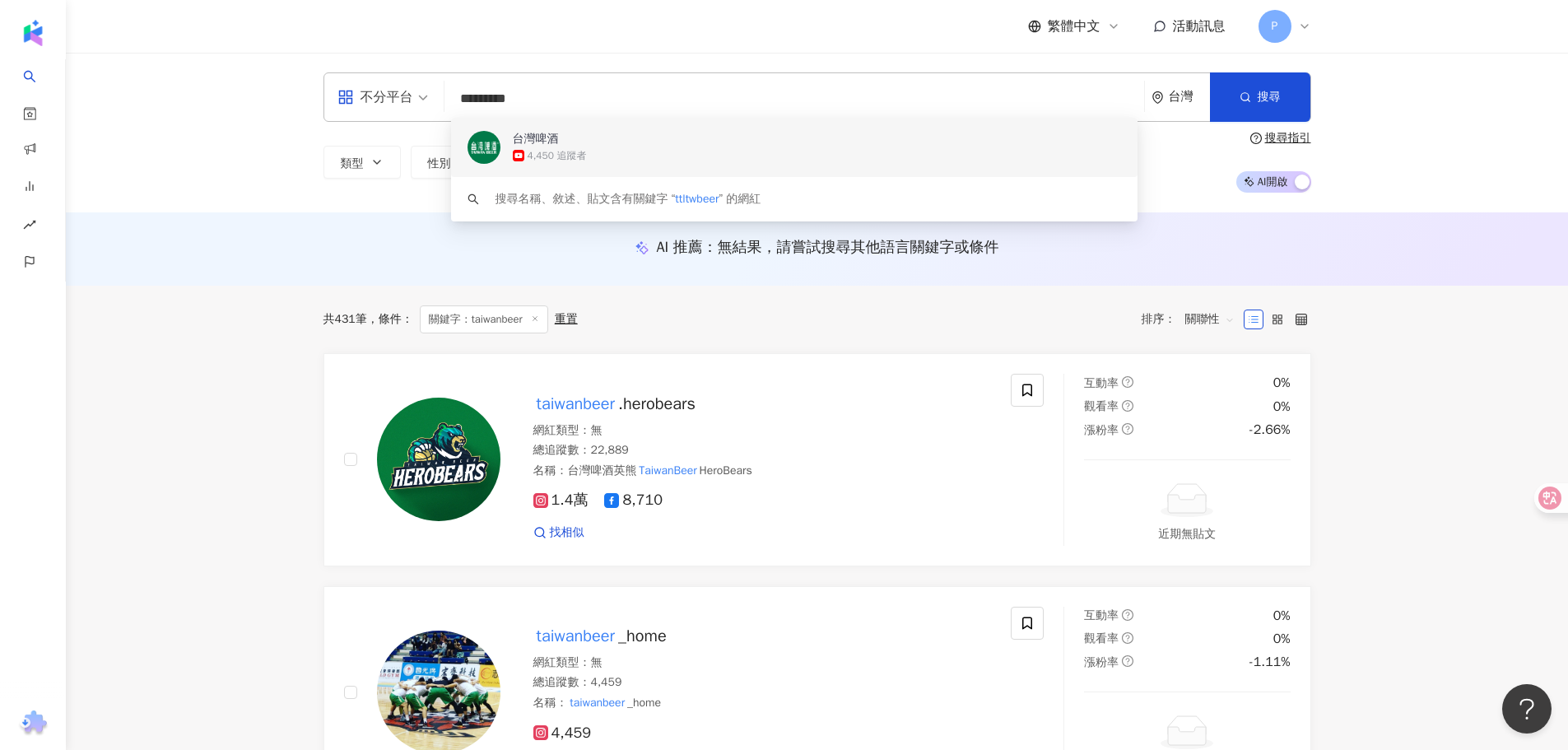 click on "台灣啤酒" at bounding box center [785, 139] 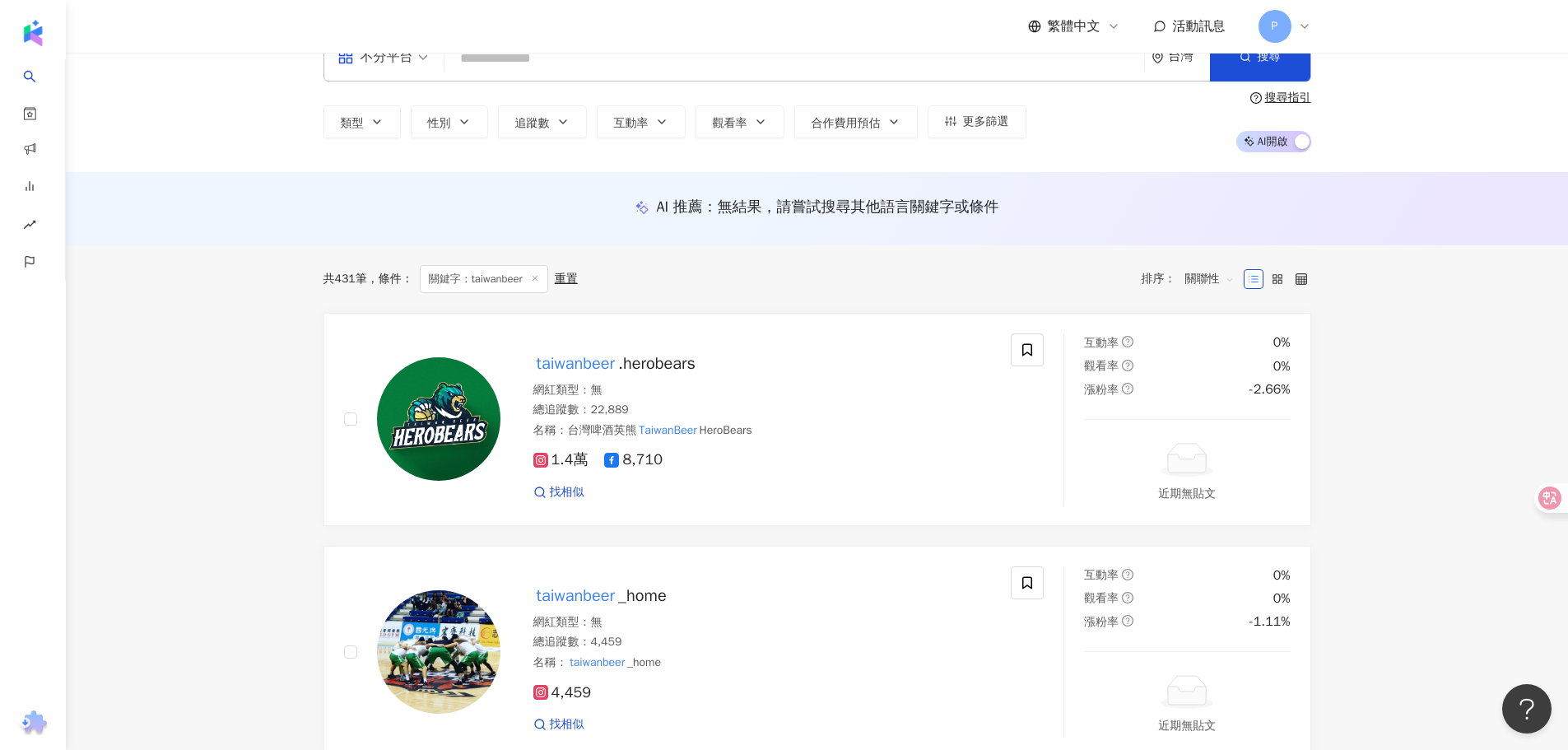 scroll, scrollTop: 0, scrollLeft: 0, axis: both 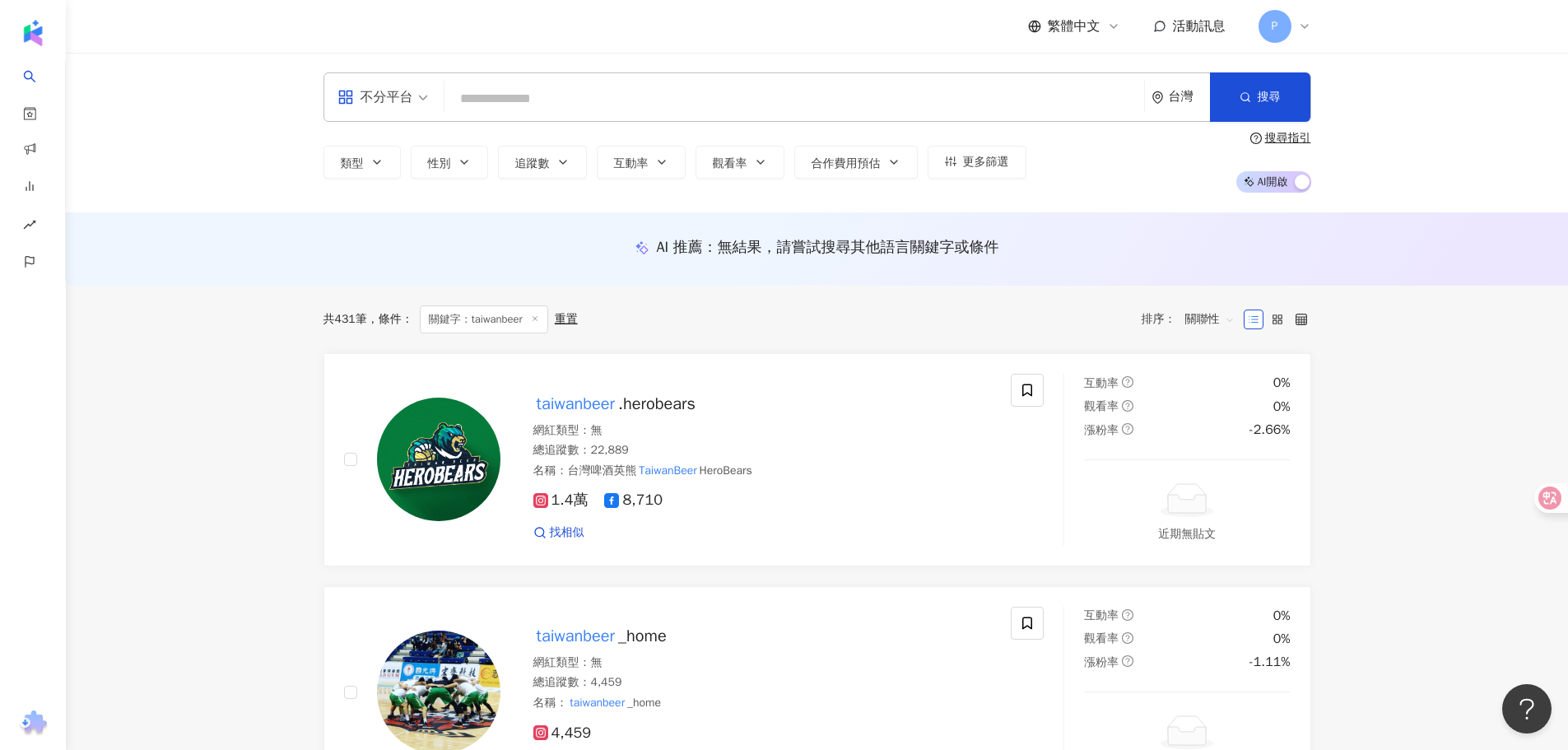 click on "不分平台 台灣 搜尋 cb163127-3d51-4a91-8244-145246147858 台灣啤酒 4,450   追蹤者 搜尋名稱、敘述、貼文含有關鍵字 “ ttltwbeer ” 的網紅" at bounding box center [817, 97] 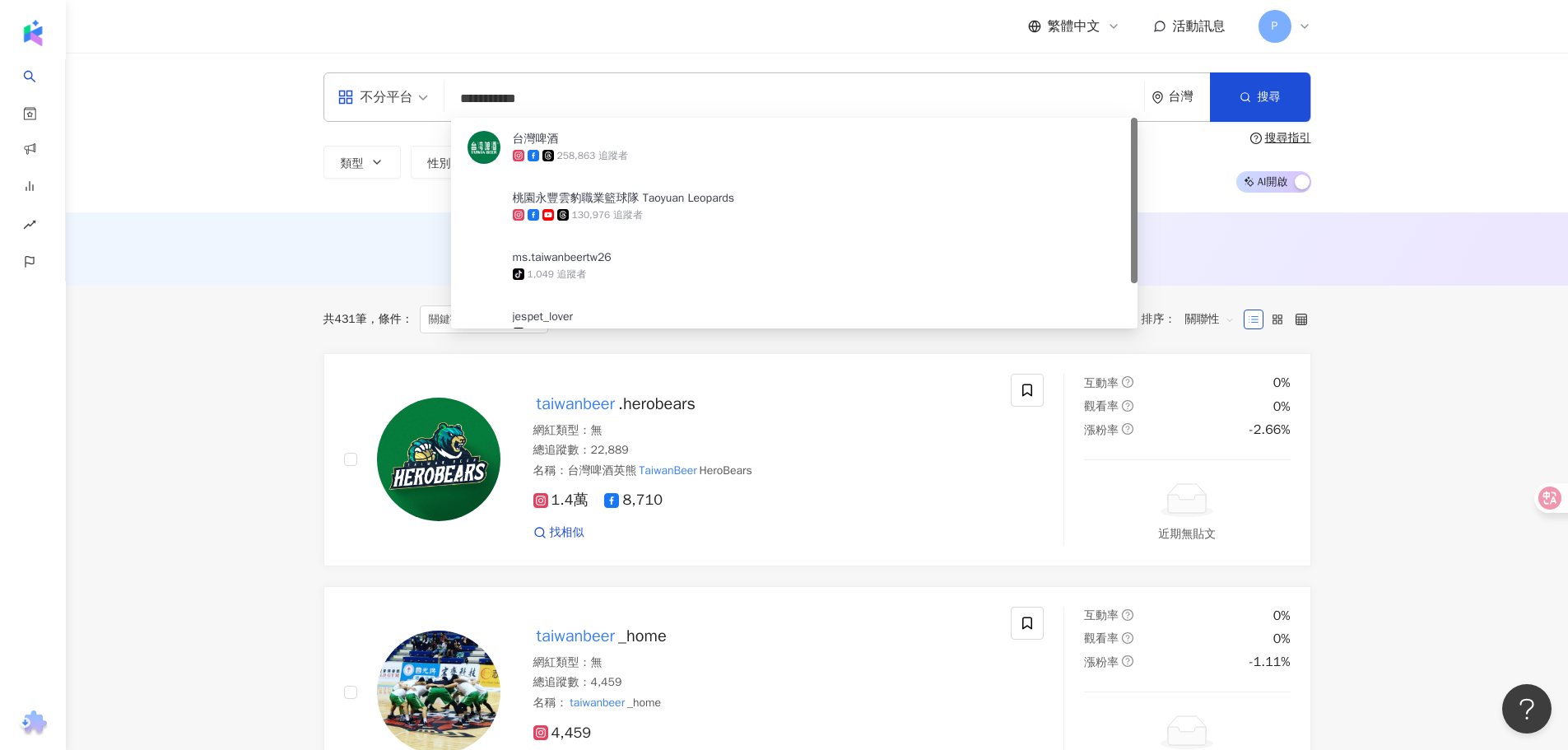type on "**********" 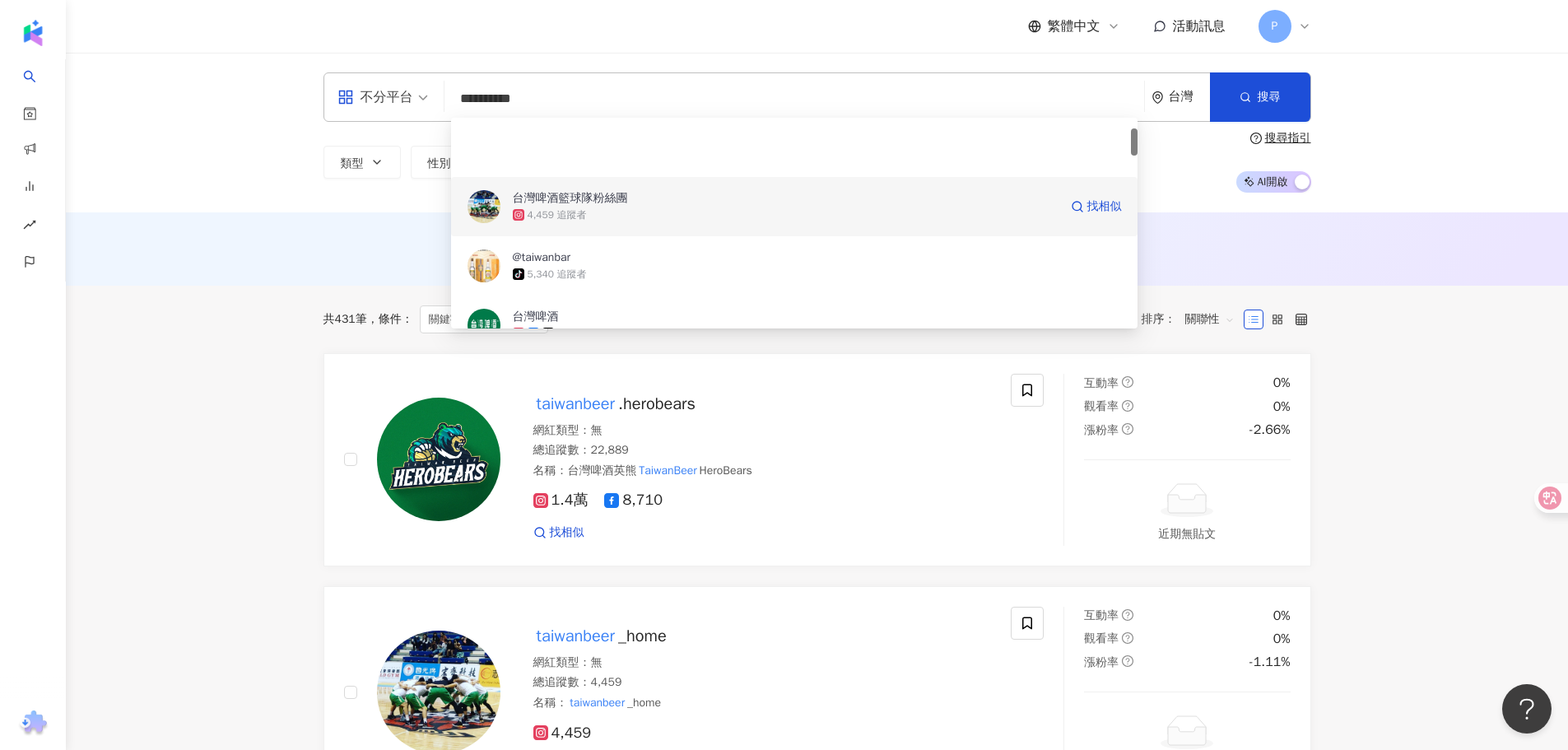 scroll, scrollTop: 82, scrollLeft: 0, axis: vertical 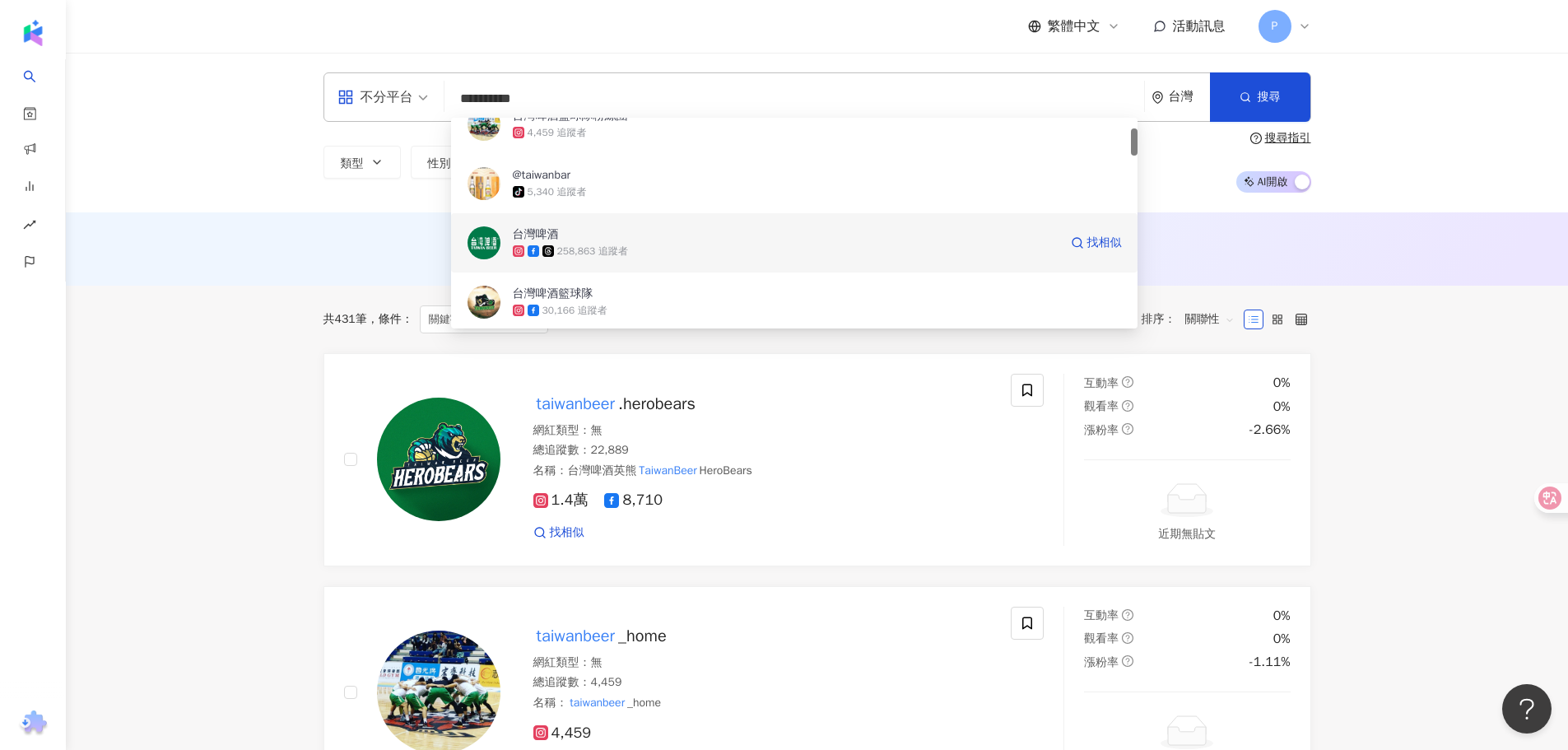 click at bounding box center (484, 243) 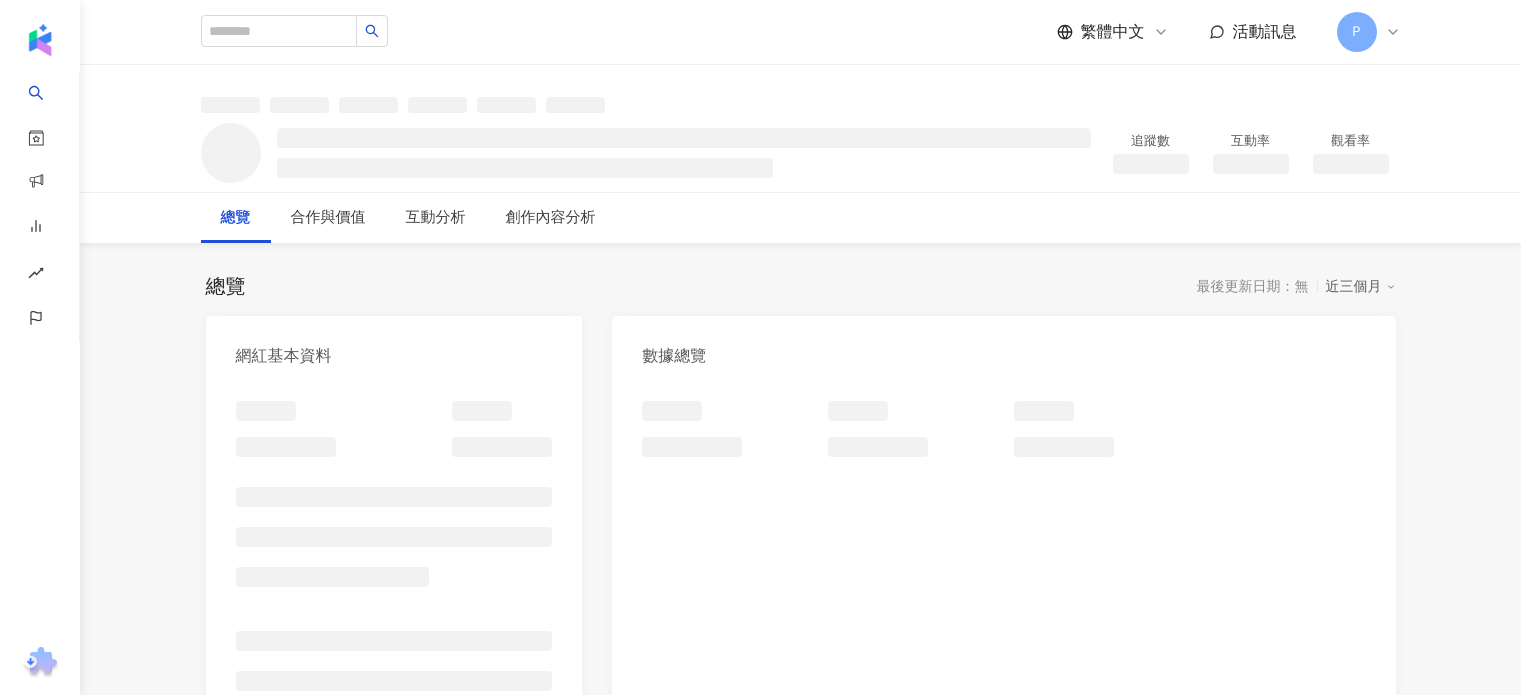 scroll, scrollTop: 0, scrollLeft: 0, axis: both 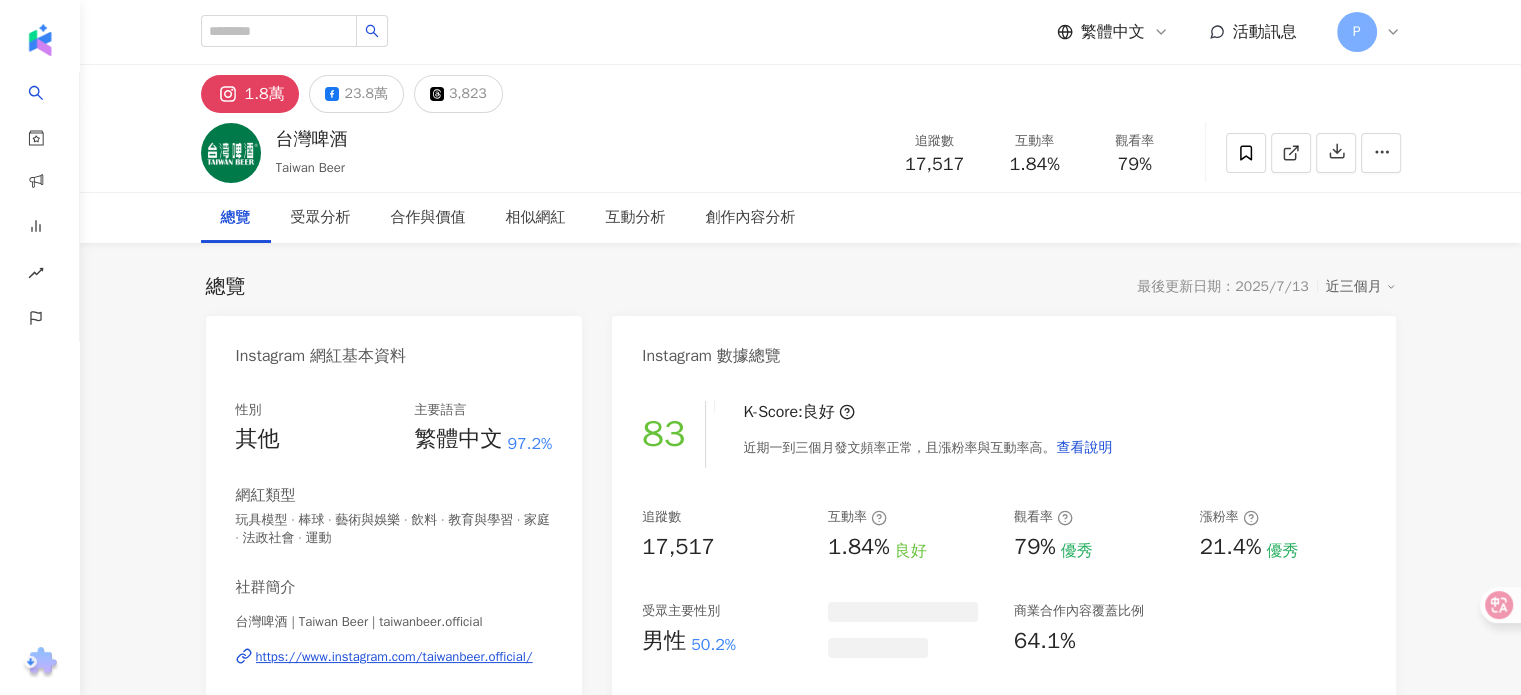click 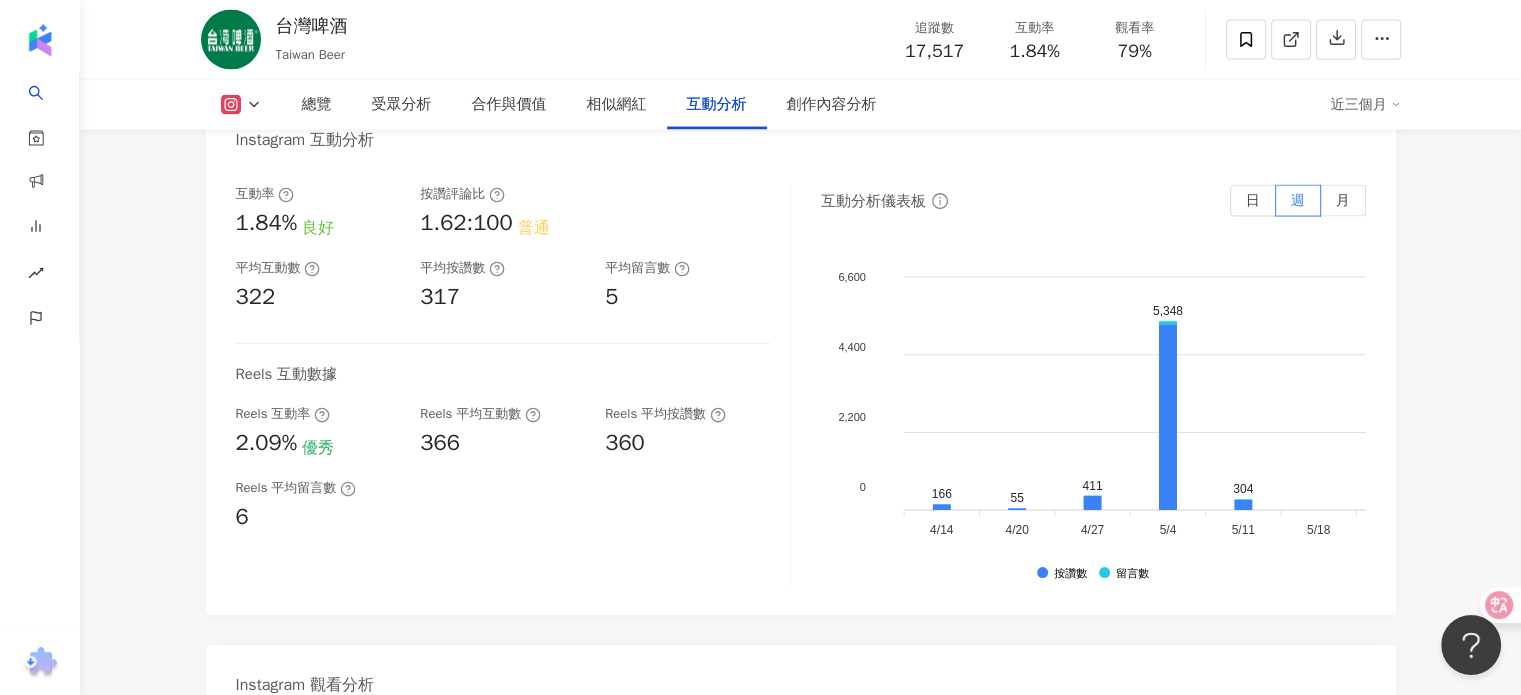 scroll, scrollTop: 4000, scrollLeft: 0, axis: vertical 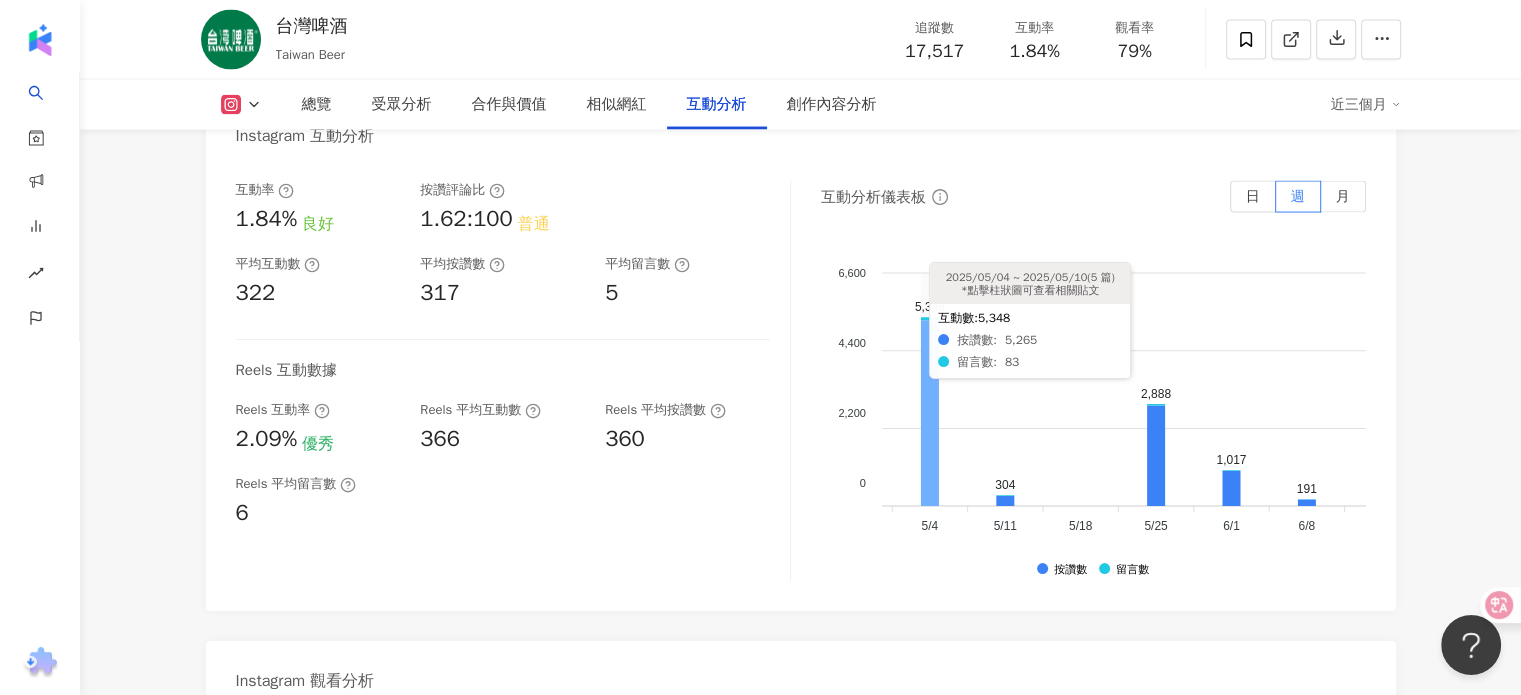 click 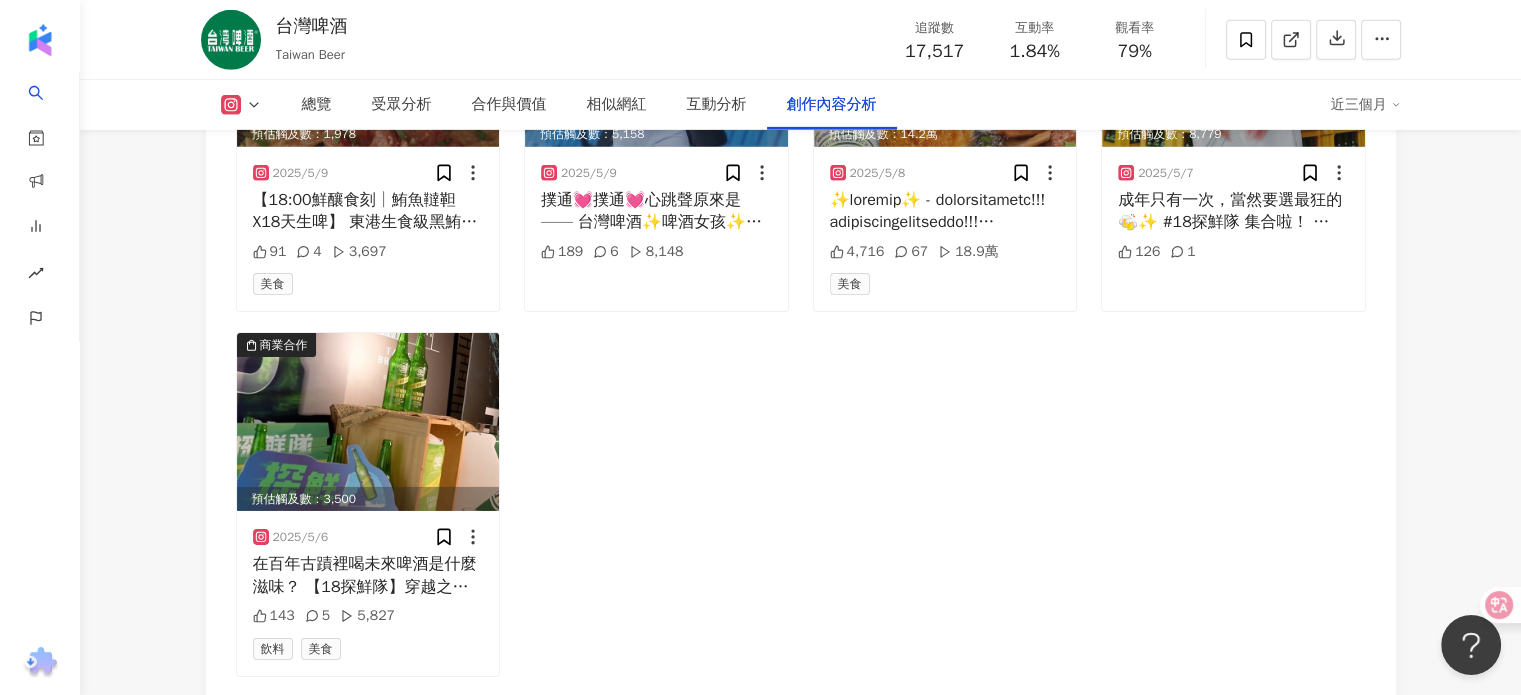 scroll, scrollTop: 6698, scrollLeft: 0, axis: vertical 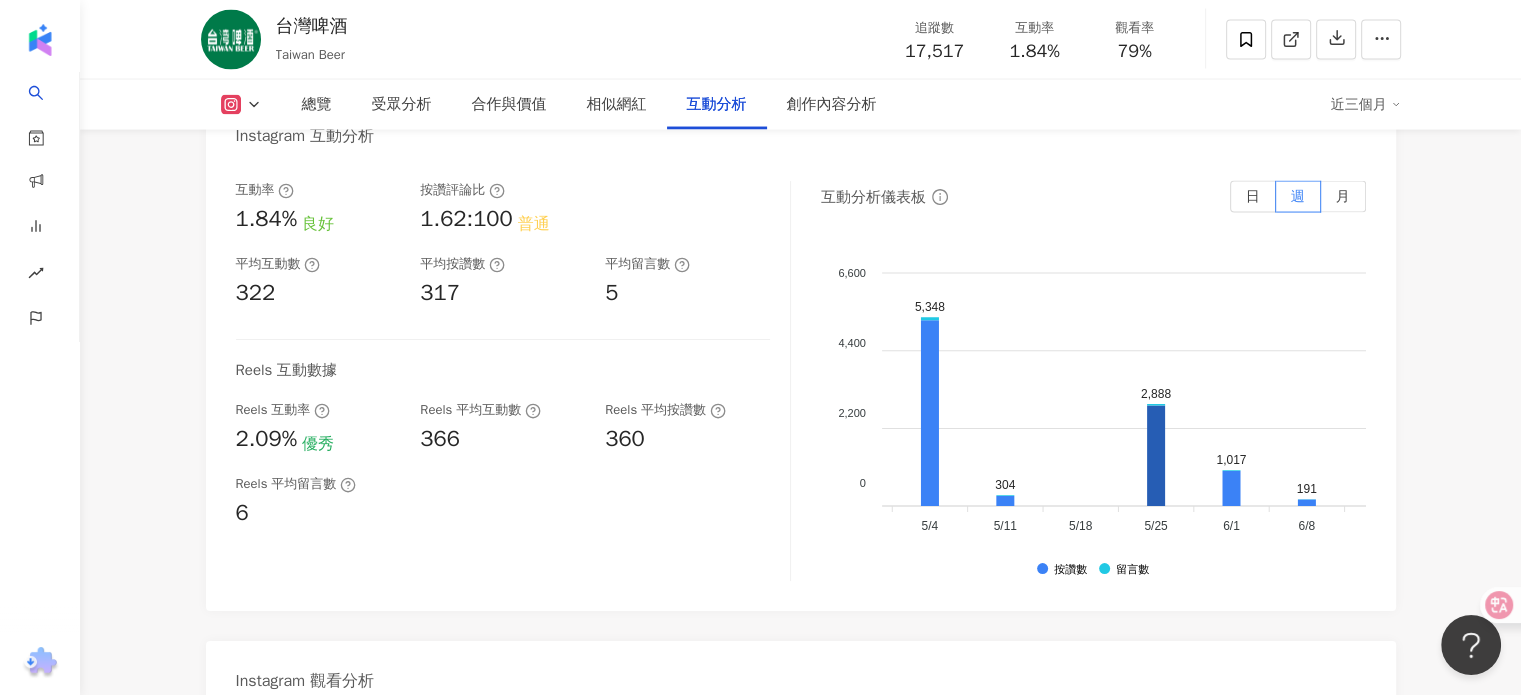 click 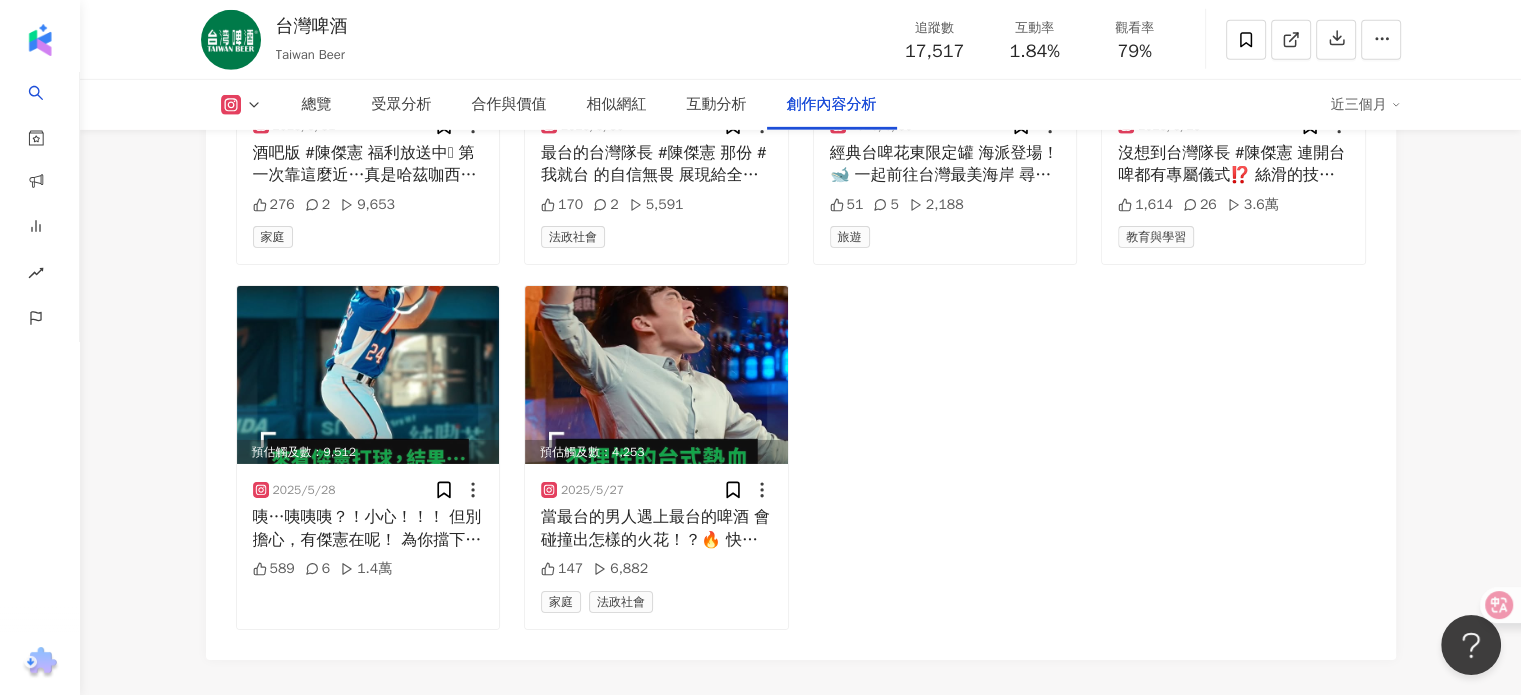 scroll, scrollTop: 6511, scrollLeft: 0, axis: vertical 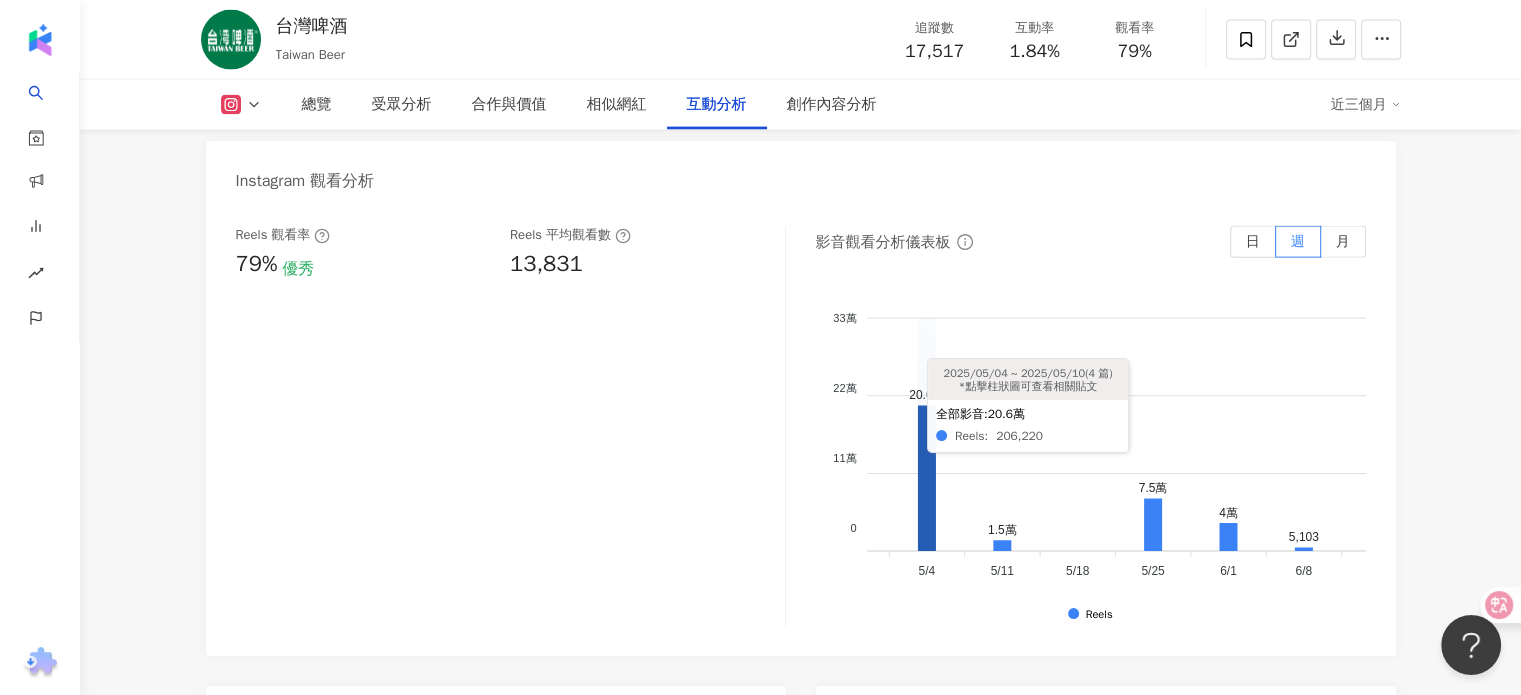 click 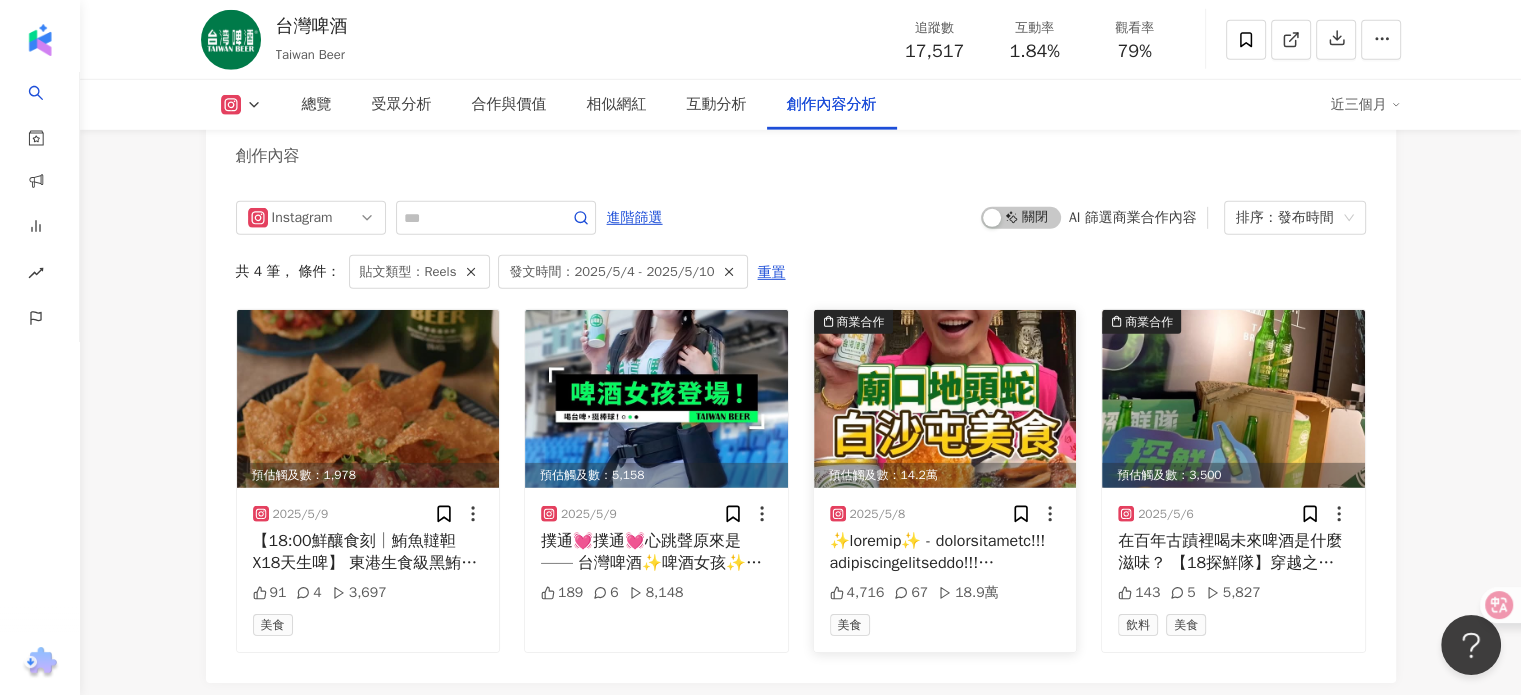 scroll, scrollTop: 0, scrollLeft: 0, axis: both 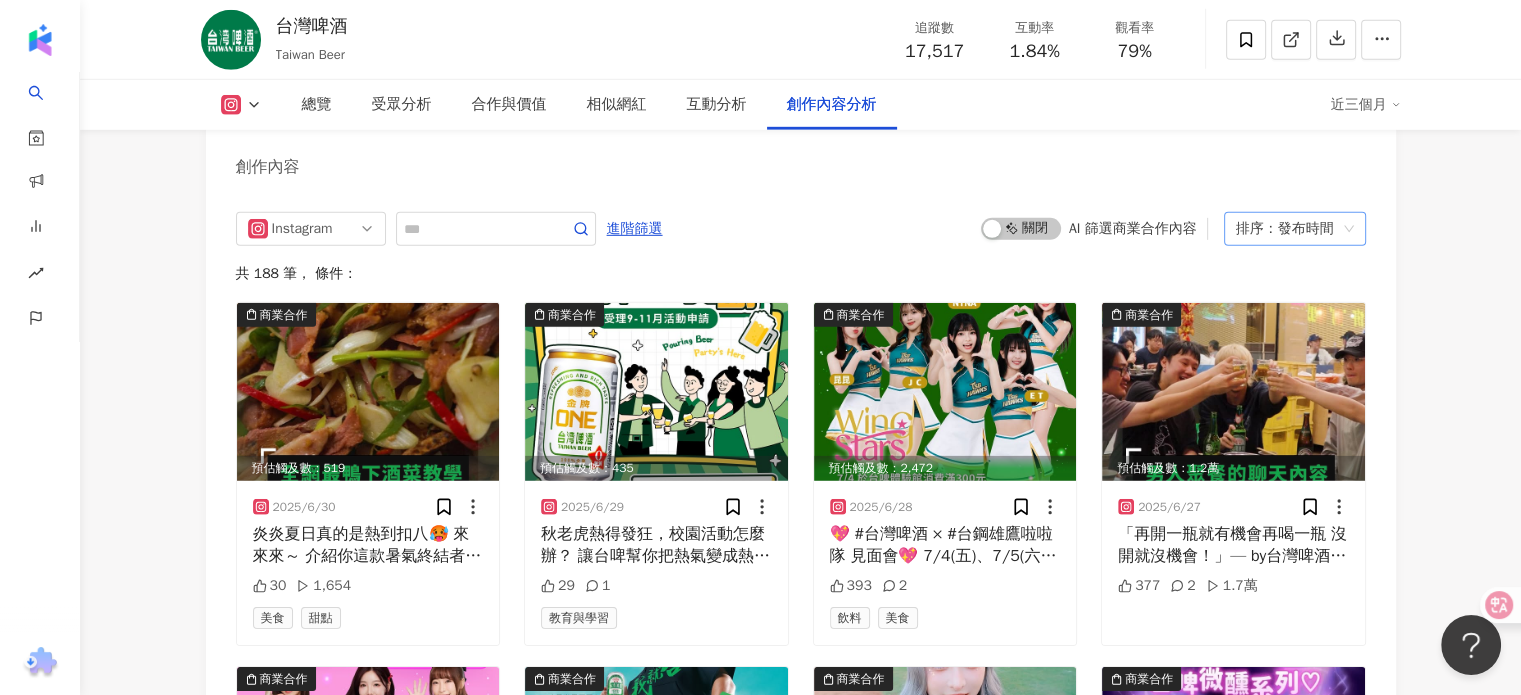 click on "排序：發布時間" at bounding box center (1286, 229) 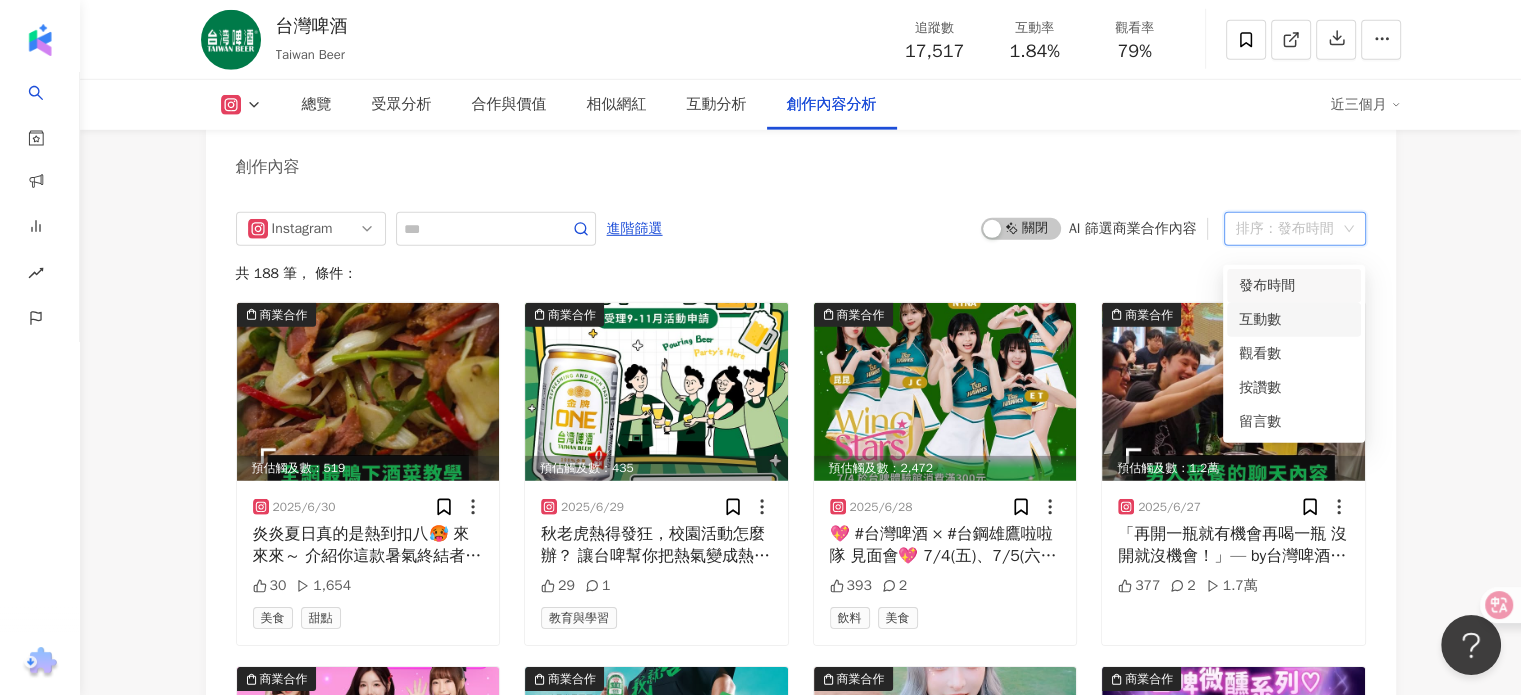 click on "互動數" at bounding box center (1294, 320) 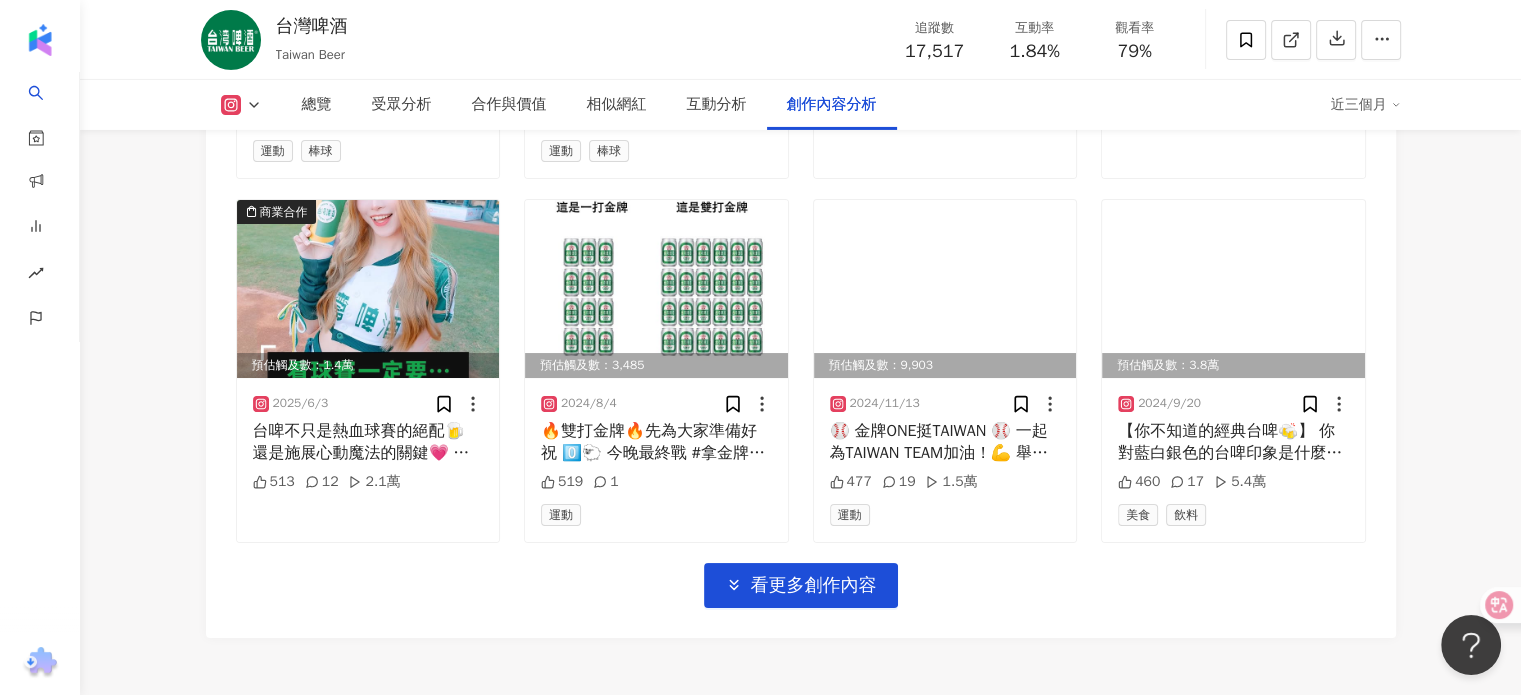 scroll, scrollTop: 7108, scrollLeft: 0, axis: vertical 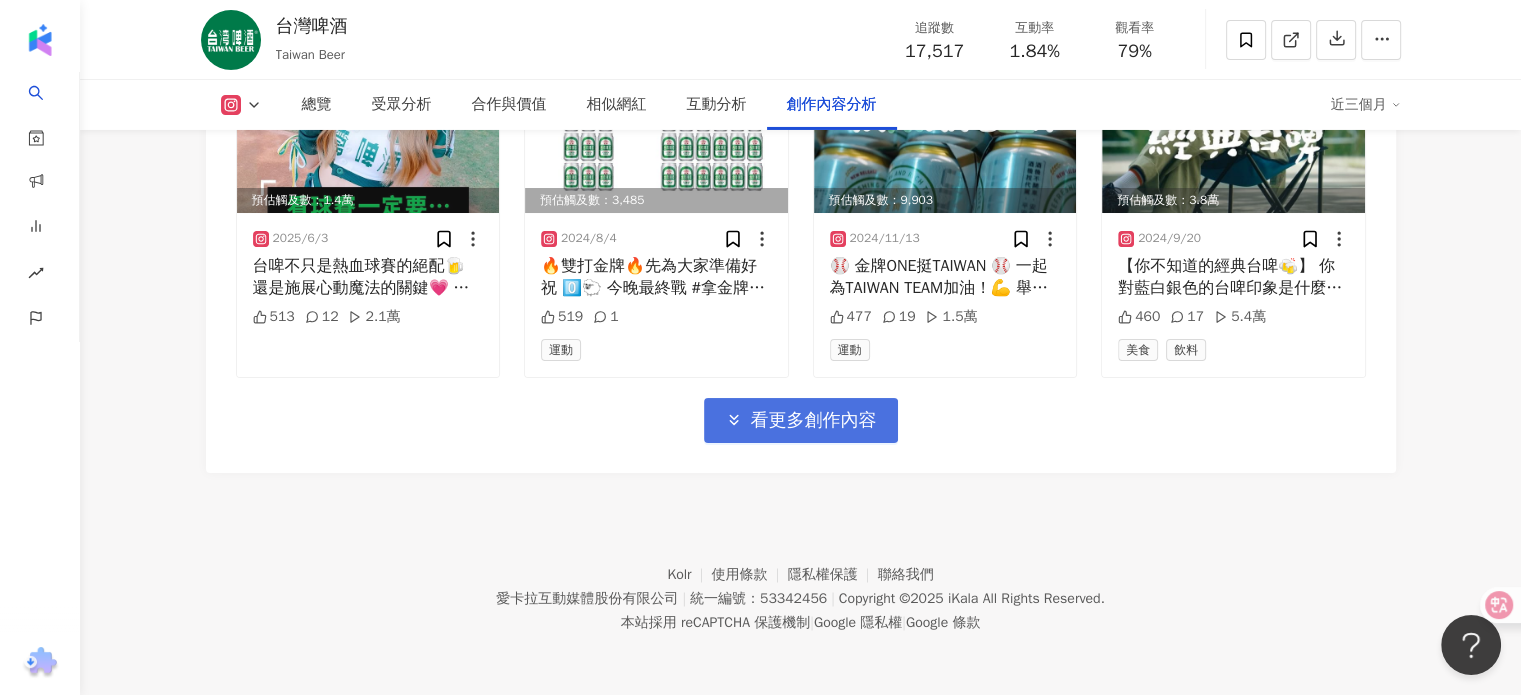 click on "看更多創作內容" at bounding box center [801, 420] 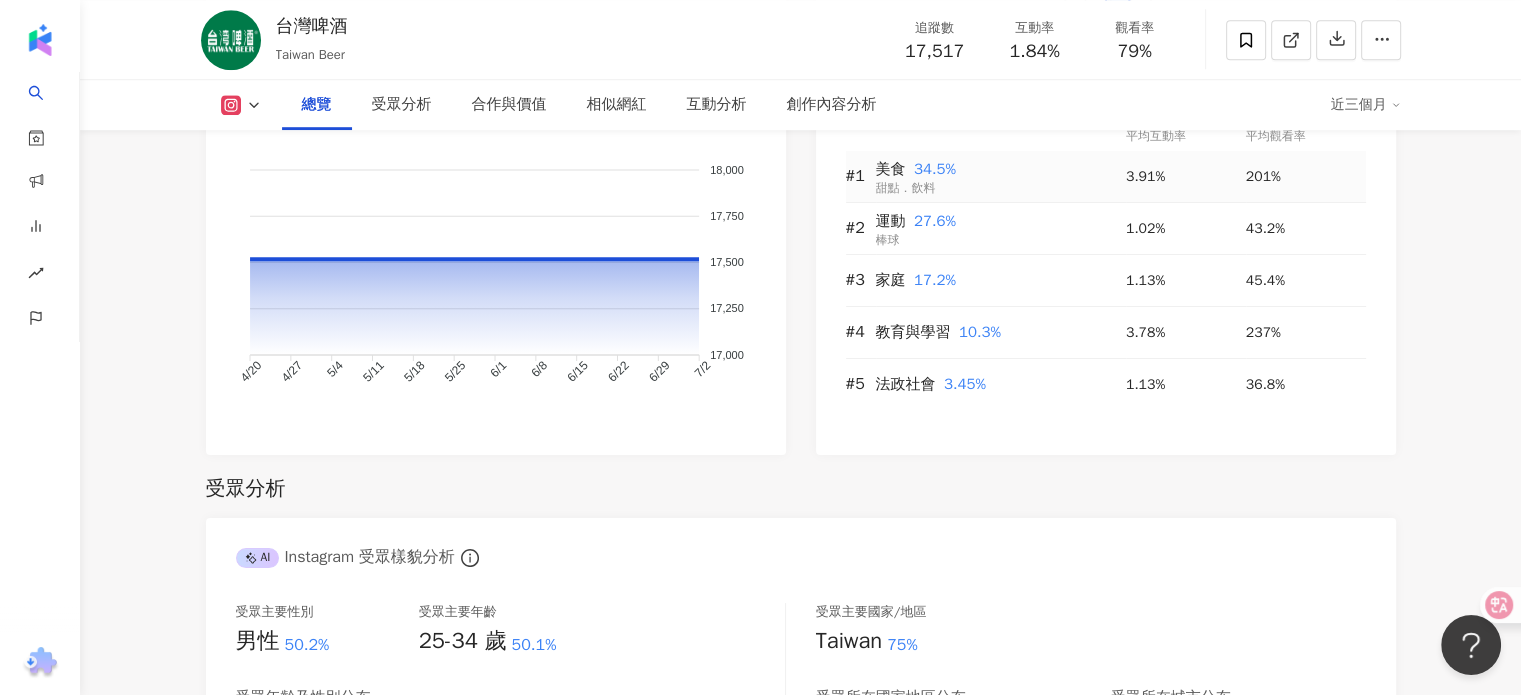 scroll, scrollTop: 1308, scrollLeft: 0, axis: vertical 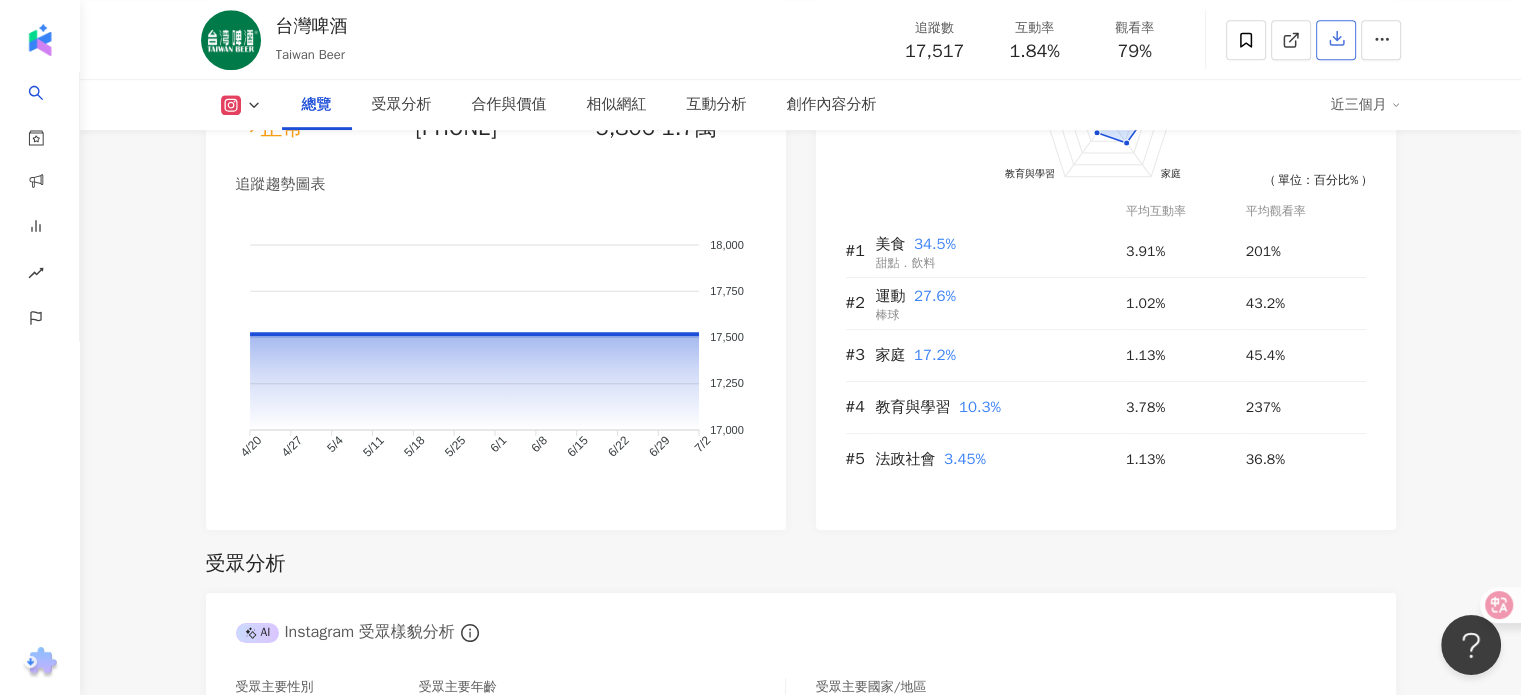 click at bounding box center (1336, 40) 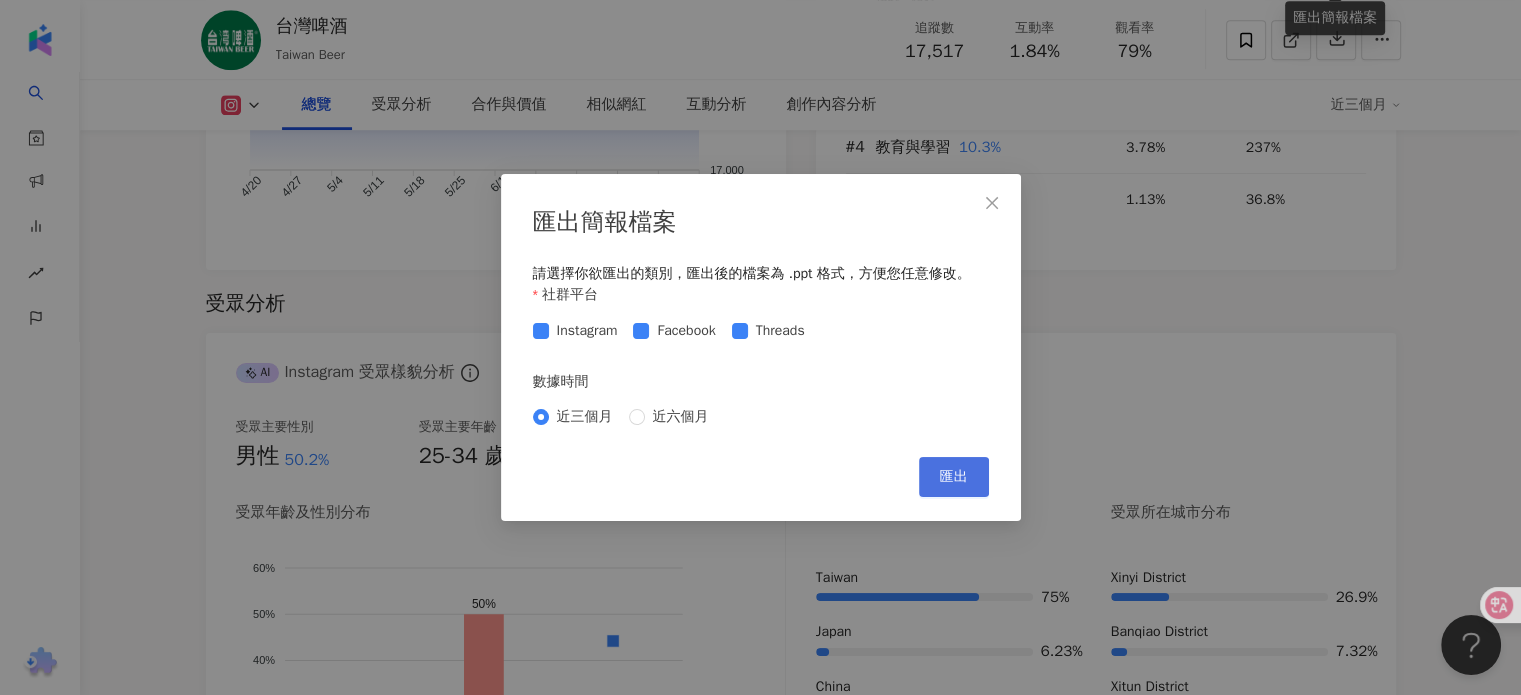 scroll, scrollTop: 1408, scrollLeft: 0, axis: vertical 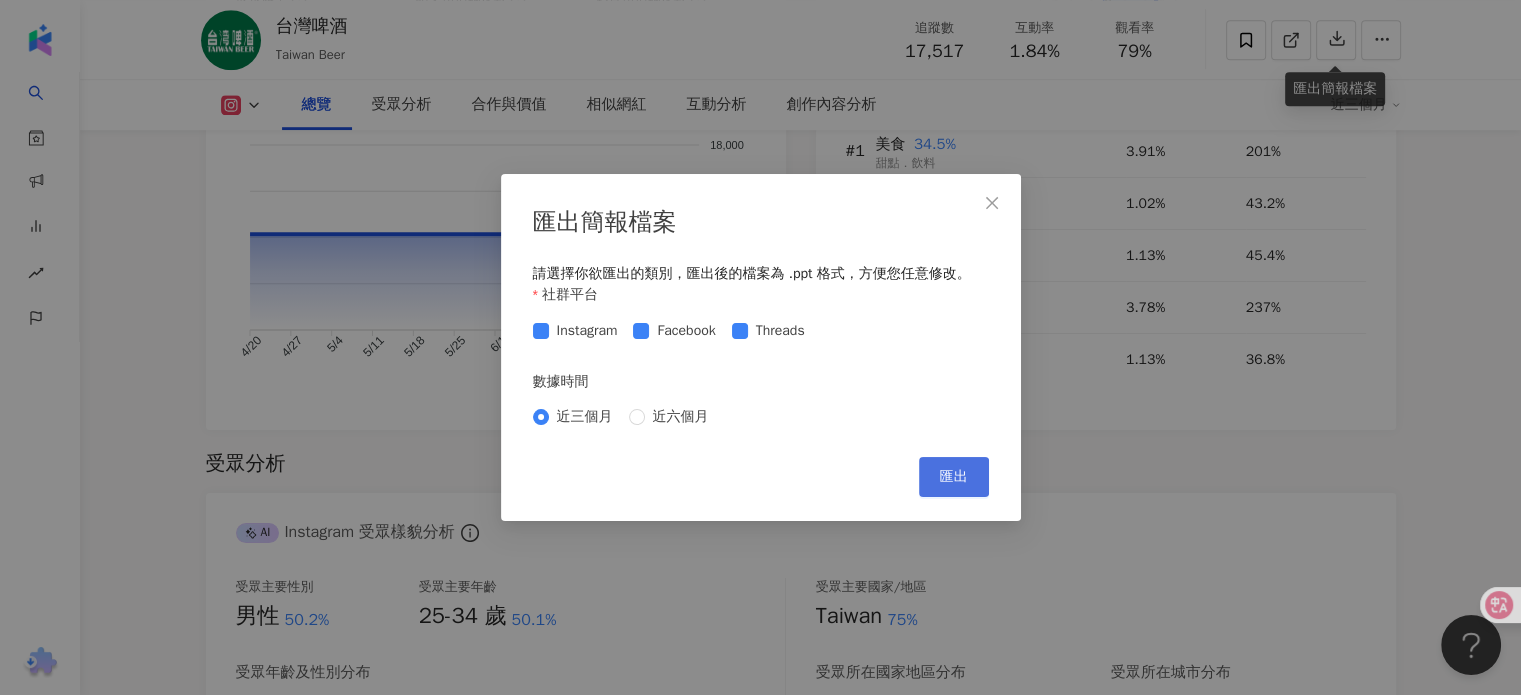 click on "匯出" at bounding box center (954, 477) 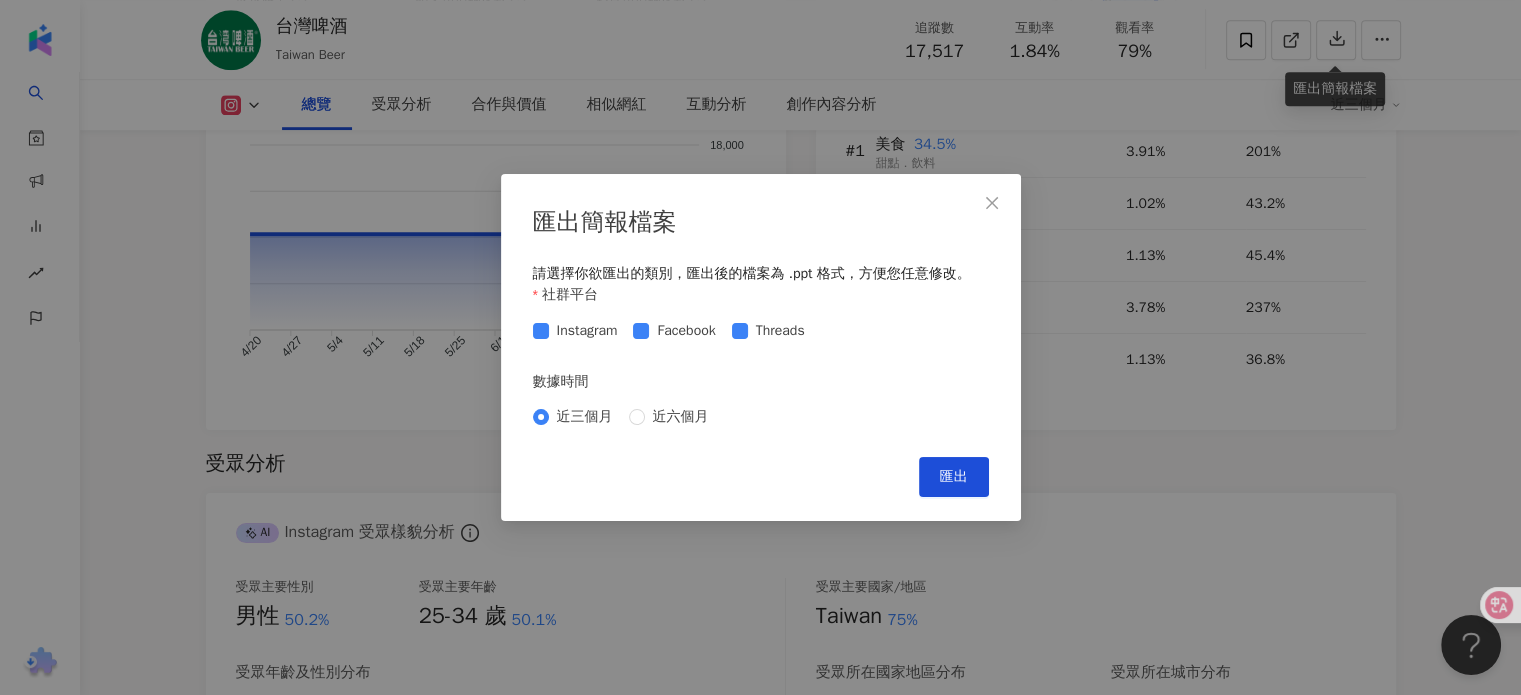 click on "匯出簡報檔案 請選擇你欲匯出的類別，匯出後的檔案為 .ppt 格式，方便您任意修改。 社群平台 Instagram Facebook Threads 數據時間 近三個月 近六個月 Cancel 匯出" at bounding box center [760, 347] 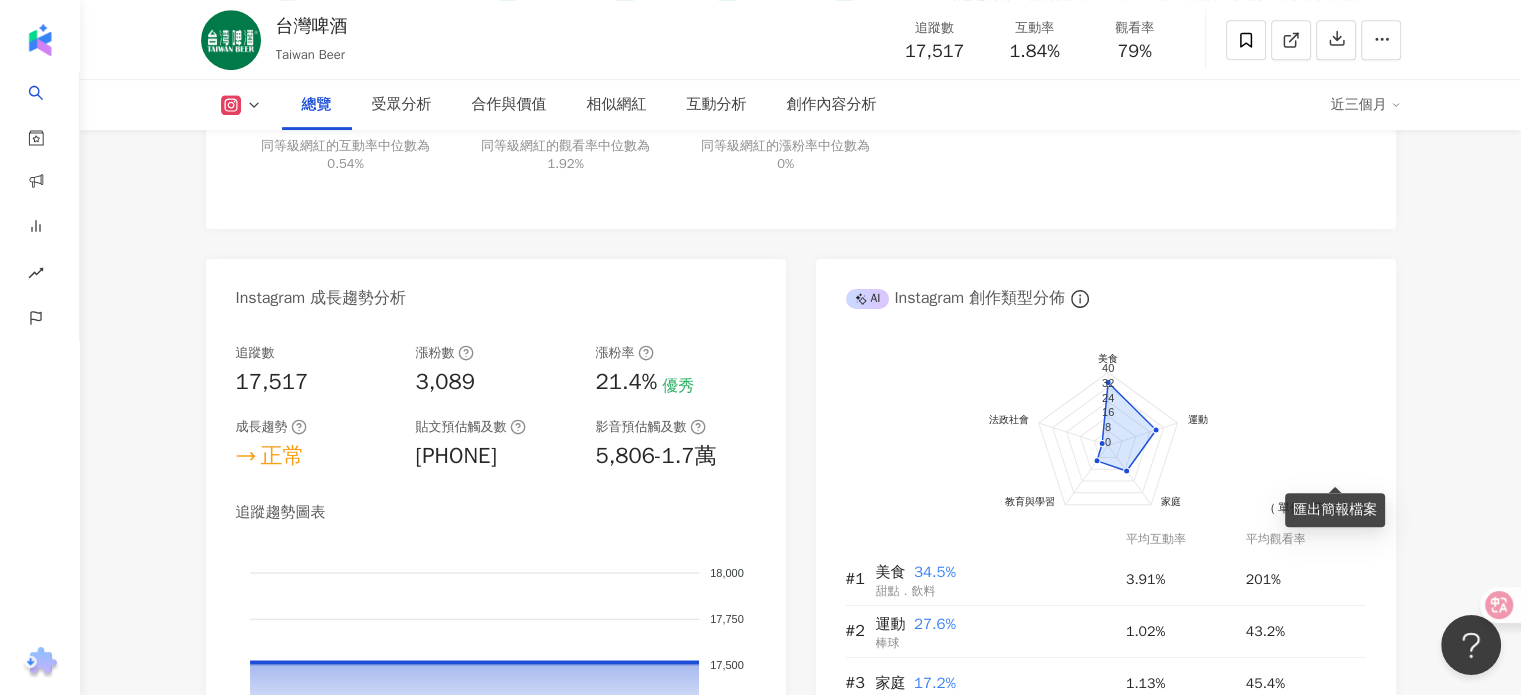 scroll, scrollTop: 908, scrollLeft: 0, axis: vertical 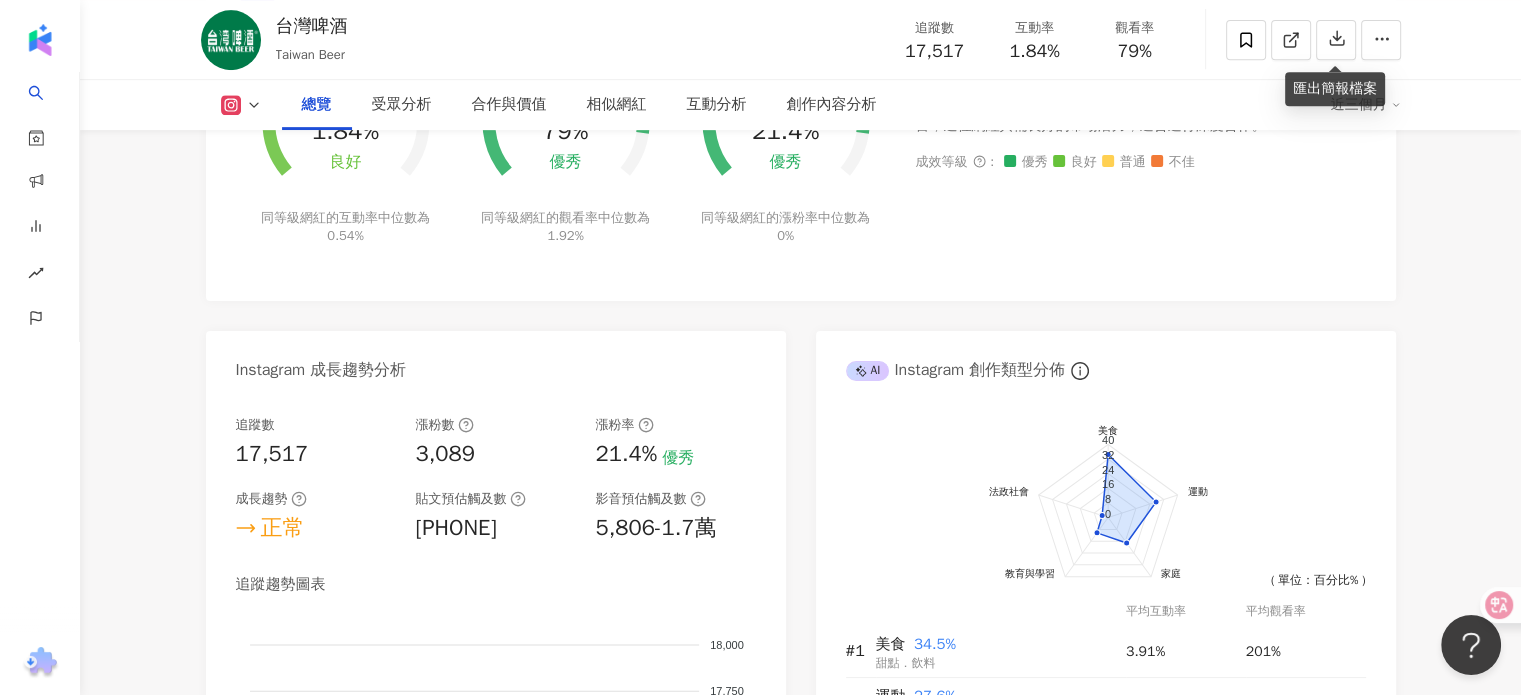 click at bounding box center [241, 105] 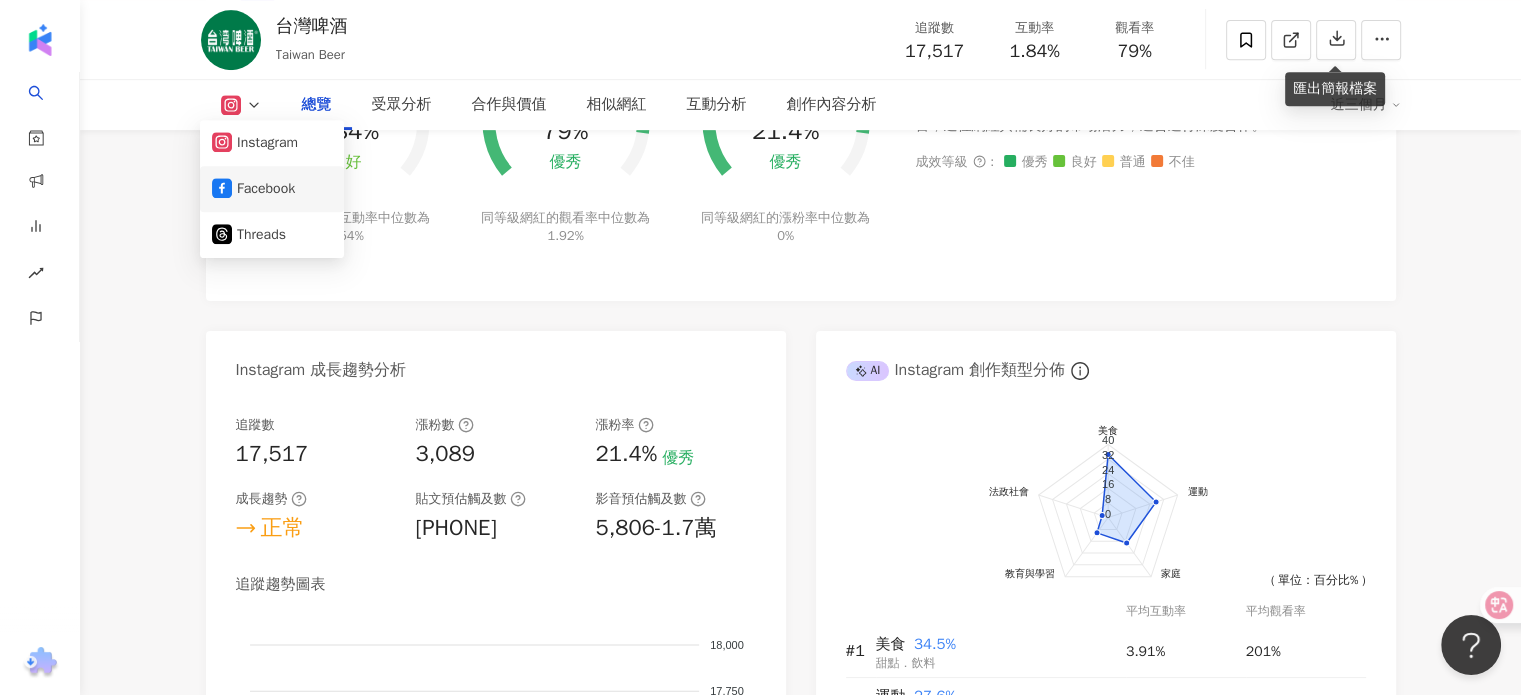 click on "Facebook" at bounding box center [272, 189] 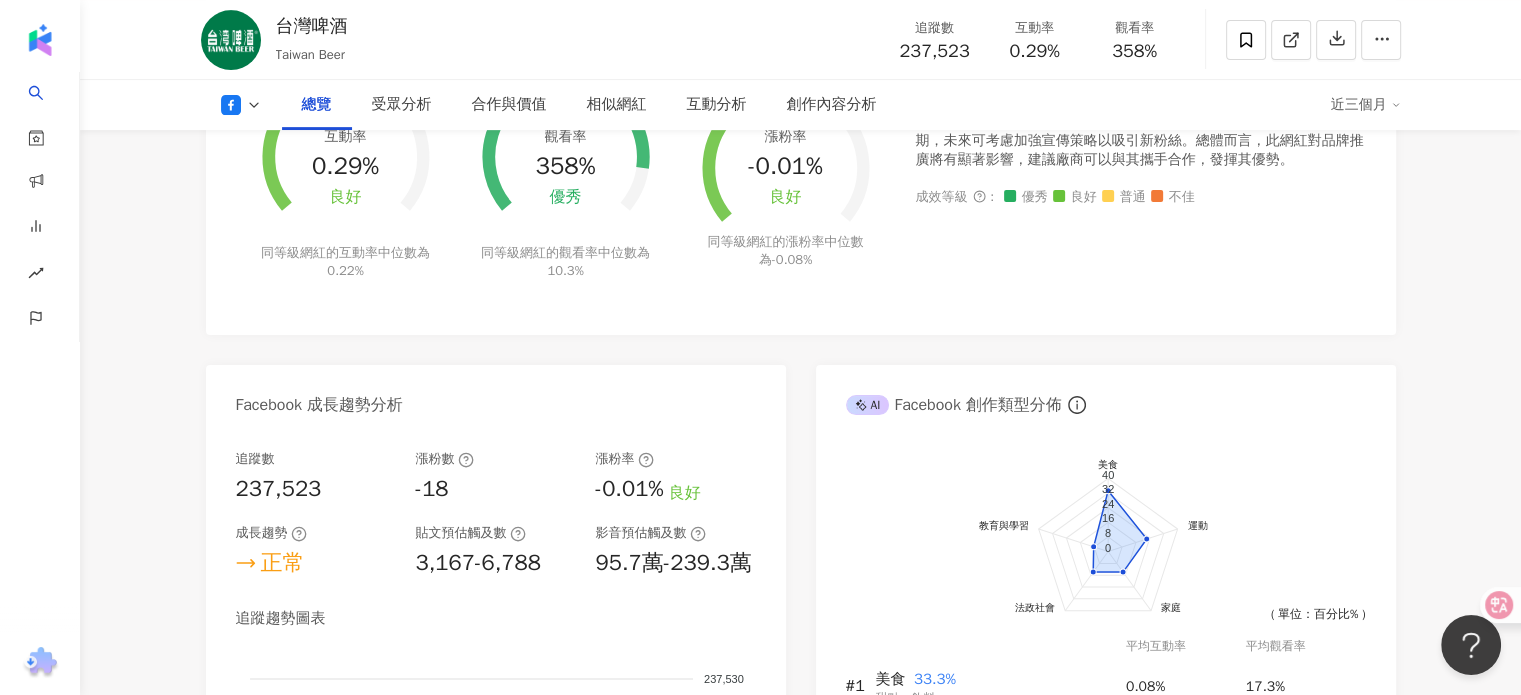 scroll, scrollTop: 591, scrollLeft: 0, axis: vertical 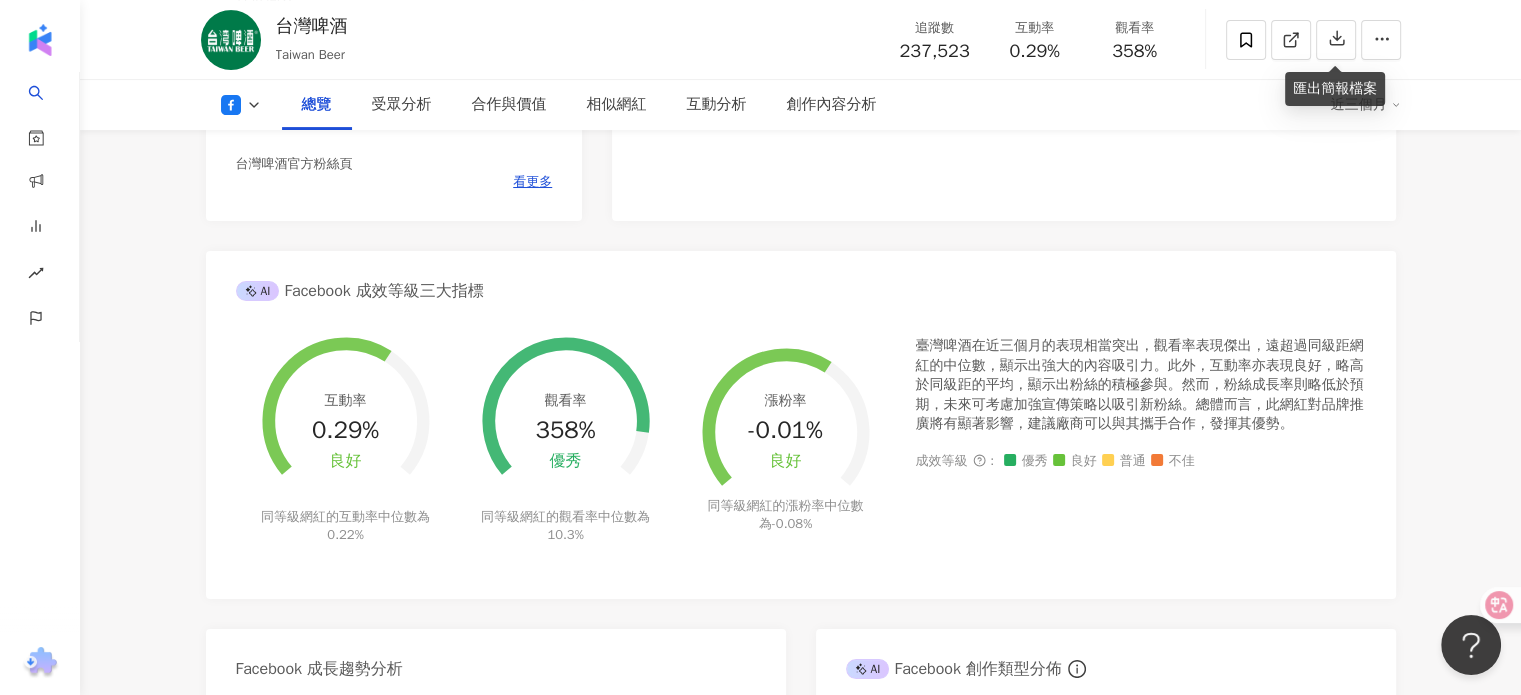 click on "互動率 0.29% 良好 同等級網紅的互動率中位數為  0.22% 觀看率 358% 優秀 同等級網紅的觀看率中位數為  10.3% 漲粉率 -0.01% 良好 同等級網紅的漲粉率中位數為  -0.08% 臺灣啤酒在近三個月的表現相當突出，觀看率表現傑出，遠超過同級距網紅的中位數，顯示出強大的內容吸引力。此外，互動率亦表現良好，略高於同級距的平均，顯示出粉絲的積極參與。然而，粉絲成長率則略低於預期，未來可考慮加強宣傳策略以吸引新粉絲。總體而言，此網紅對品牌推廣將有顯著影響，建議廠商可以與其攜手合作，發揮其優勢。 成效等級 ： 優秀 良好 普通 不佳" at bounding box center [801, 457] 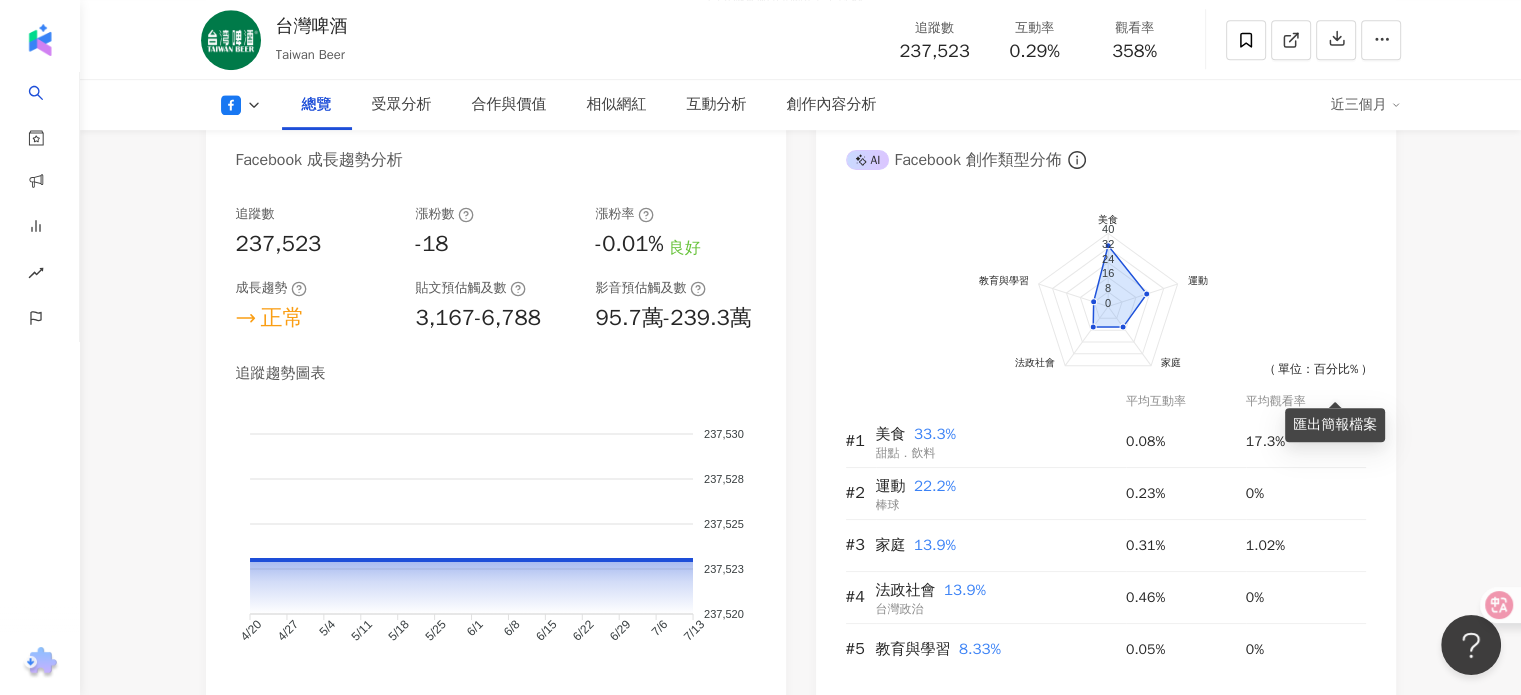 scroll, scrollTop: 1700, scrollLeft: 0, axis: vertical 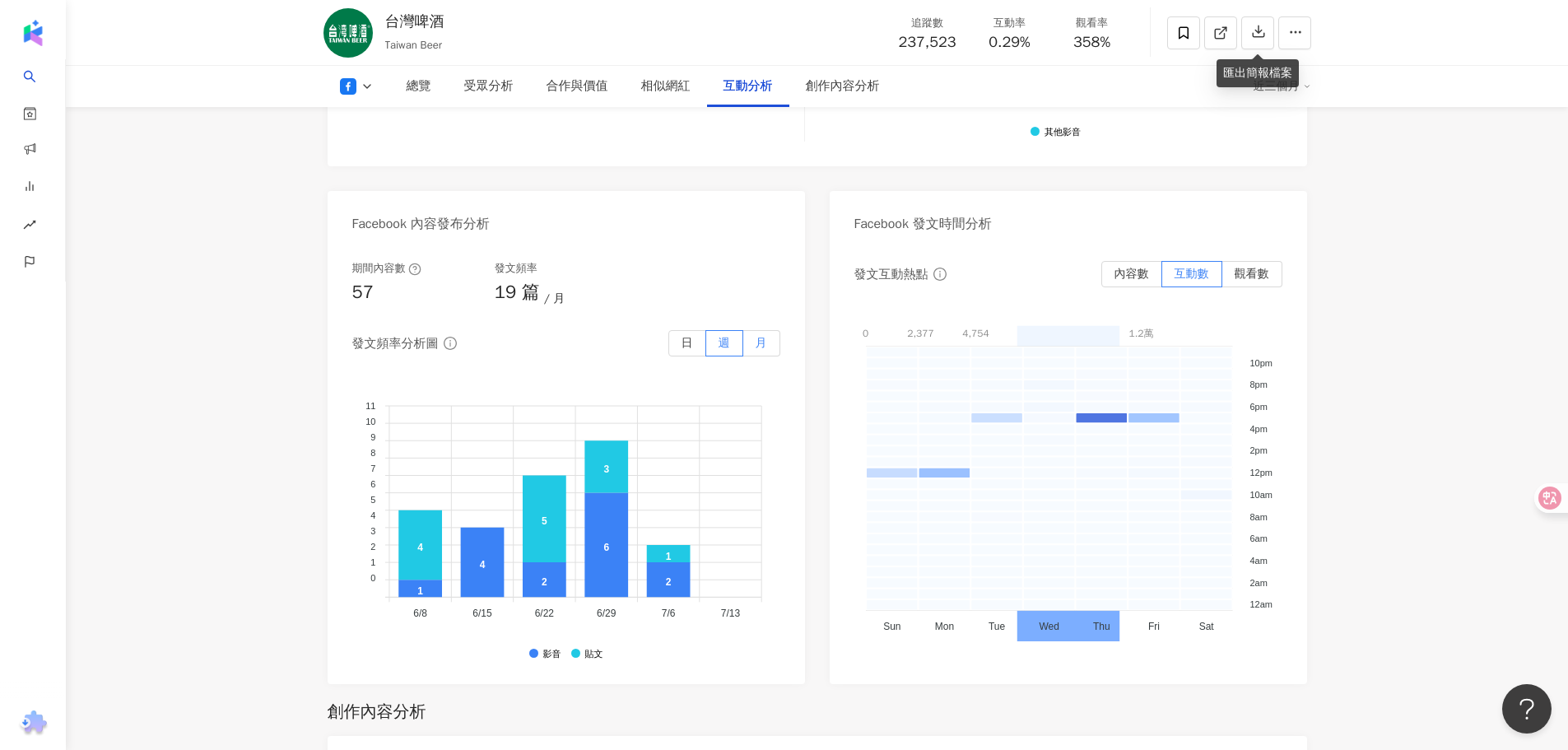click on "月" at bounding box center [761, 343] 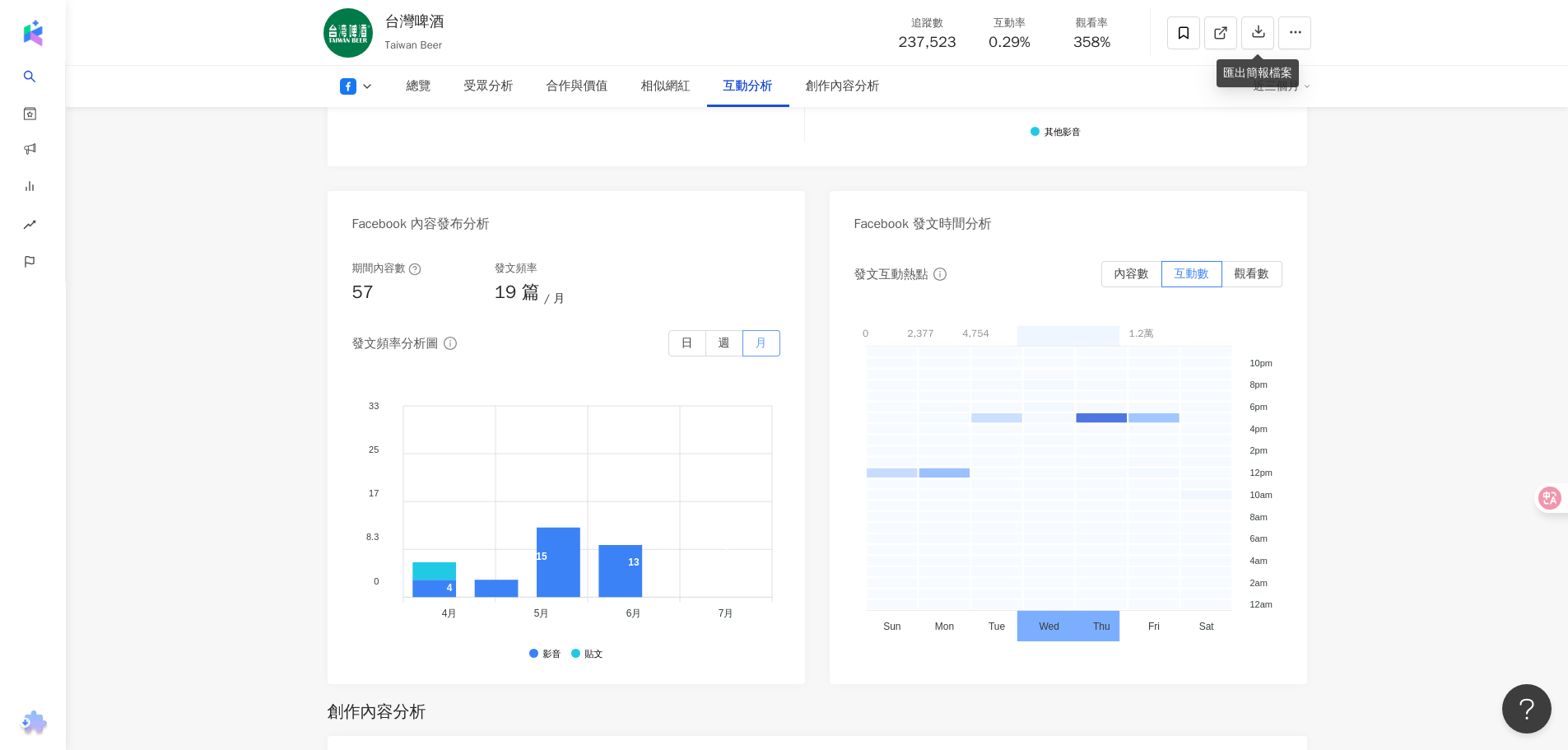 scroll, scrollTop: 0, scrollLeft: 0, axis: both 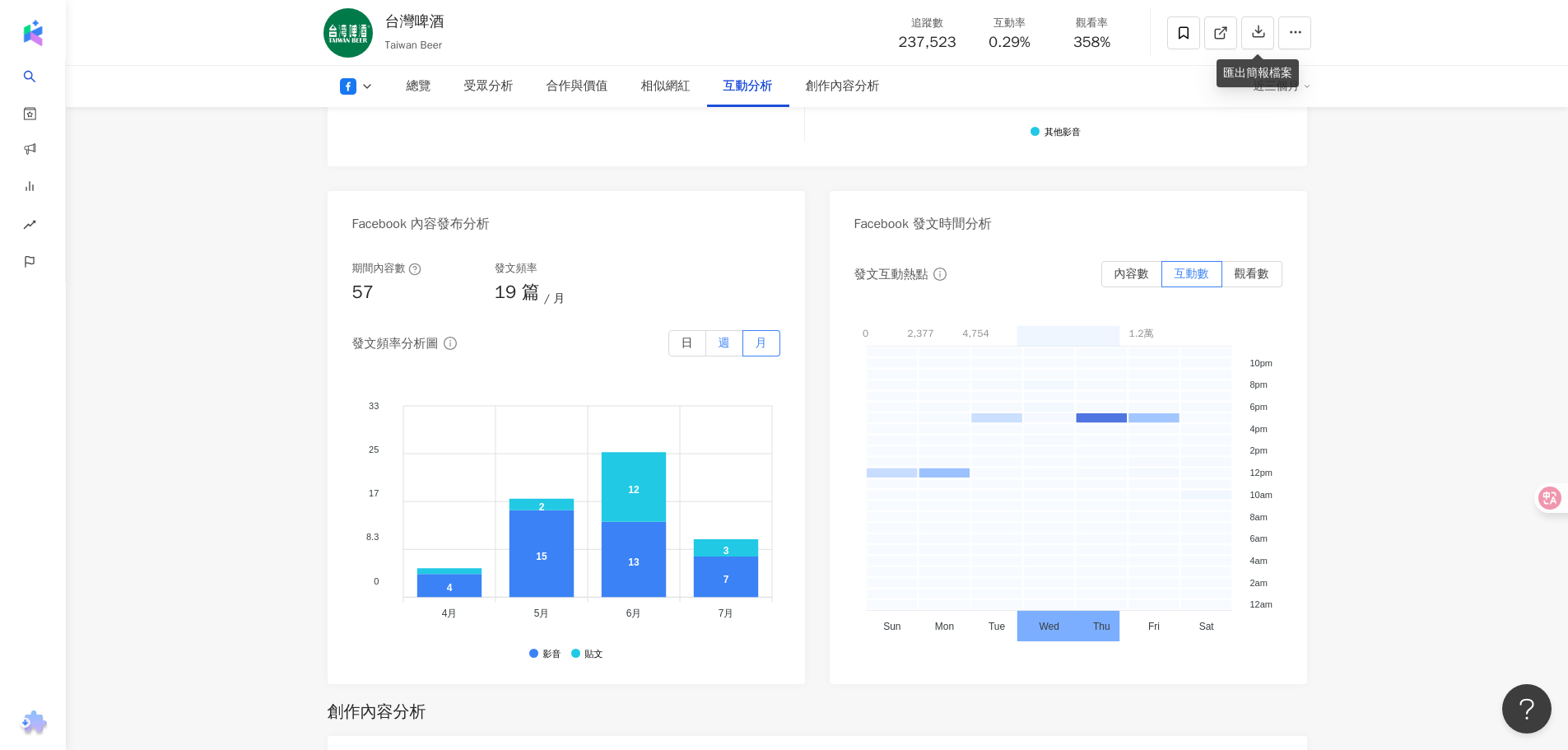 click on "週" at bounding box center (724, 342) 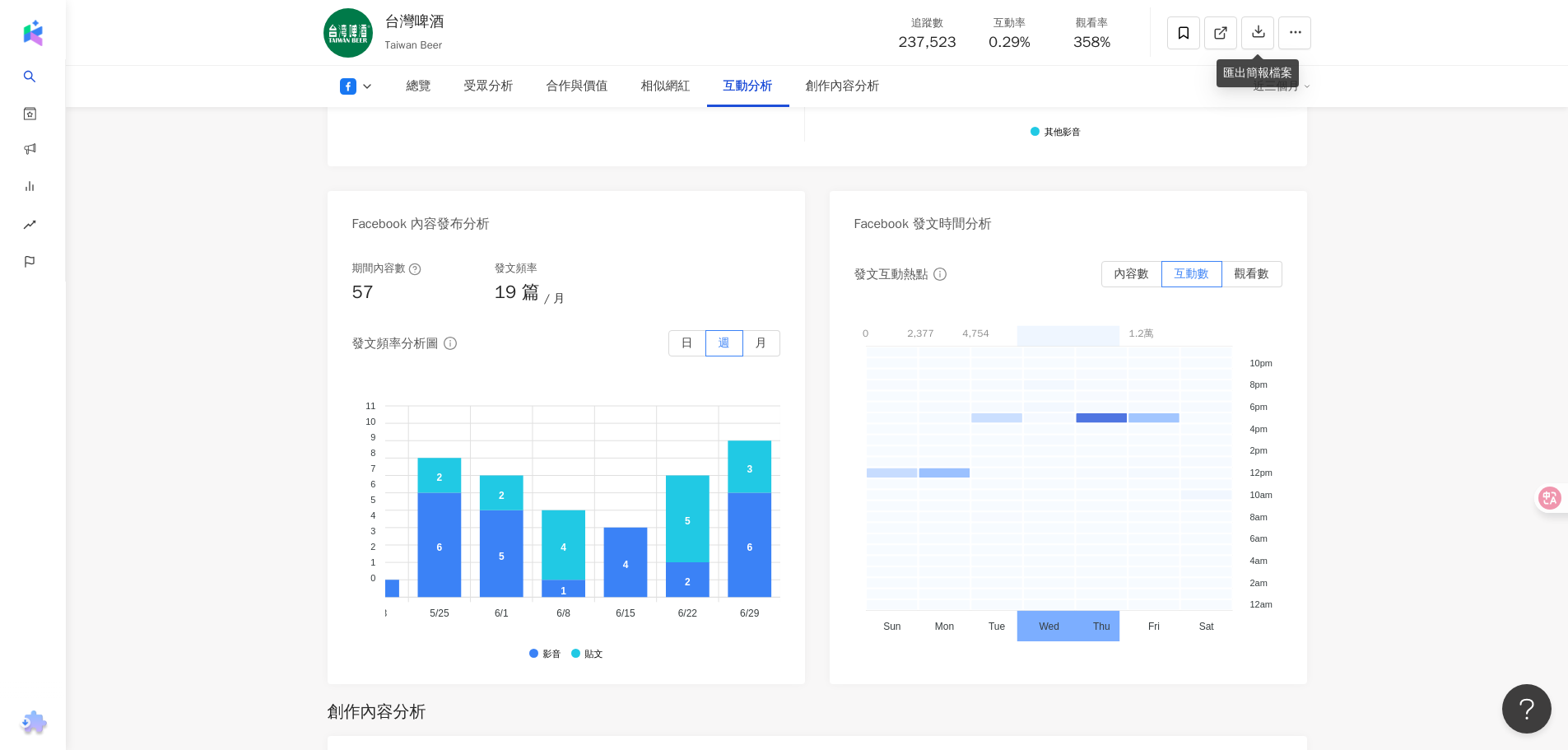 scroll, scrollTop: 0, scrollLeft: 404, axis: horizontal 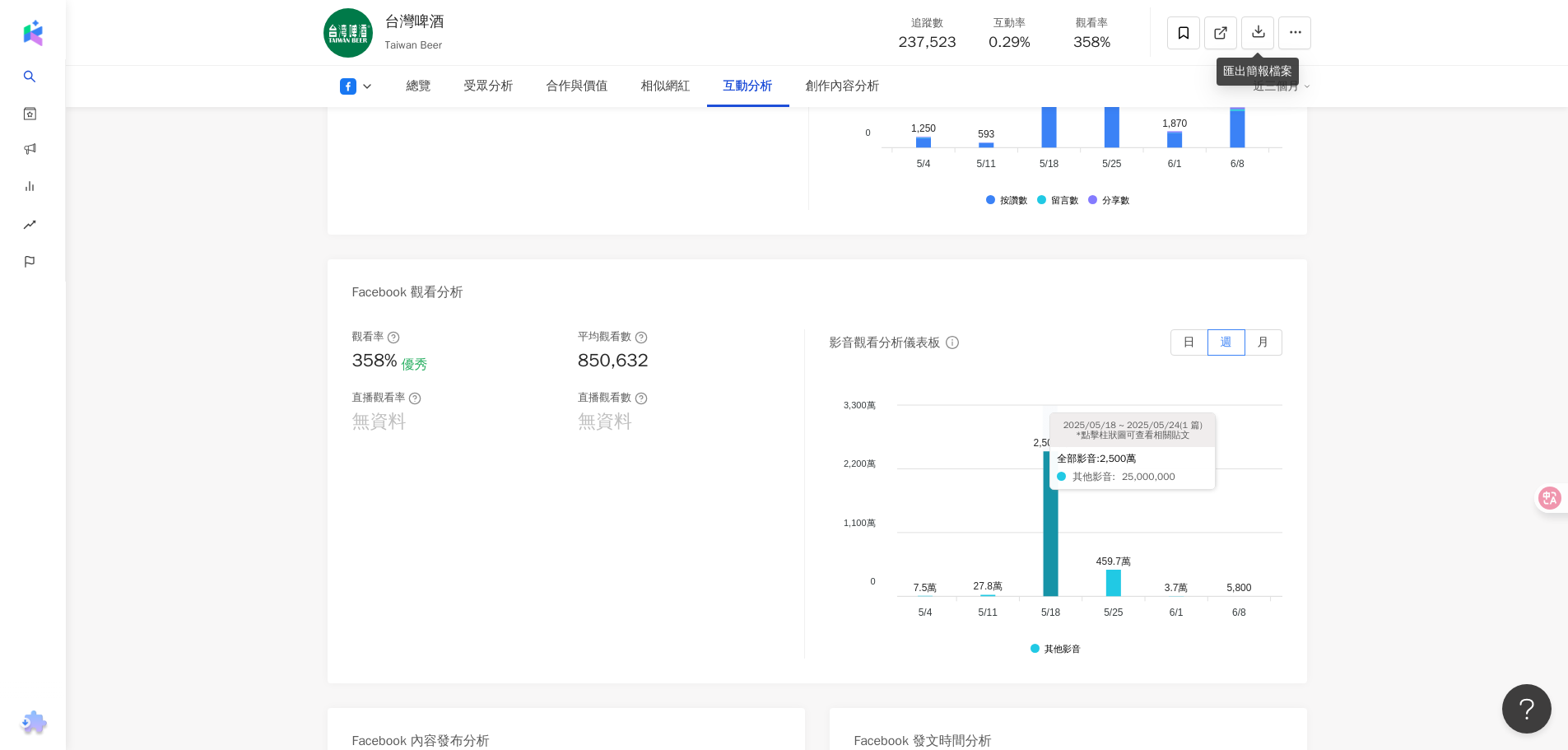 click 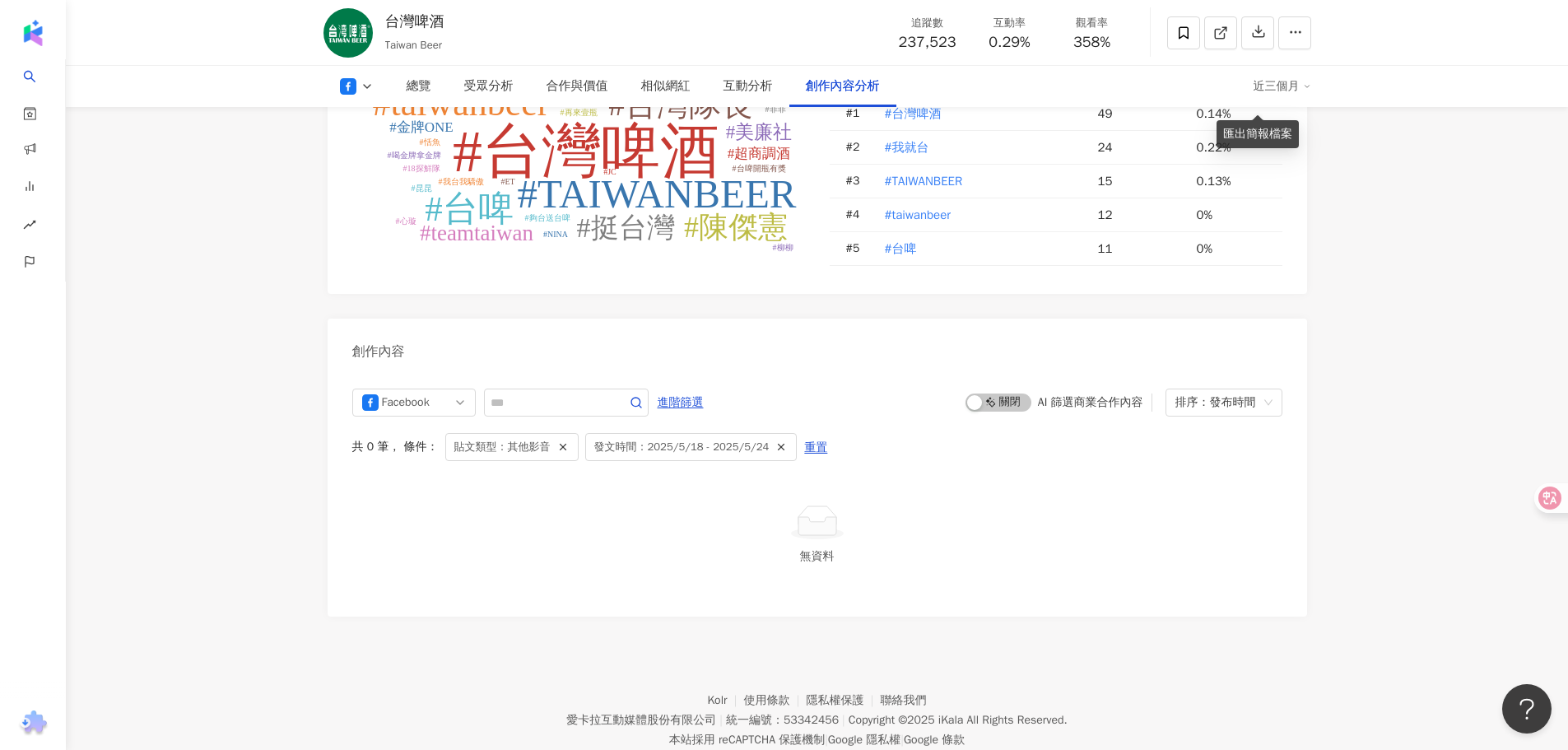 scroll, scrollTop: 4128, scrollLeft: 0, axis: vertical 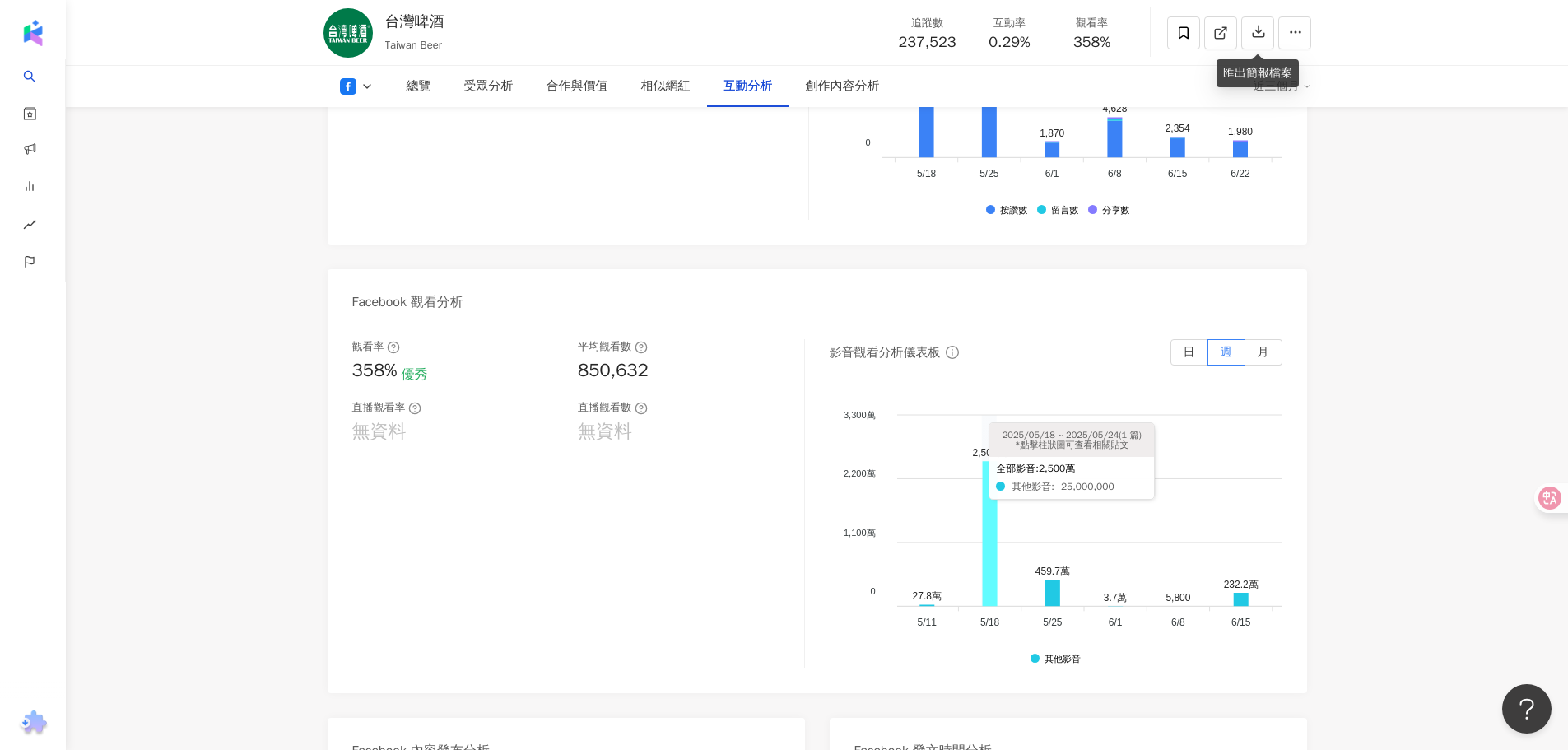 click 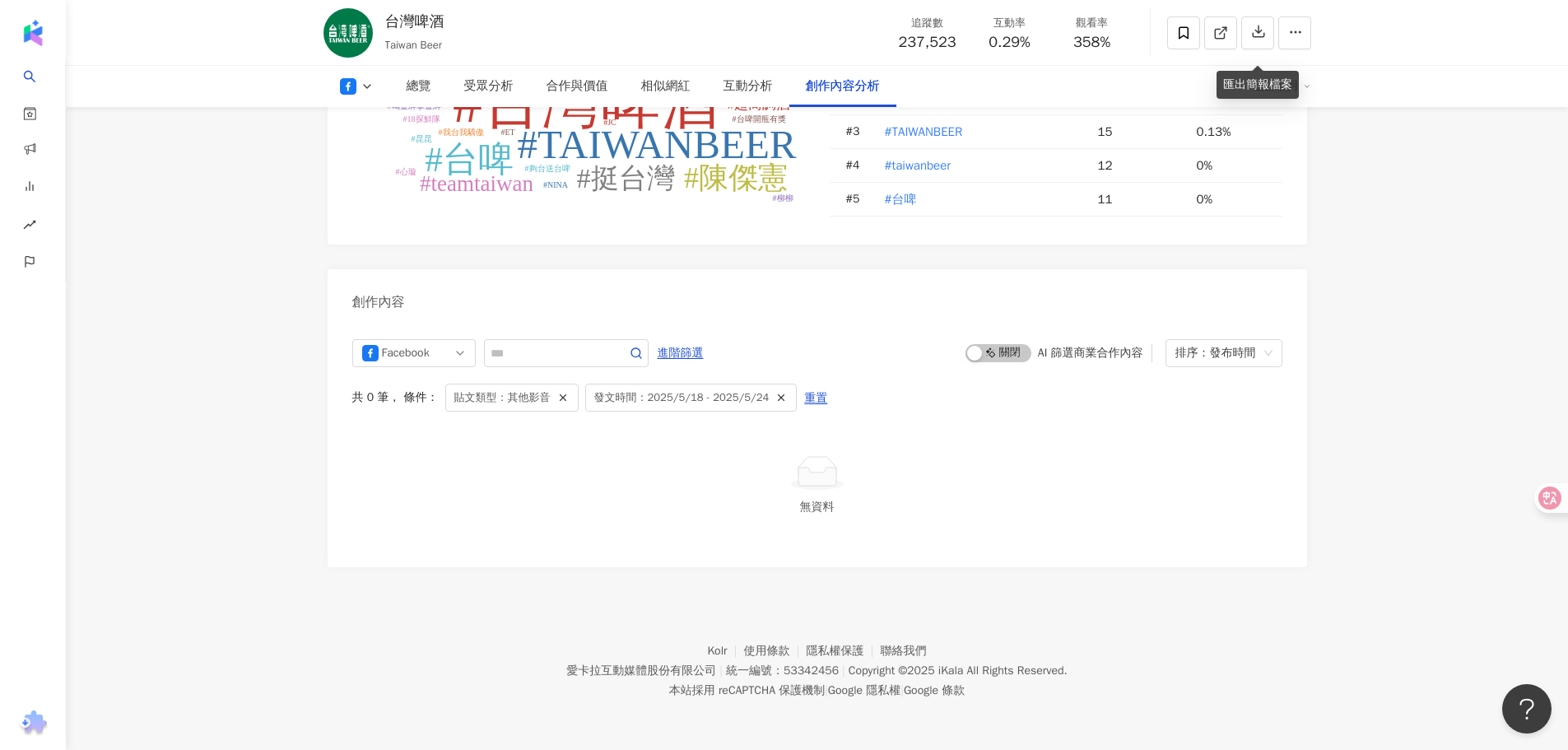 click 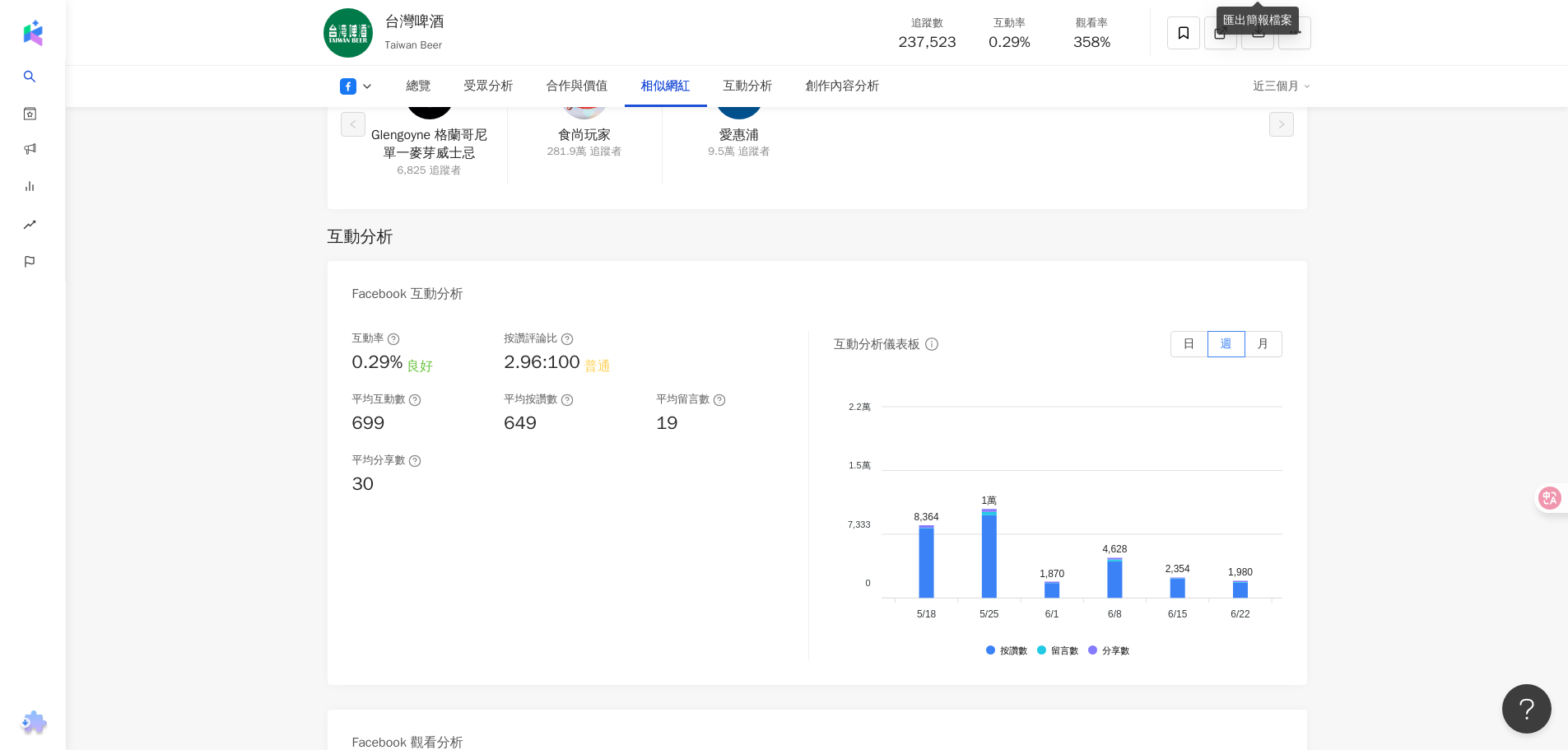 scroll, scrollTop: 2504, scrollLeft: 0, axis: vertical 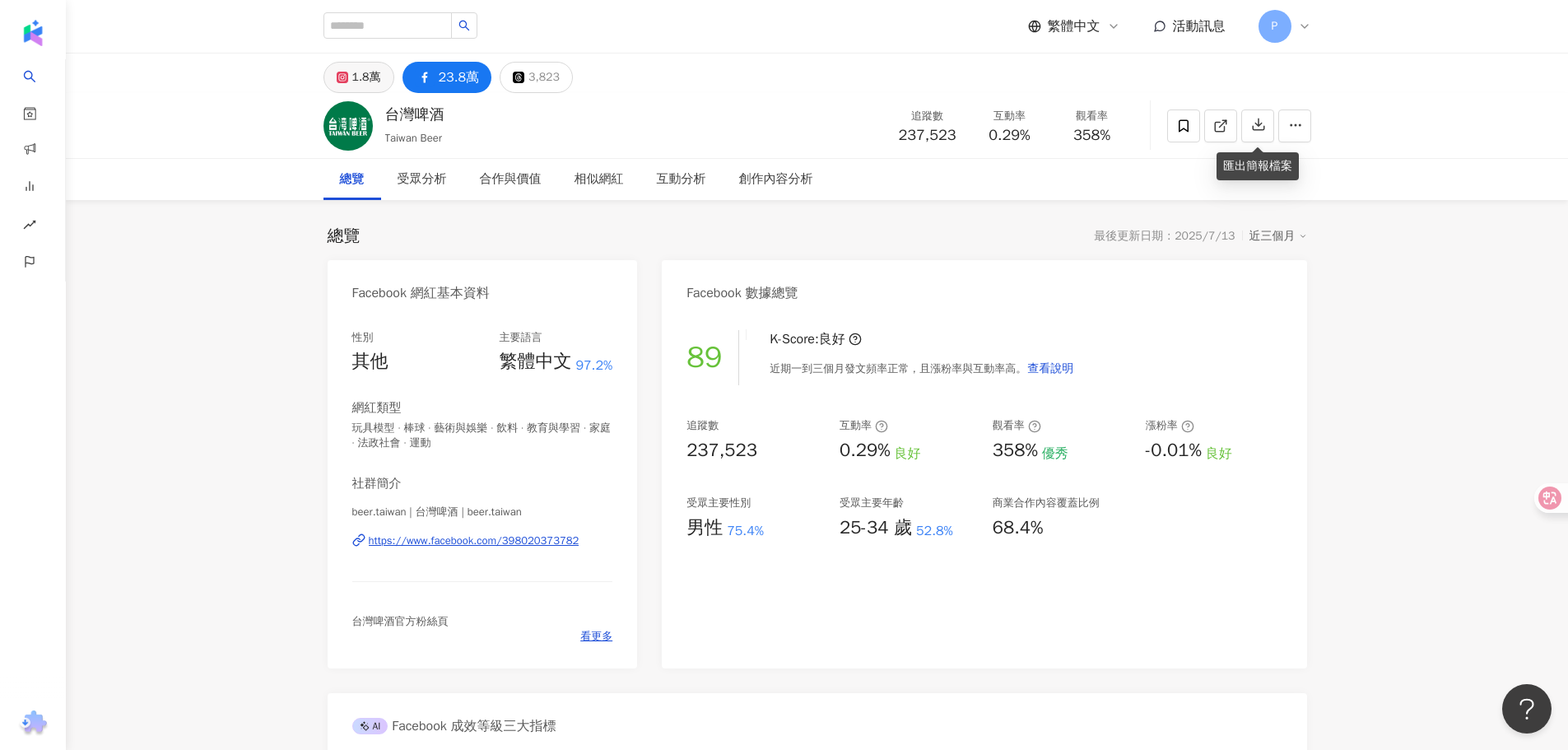 click 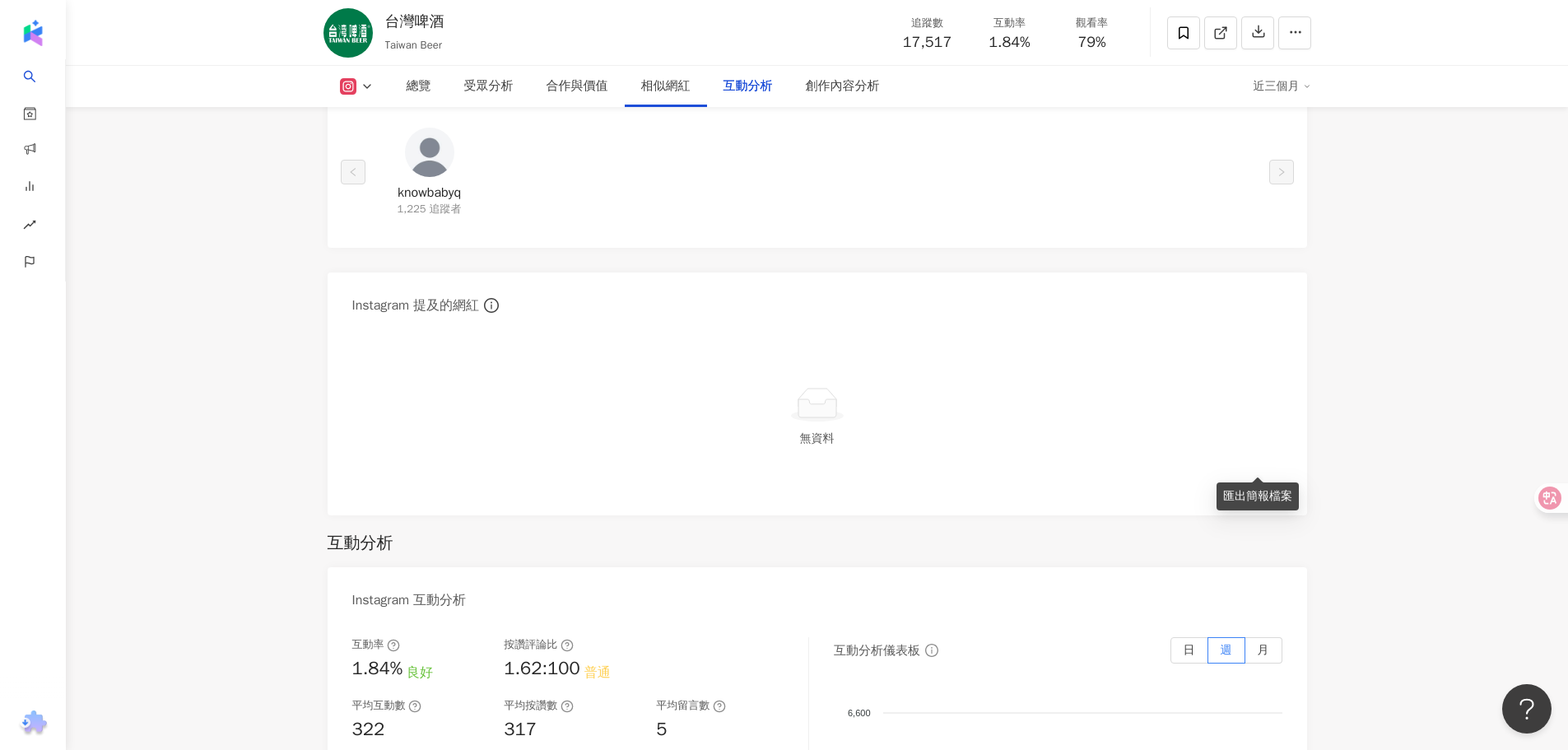 scroll, scrollTop: 3211, scrollLeft: 0, axis: vertical 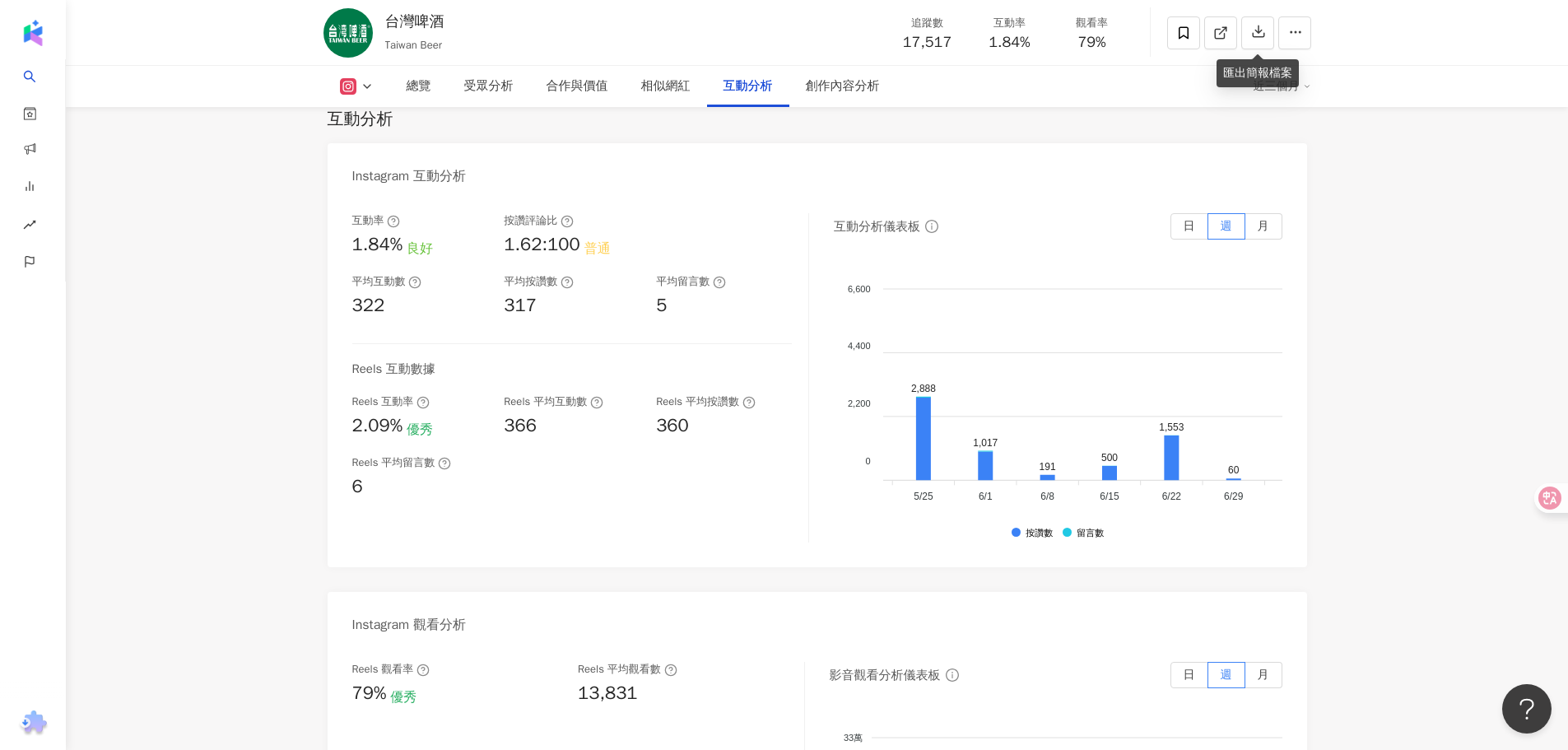 type 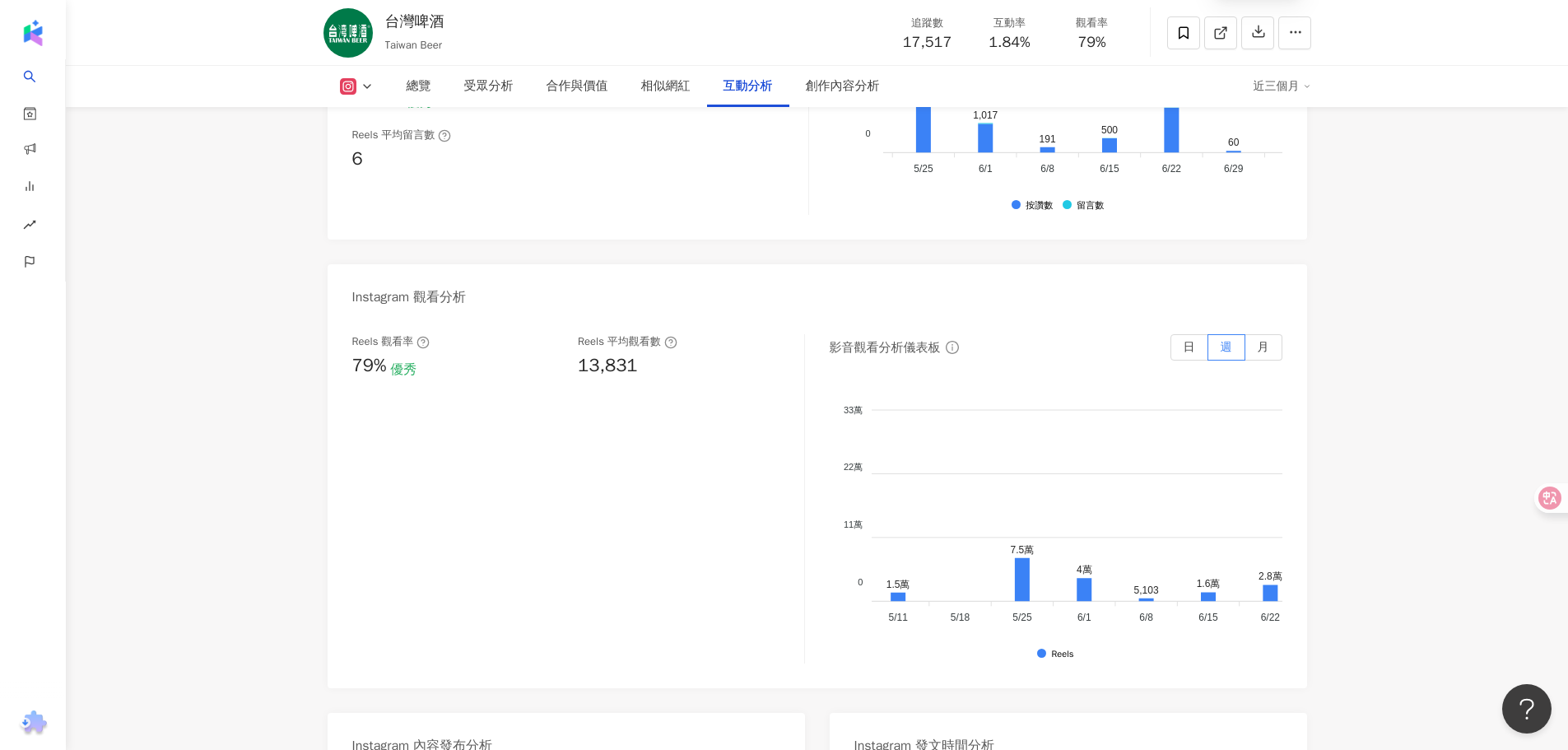scroll, scrollTop: 3540, scrollLeft: 0, axis: vertical 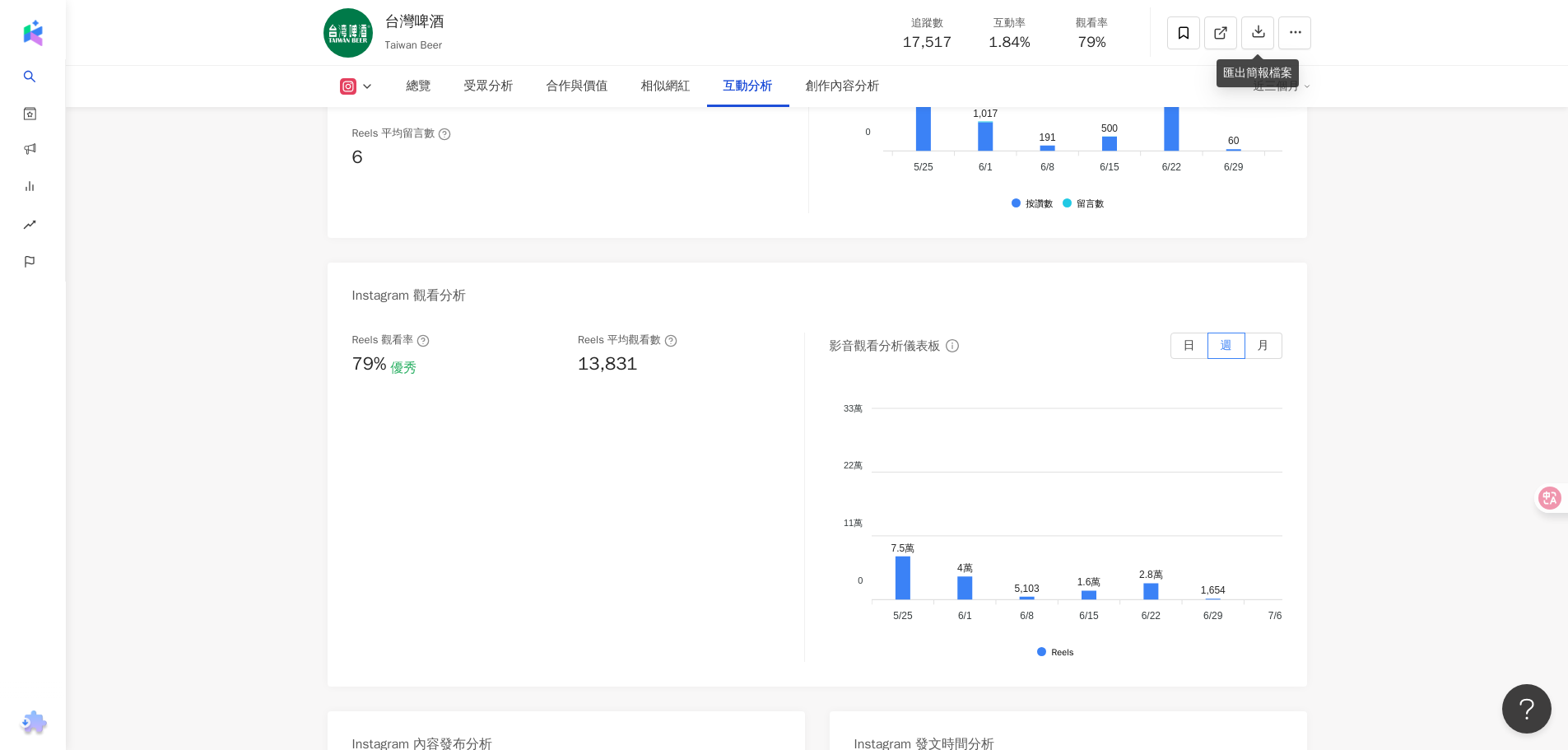 click on "Reels 觀看率   79% 優秀 Reels 平均觀看數   13,831" at bounding box center [579, 497] 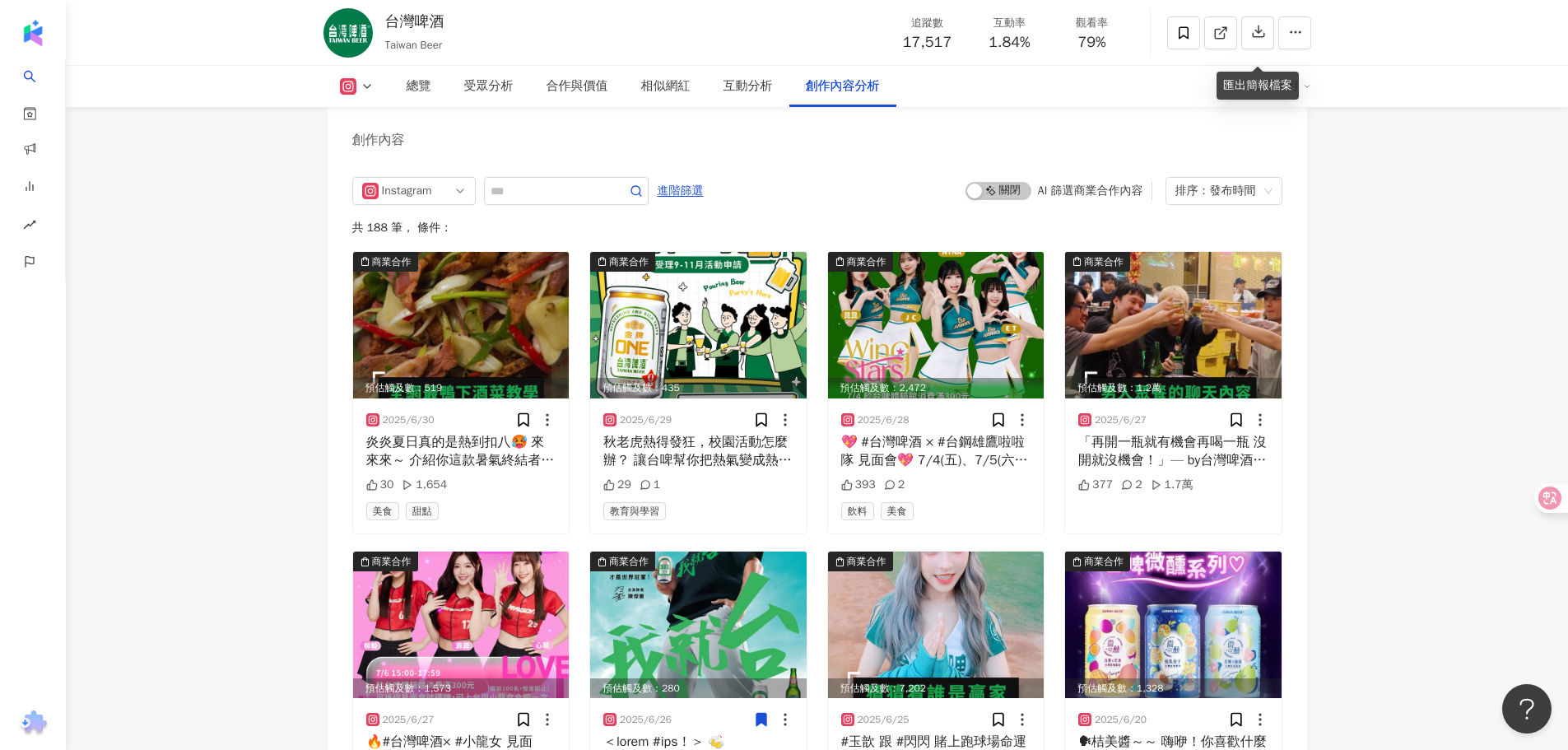scroll, scrollTop: 5000, scrollLeft: 0, axis: vertical 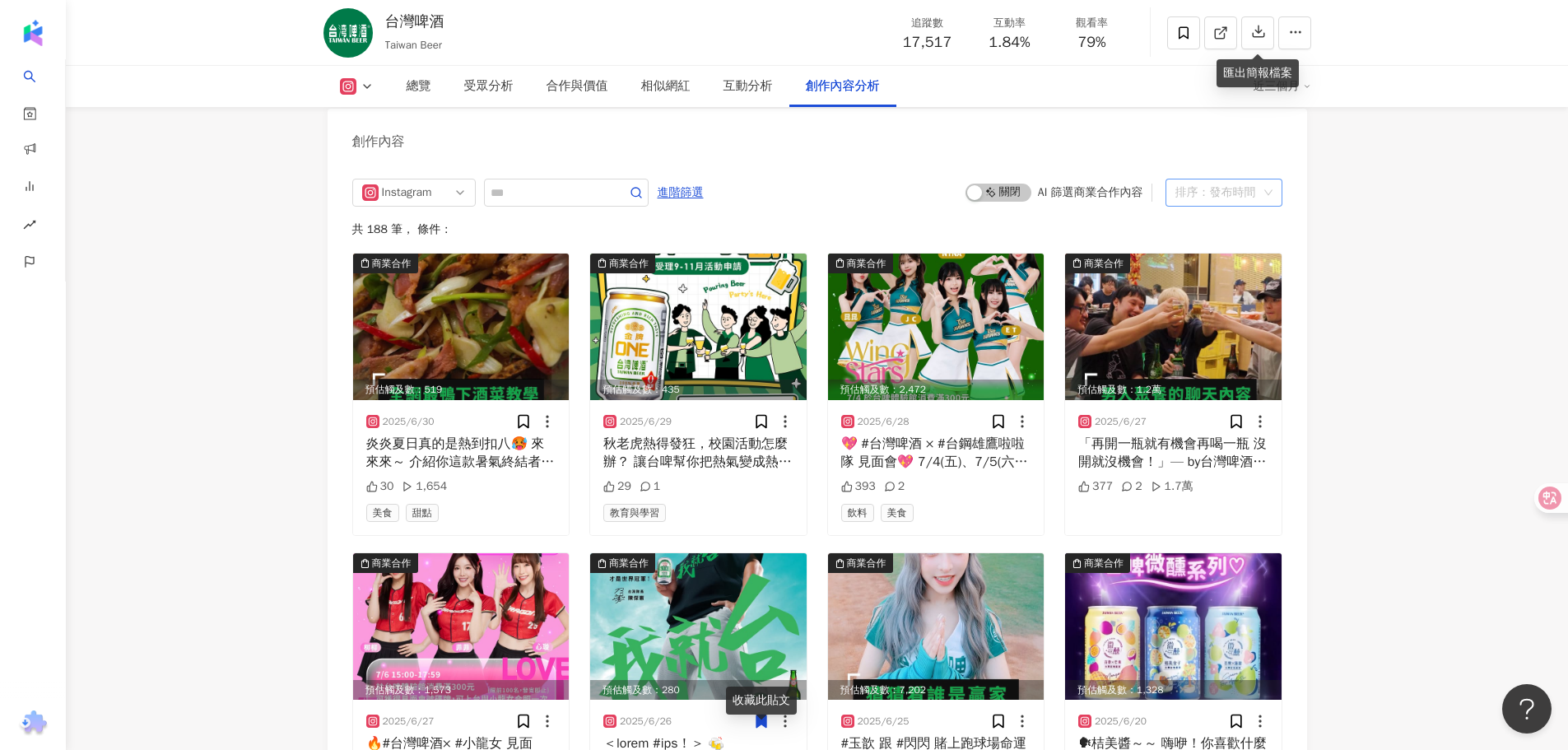 click on "排序：發布時間" at bounding box center (1217, 193) 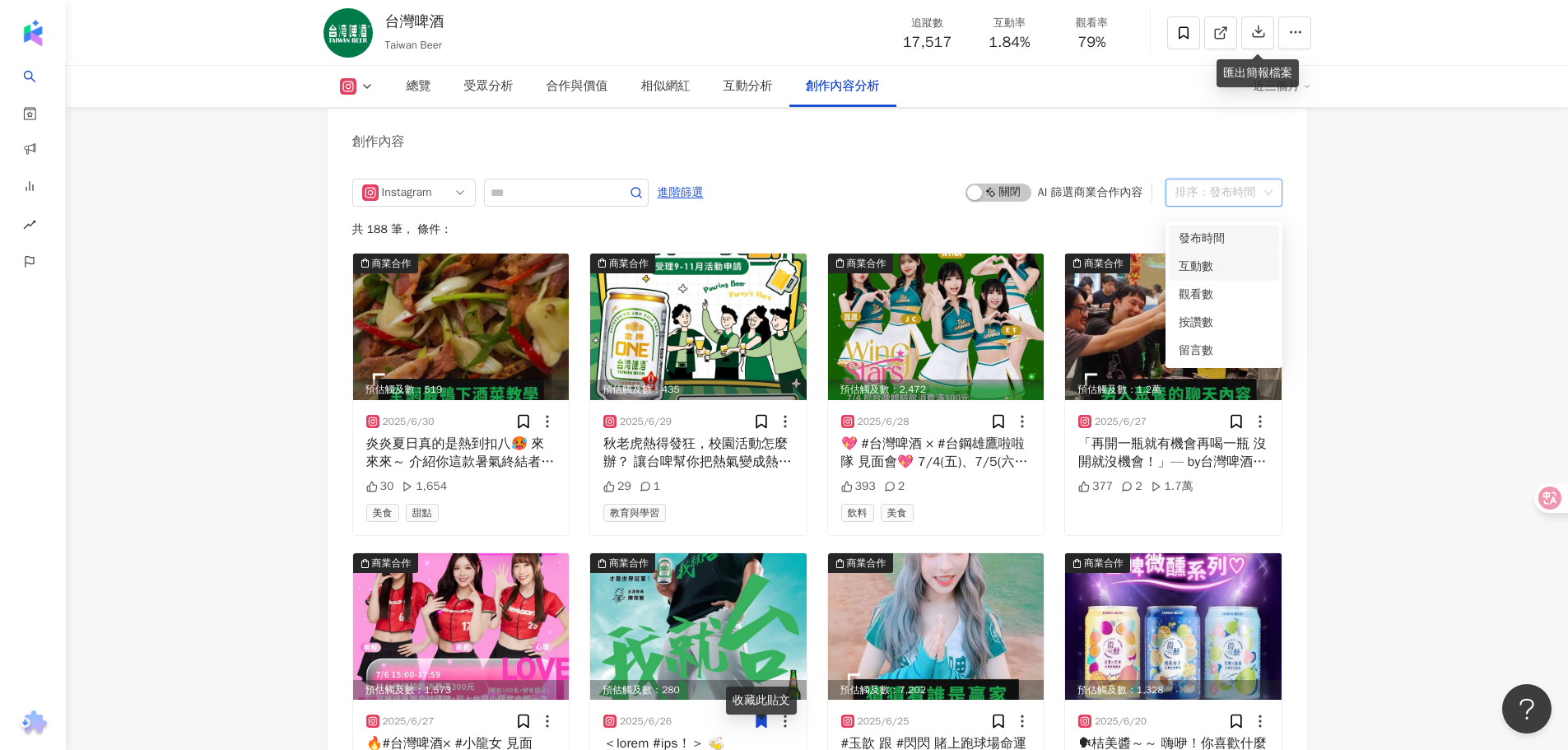 click on "互動數" at bounding box center (1224, 267) 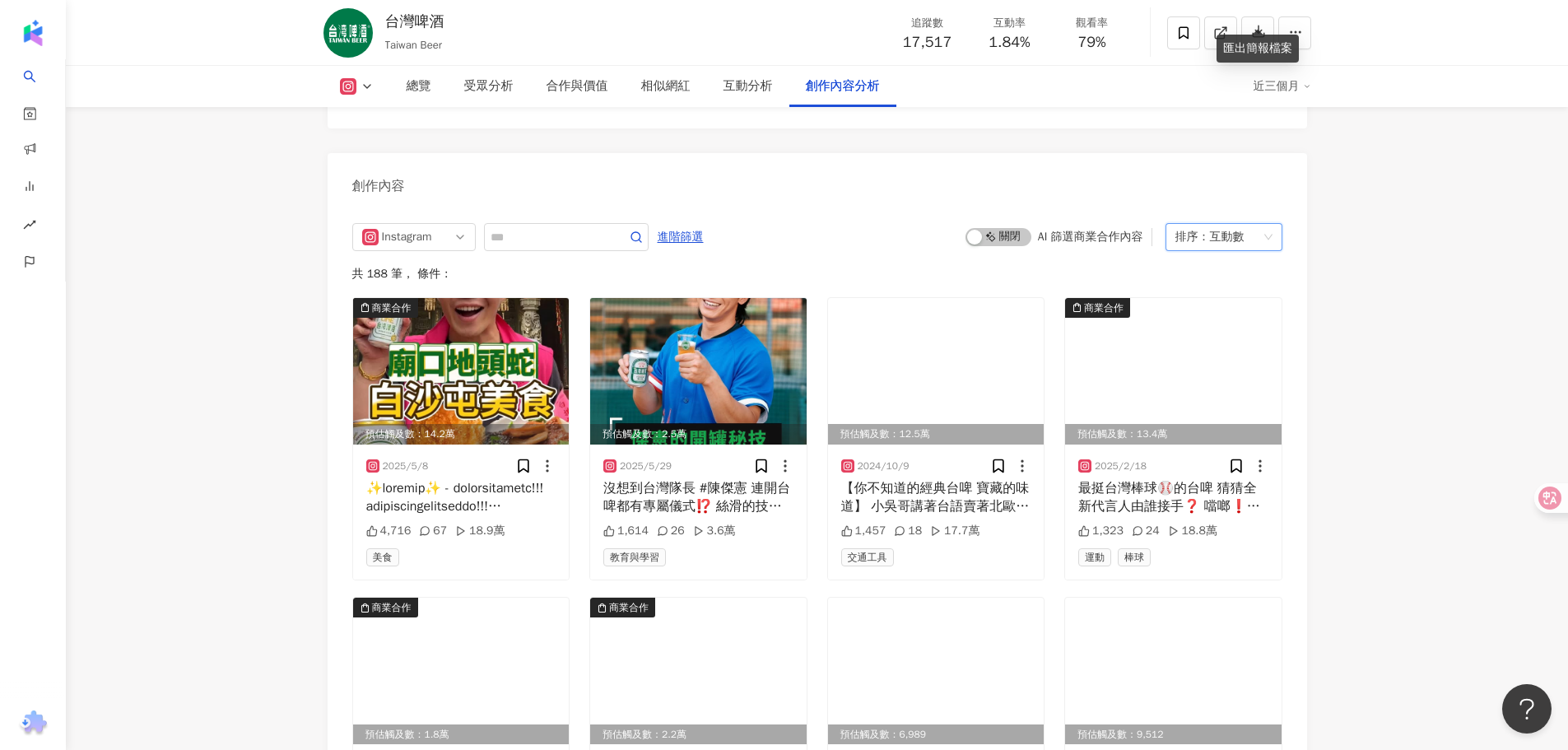 scroll, scrollTop: 4931, scrollLeft: 0, axis: vertical 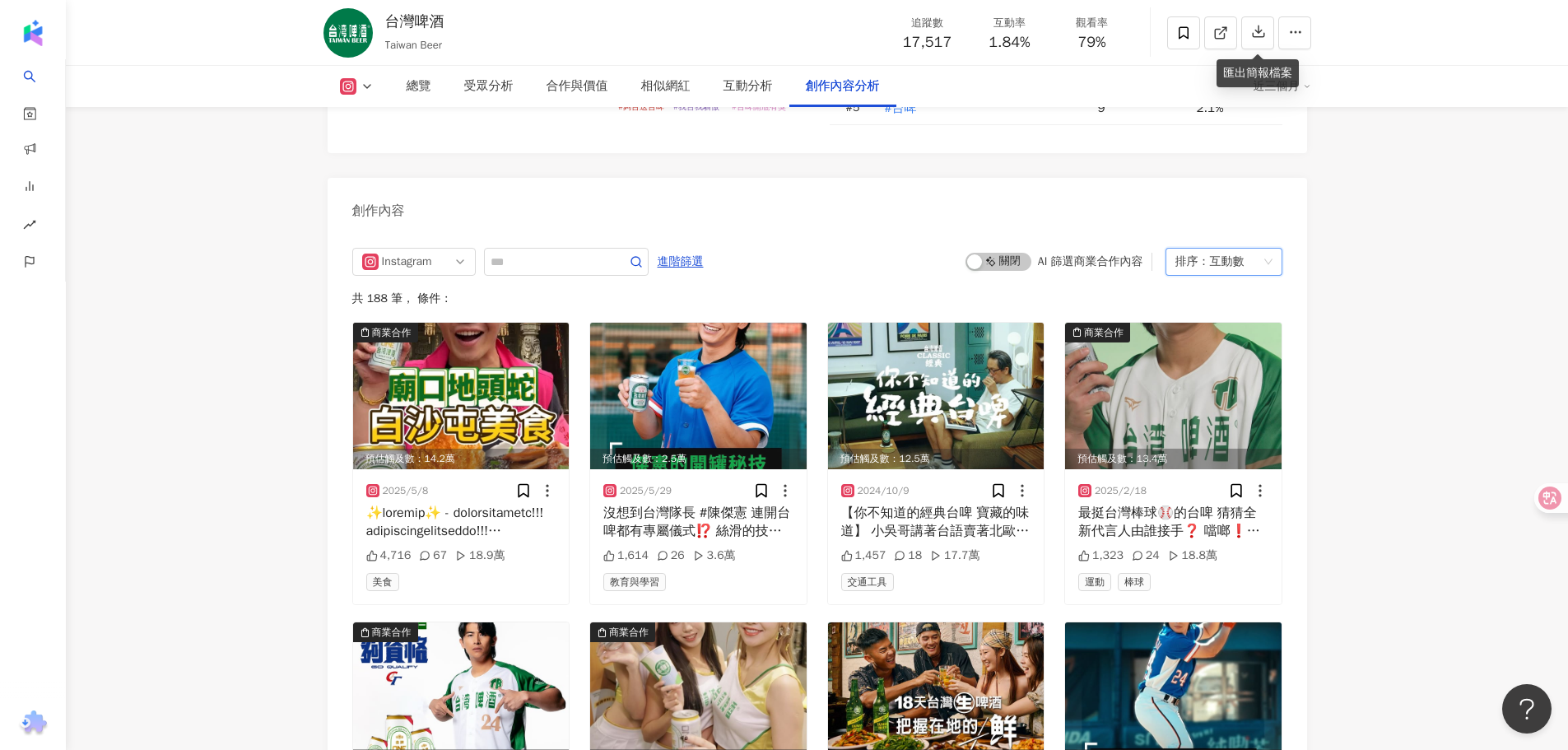 click on "排序： 互動數" at bounding box center (1217, 262) 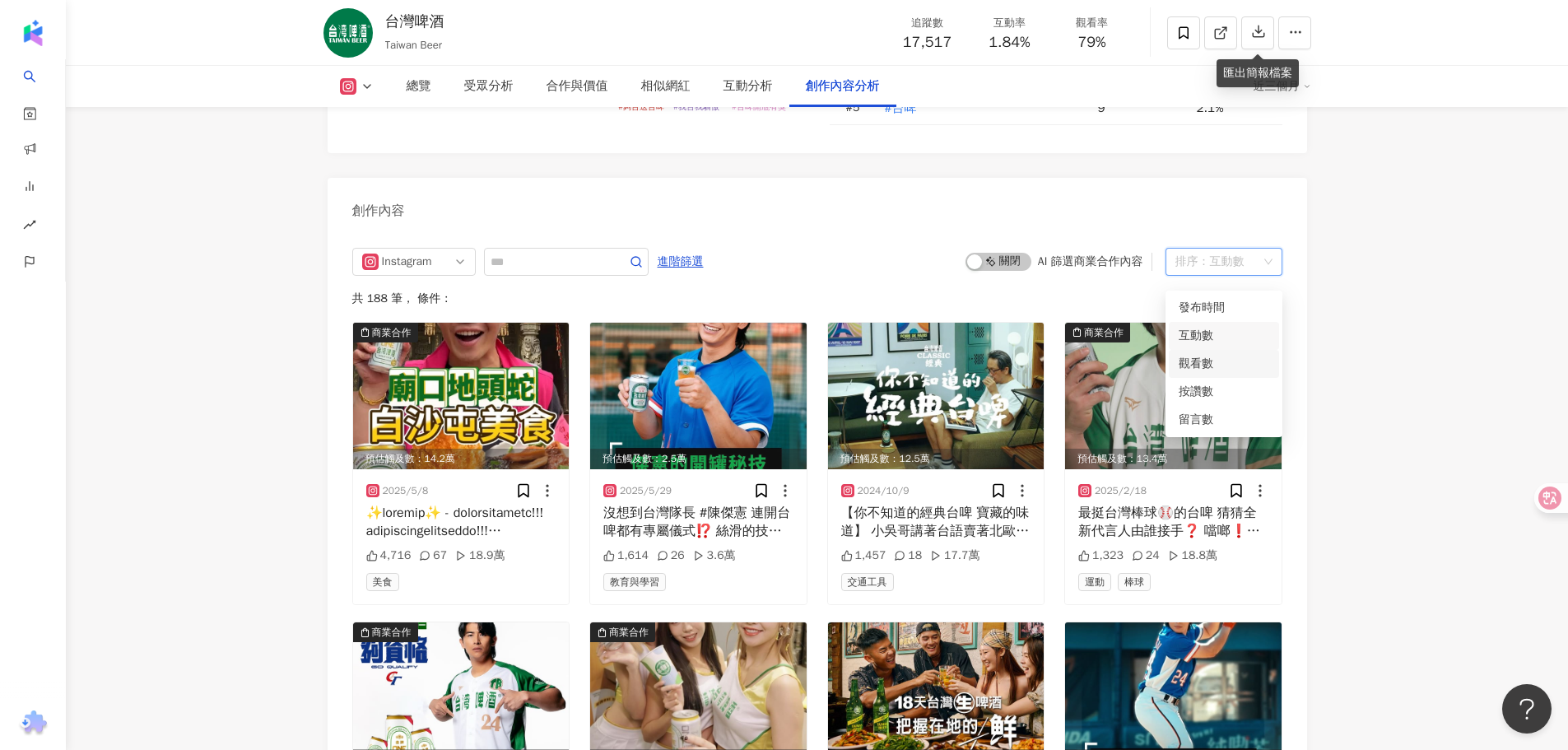 click on "觀看數" at bounding box center (1224, 364) 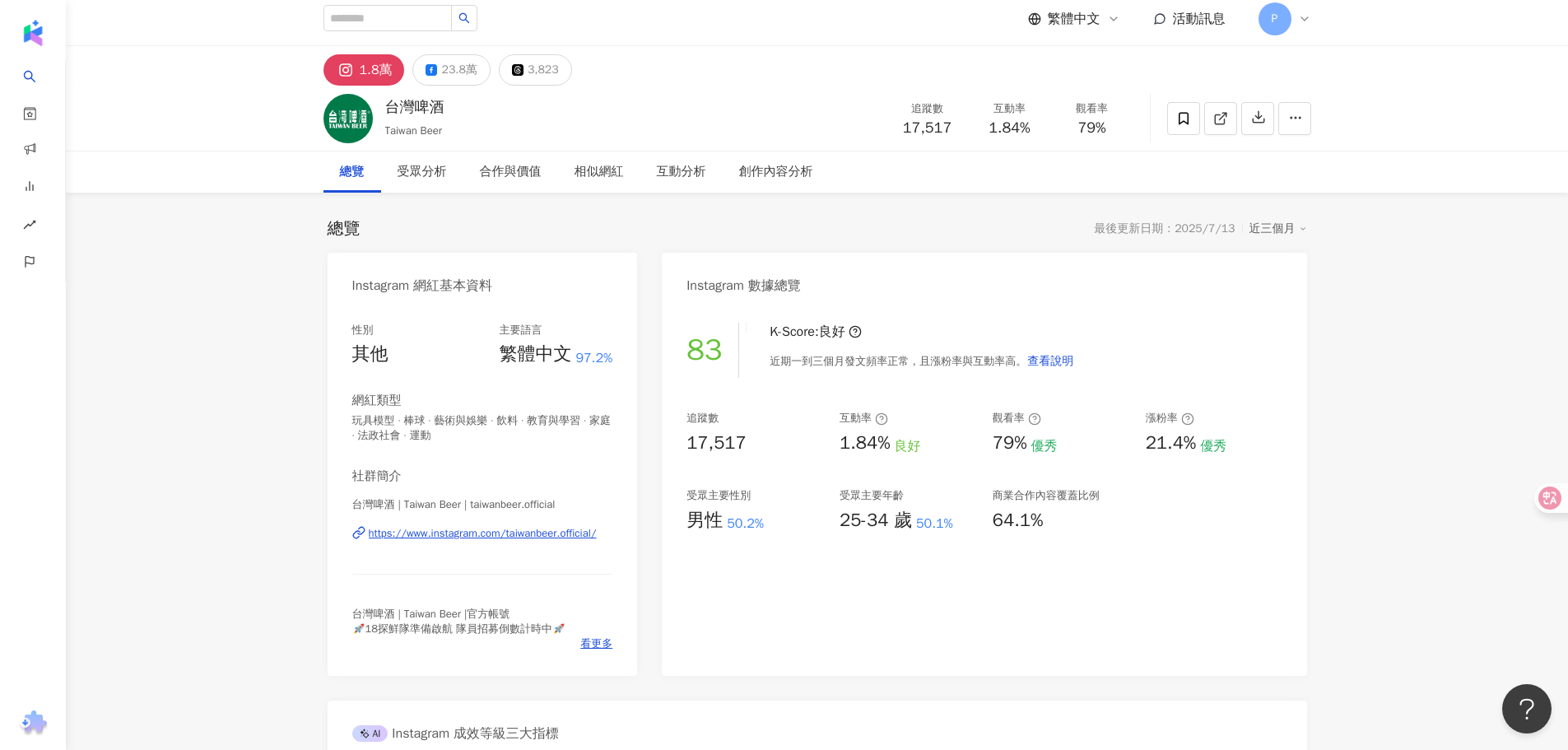 scroll, scrollTop: 0, scrollLeft: 0, axis: both 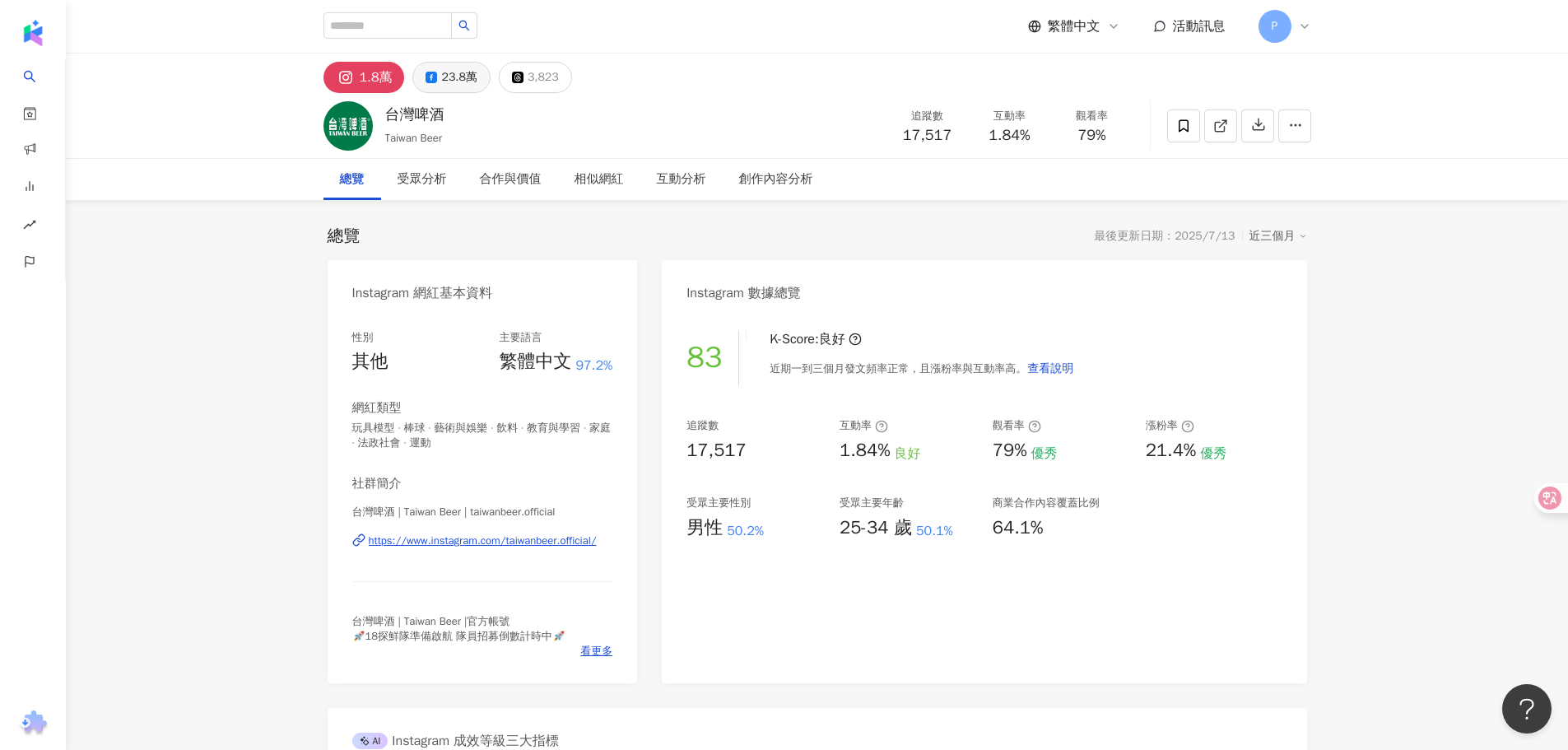 click on "23.8萬" at bounding box center [458, 77] 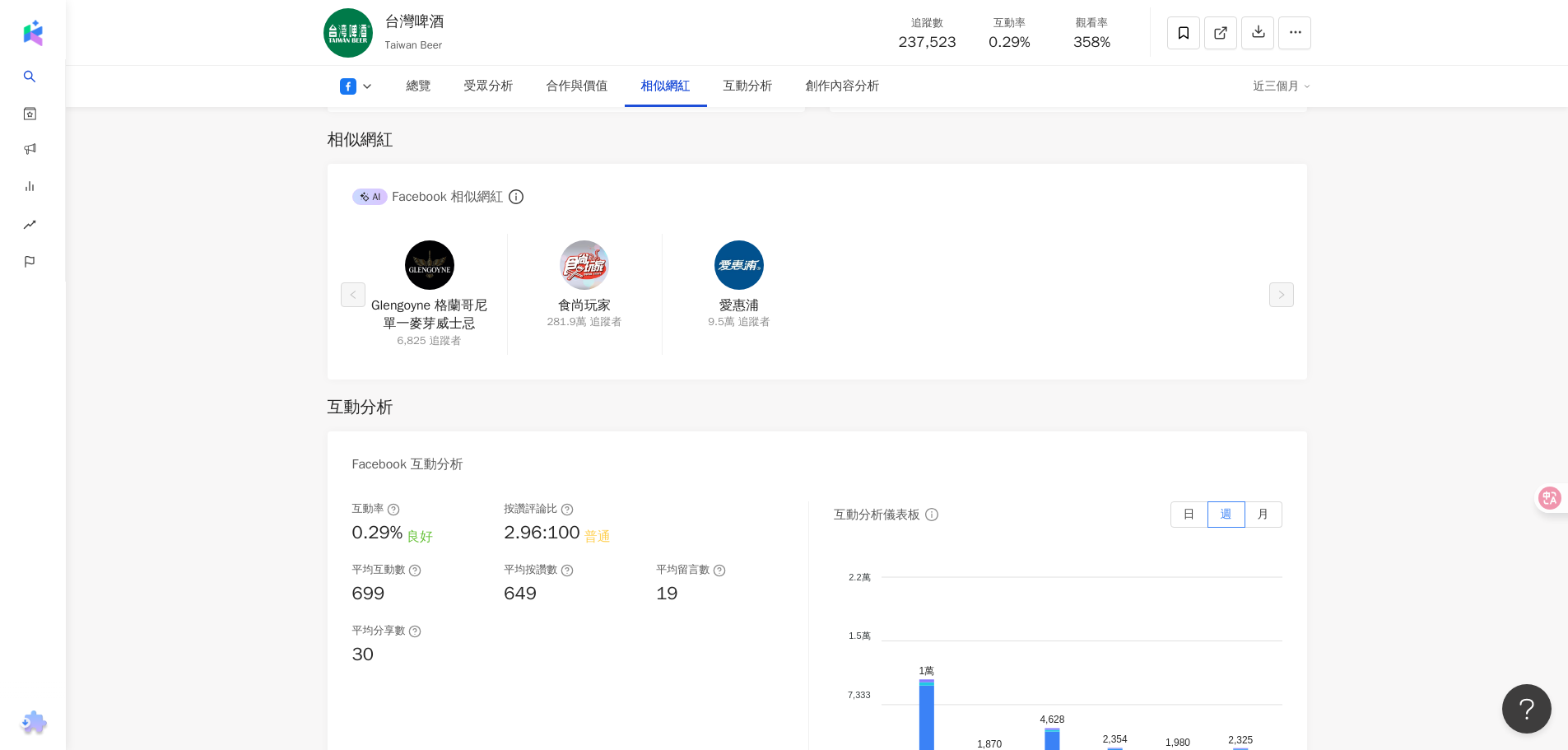 scroll, scrollTop: 2470, scrollLeft: 0, axis: vertical 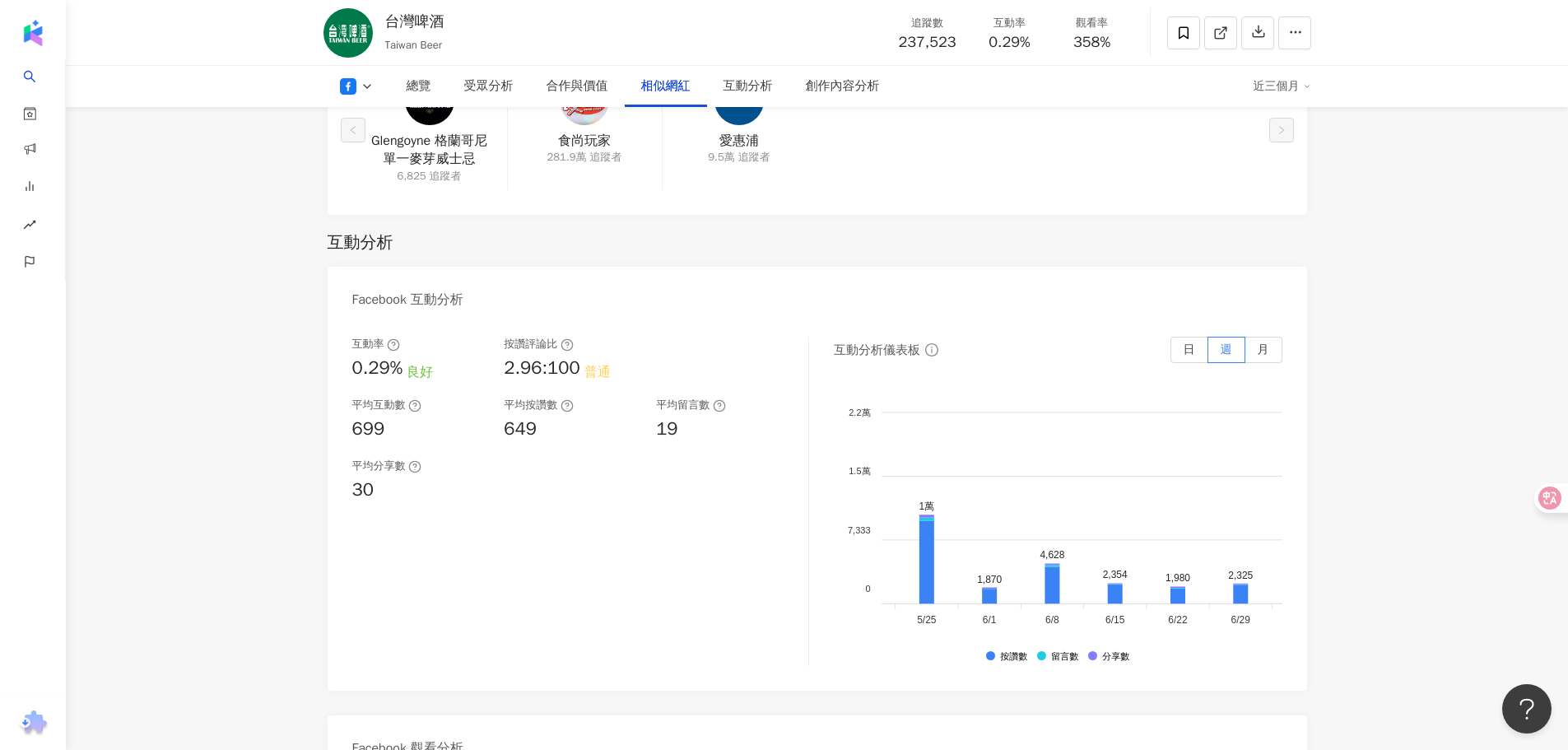 type 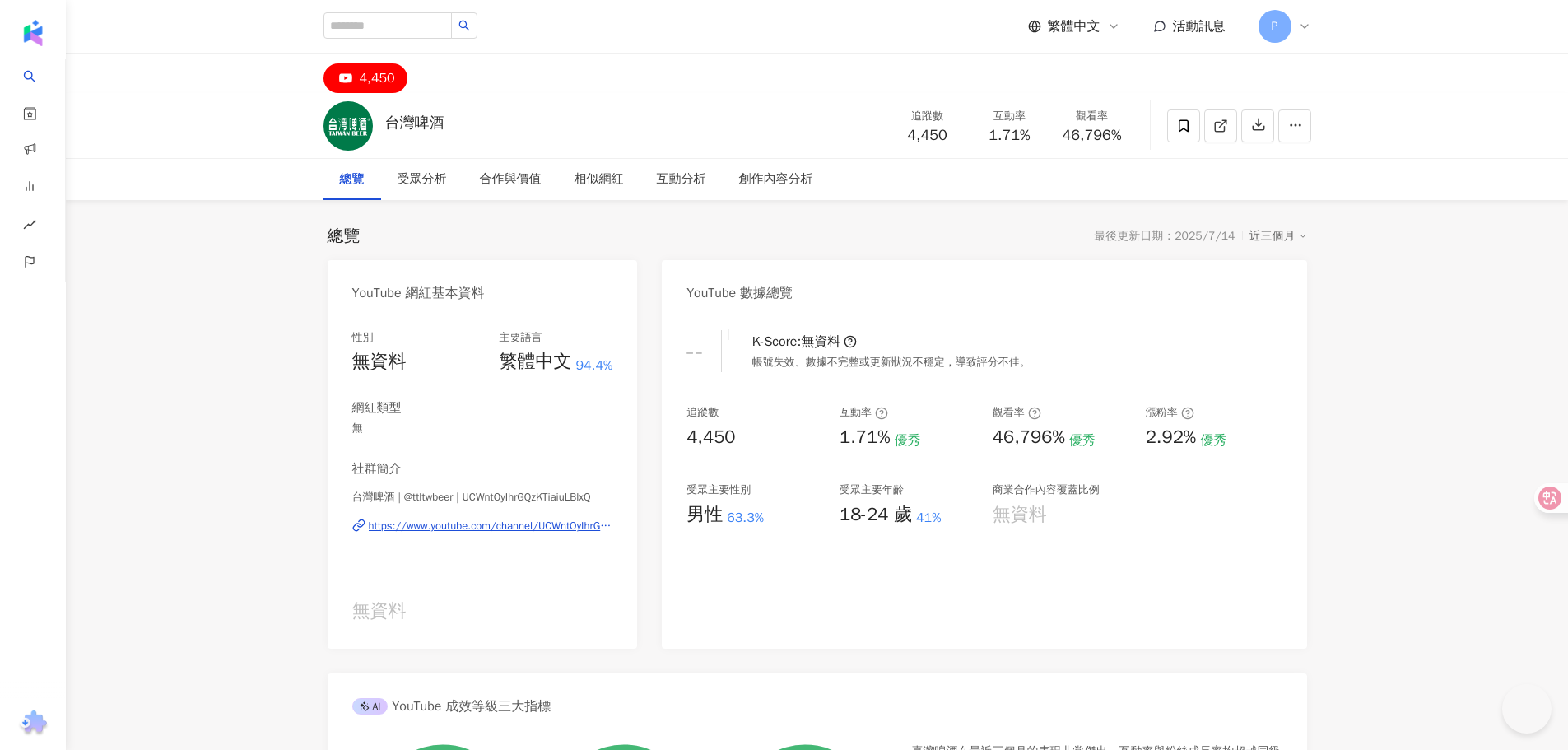 scroll, scrollTop: 0, scrollLeft: 0, axis: both 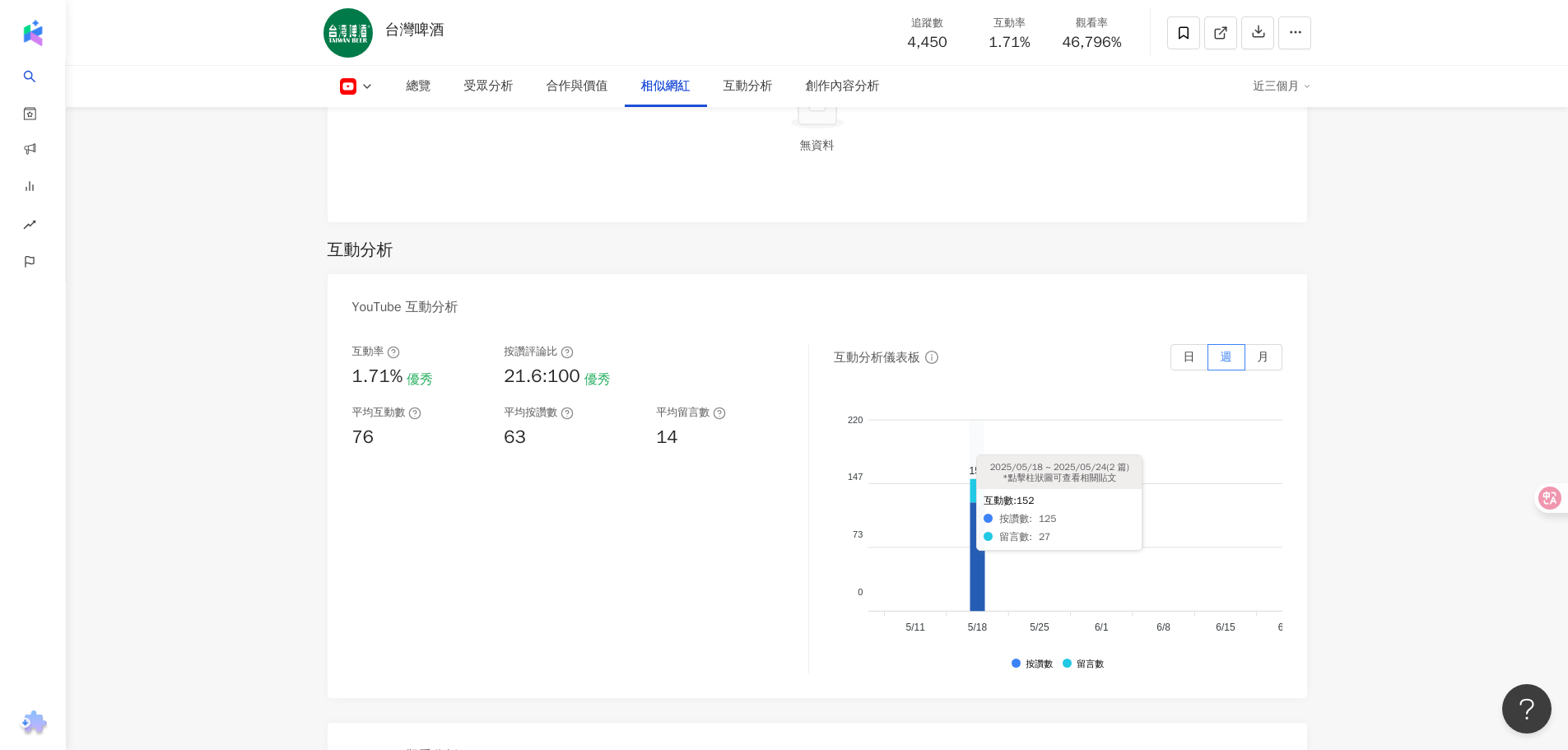 click 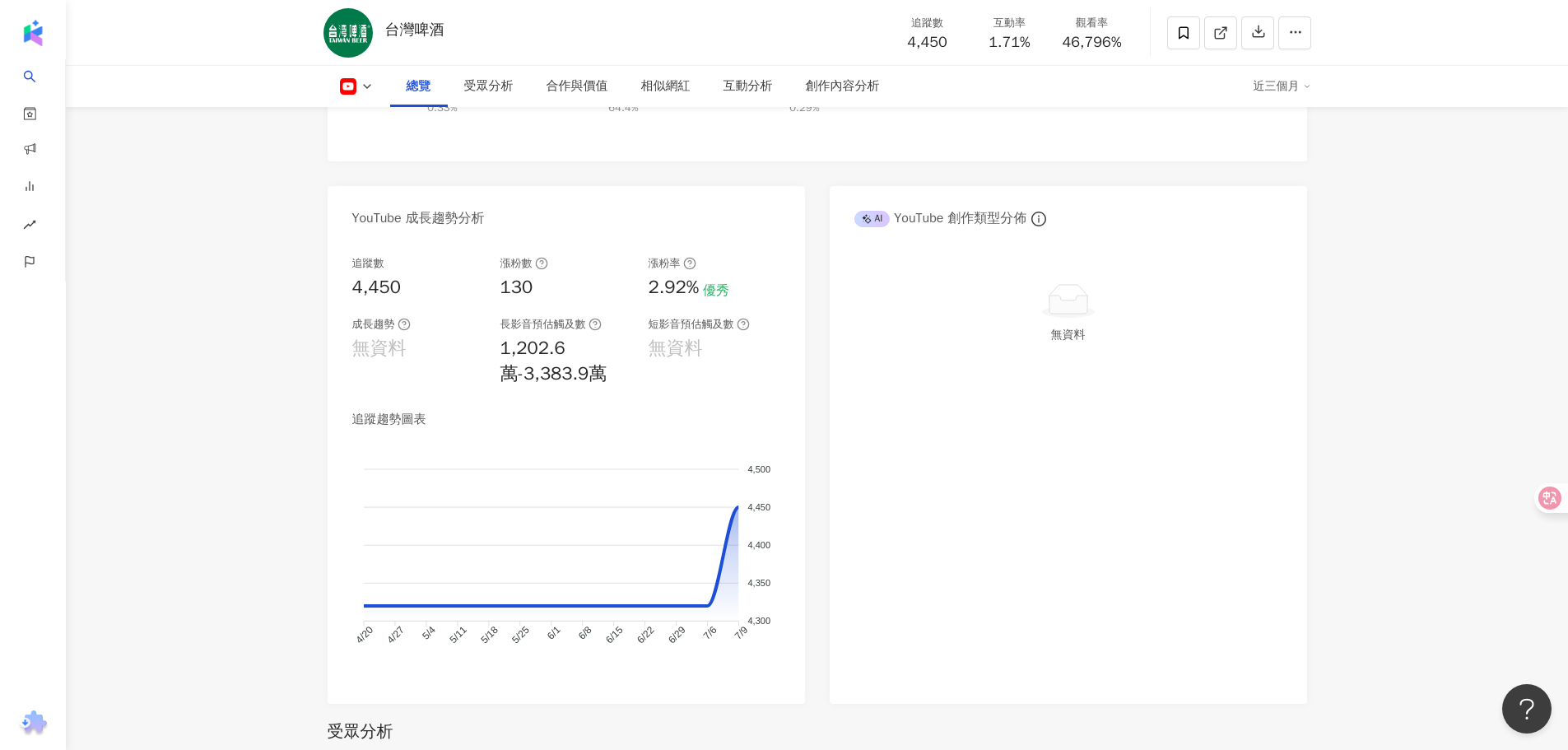 scroll, scrollTop: 800, scrollLeft: 0, axis: vertical 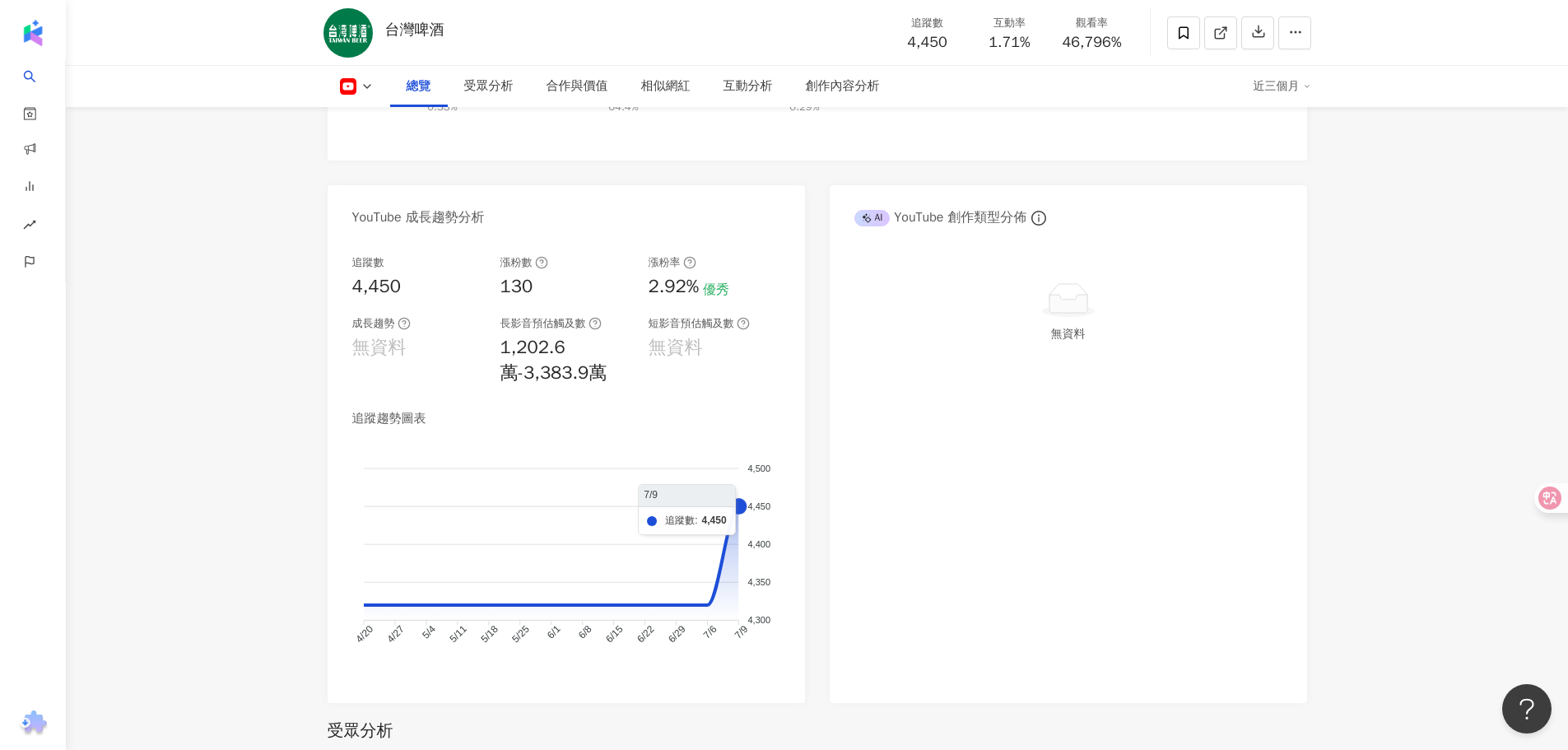 click 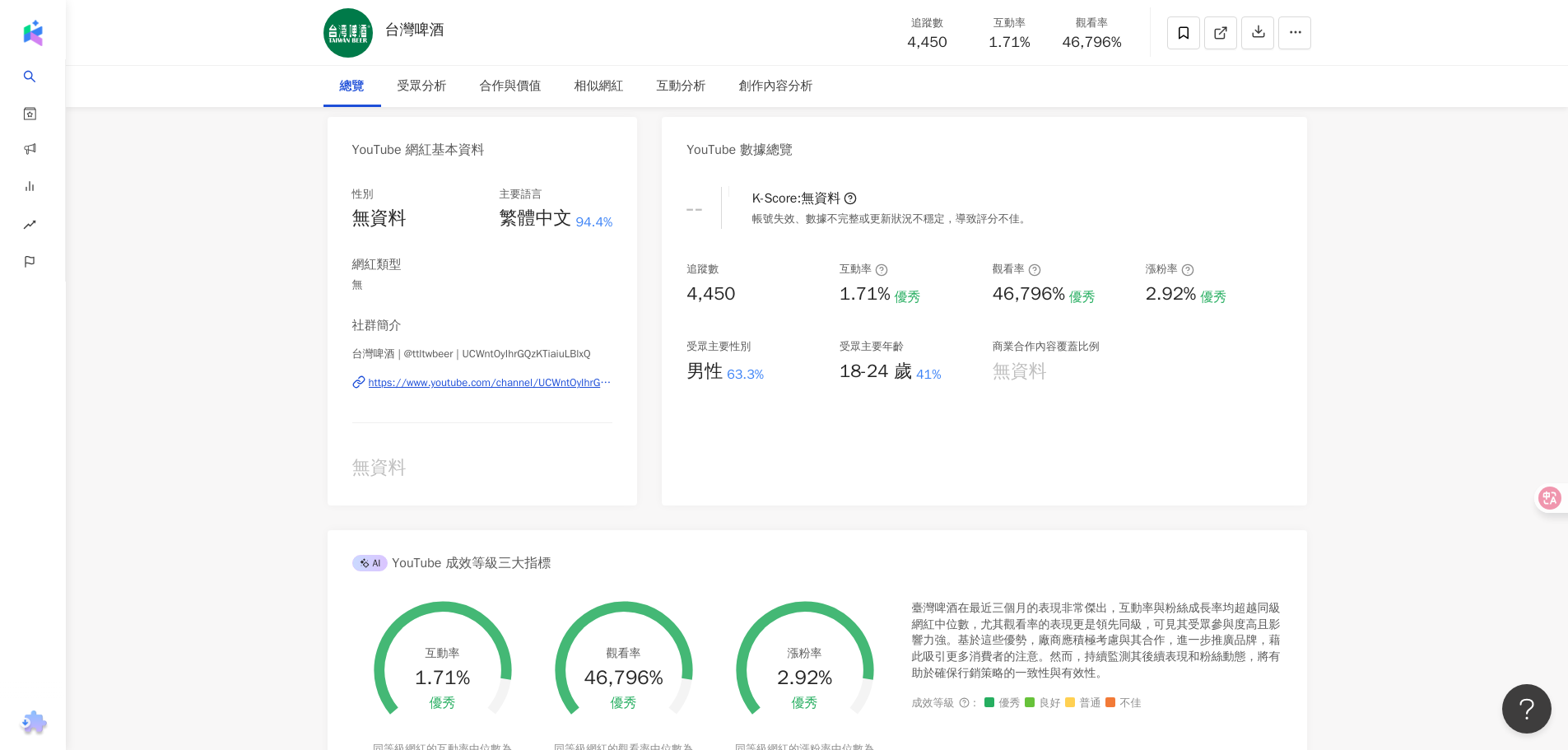 scroll, scrollTop: 0, scrollLeft: 0, axis: both 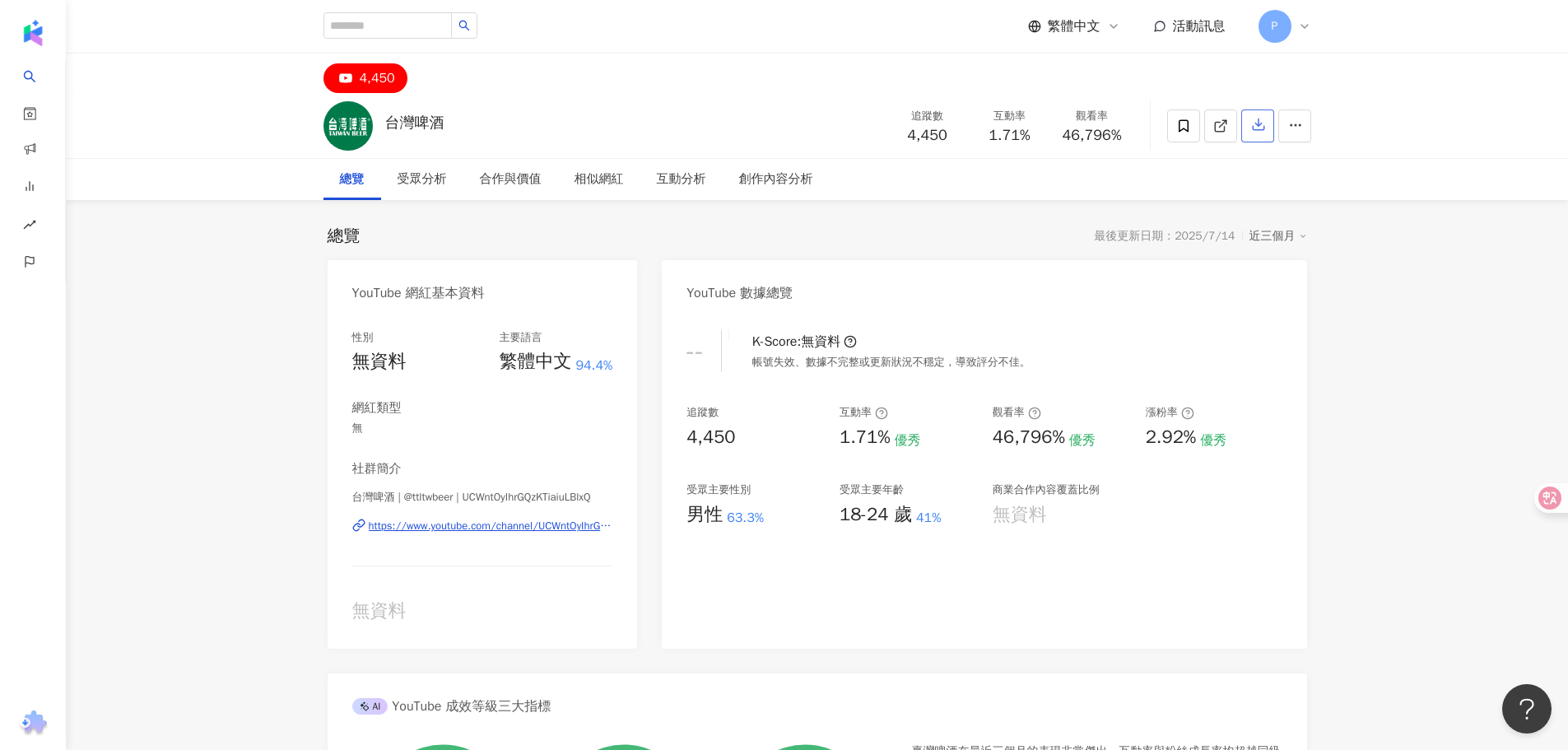 click 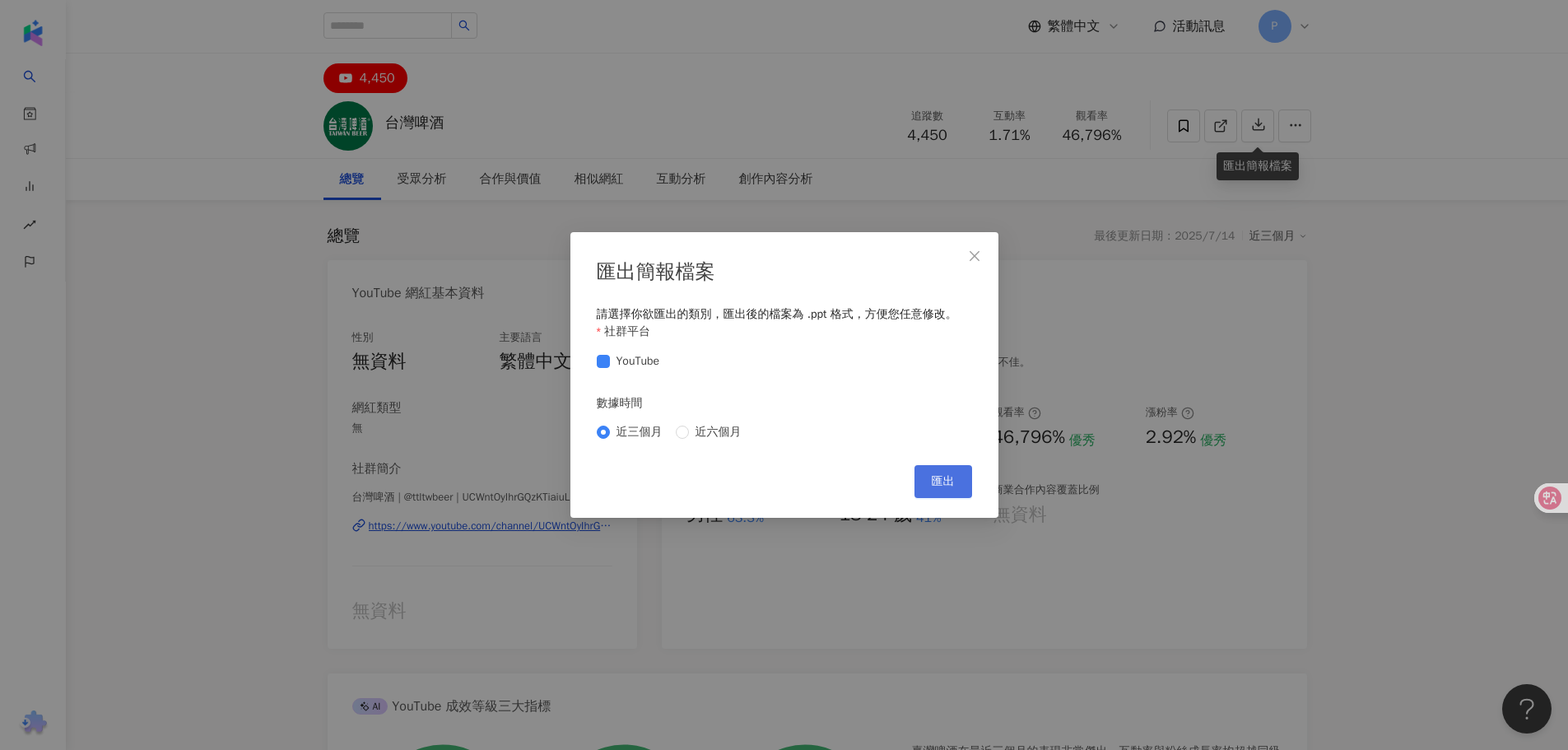 click on "匯出" at bounding box center (943, 482) 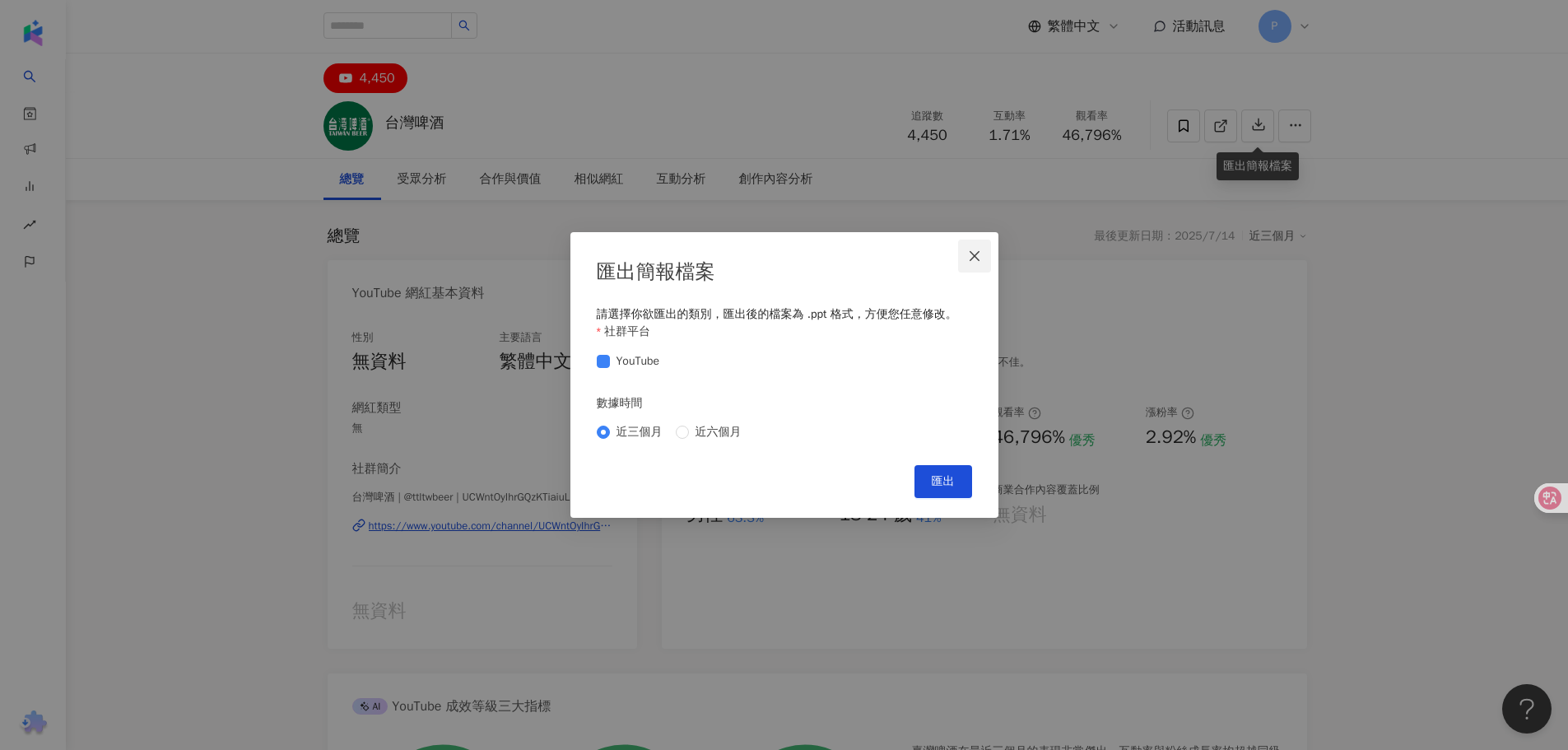 click at bounding box center [975, 256] 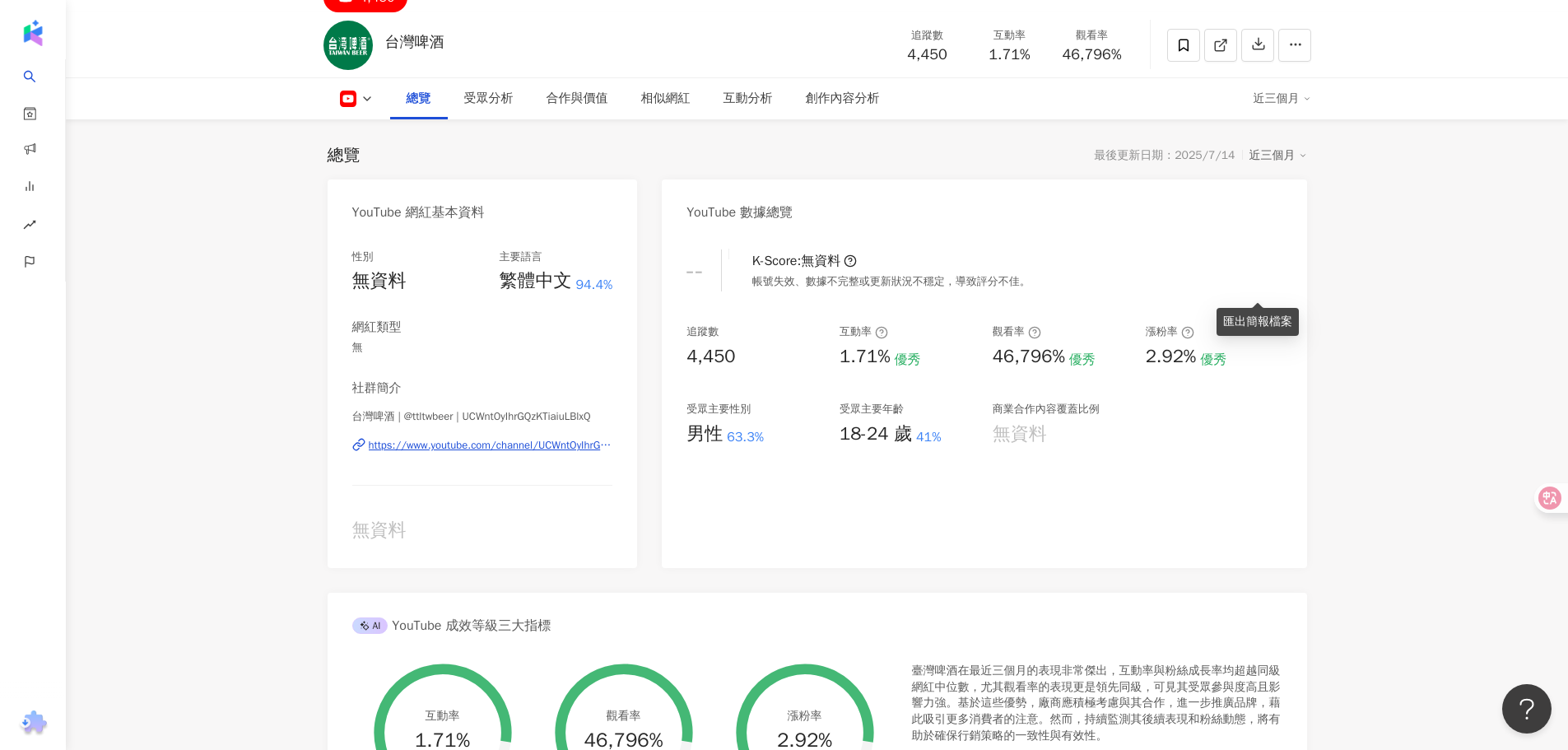 scroll, scrollTop: 329, scrollLeft: 0, axis: vertical 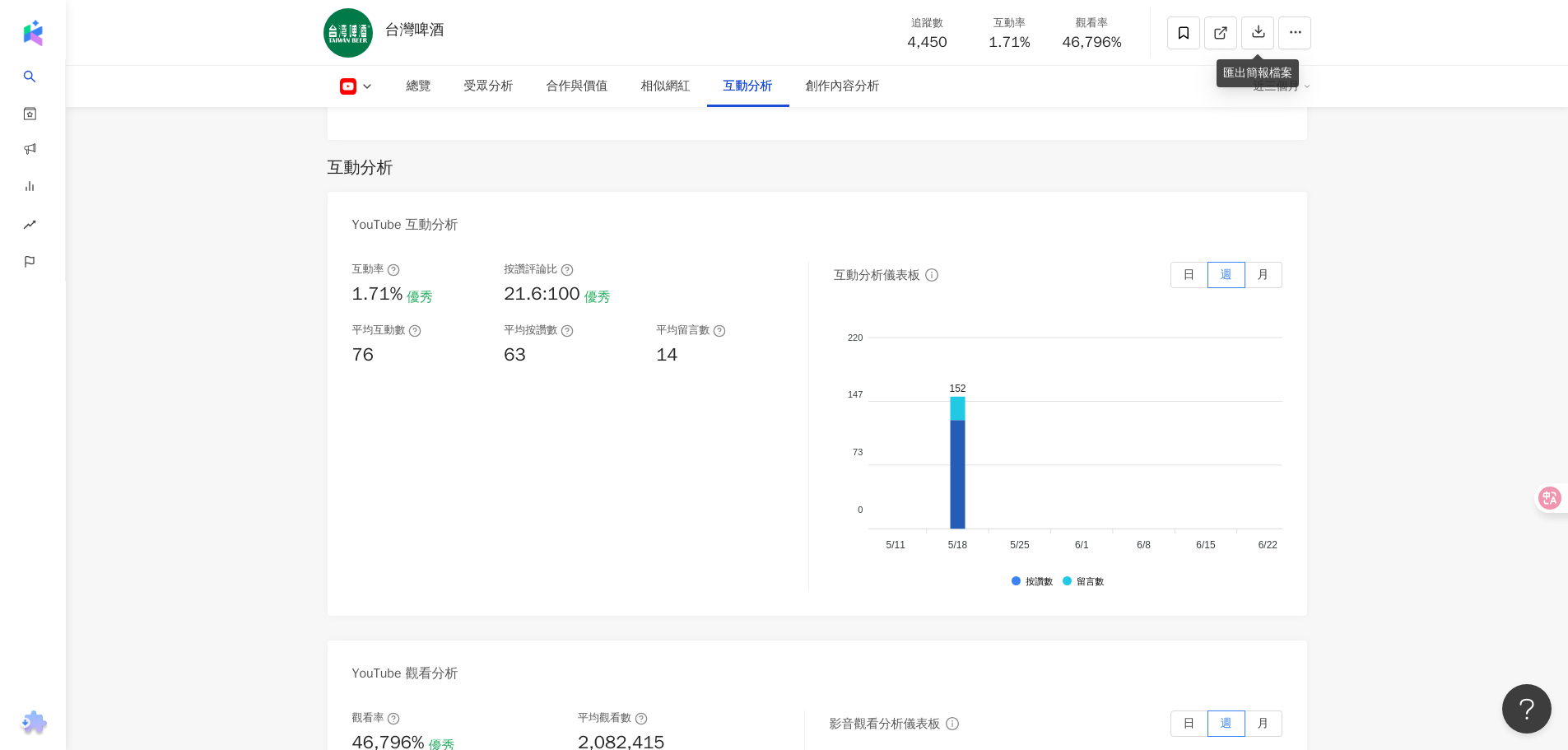 type 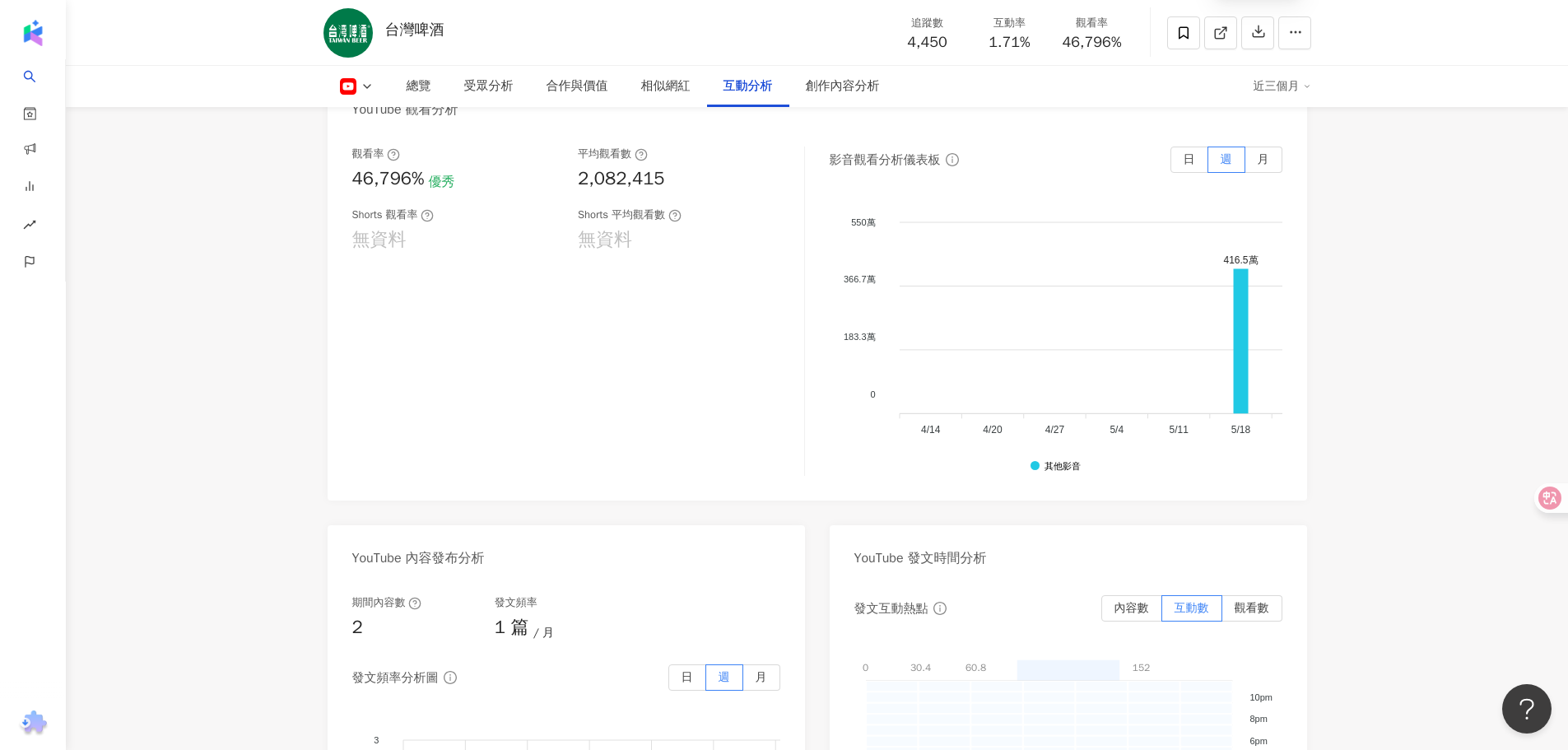 scroll, scrollTop: 2964, scrollLeft: 0, axis: vertical 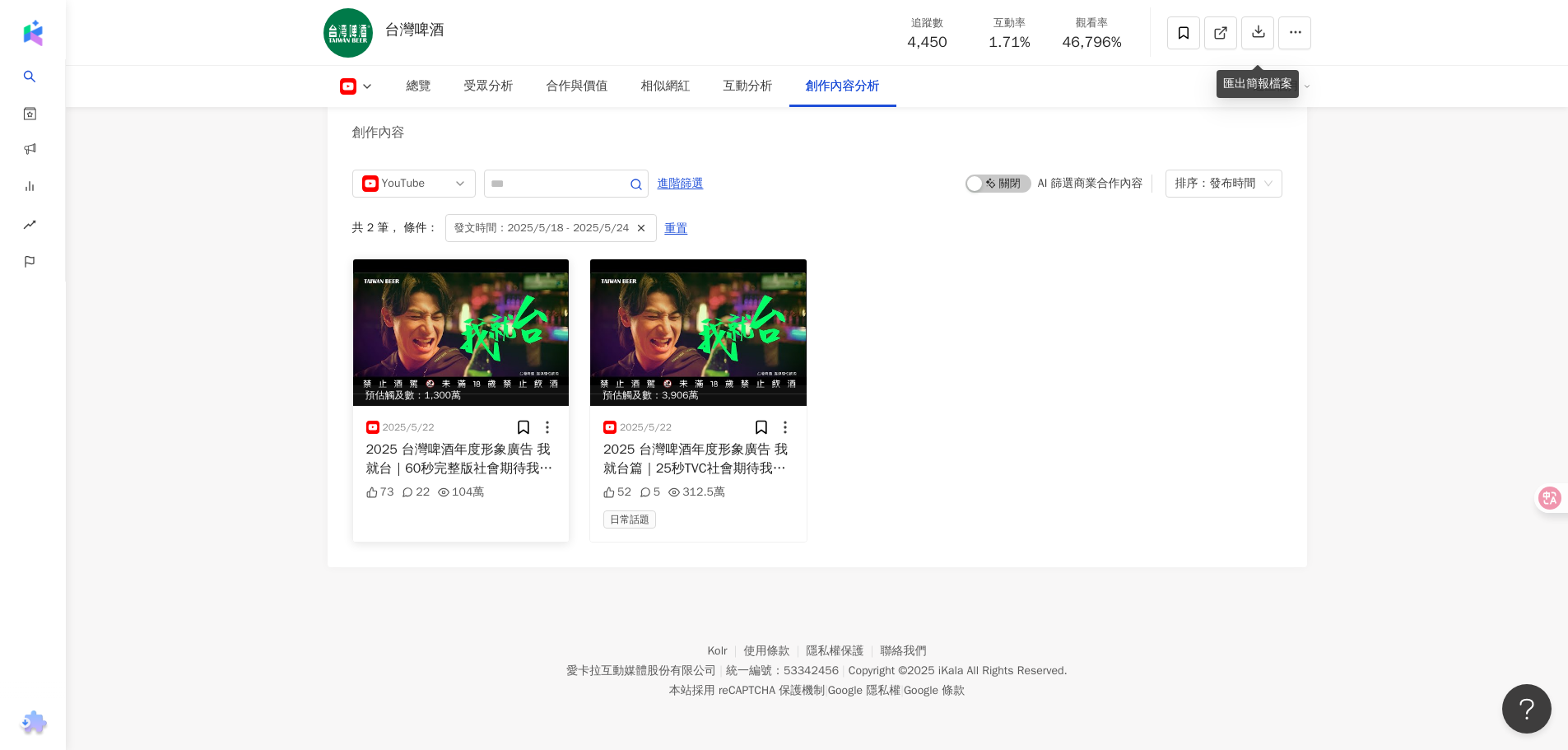 click at bounding box center (461, 333) 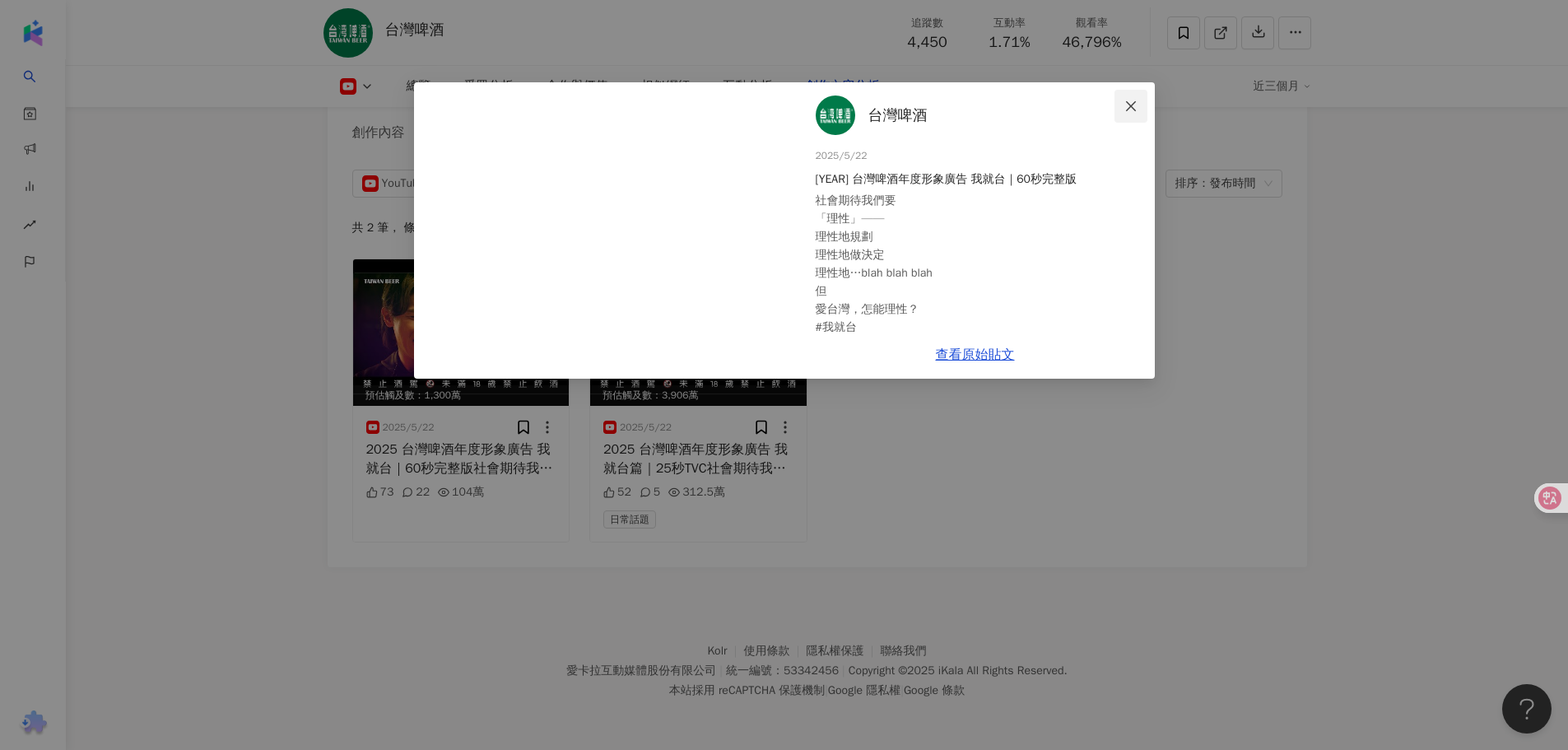click 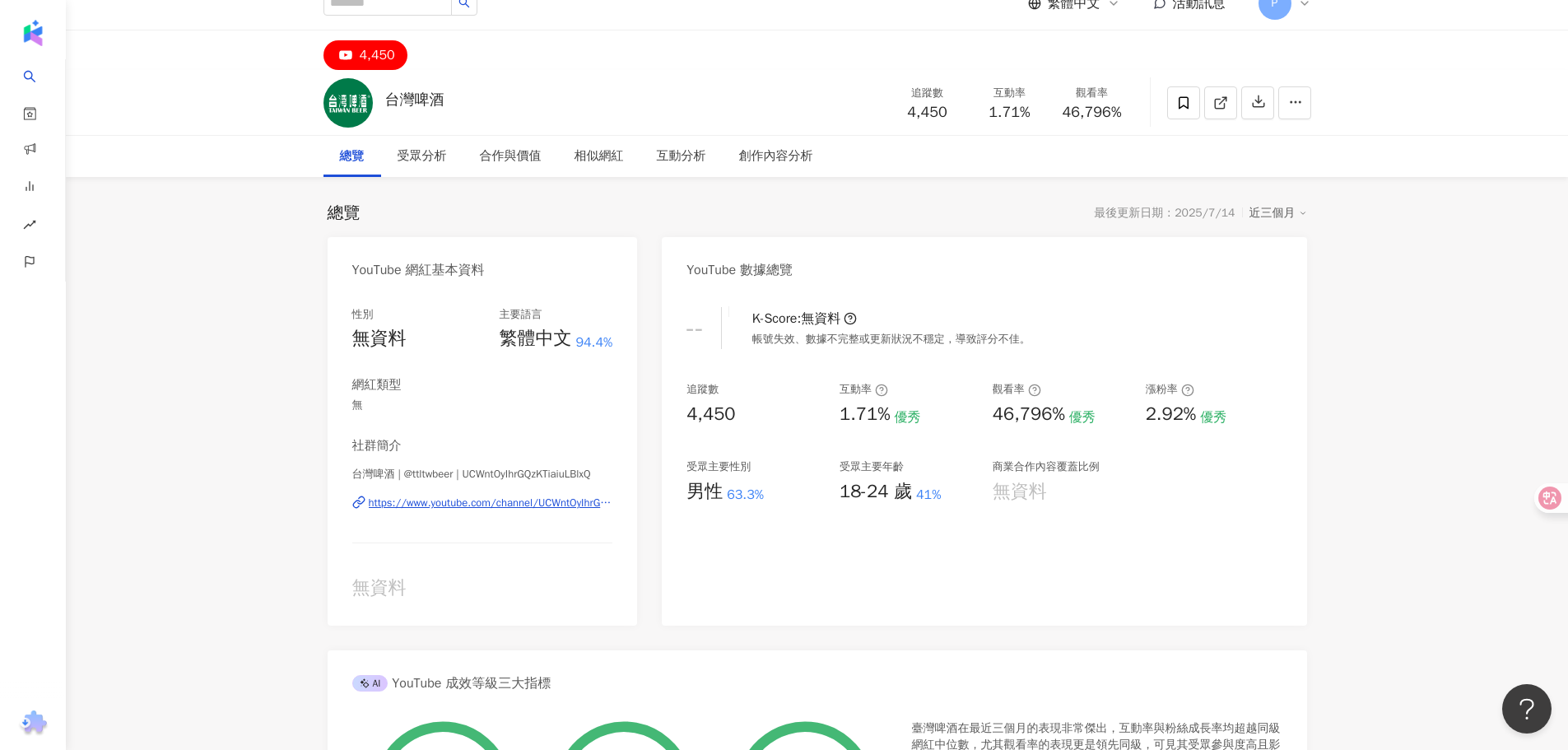 scroll, scrollTop: 0, scrollLeft: 0, axis: both 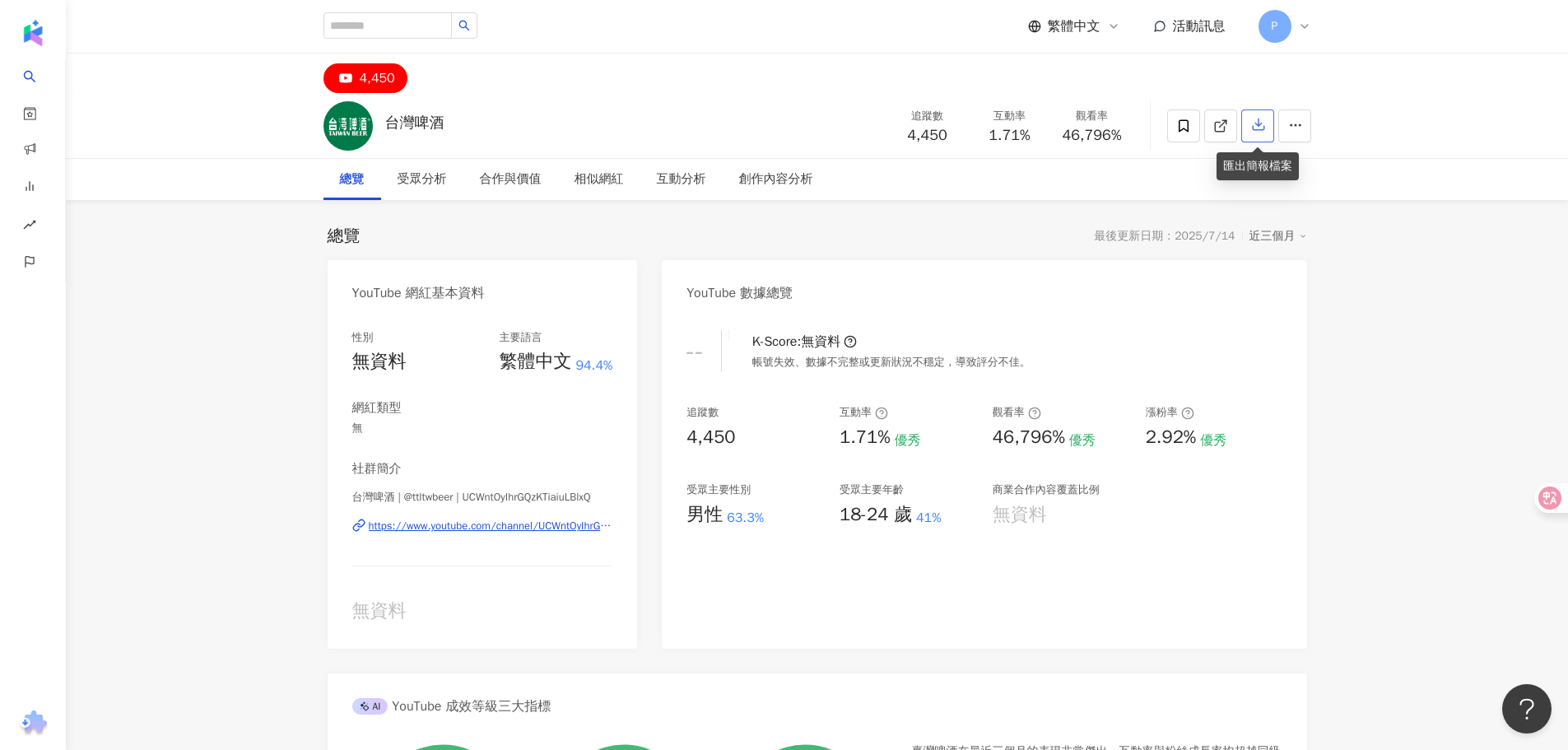 click 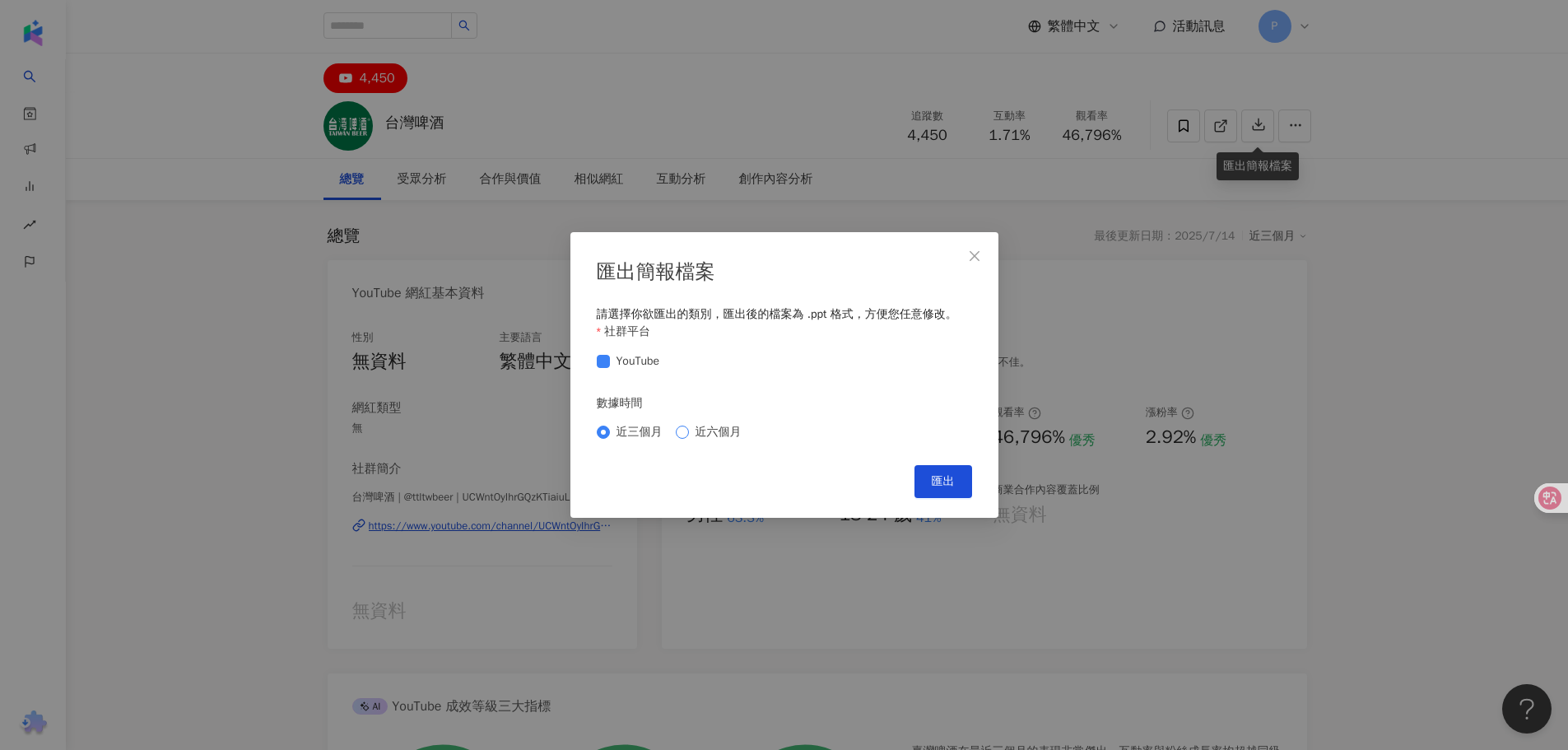 click on "近六個月" at bounding box center [719, 432] 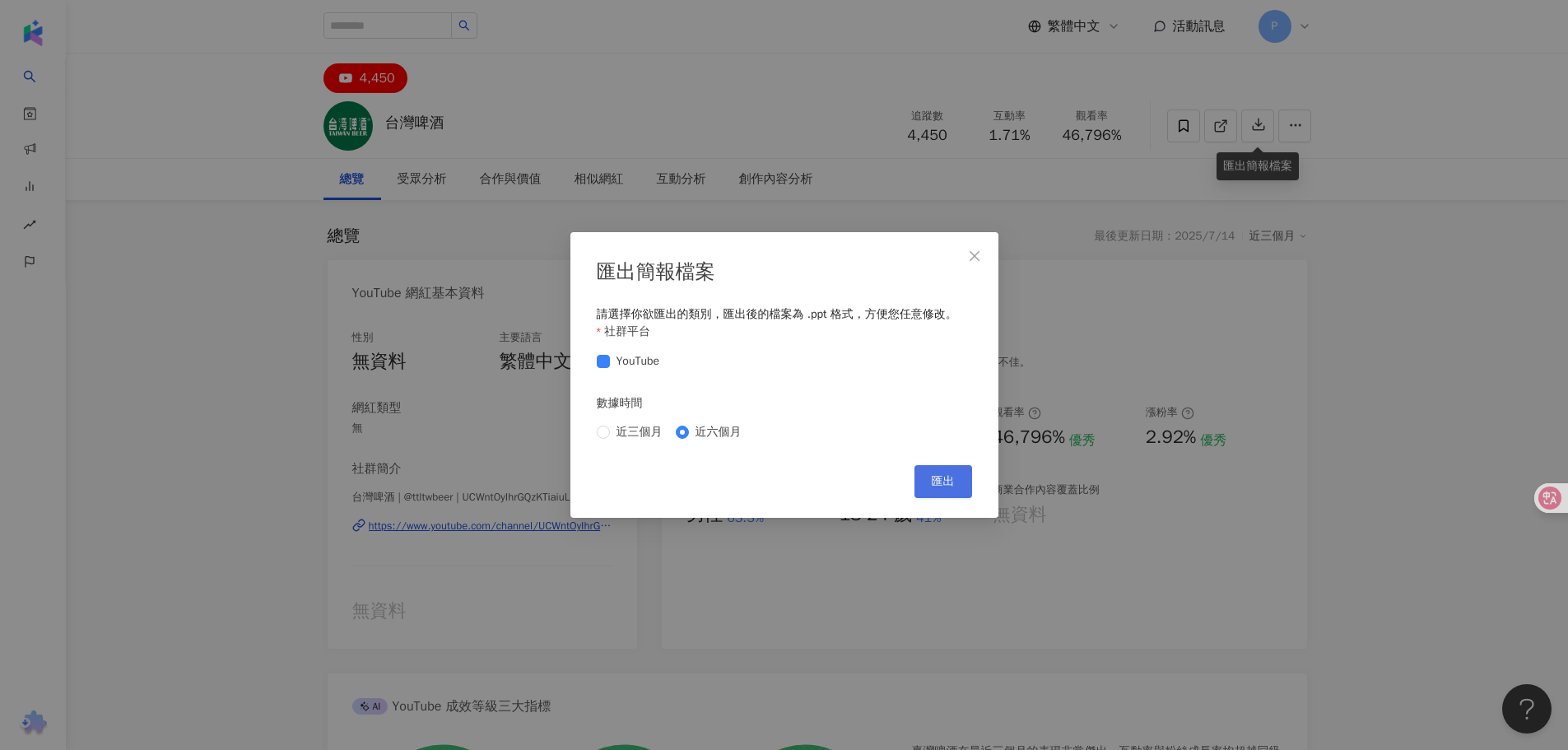 click on "匯出" at bounding box center (943, 482) 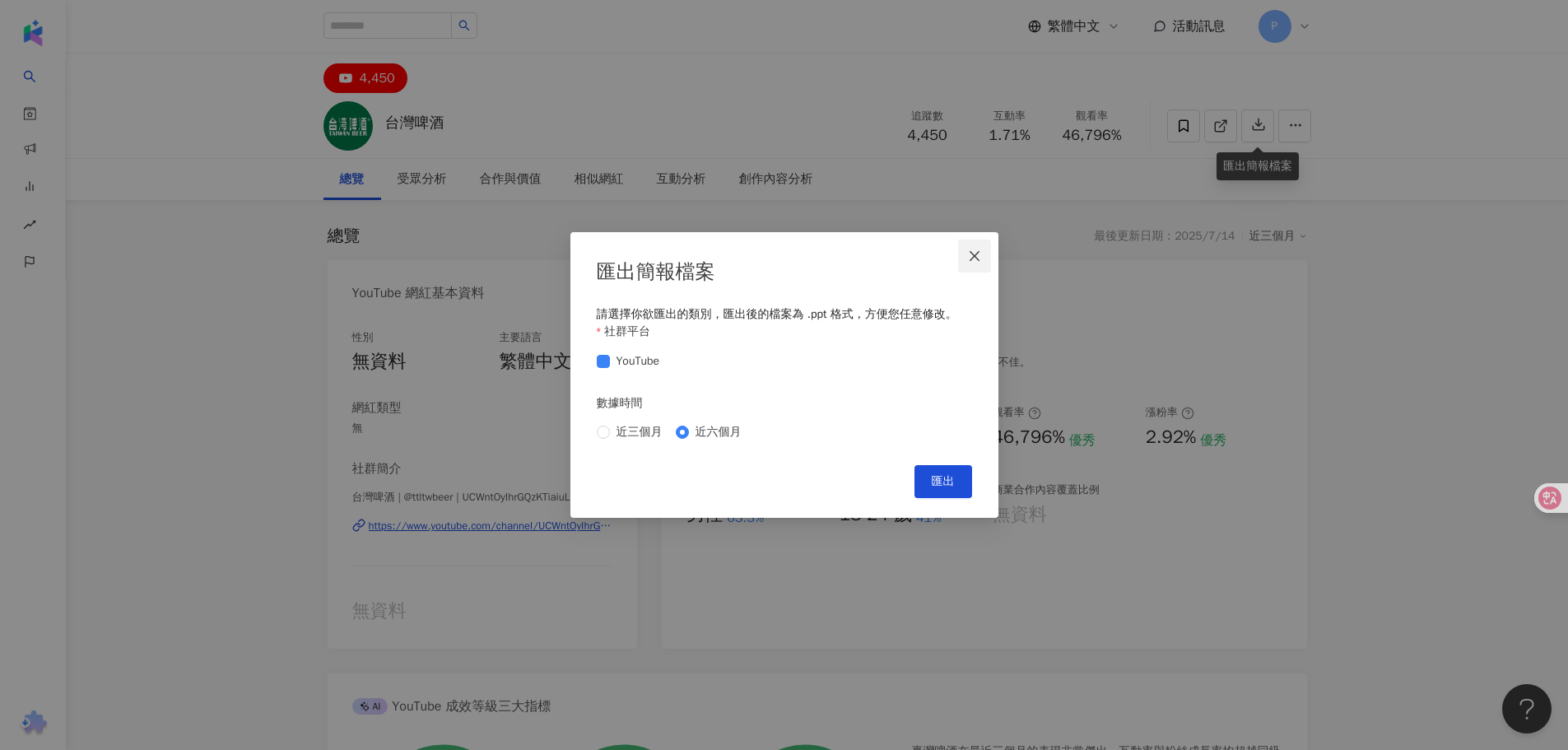click 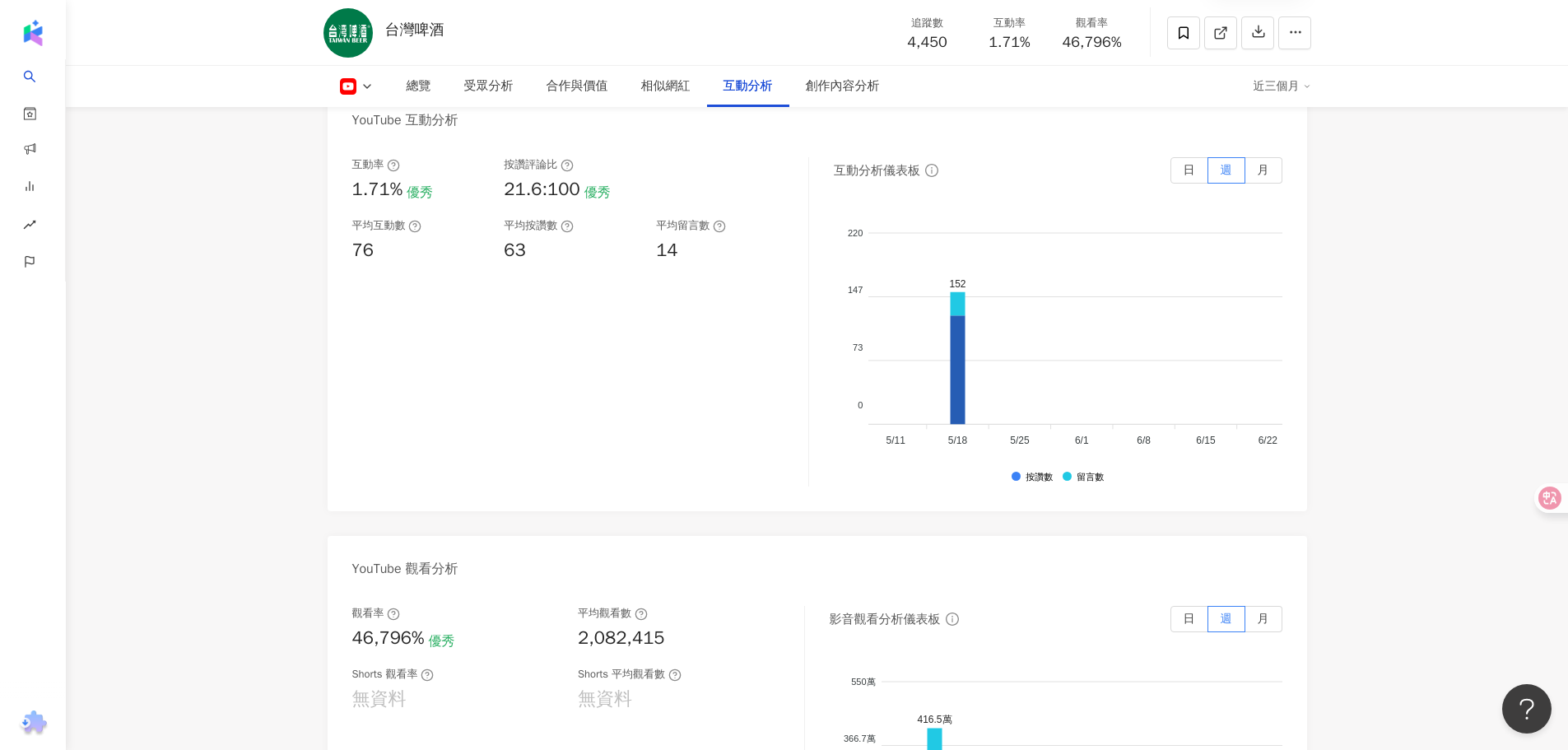 scroll, scrollTop: 2552, scrollLeft: 0, axis: vertical 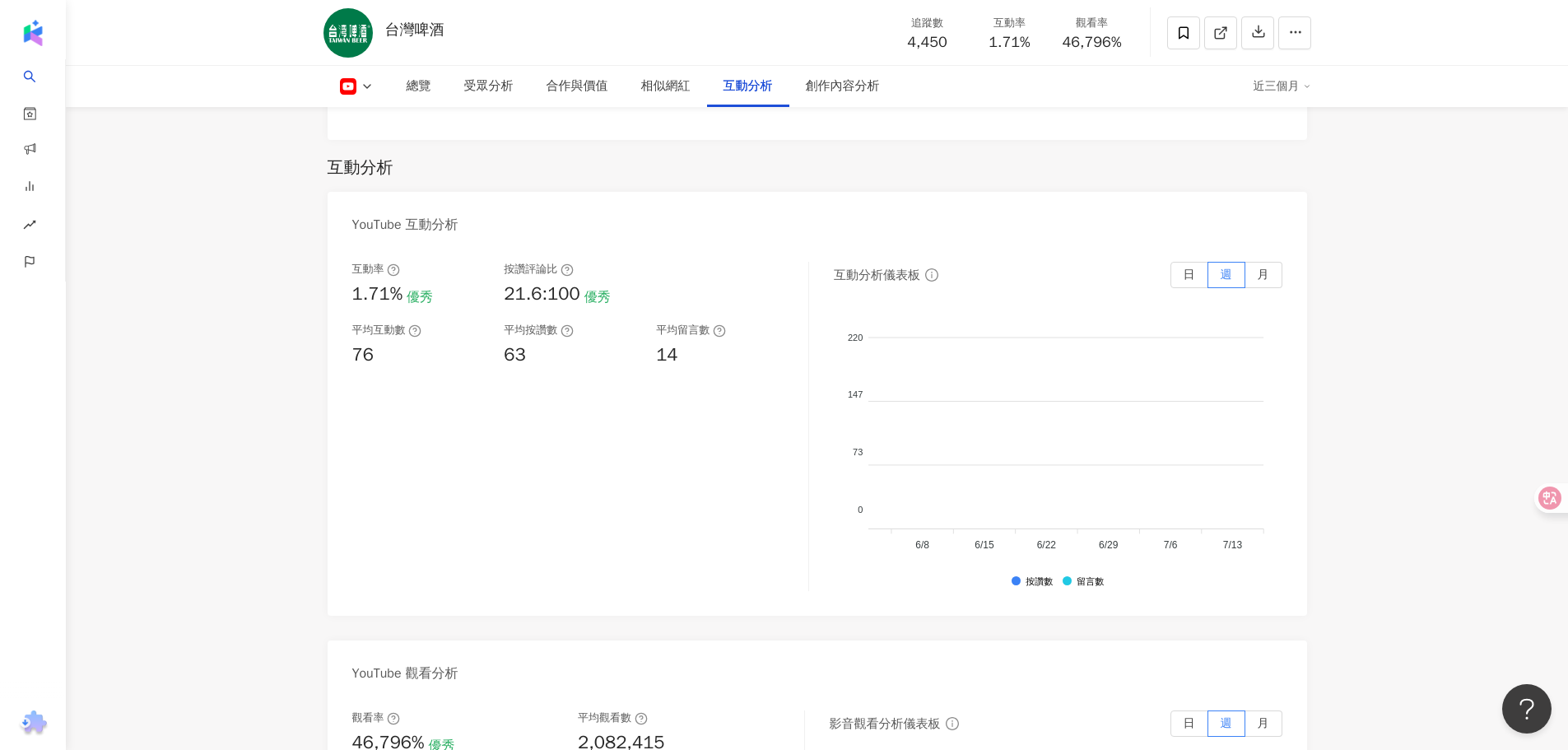 click on "近三個月" at bounding box center [1282, 86] 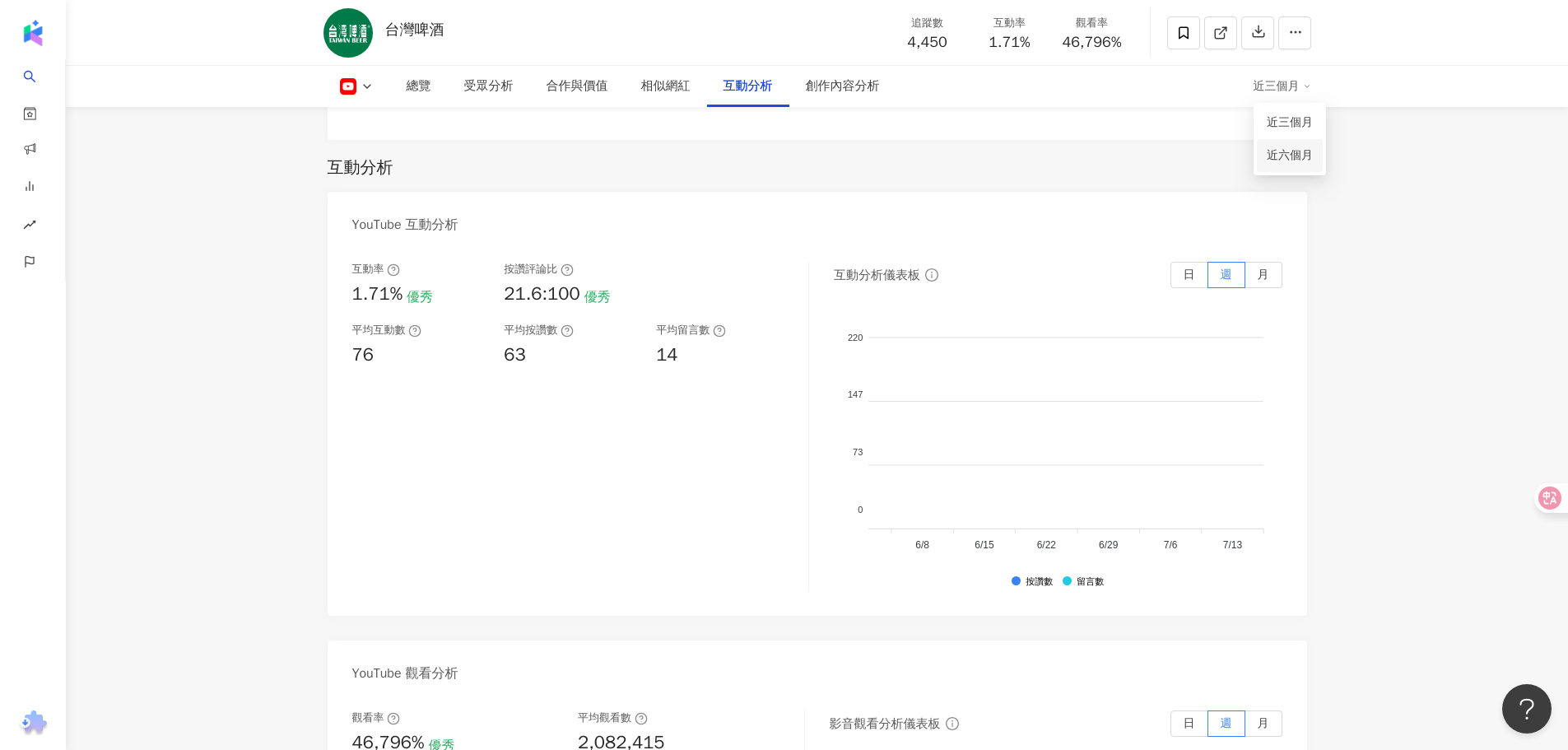 click on "近六個月" at bounding box center (1290, 156) 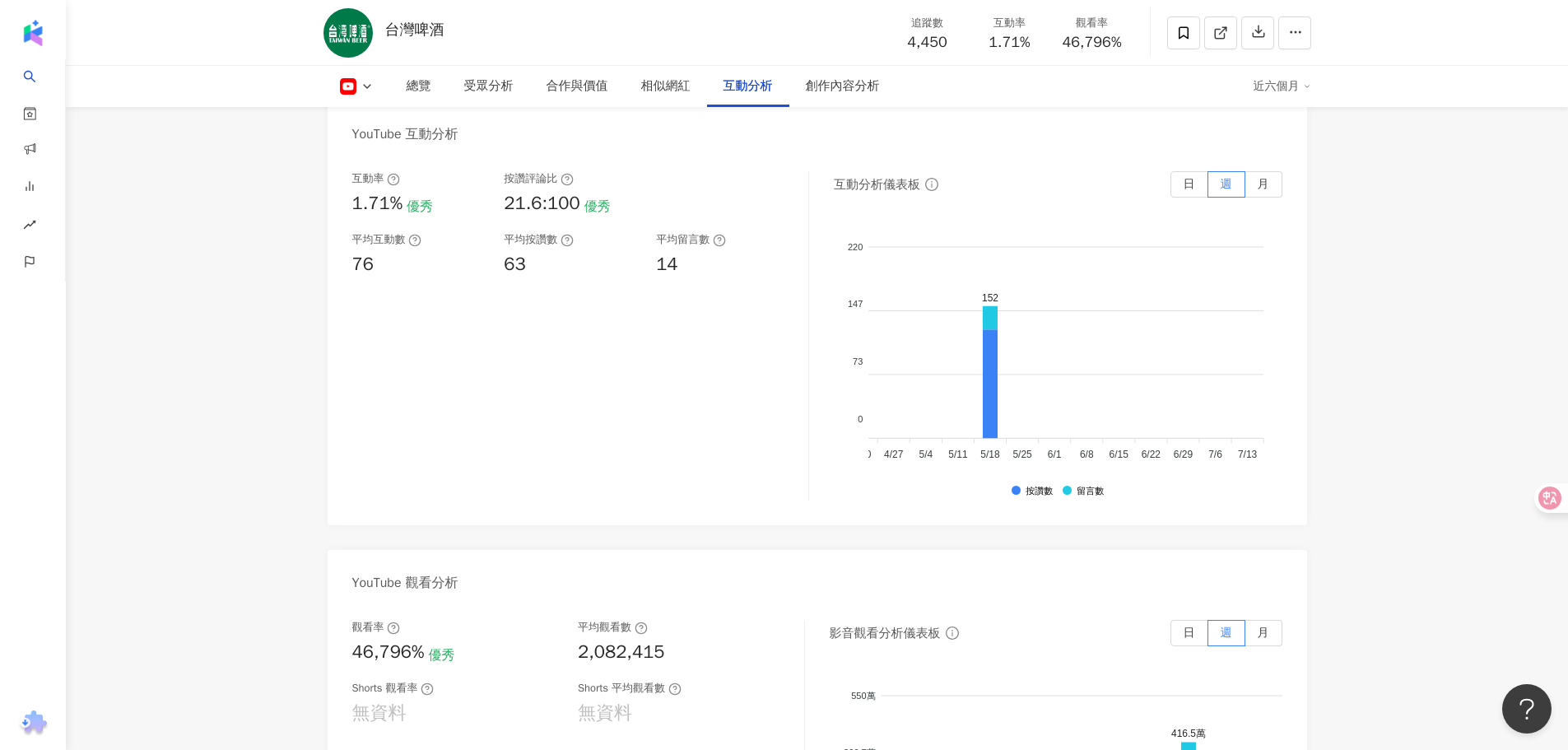 scroll, scrollTop: 2634, scrollLeft: 0, axis: vertical 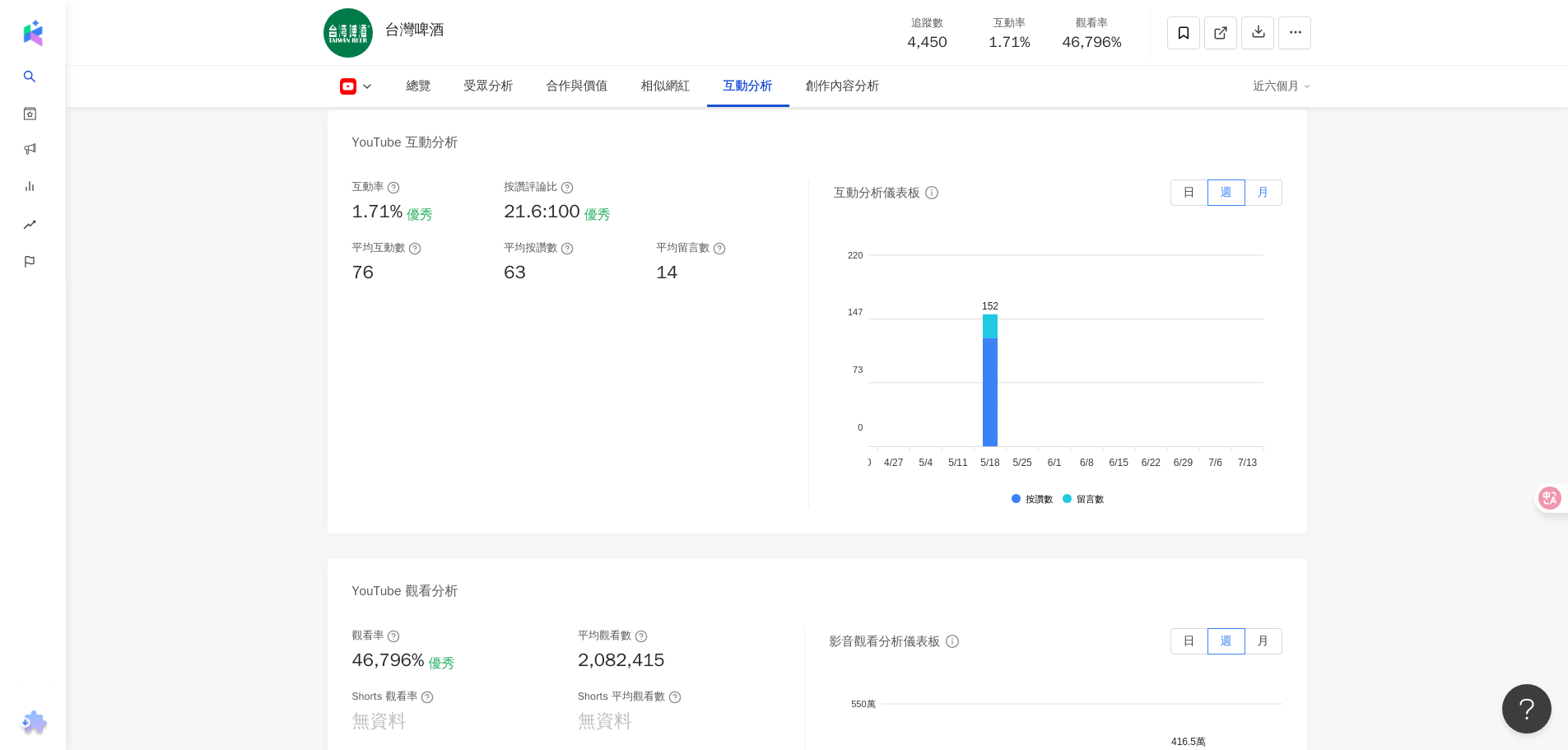 click on "月" at bounding box center [1263, 193] 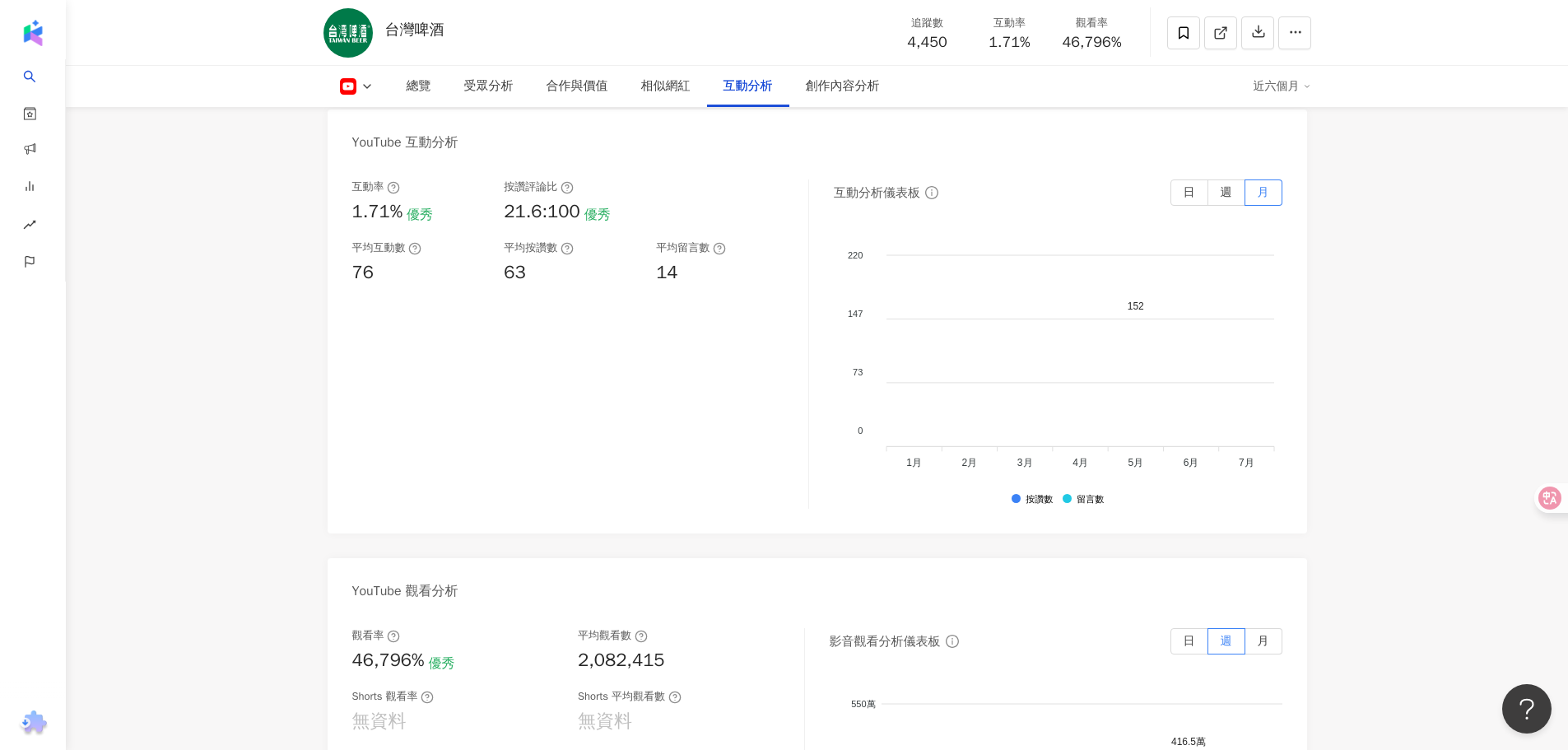 scroll, scrollTop: 0, scrollLeft: 0, axis: both 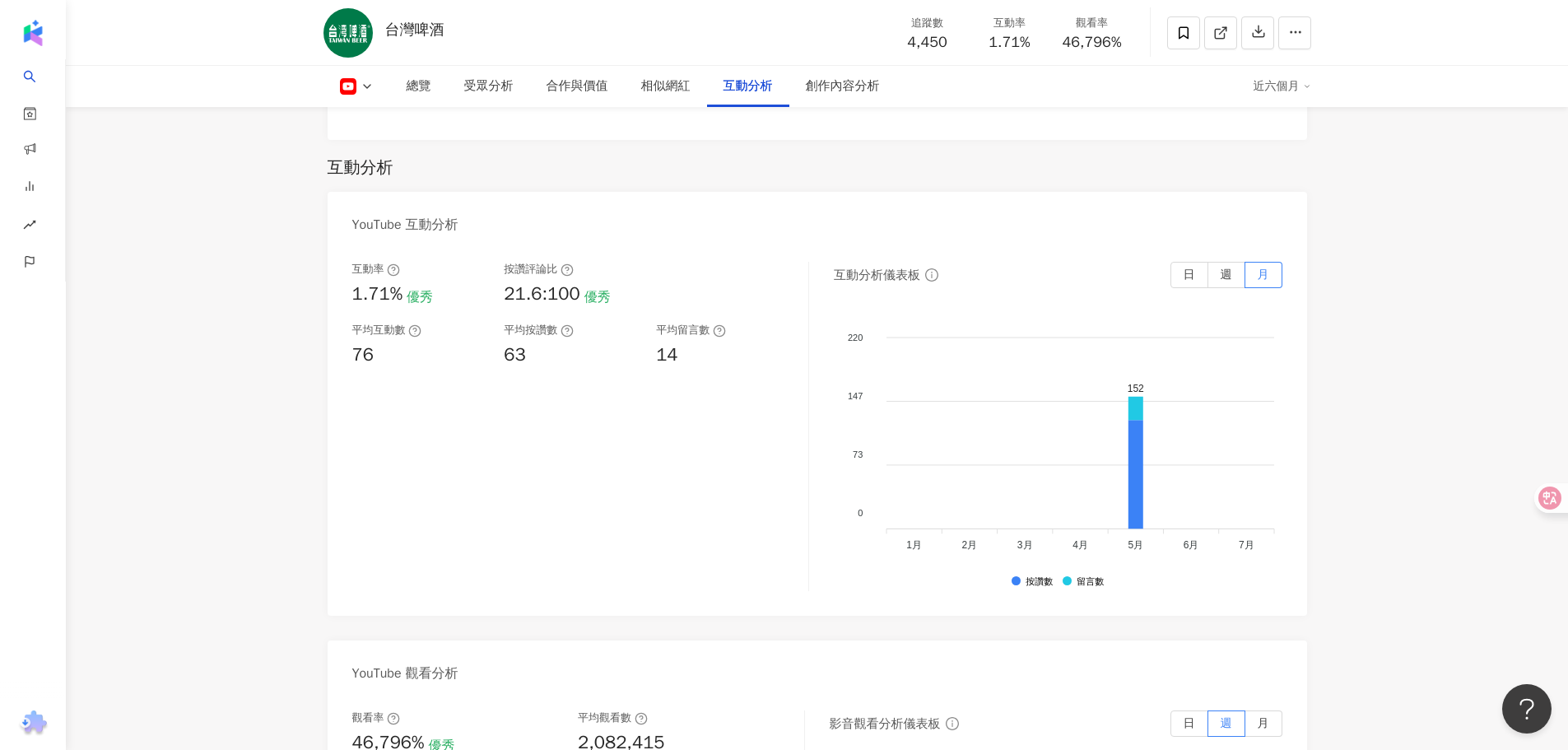 click 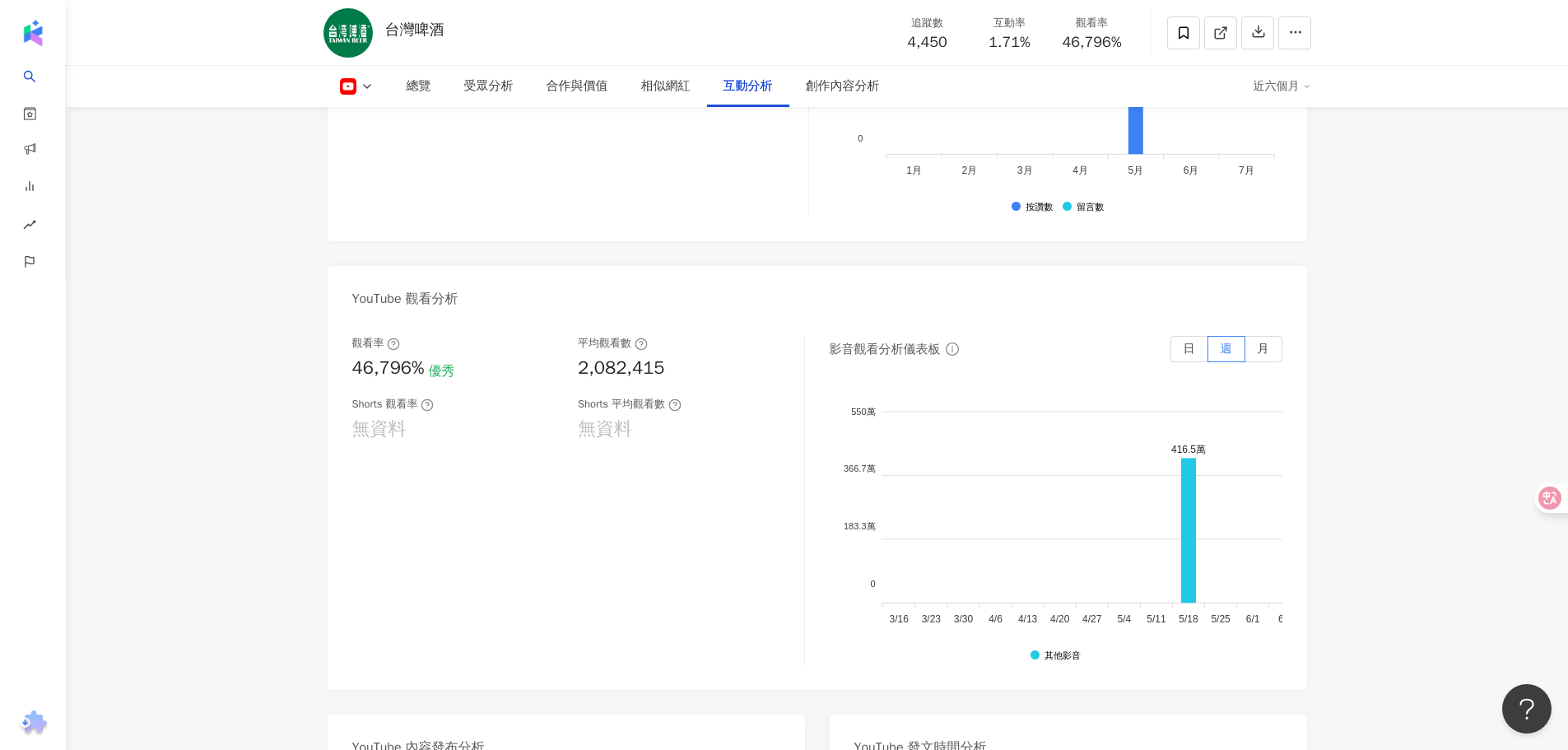 scroll, scrollTop: 2964, scrollLeft: 0, axis: vertical 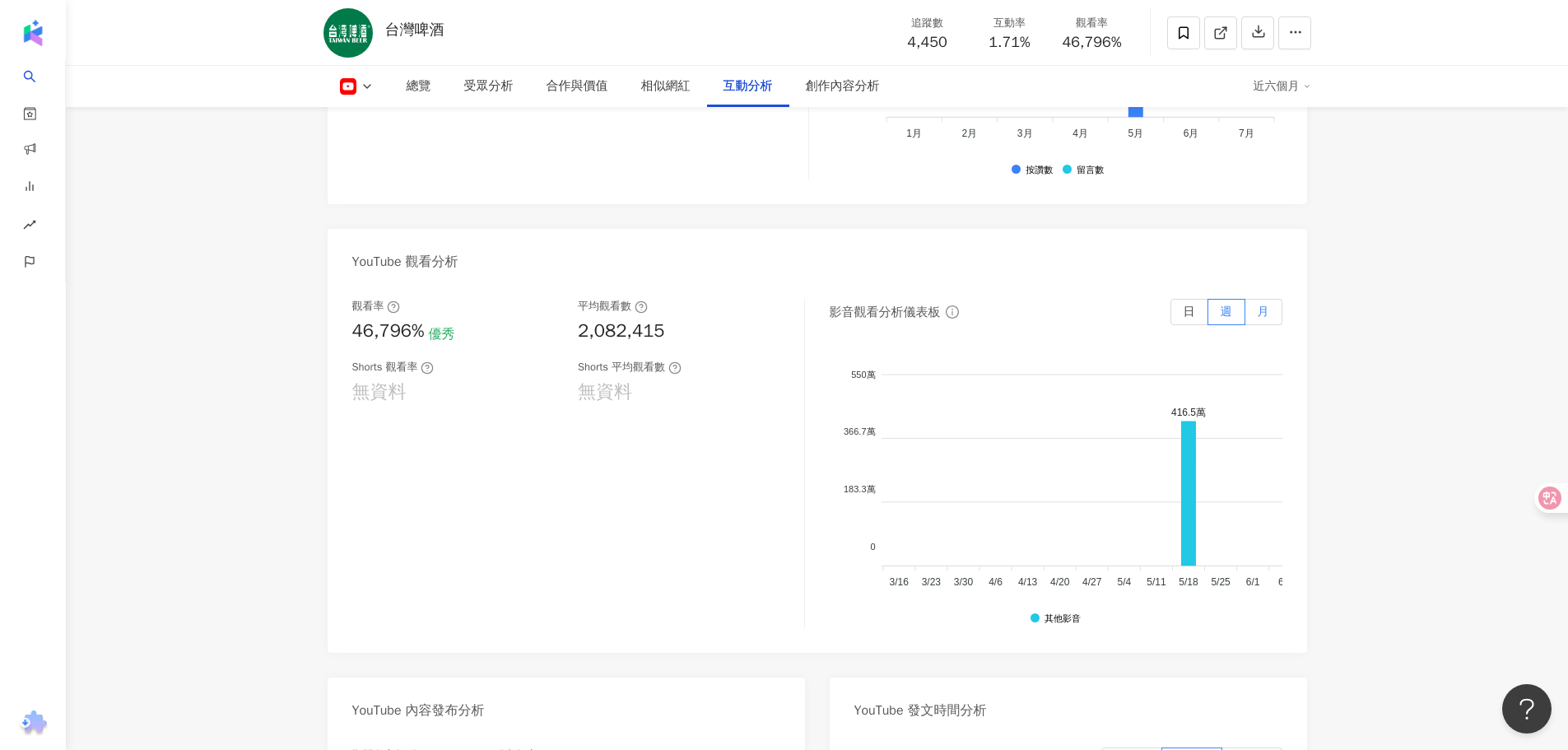 click on "月" at bounding box center (1263, 311) 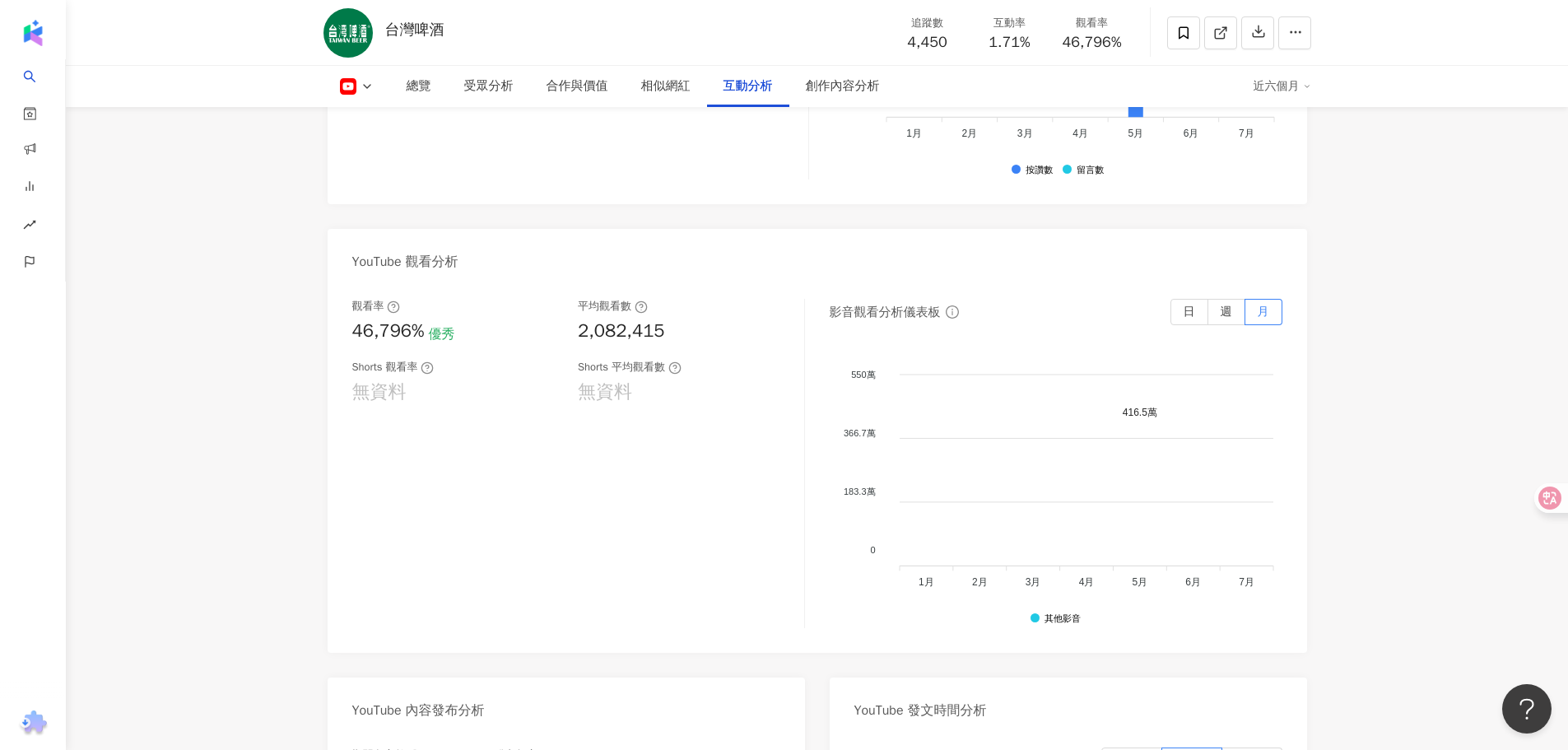 scroll, scrollTop: 0, scrollLeft: 0, axis: both 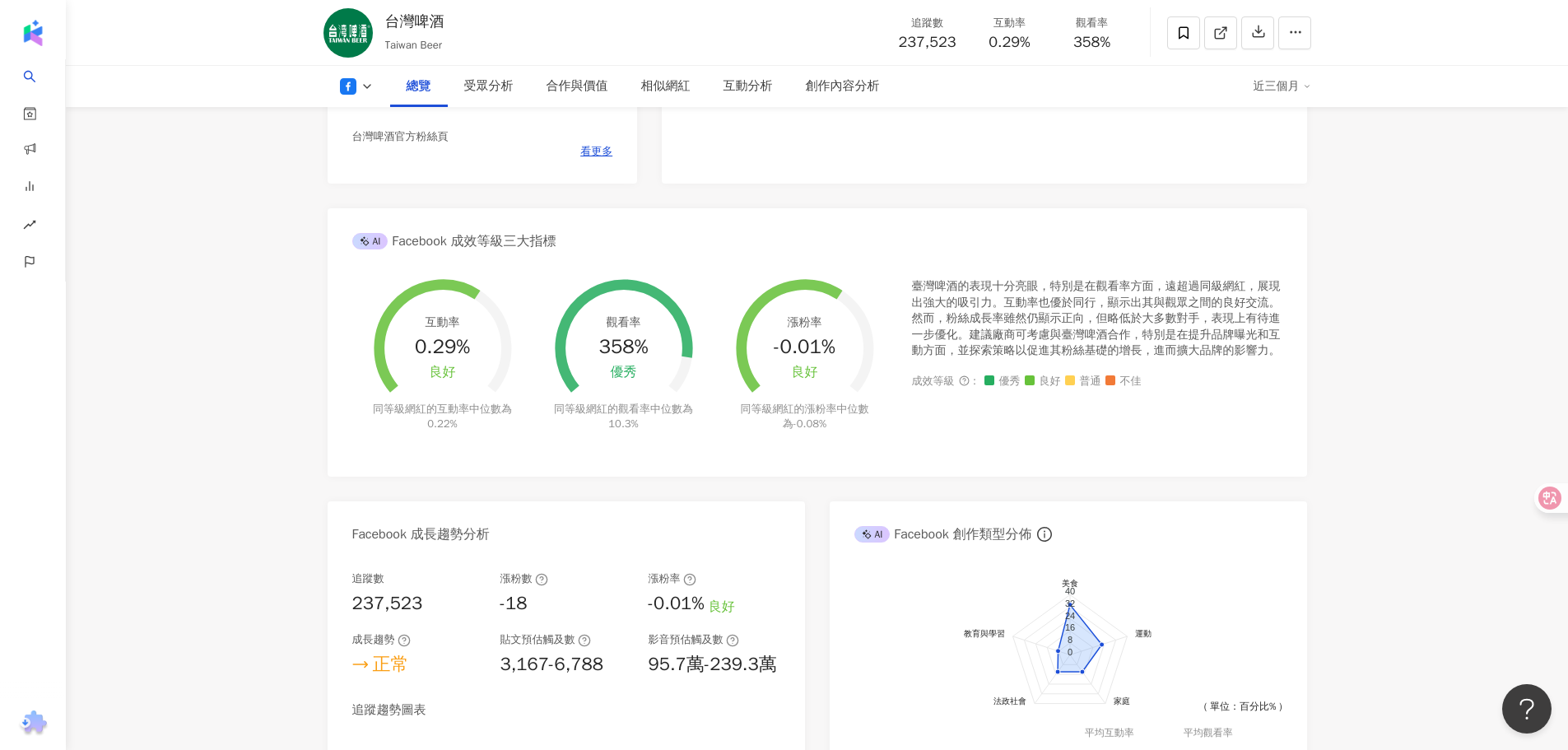 click on "同等級網紅的互動率中位數為  0.22%" at bounding box center [442, 417] 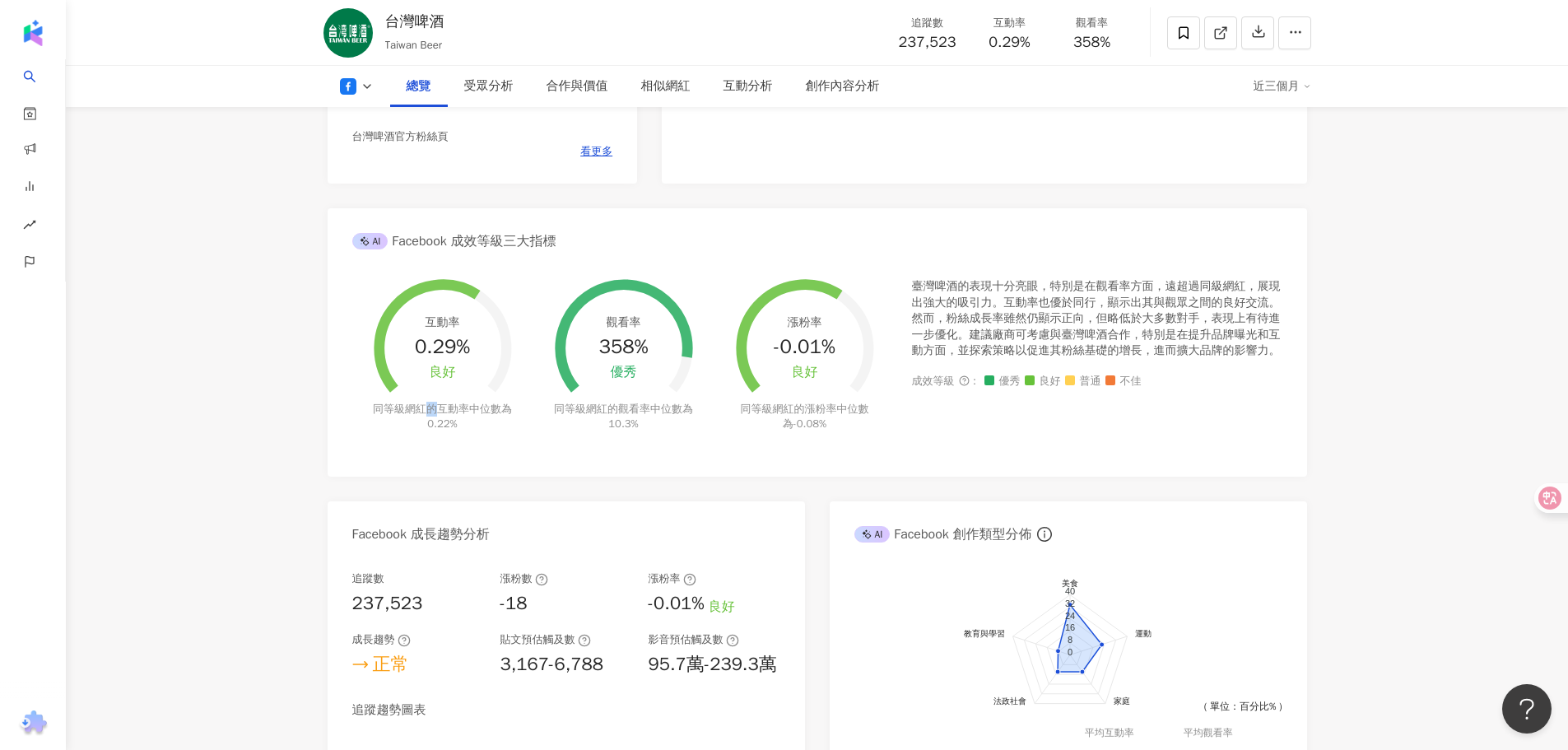 click on "同等級網紅的互動率中位數為  0.22%" at bounding box center (442, 417) 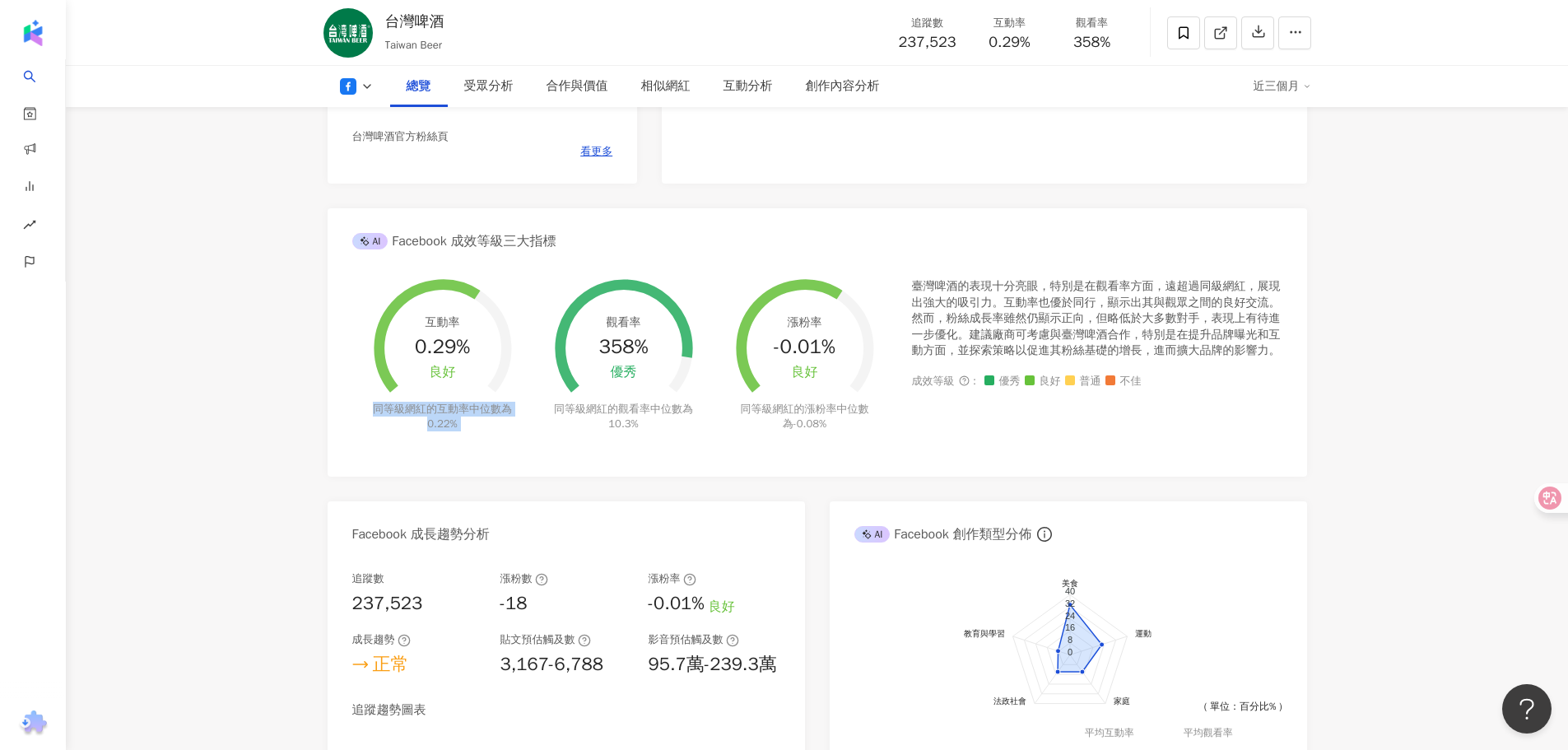 click on "同等級網紅的互動率中位數為  0.22%" at bounding box center [442, 417] 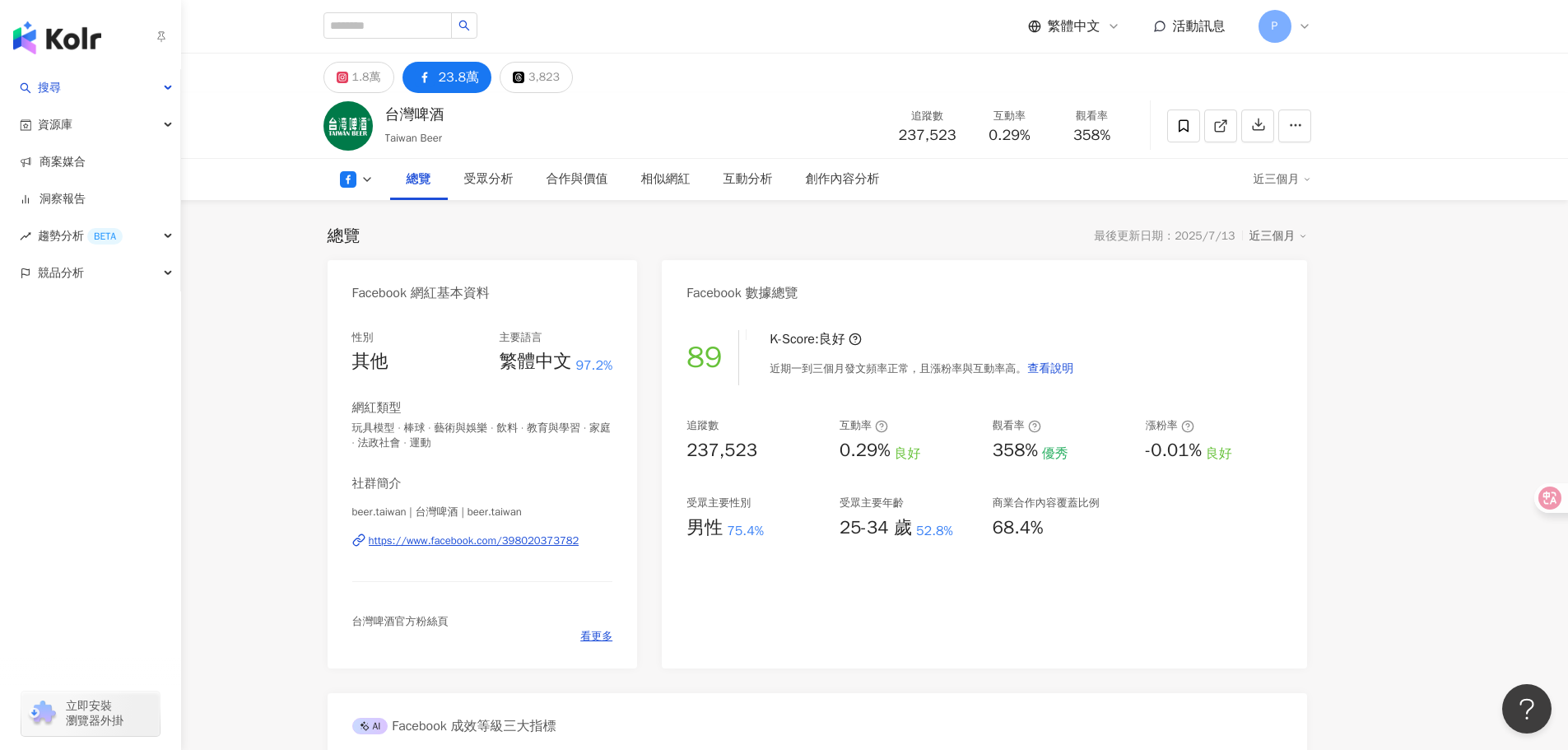 scroll, scrollTop: 587, scrollLeft: 0, axis: vertical 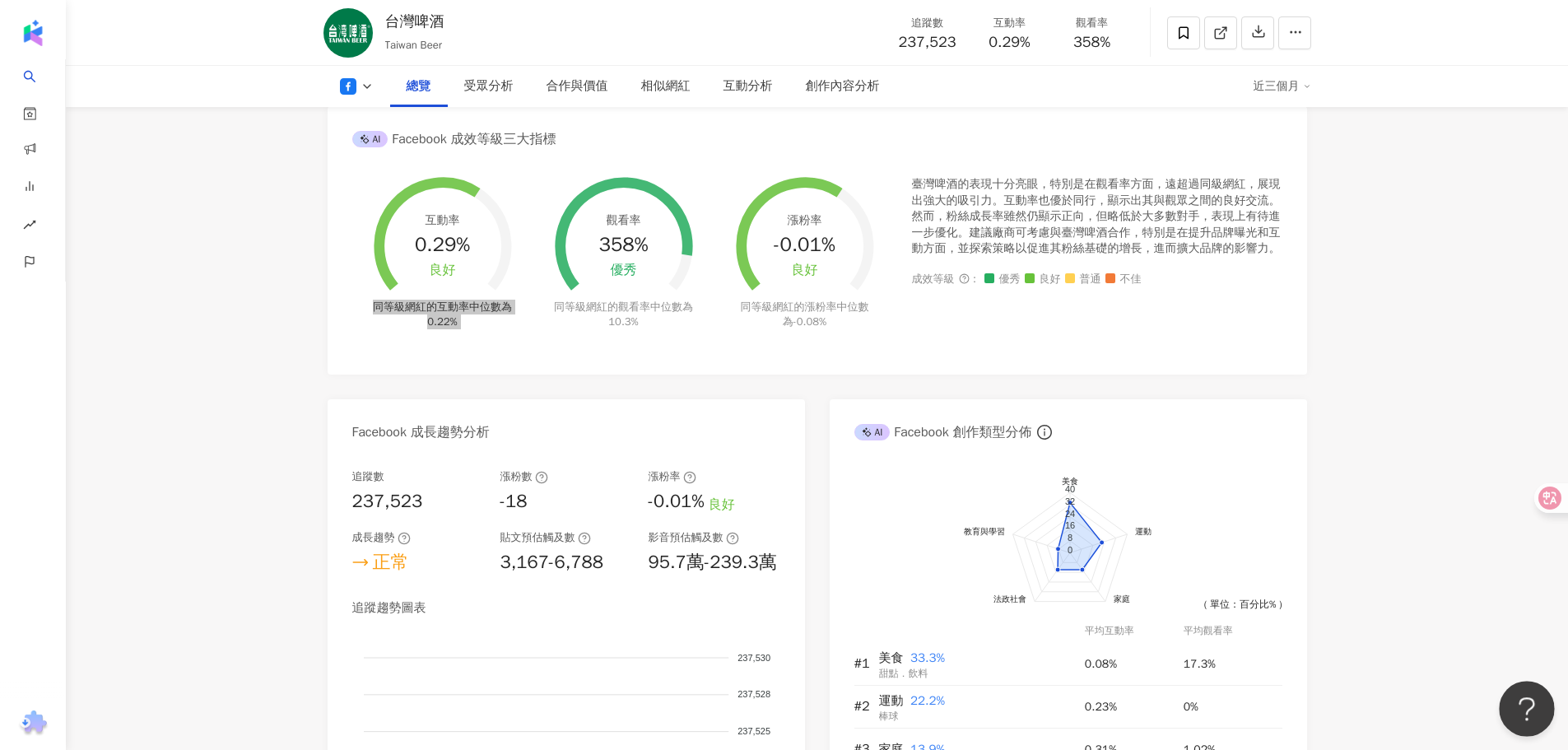 click at bounding box center (1524, 706) 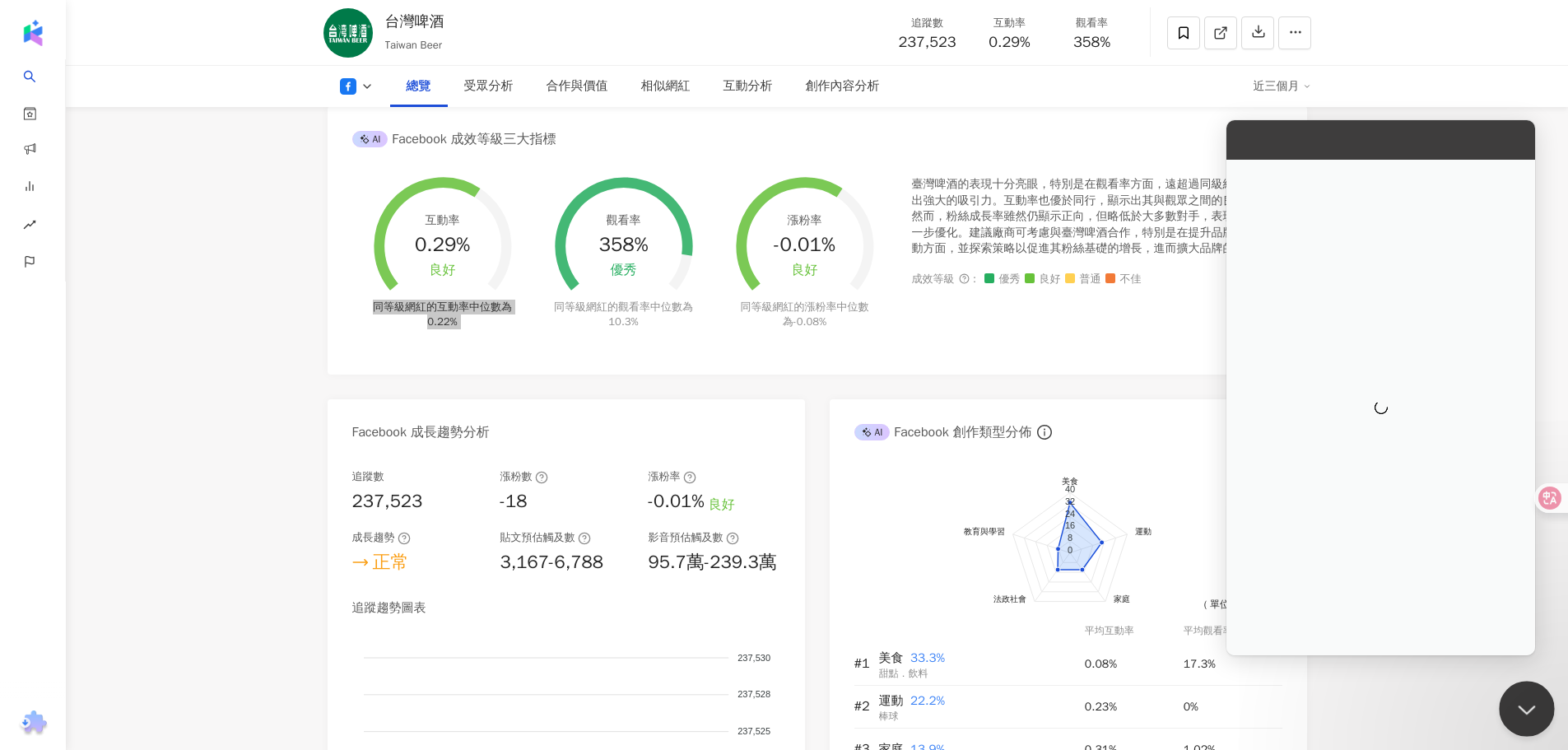 scroll, scrollTop: 0, scrollLeft: 0, axis: both 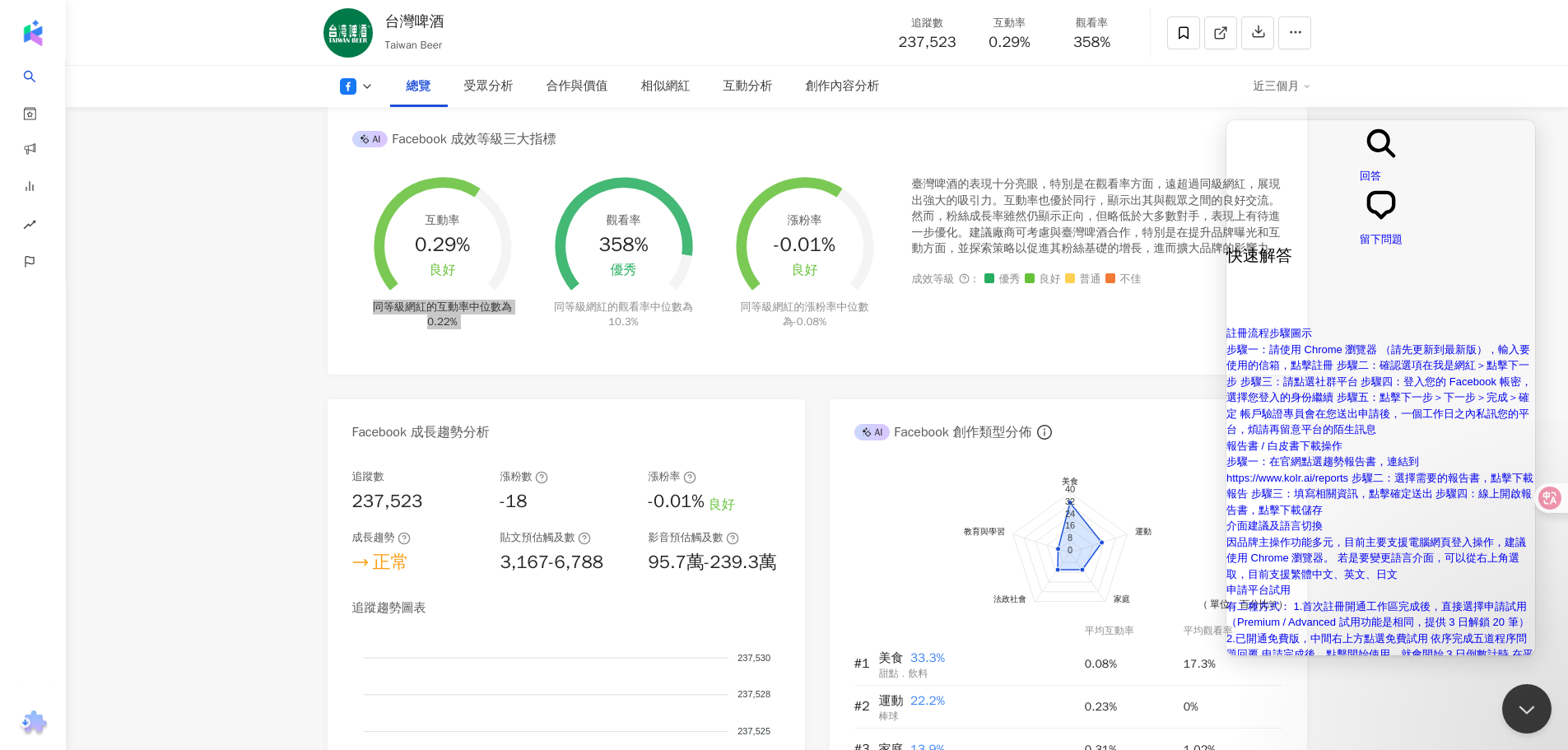 click at bounding box center [1283, 832] 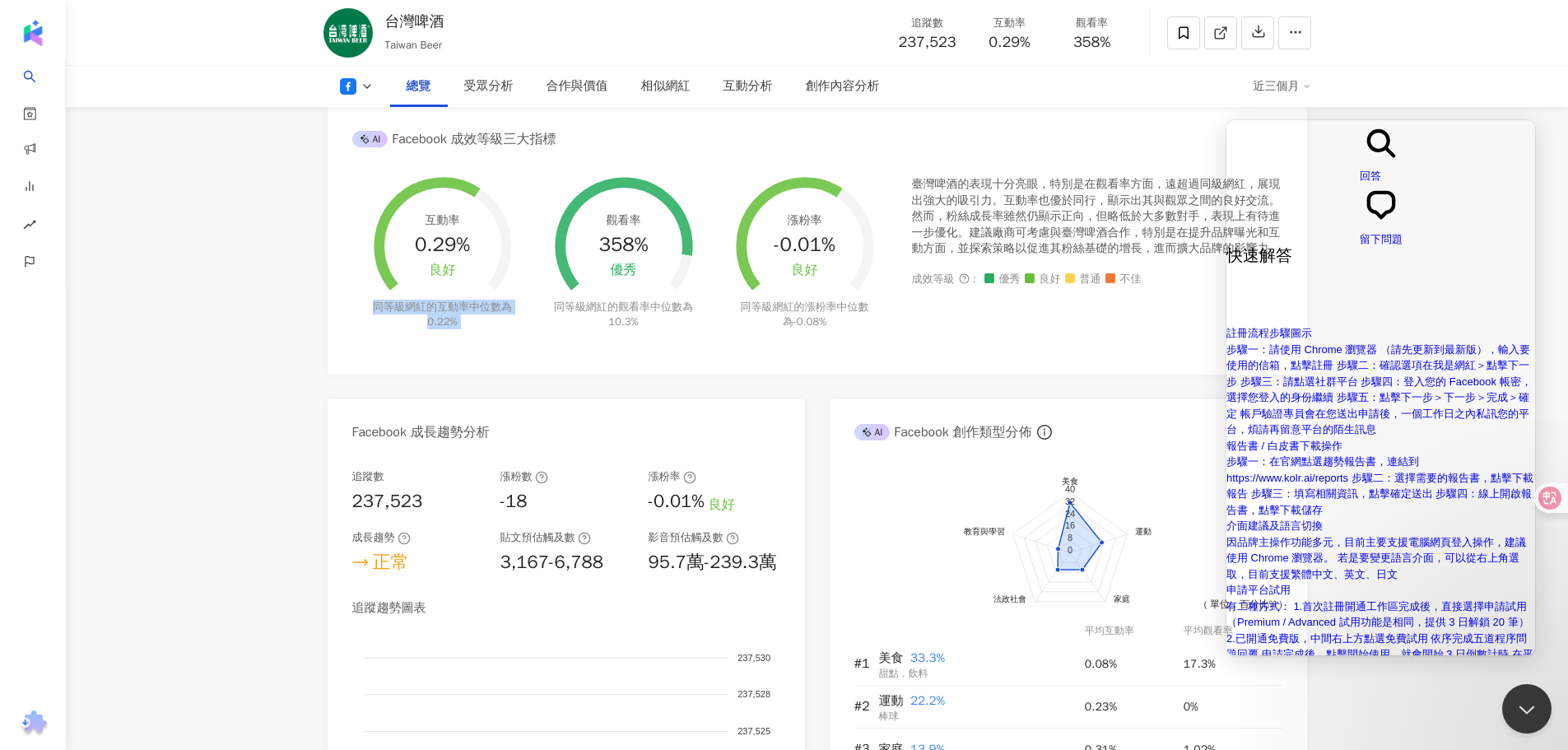 click 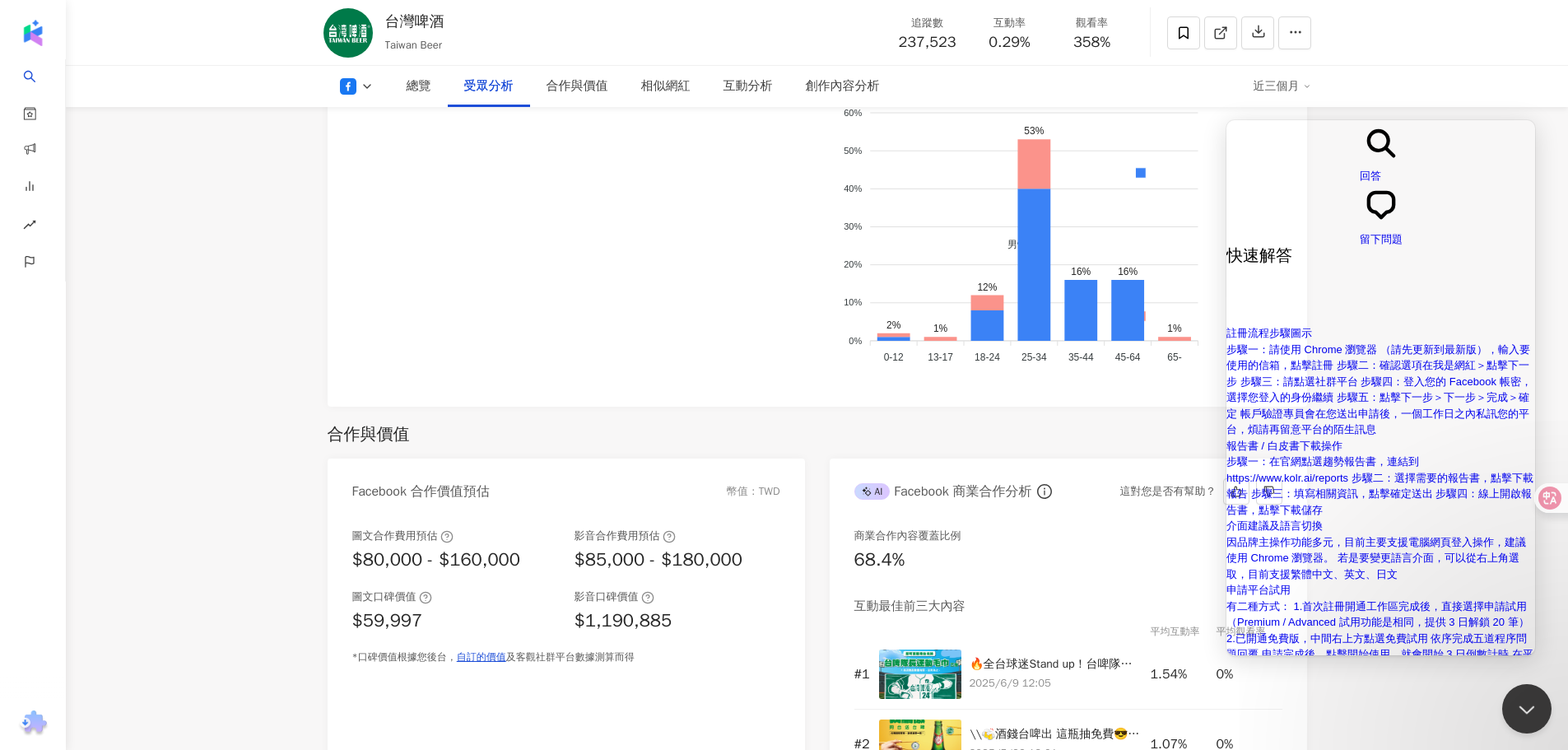 scroll, scrollTop: 1410, scrollLeft: 0, axis: vertical 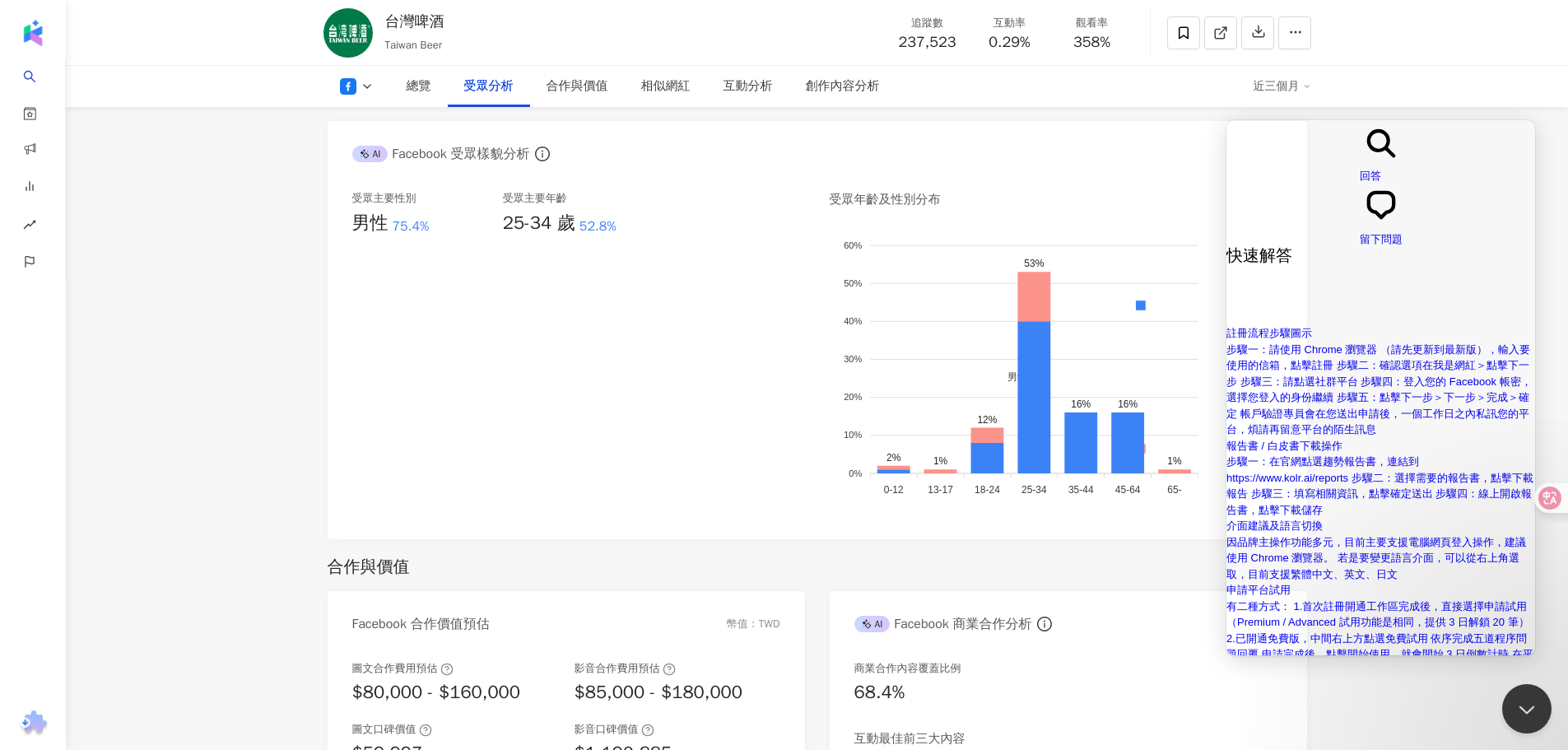 drag, startPoint x: 1556, startPoint y: 109, endPoint x: 1552, endPoint y: 119, distance: 10.7703296 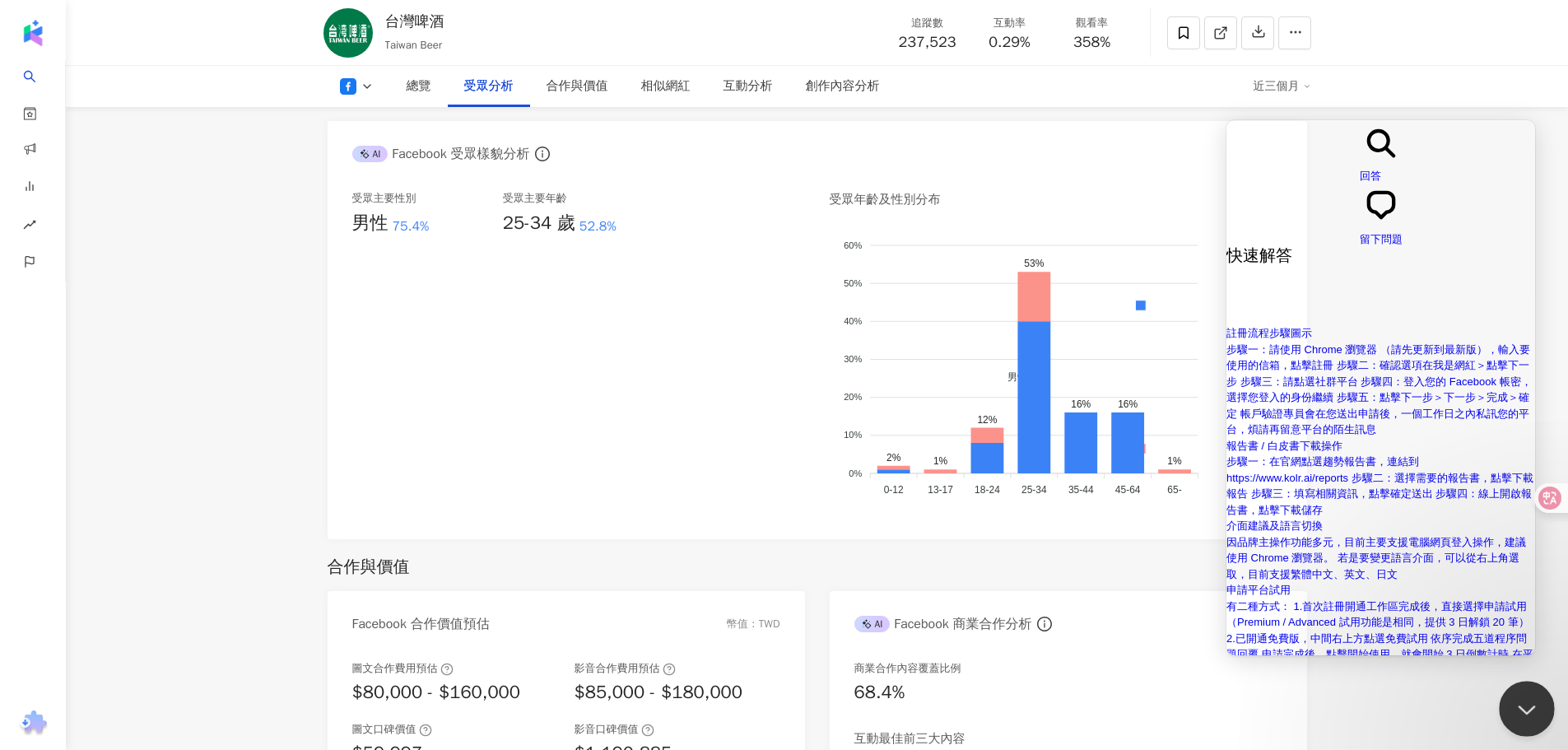 click at bounding box center [1524, 706] 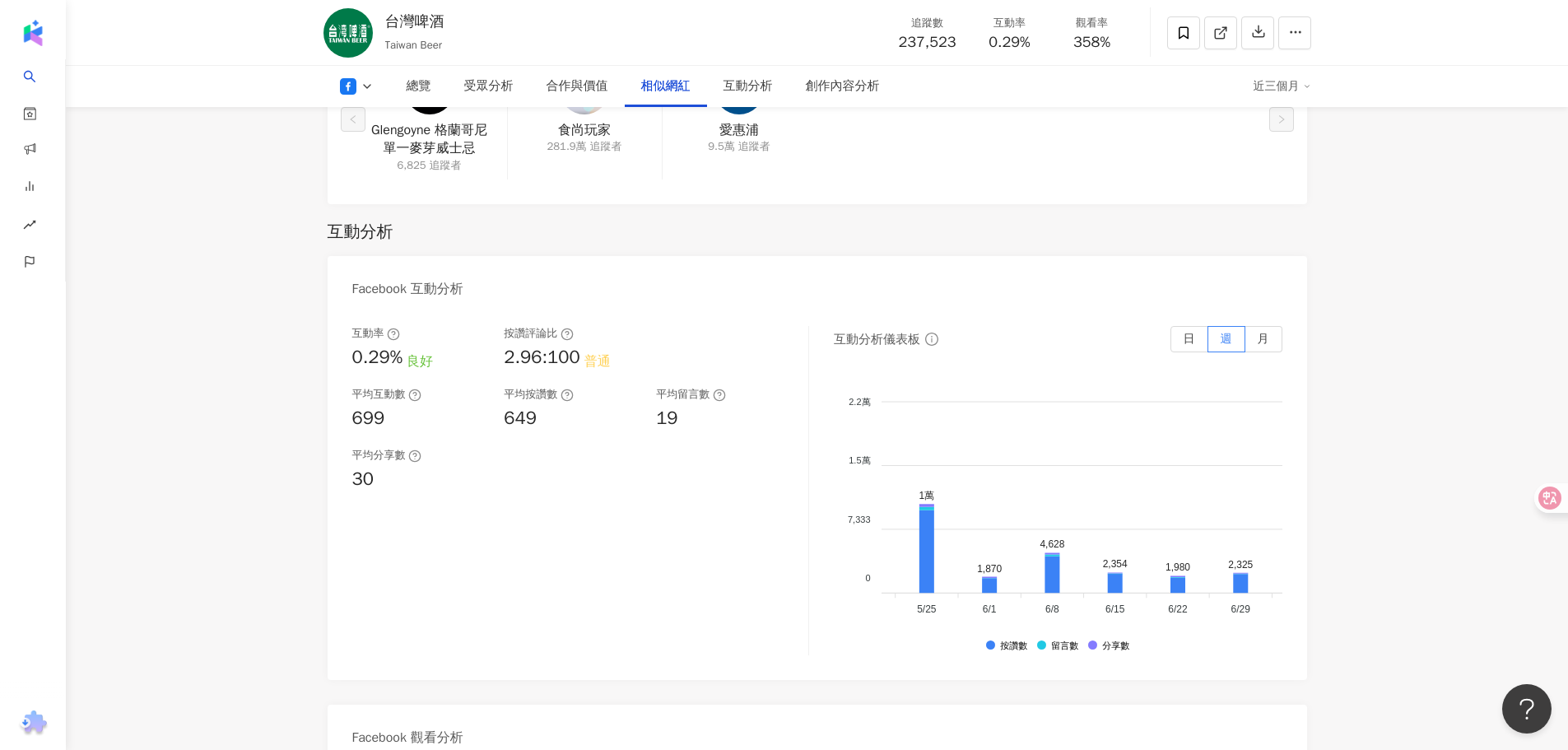 scroll, scrollTop: 2645, scrollLeft: 0, axis: vertical 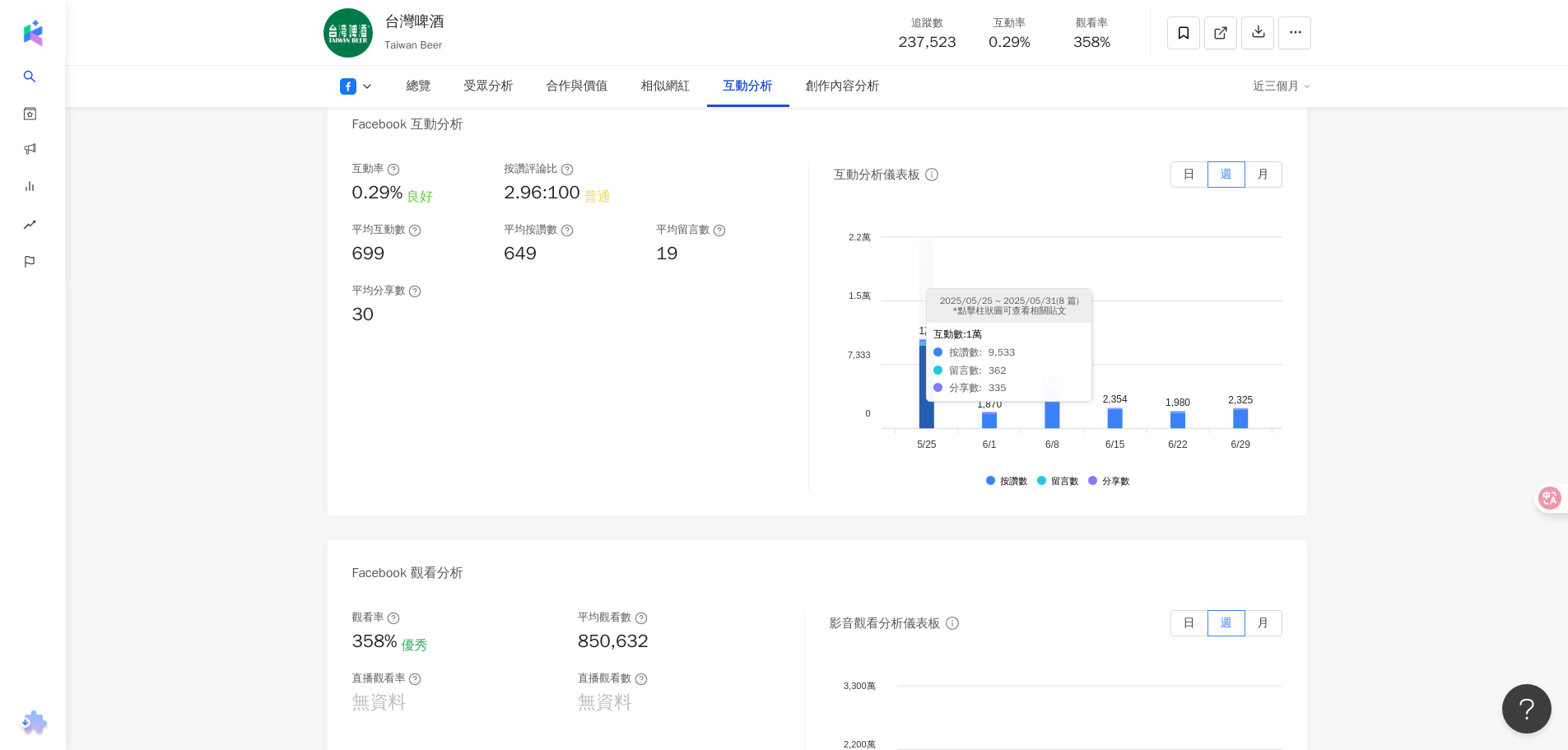 click 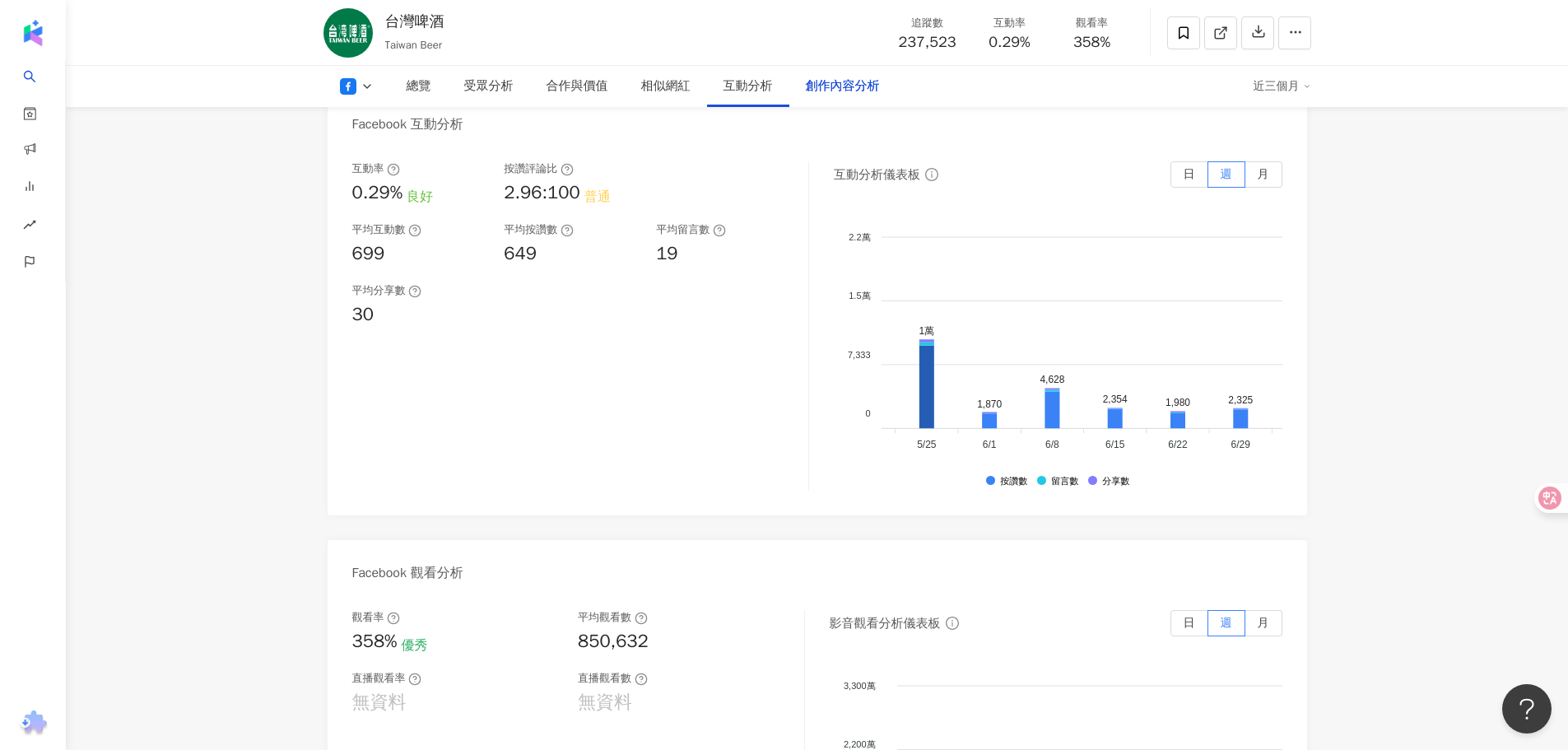 click at bounding box center (1173, 2205) 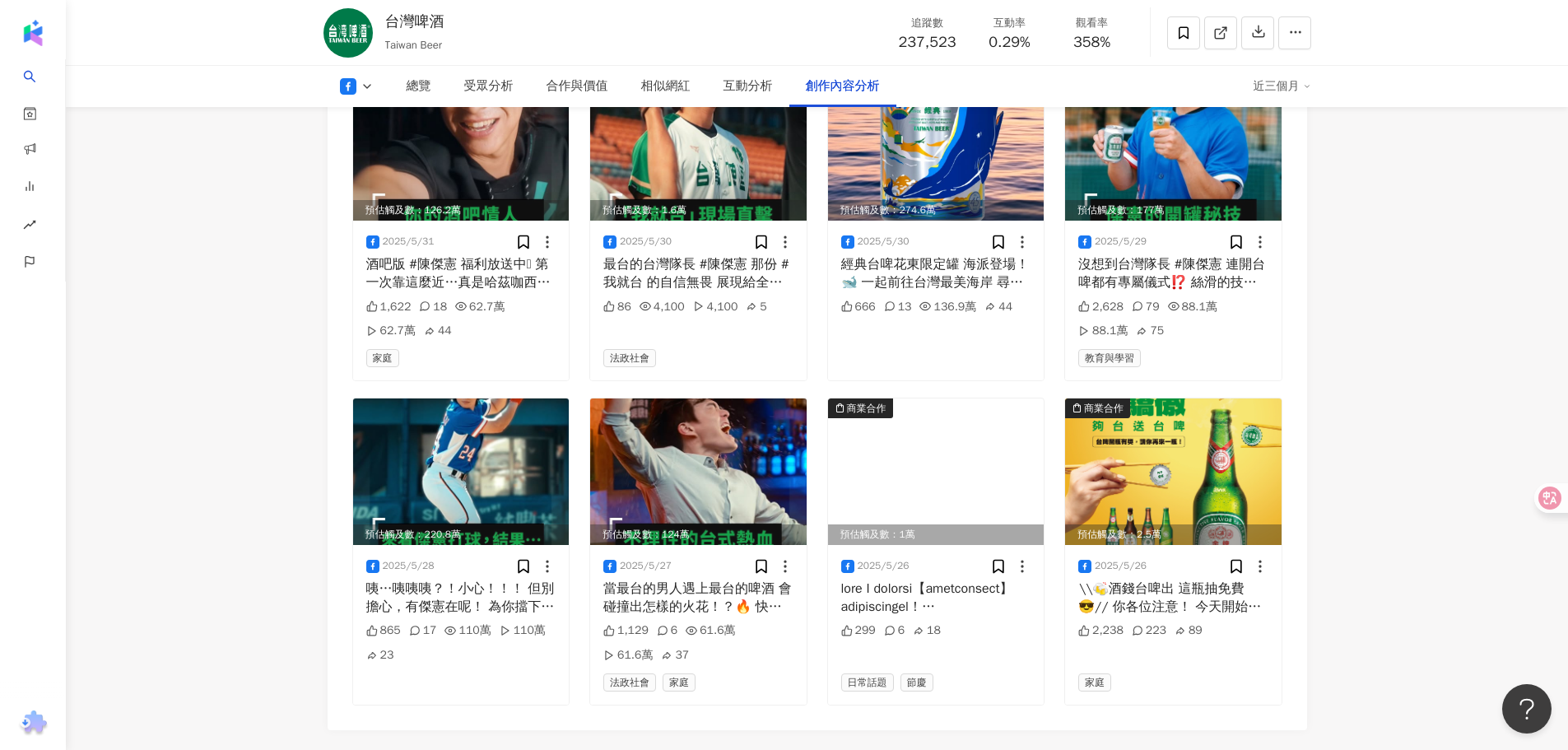scroll, scrollTop: 4750, scrollLeft: 0, axis: vertical 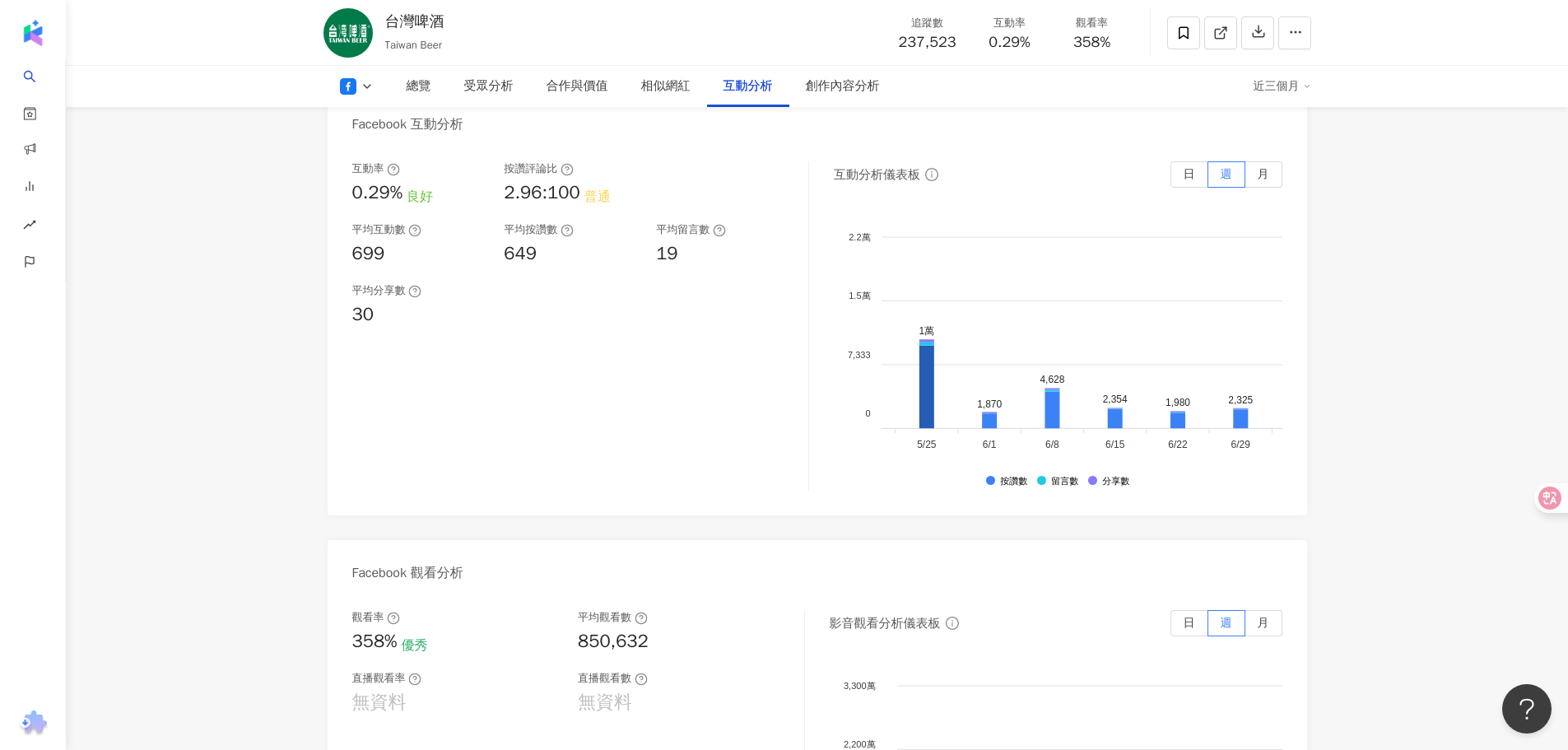 click on "互動率   0.29% 良好 按讚評論比   2.96:100 普通 平均互動數    699 平均按讚數   649 平均留言數   19 平均分享數   30 互動分析儀表板 日 週 月 2.2萬 2.2萬 1.5萬 1.5萬 7,333 7,333 0 0 308 139 1,598 1,250 593 8,364 1萬 1,870 4,628 2,354 1,980 2,325 4,181 4/14 4/14 308 139 1,598 1,250 593 8,364 1萬 1,870 4,628 2,354 1,980 2,325 4,181 4/14 4/14 4/20 4/20 4/27 4/27 5/4 5/4 5/11 5/11 5/18 5/18 5/25 5/25 6/1 6/1 6/8 6/8 6/15 6/15 6/22 6/22 6/29 6/29 7/6 7/6 7/13 7/13   按讚數     留言數     分享數" at bounding box center [817, 330] 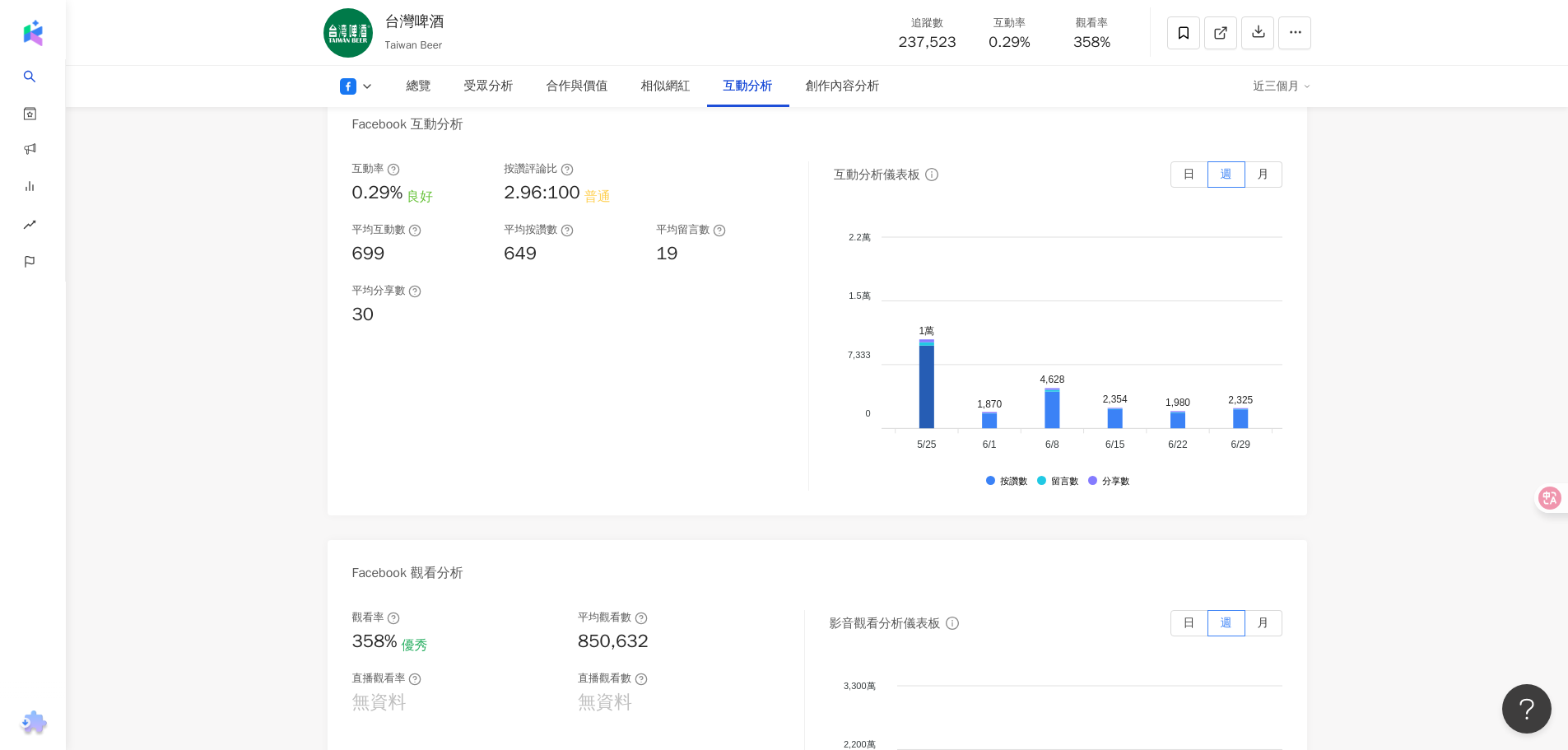 scroll, scrollTop: 0, scrollLeft: 337, axis: horizontal 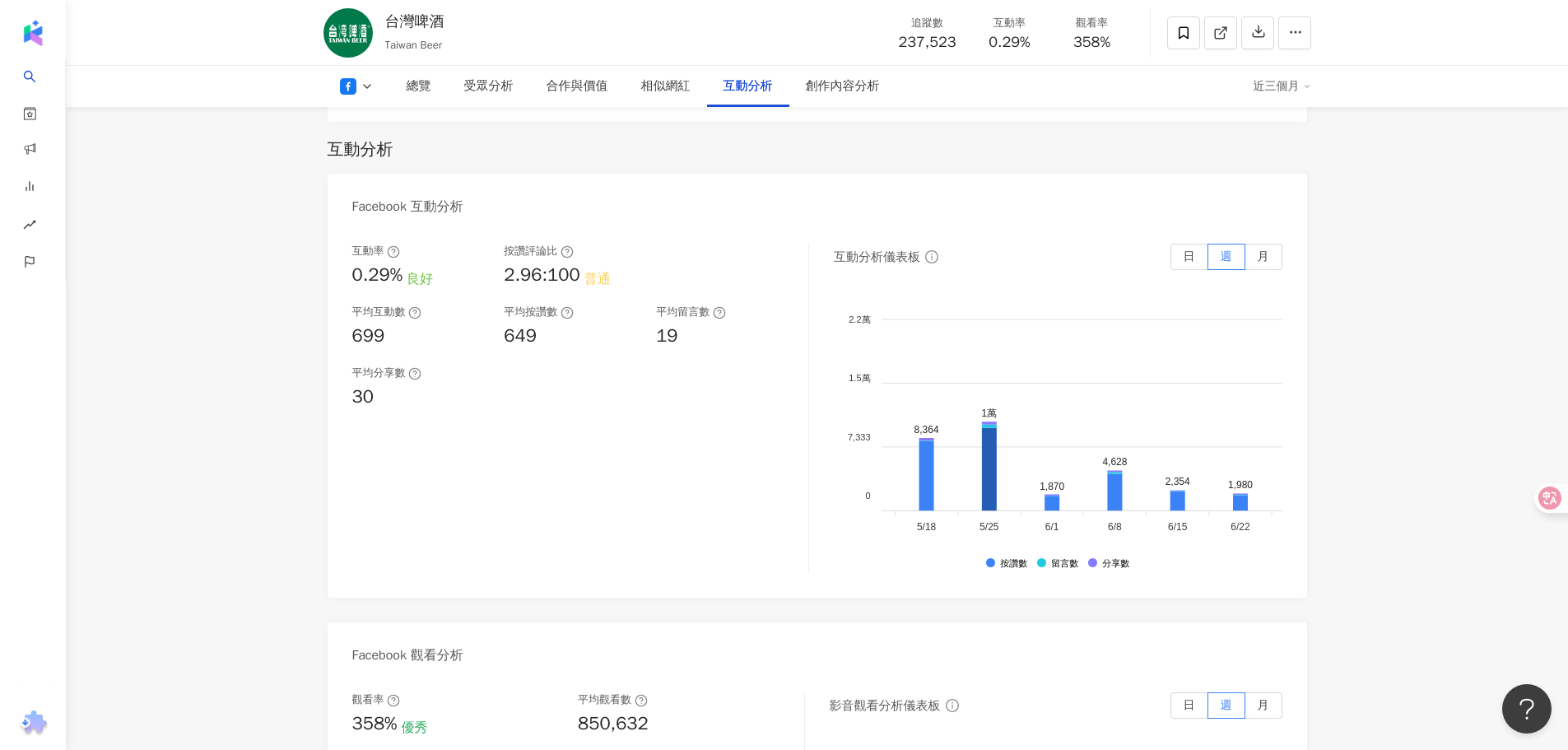 click 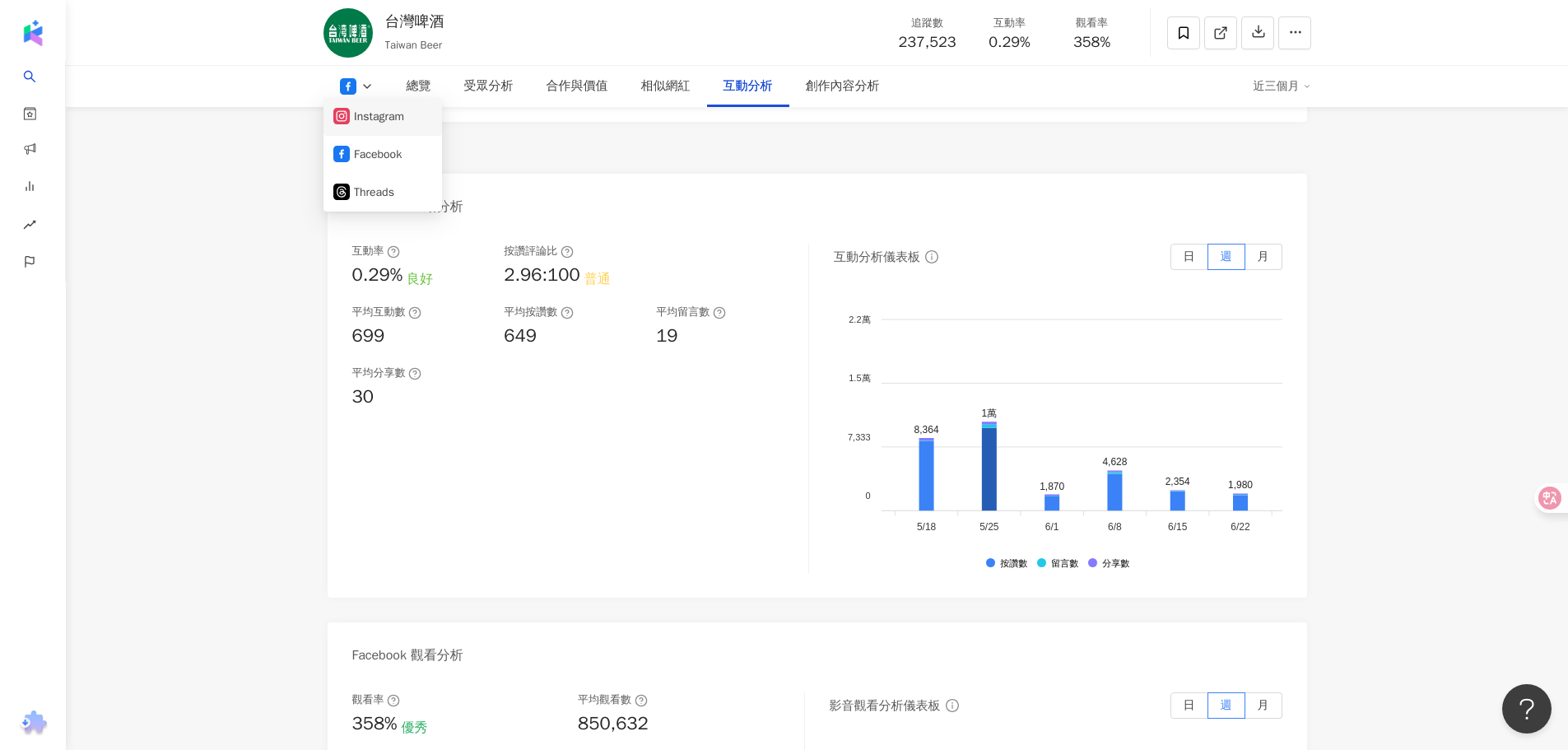 click on "Instagram" at bounding box center [383, 117] 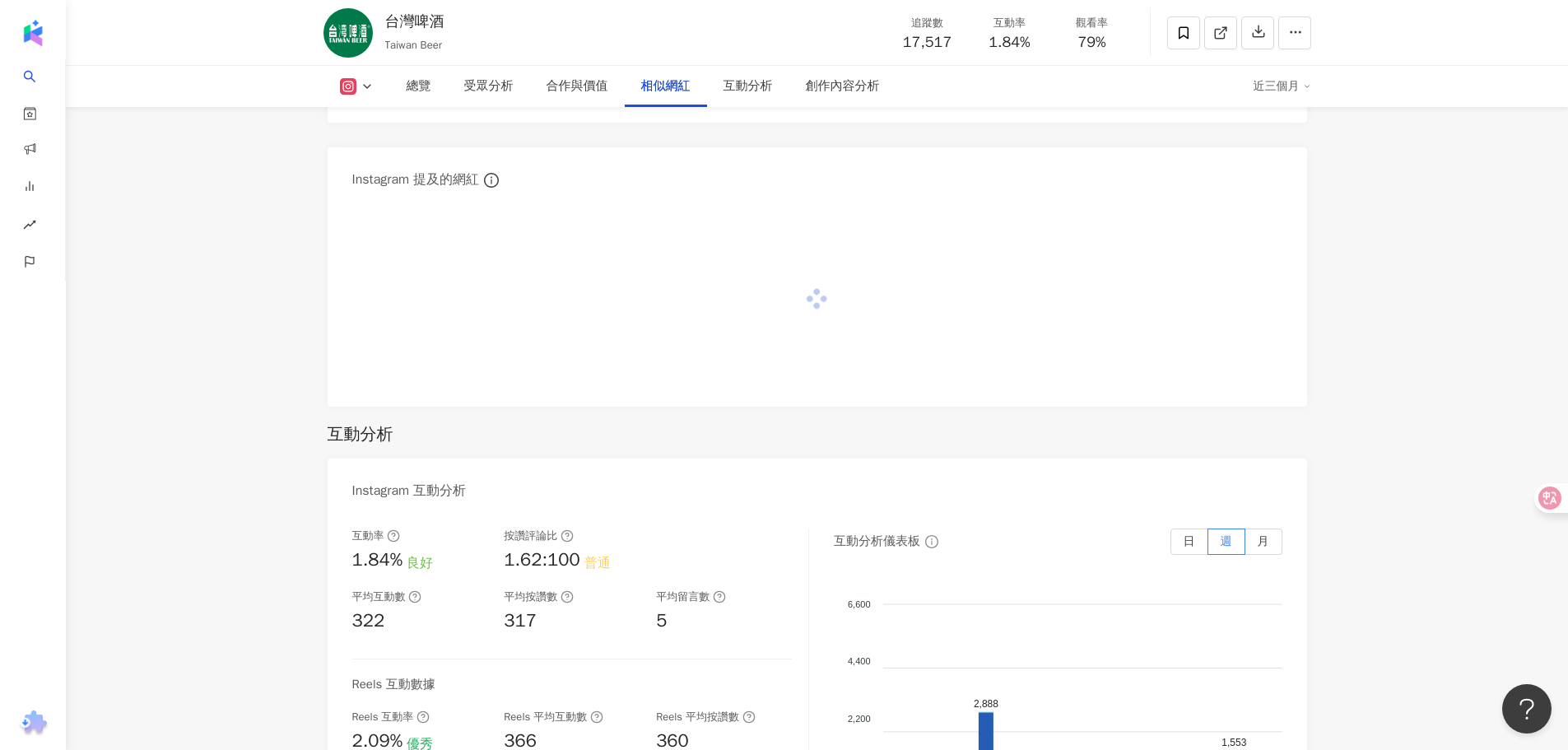 scroll, scrollTop: 0, scrollLeft: 0, axis: both 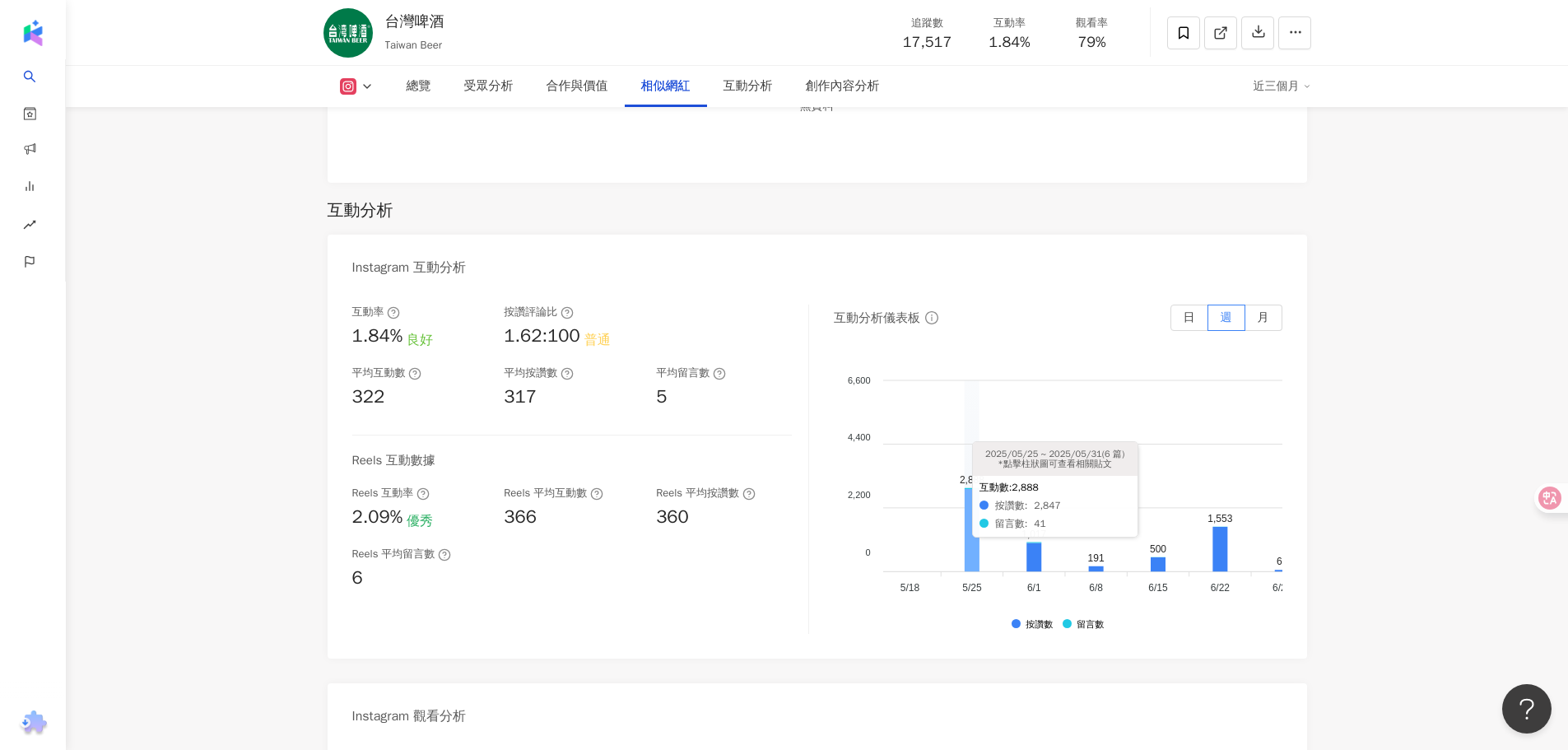 click 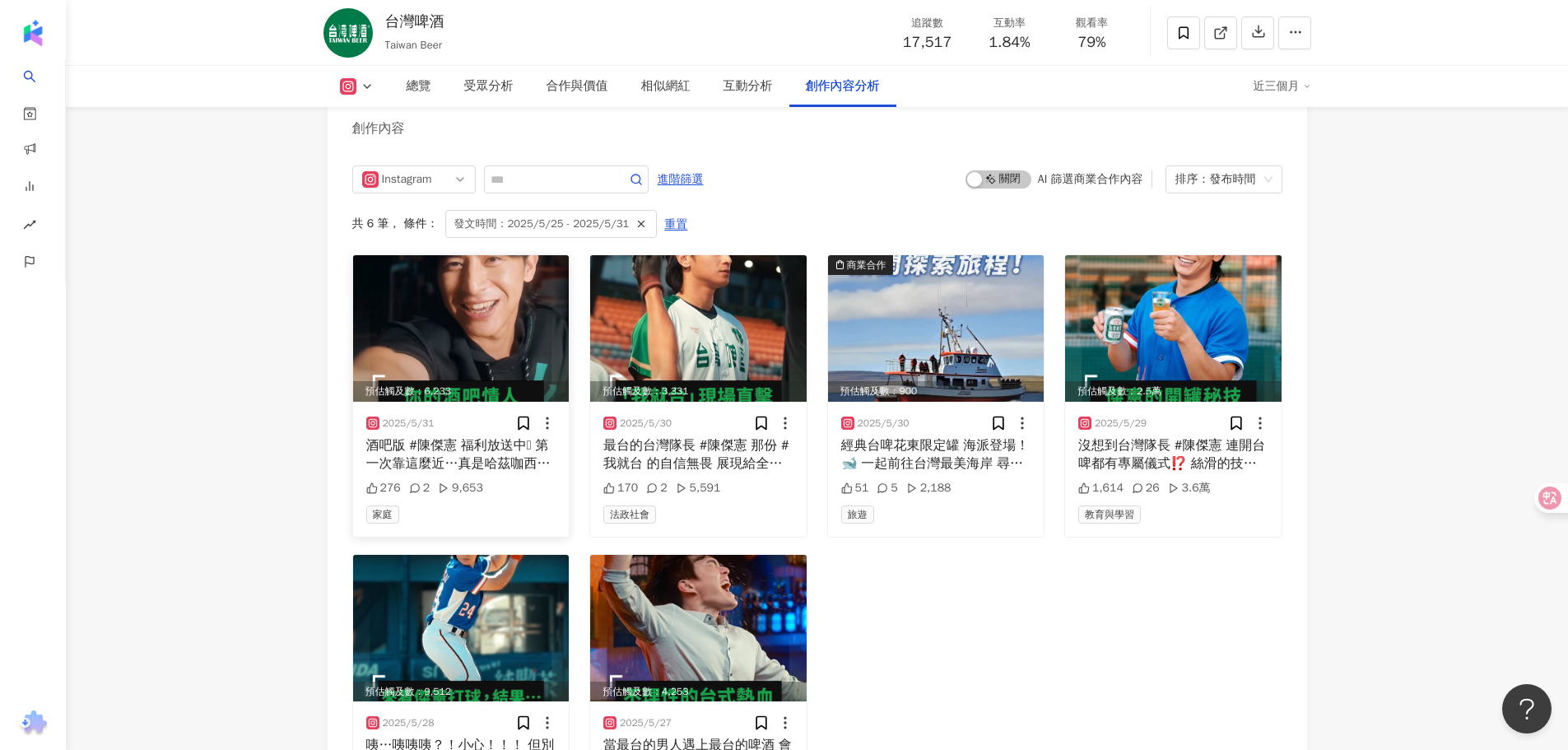 scroll, scrollTop: 5095, scrollLeft: 0, axis: vertical 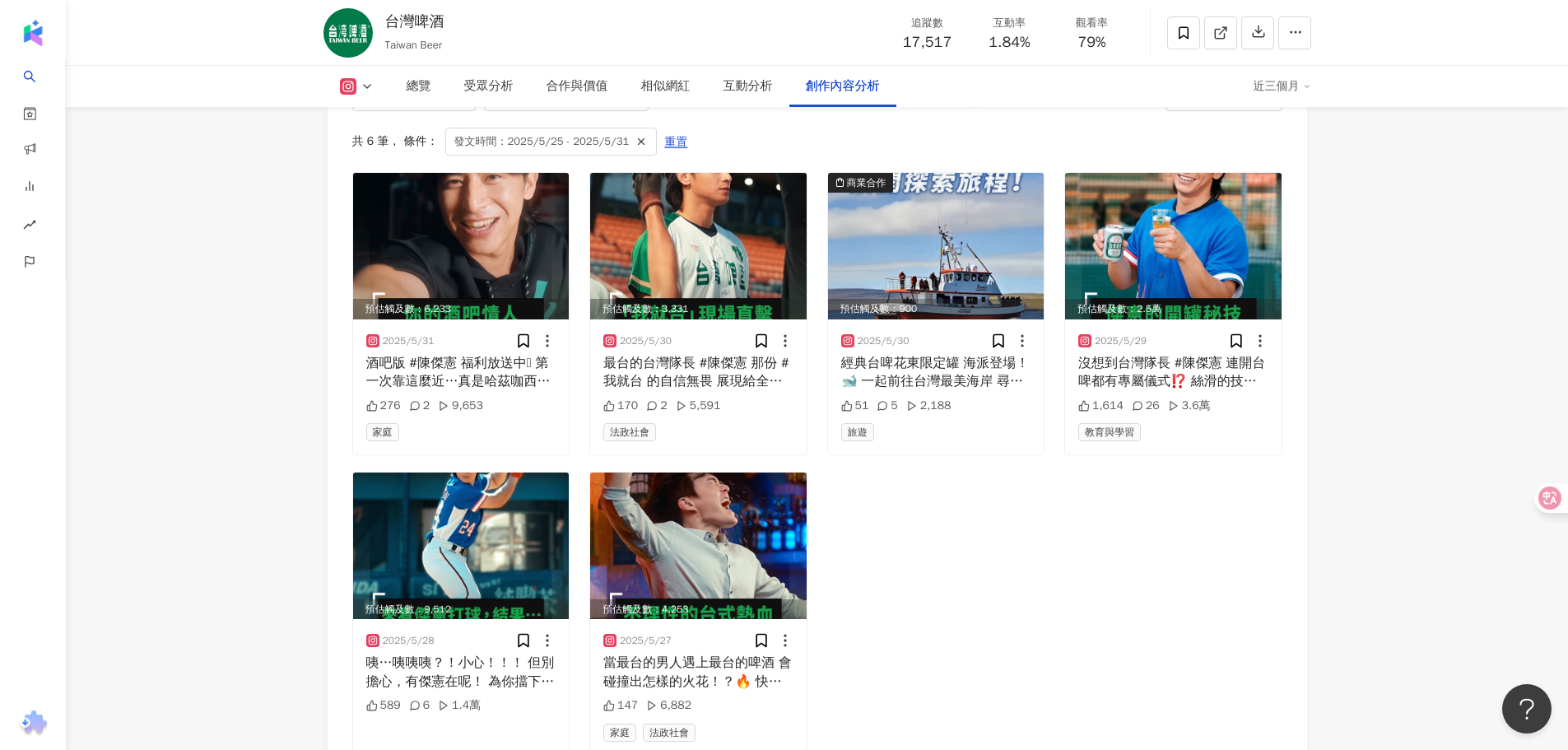 click on "發文時間：2025/5/25 - 2025/5/31" at bounding box center (542, 142) 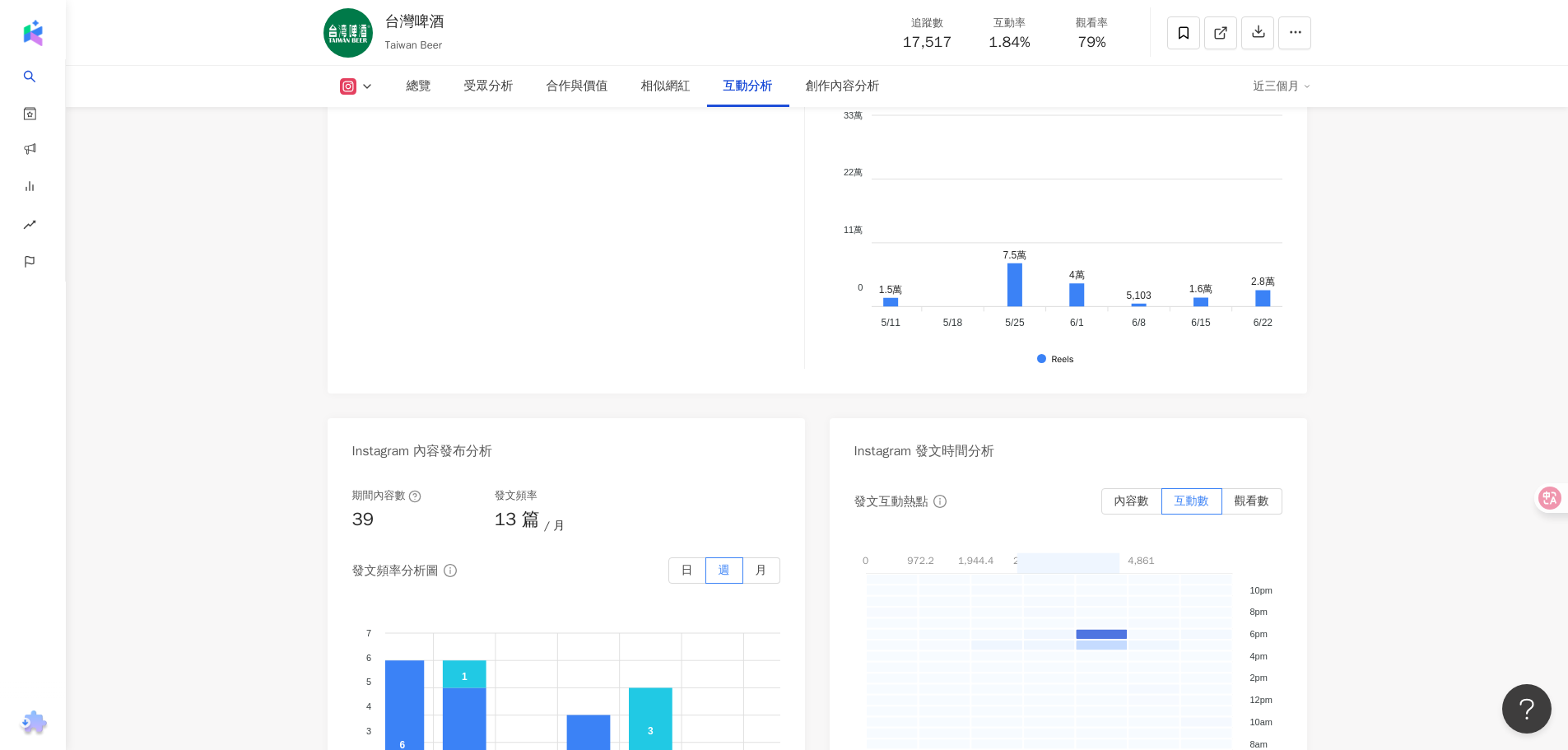 scroll, scrollTop: 3696, scrollLeft: 0, axis: vertical 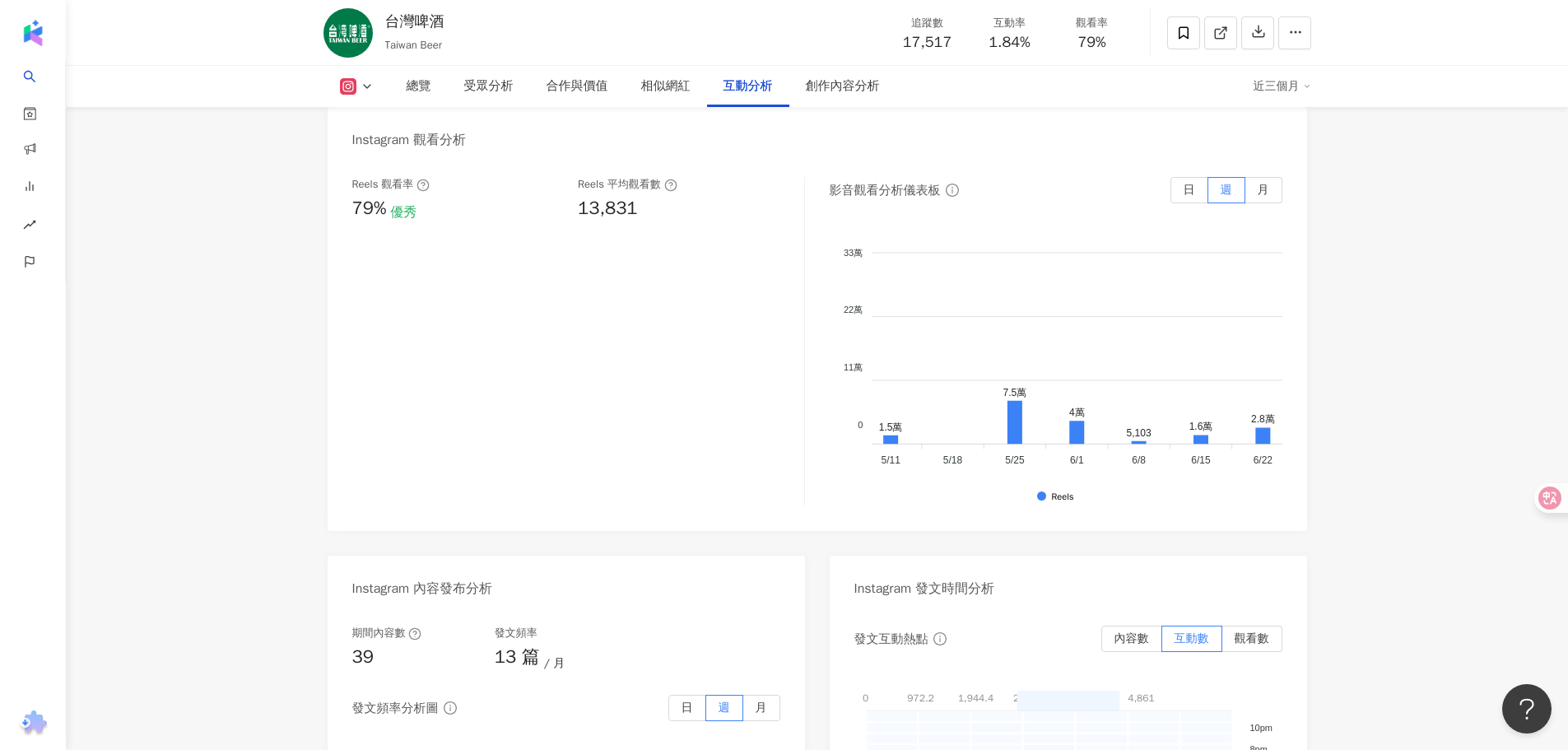 click 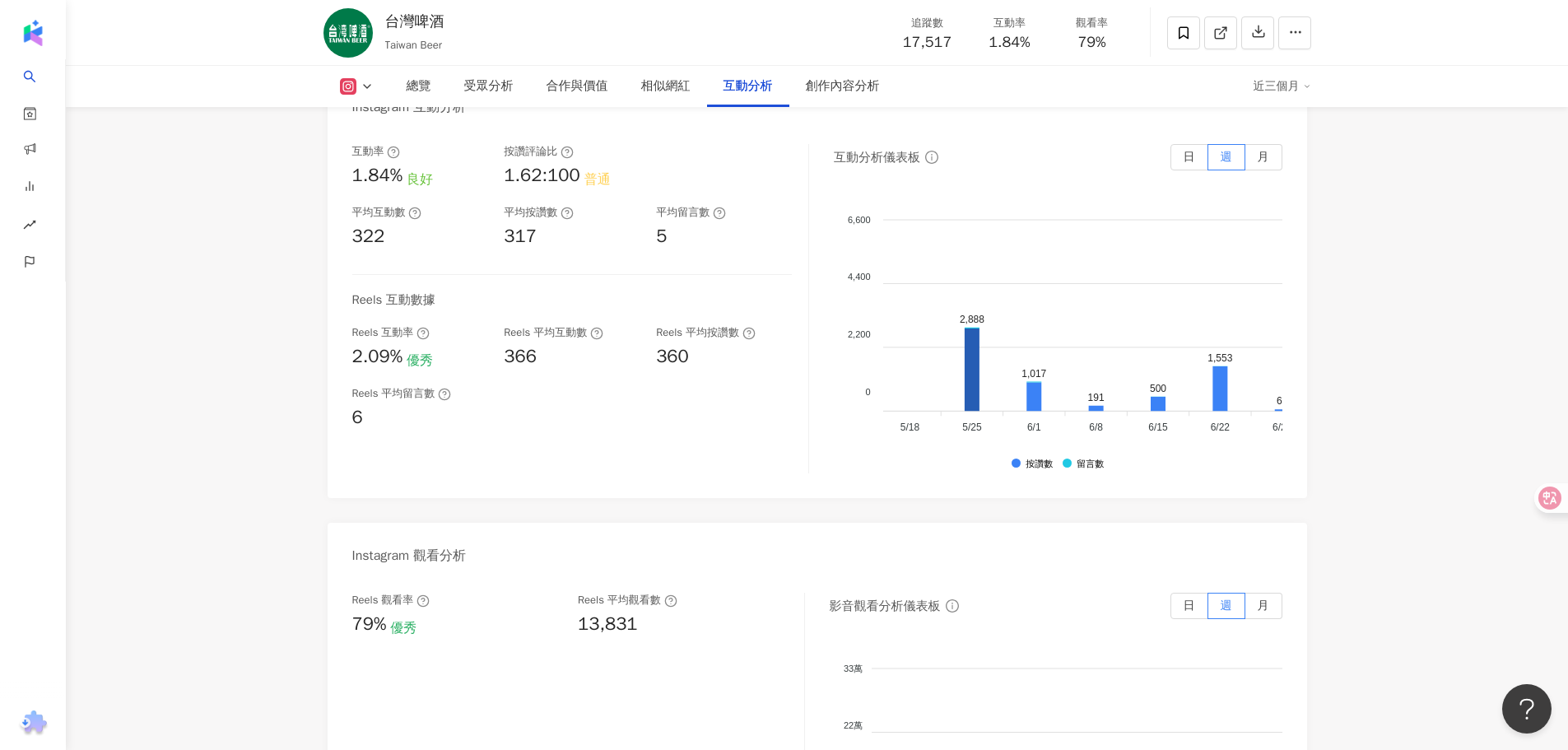 scroll, scrollTop: 3202, scrollLeft: 0, axis: vertical 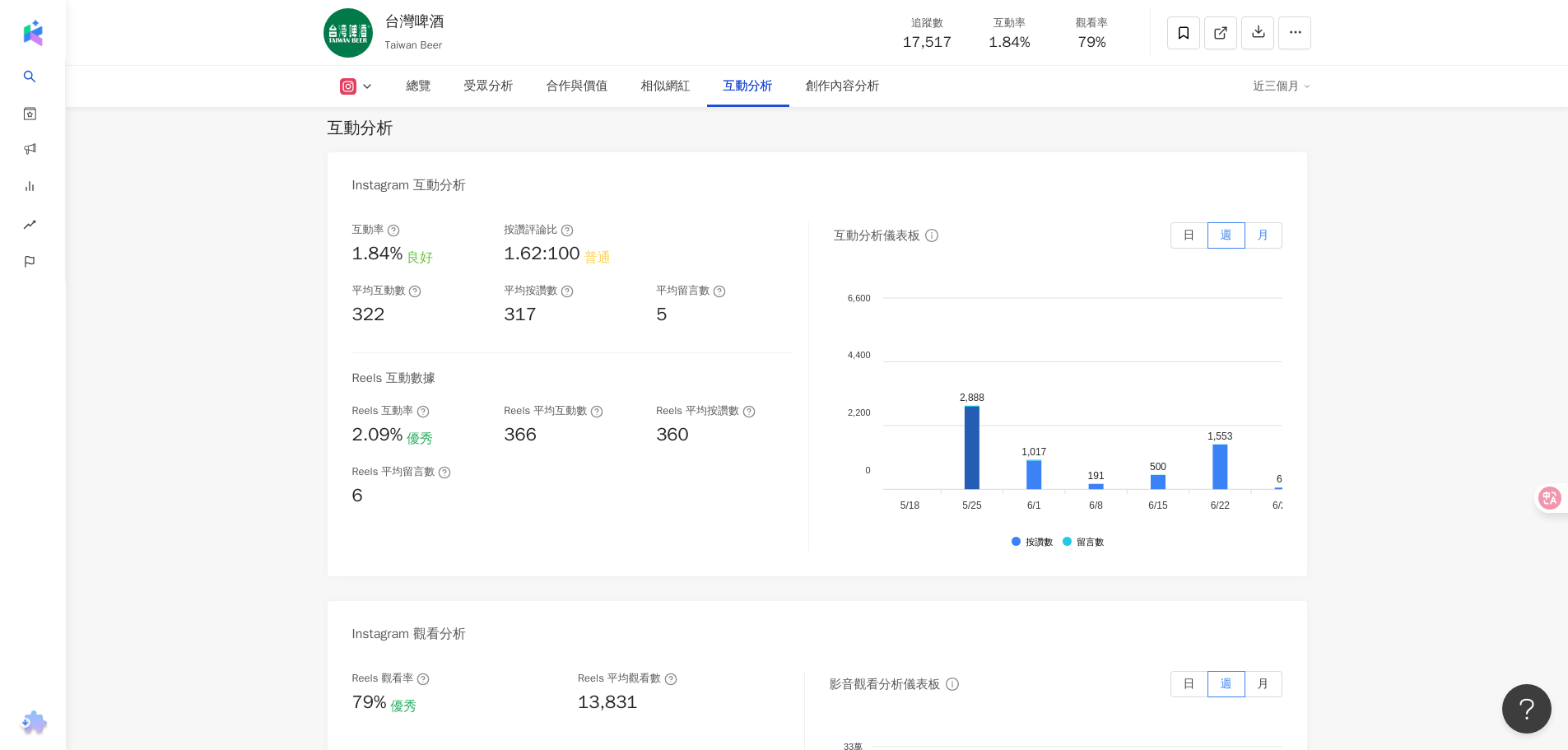 click on "月" at bounding box center (1263, 235) 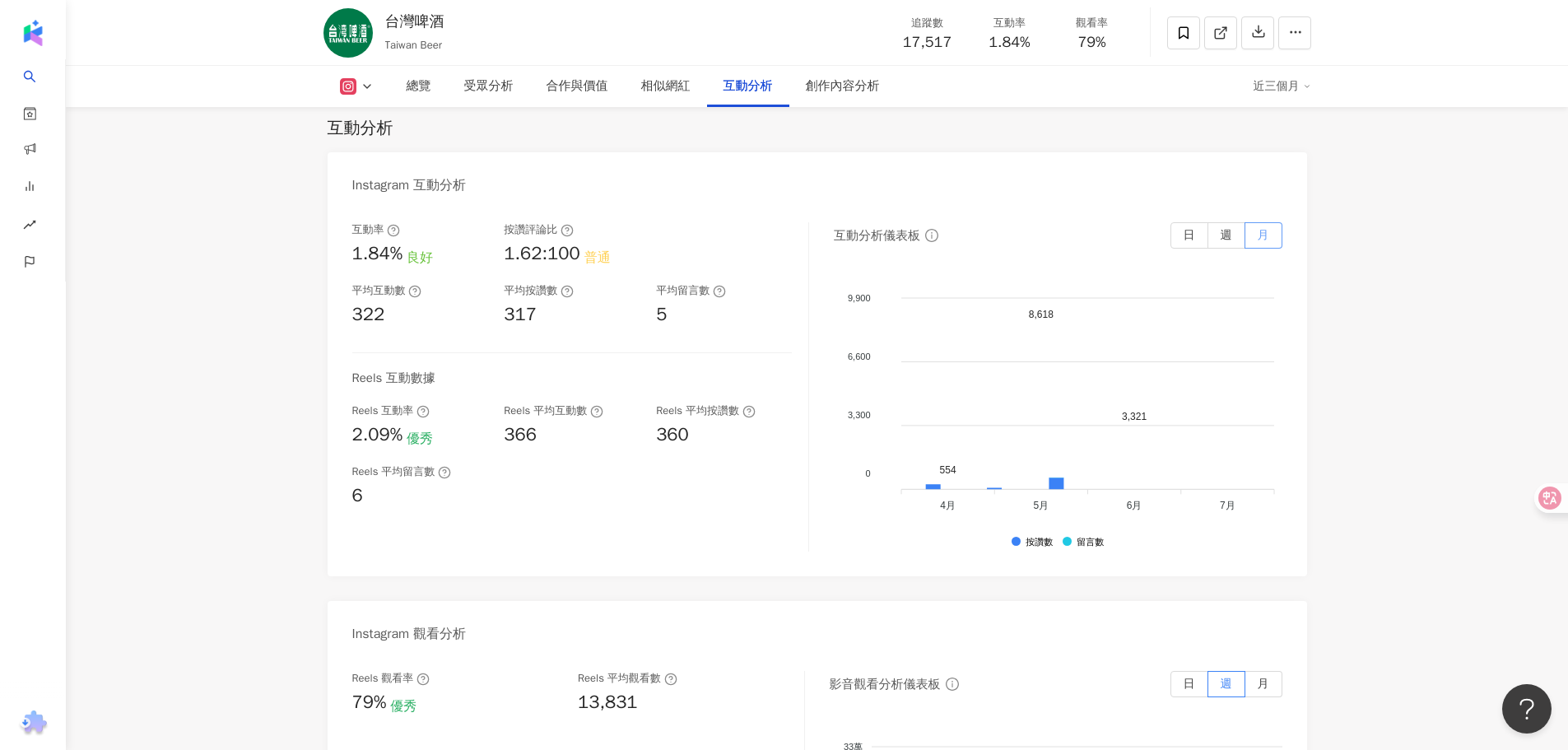 scroll, scrollTop: 0, scrollLeft: 0, axis: both 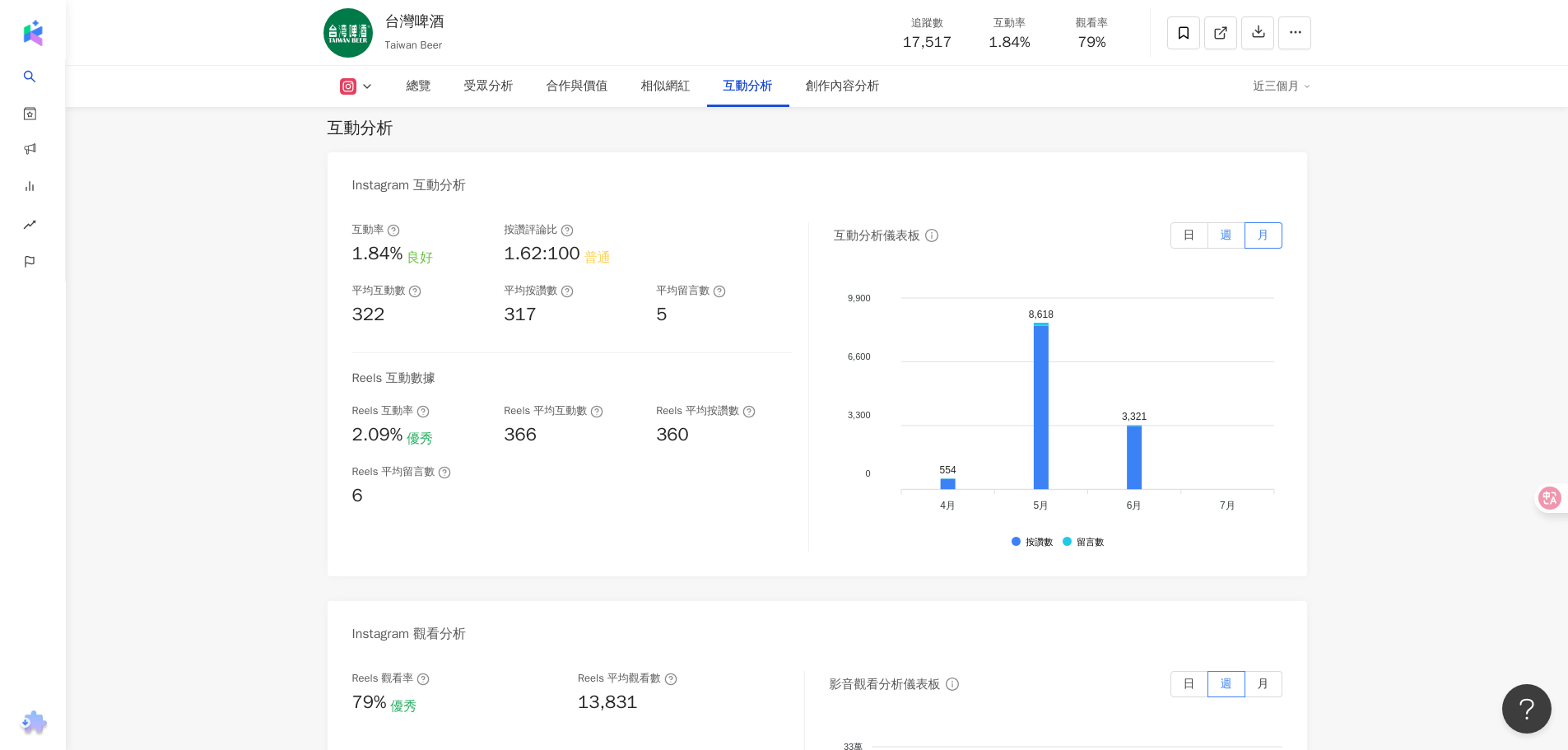 click on "週" at bounding box center [1226, 235] 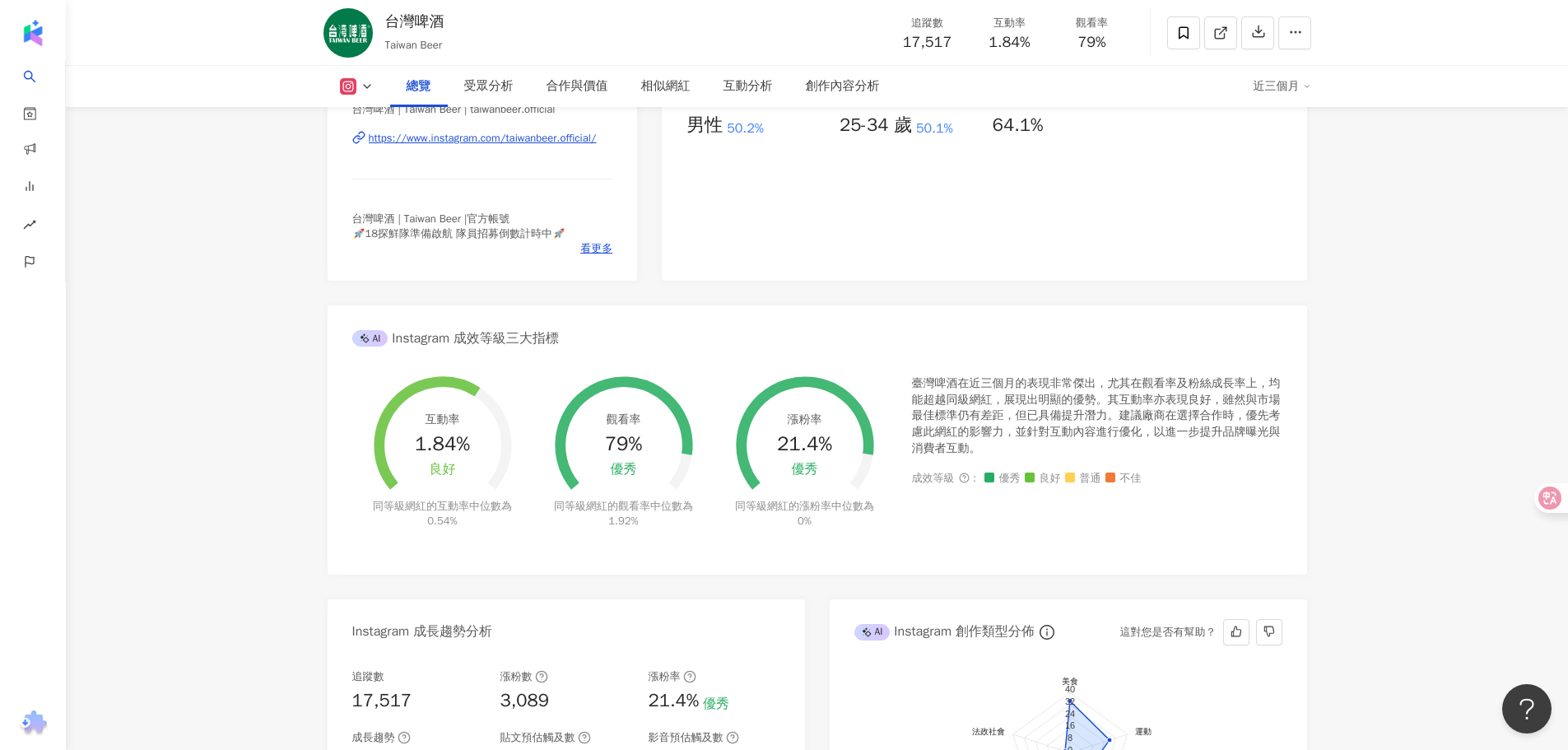 scroll, scrollTop: 0, scrollLeft: 0, axis: both 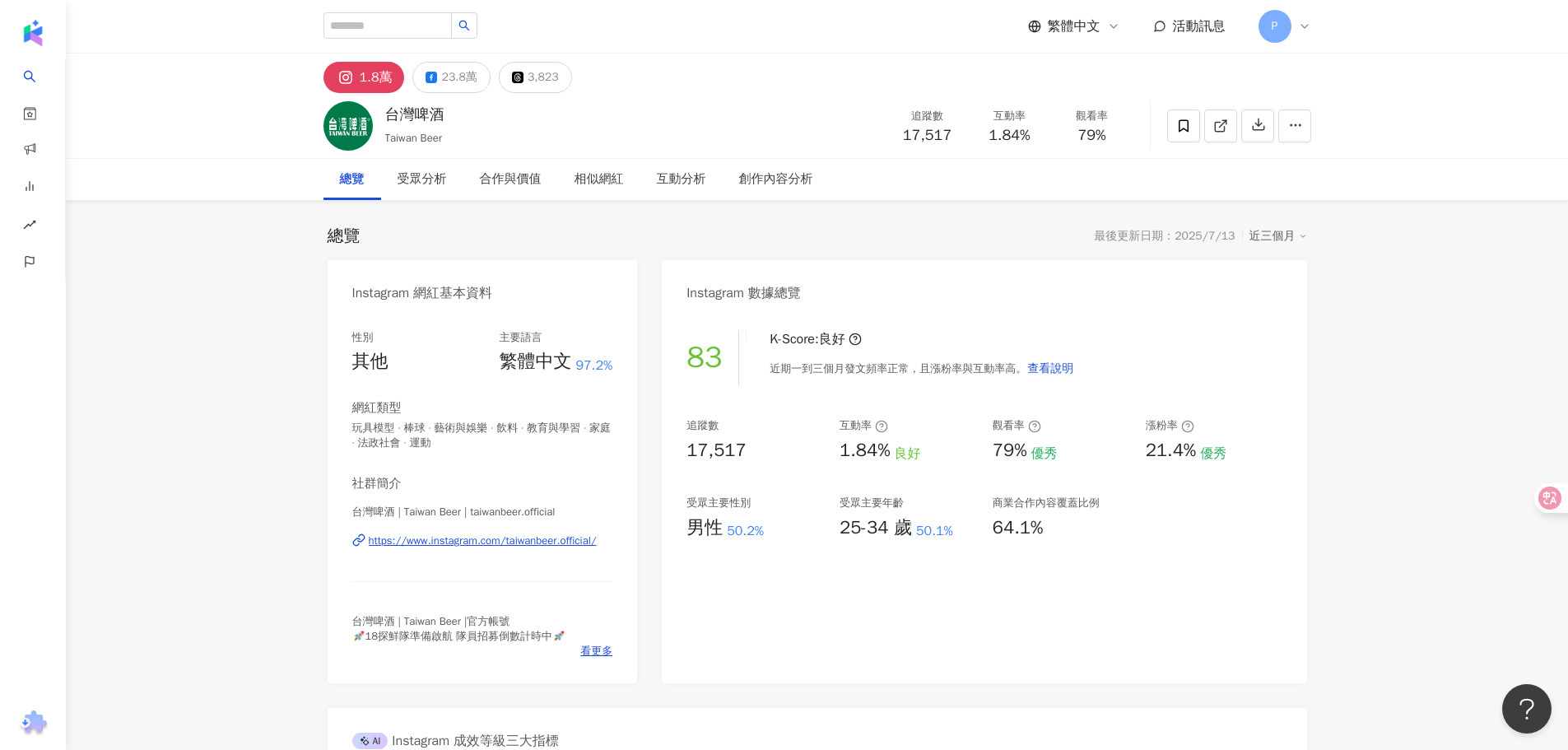 click on "總覽" at bounding box center (352, 179) 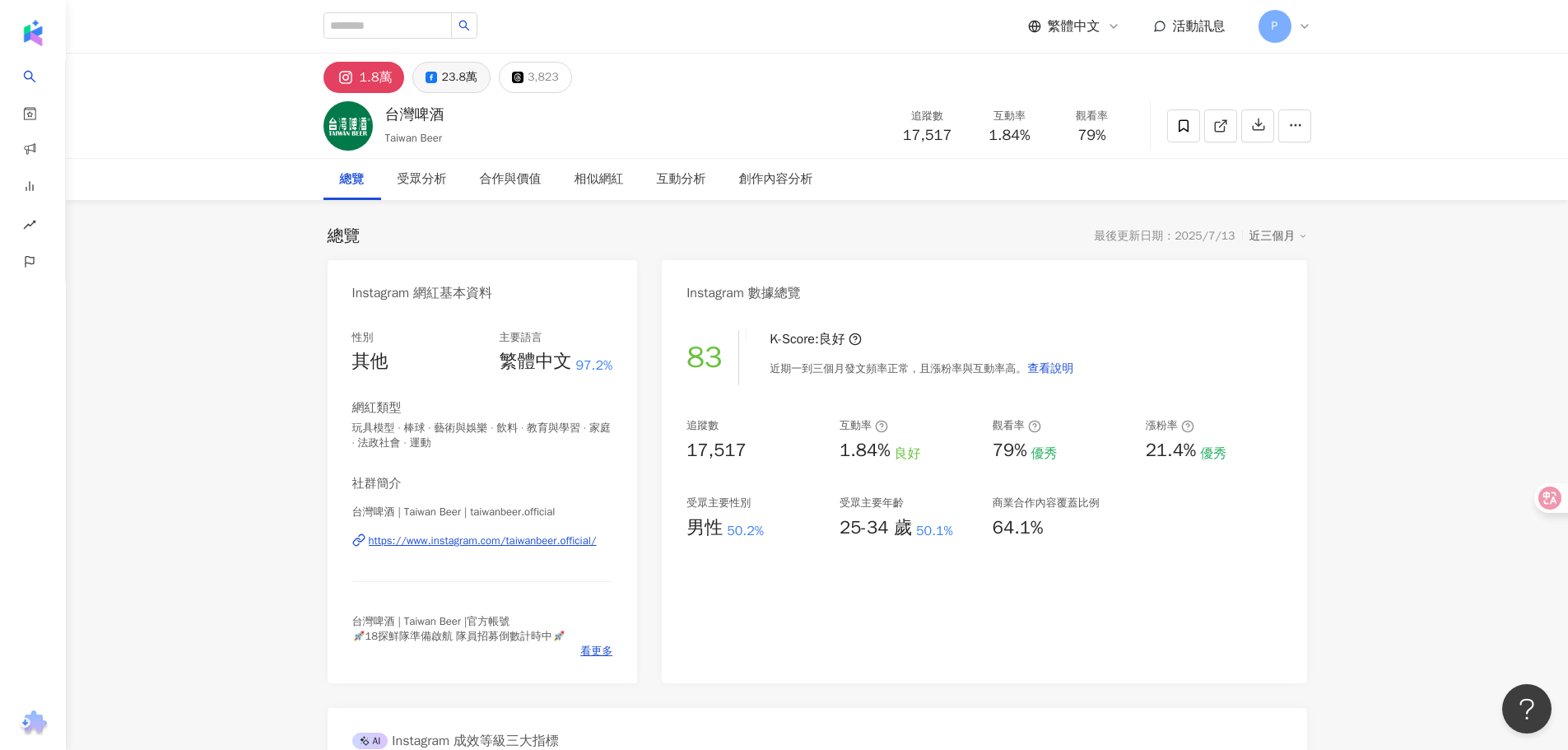 click on "23.8萬" at bounding box center [458, 77] 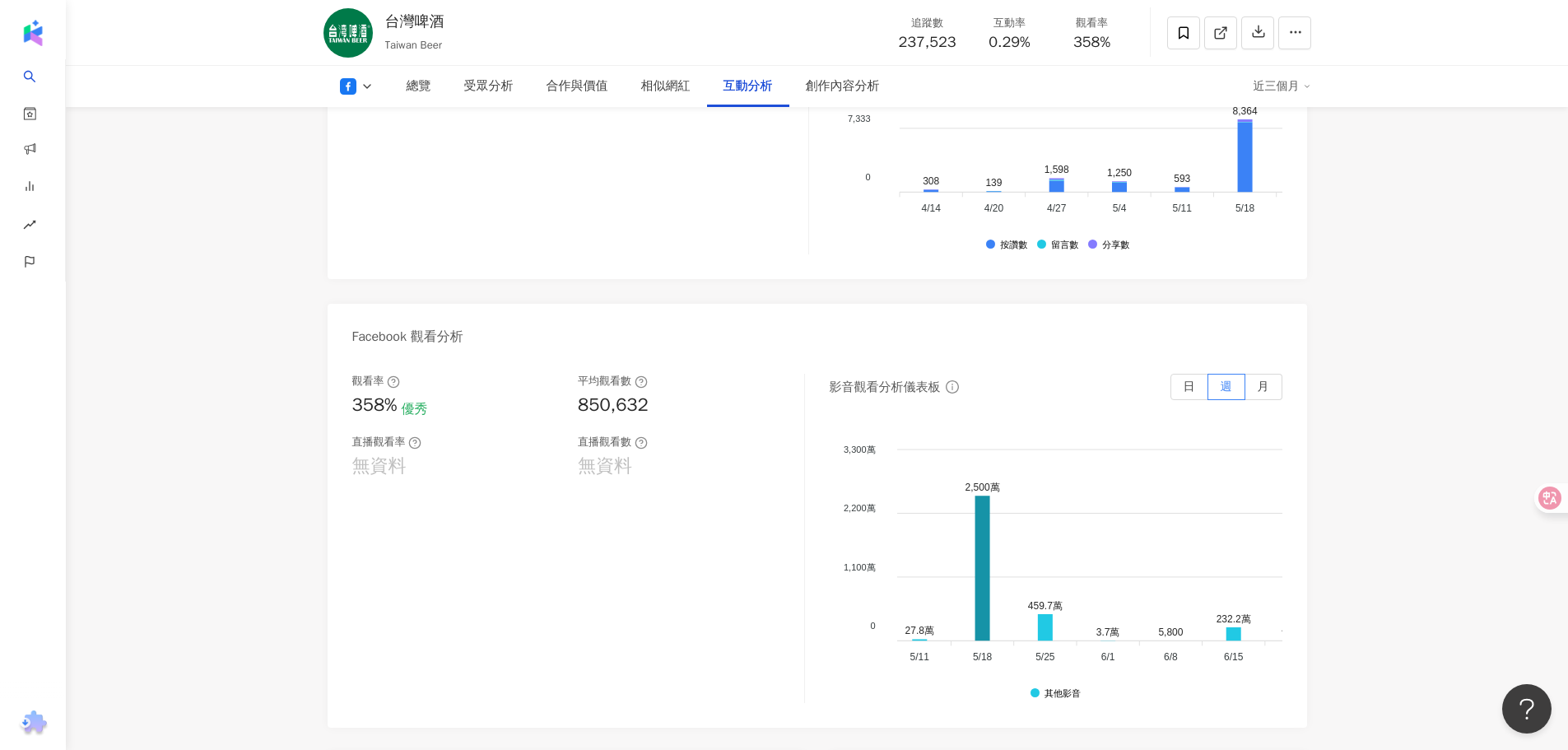 scroll, scrollTop: 2797, scrollLeft: 0, axis: vertical 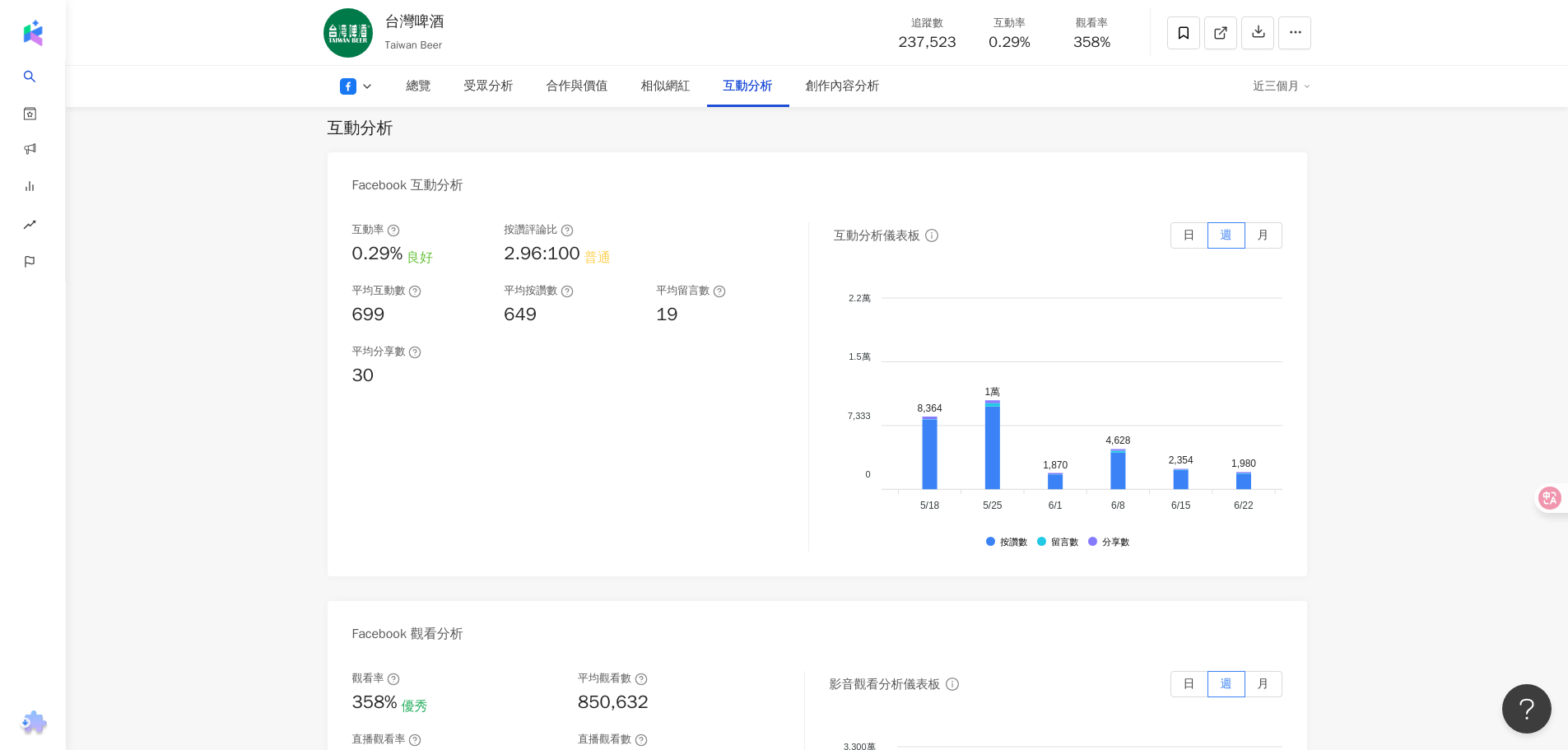 click on "1.8萬 23.8萬 3,823 台灣啤酒   Taiwan Beer 追蹤數 237,523 互動率 0.29% 觀看率 358% 總覽 受眾分析 合作與價值 相似網紅 互動分析 創作內容分析 近三個月 總覽 最後更新日期：2025/7/13 近三個月 Facebook 網紅基本資料 性別   其他 主要語言   繁體中文 97.2% 網紅類型 玩具模型 · 棒球 · 藝術與娛樂 · 飲料 · 教育與學習 · 家庭 · 法政社會 · 運動 社群簡介 beer.taiwan | 台灣啤酒 | beer.taiwan https://www.facebook.com/398020373782 台灣啤酒官方粉絲頁 看更多 Facebook 數據總覽 89 K-Score :   良好 近期一到三個月發文頻率正常，且漲粉率與互動率高。 查看說明 追蹤數   237,523 互動率   0.29% 良好 觀看率   358% 優秀 漲粉率   -0.01% 良好 受眾主要性別   男性 75.4% 受眾主要年齡   25-34 歲 52.8% 商業合作內容覆蓋比例   68.4% AI Facebook 成效等級三大指標 互動率 0.29% 良好 同等級網紅的互動率中位數為  0.22% 觀看率" at bounding box center (817, -67) 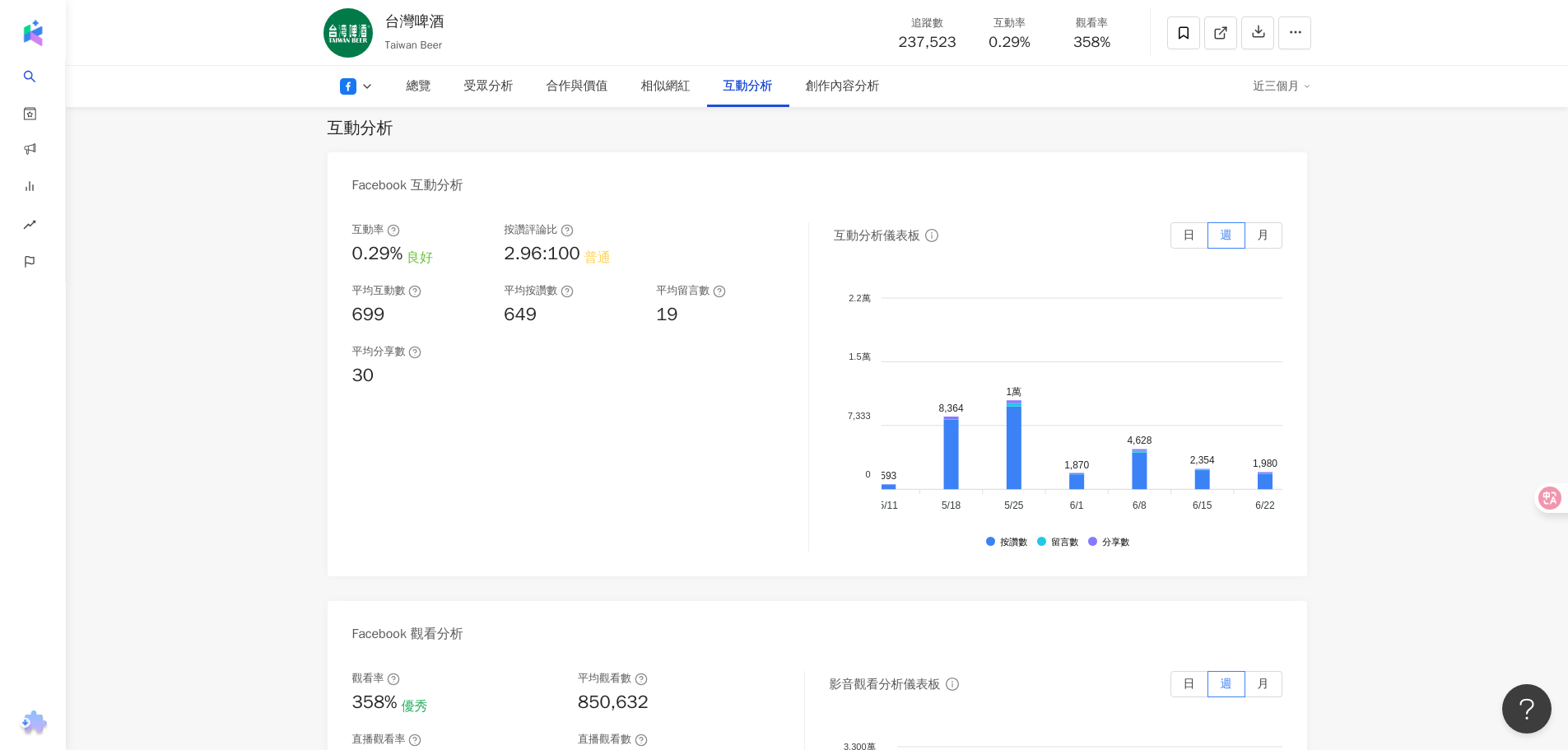 drag, startPoint x: 1088, startPoint y: 584, endPoint x: 1093, endPoint y: 591, distance: 8.602325 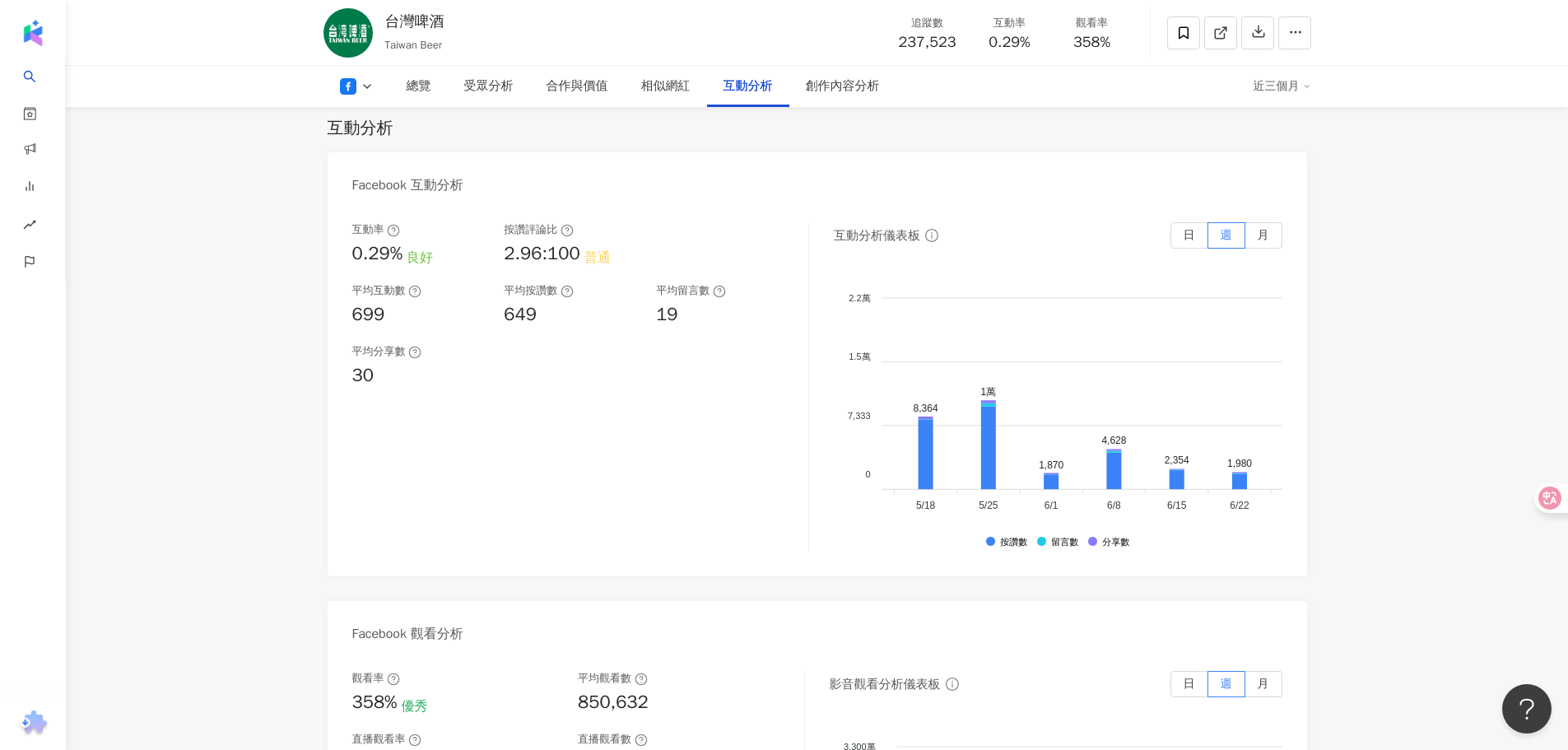 scroll, scrollTop: 0, scrollLeft: 326, axis: horizontal 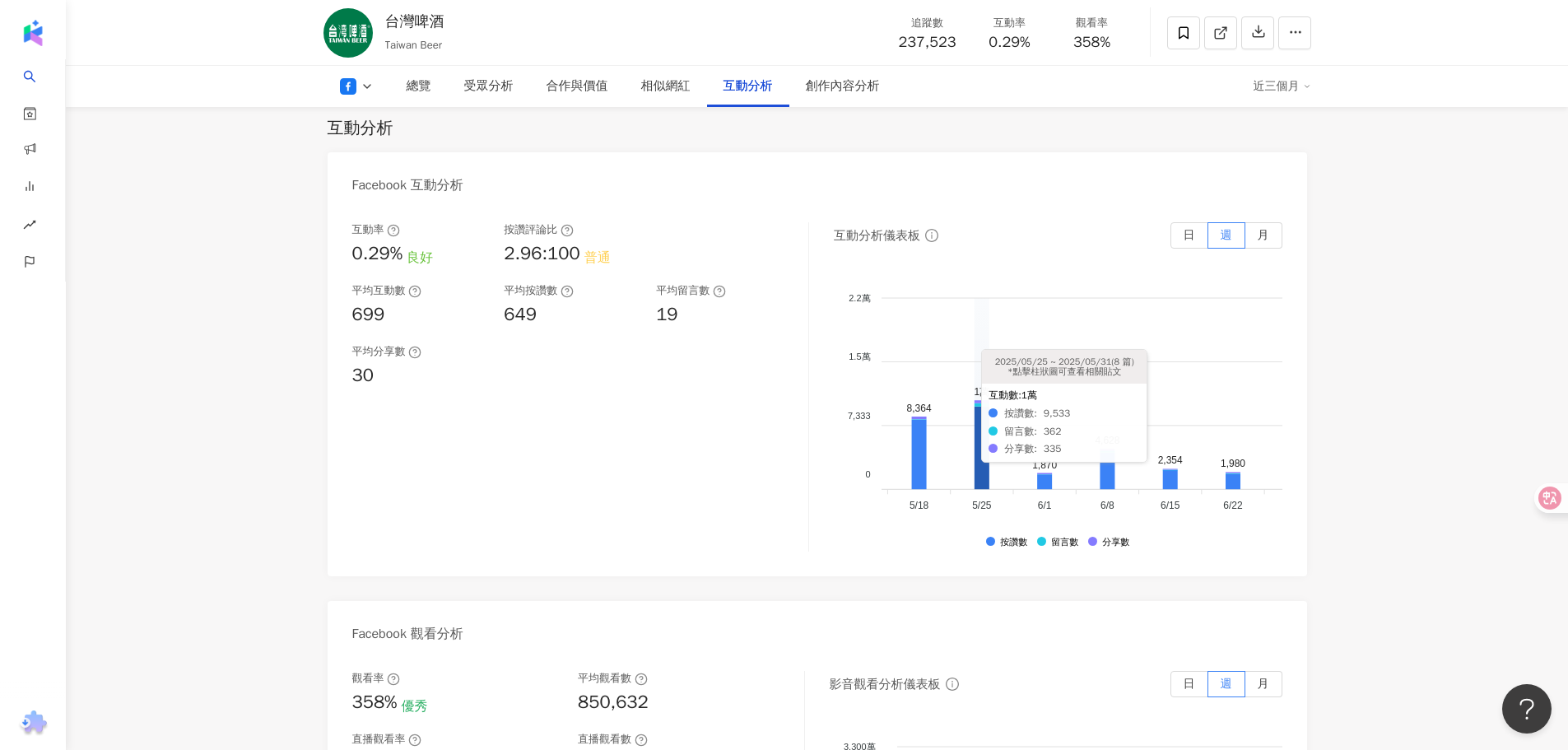 click 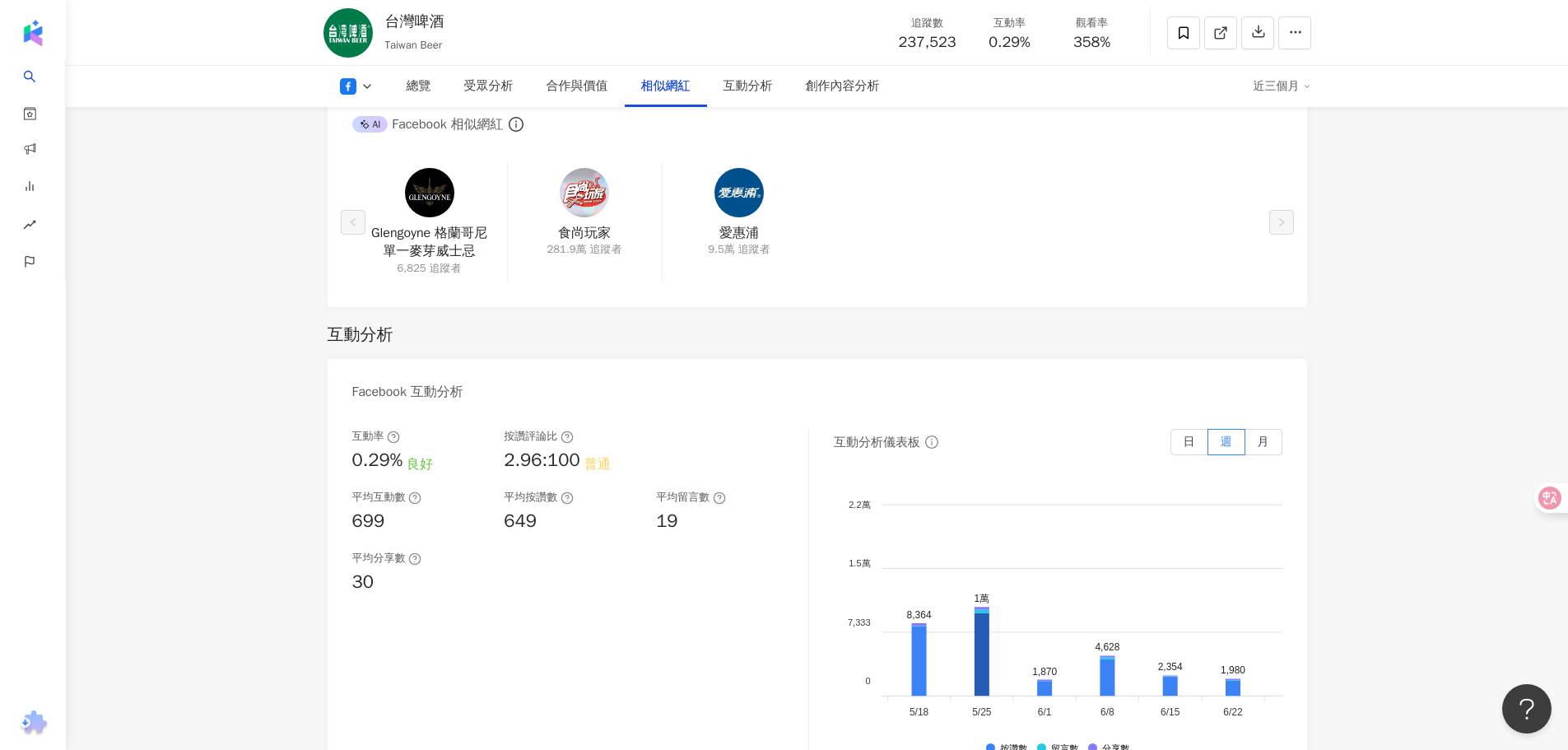 scroll, scrollTop: 2377, scrollLeft: 0, axis: vertical 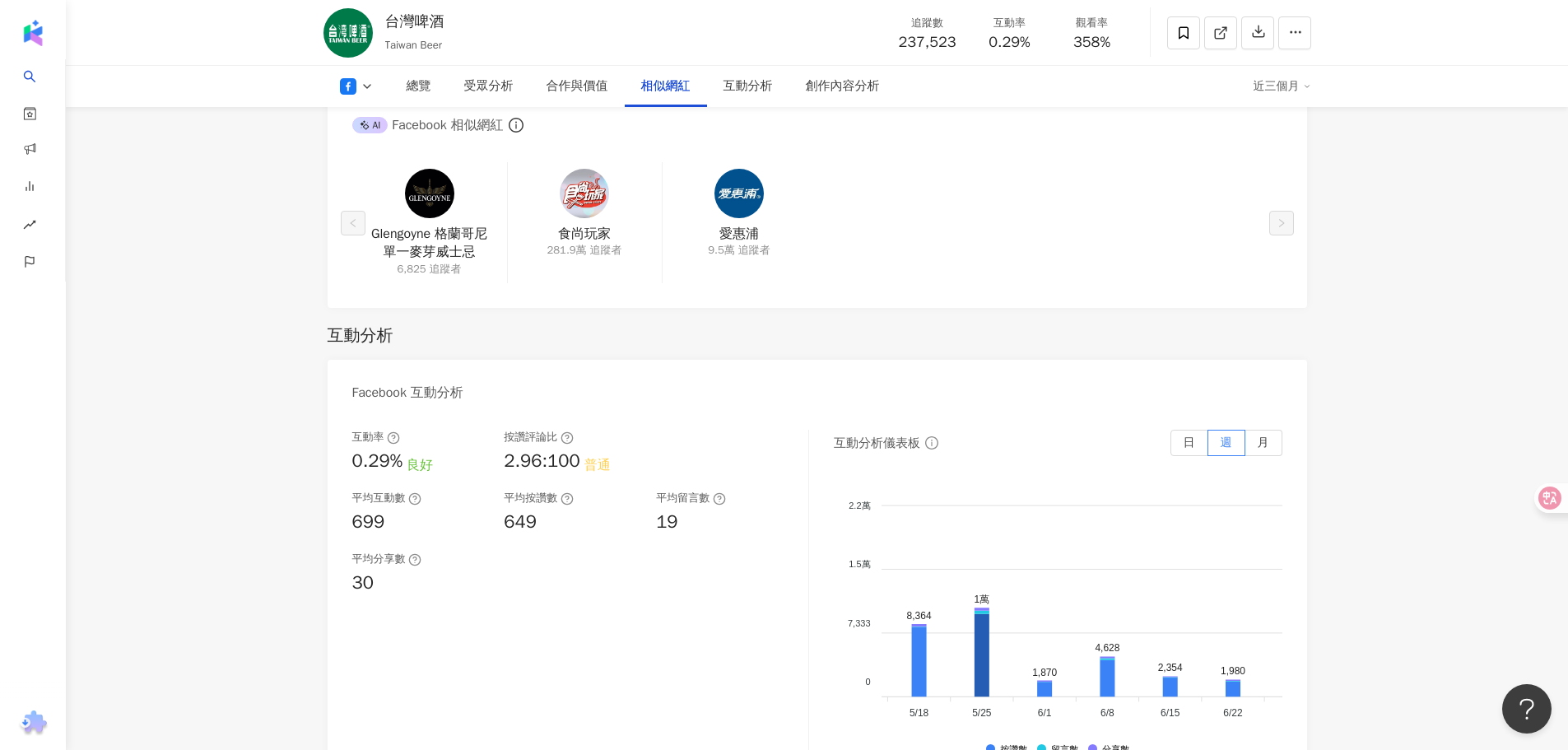 drag, startPoint x: 958, startPoint y: 337, endPoint x: 894, endPoint y: 375, distance: 74.43118 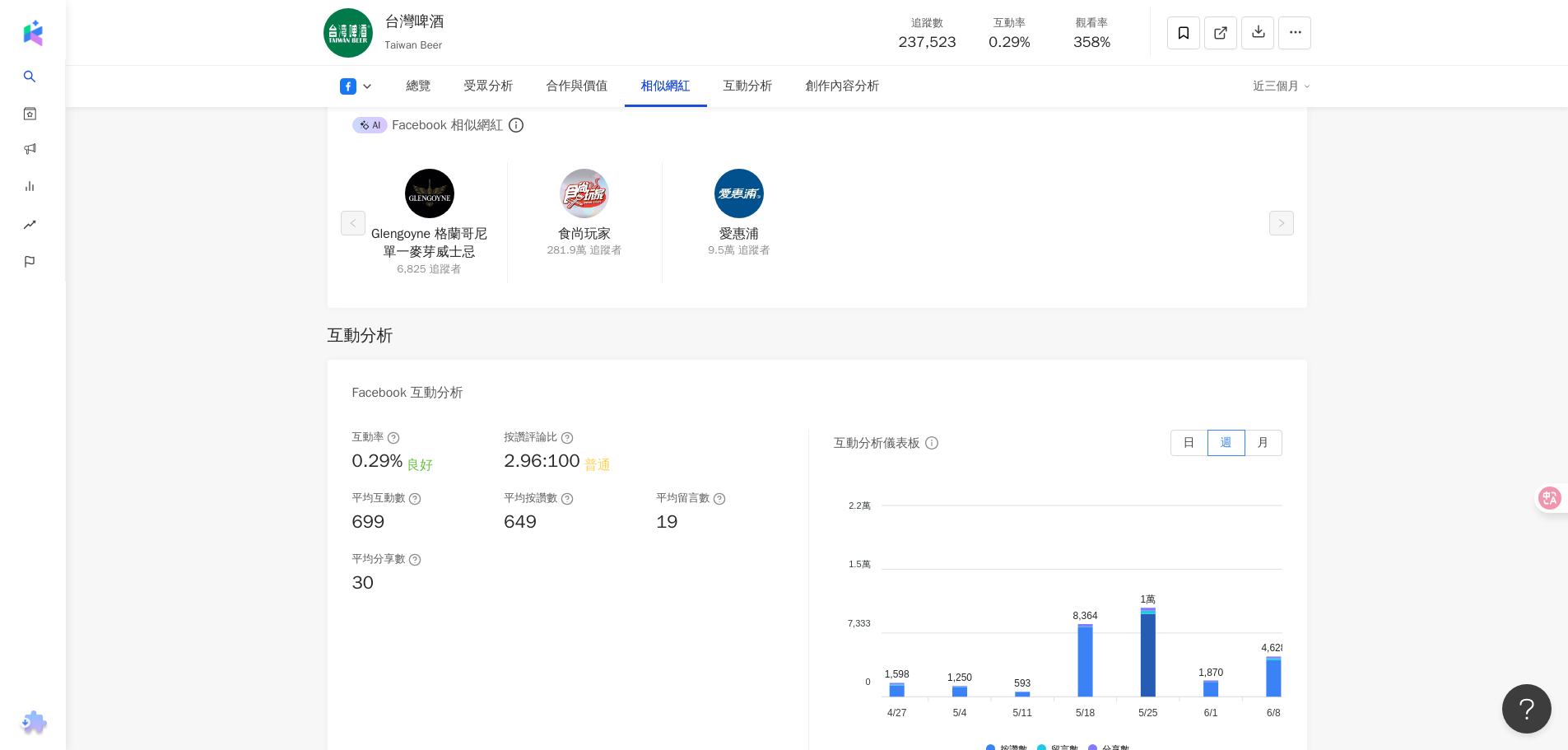 scroll, scrollTop: 0, scrollLeft: 159, axis: horizontal 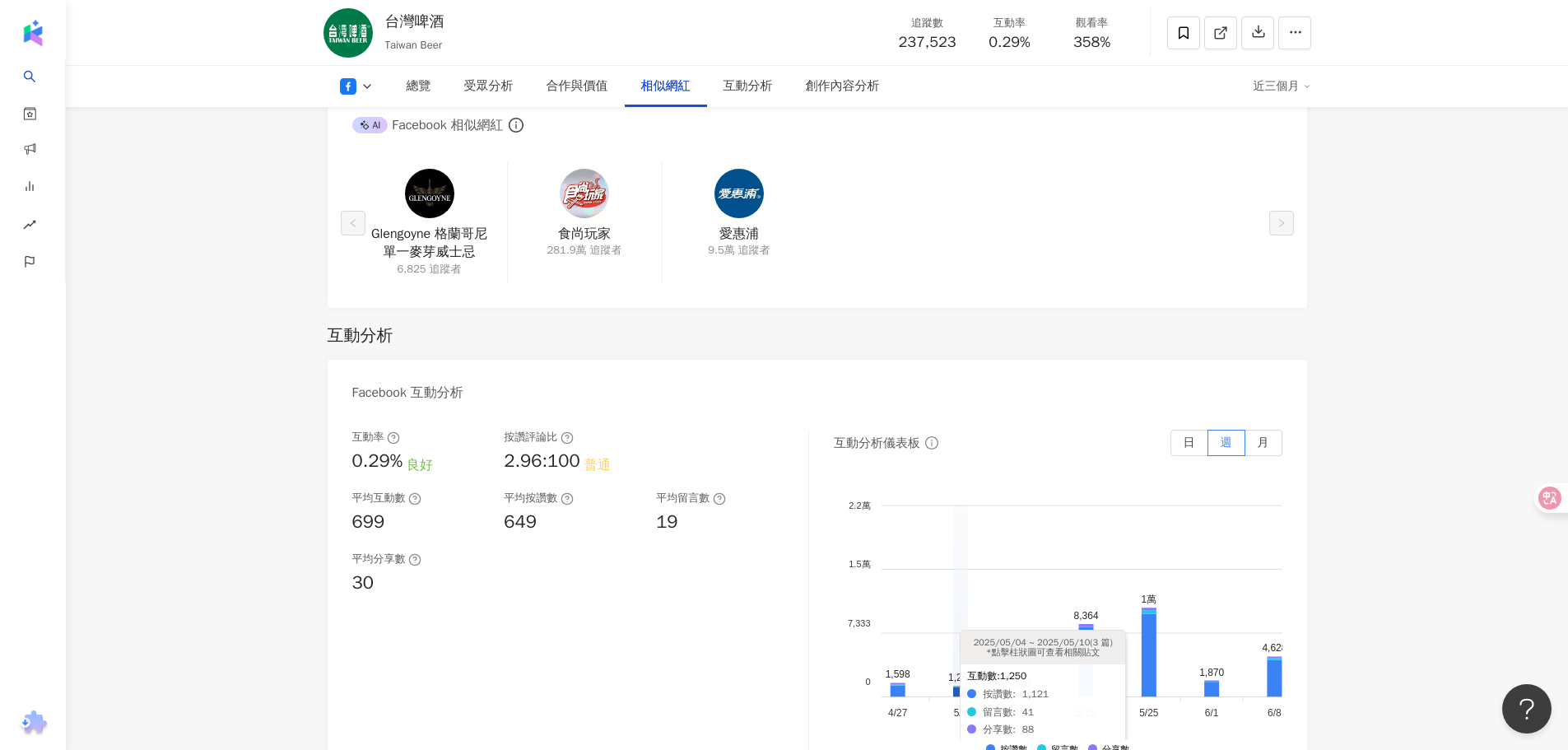 click 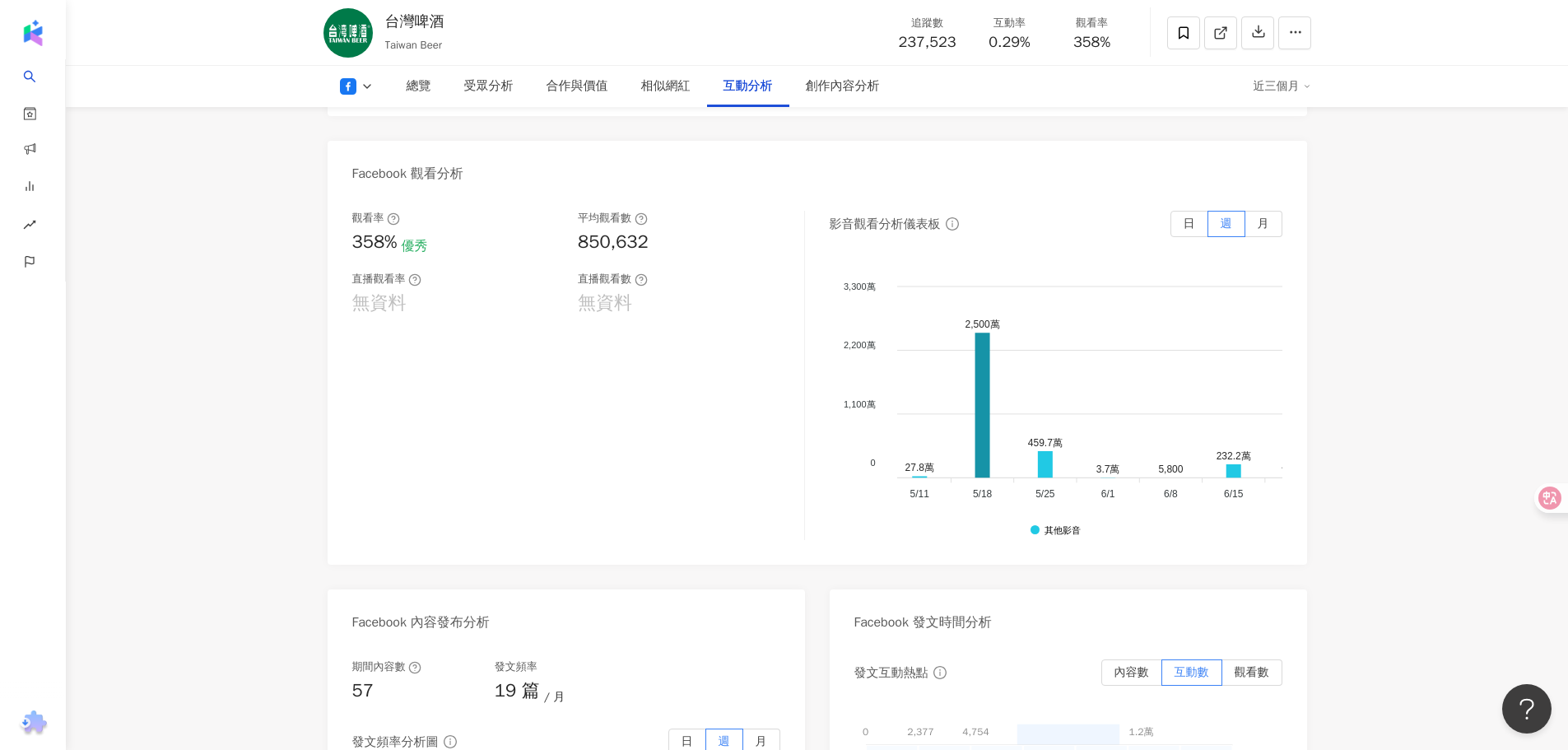 scroll, scrollTop: 3036, scrollLeft: 0, axis: vertical 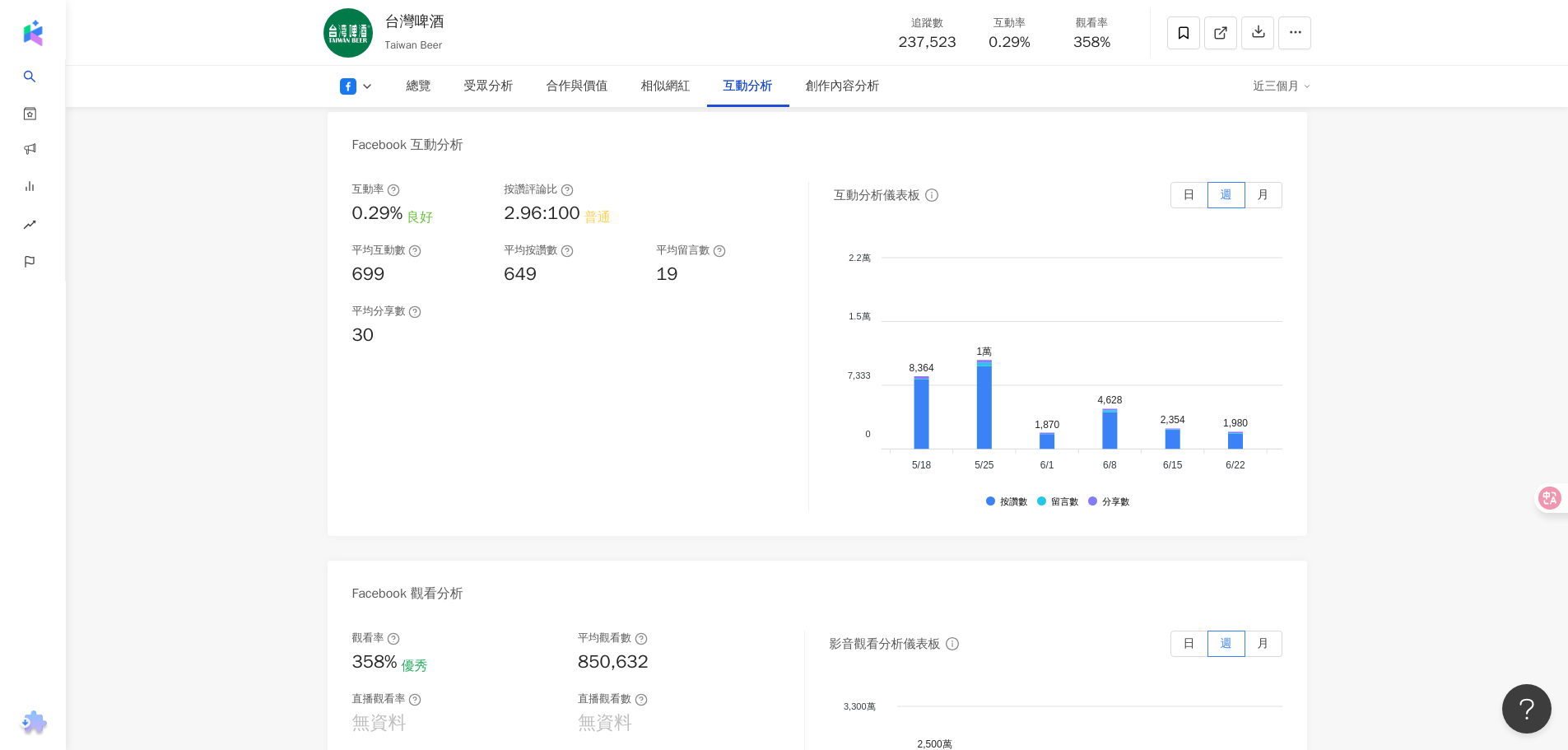 click on "近三個月" at bounding box center (1282, 86) 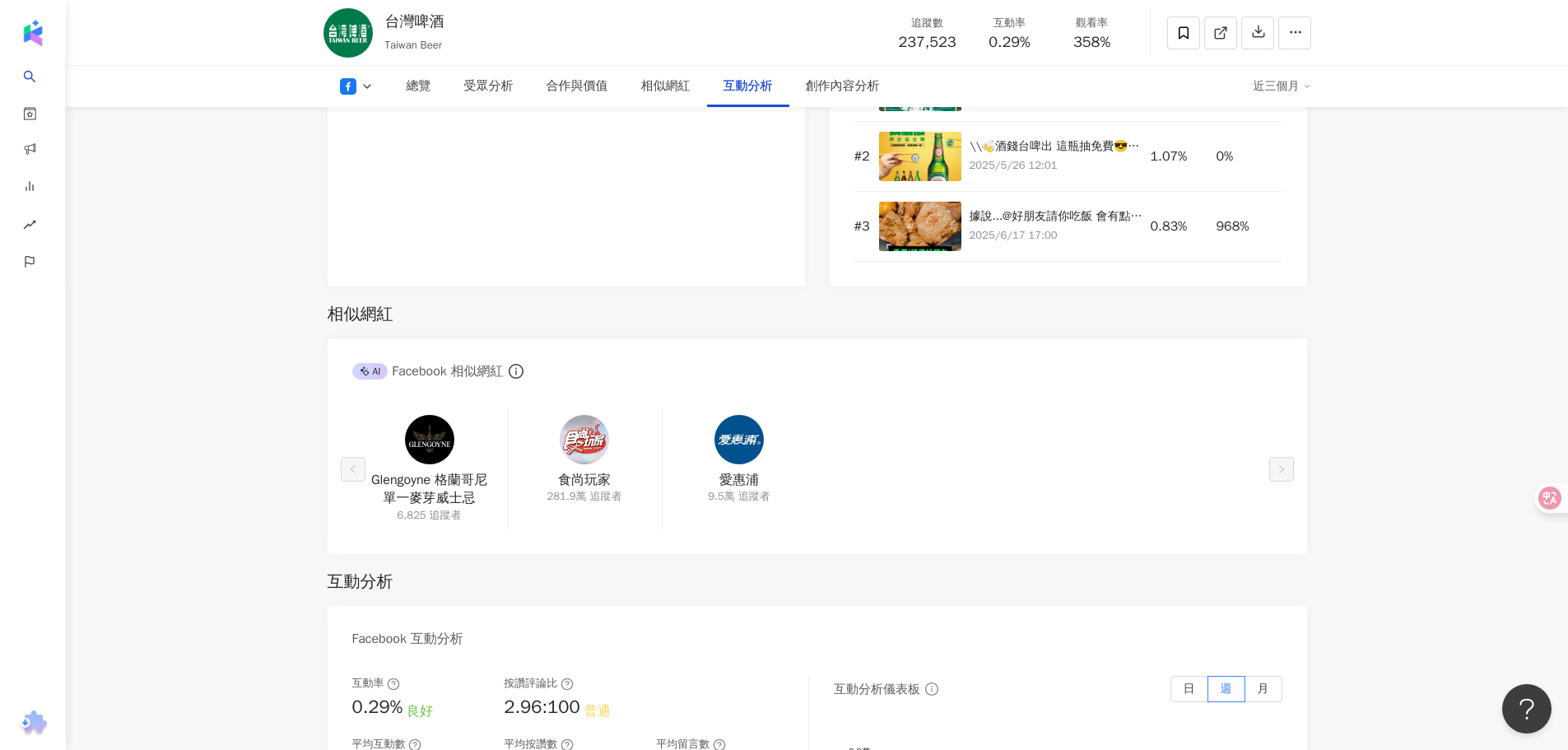 click on "近三個月" at bounding box center [1282, 86] 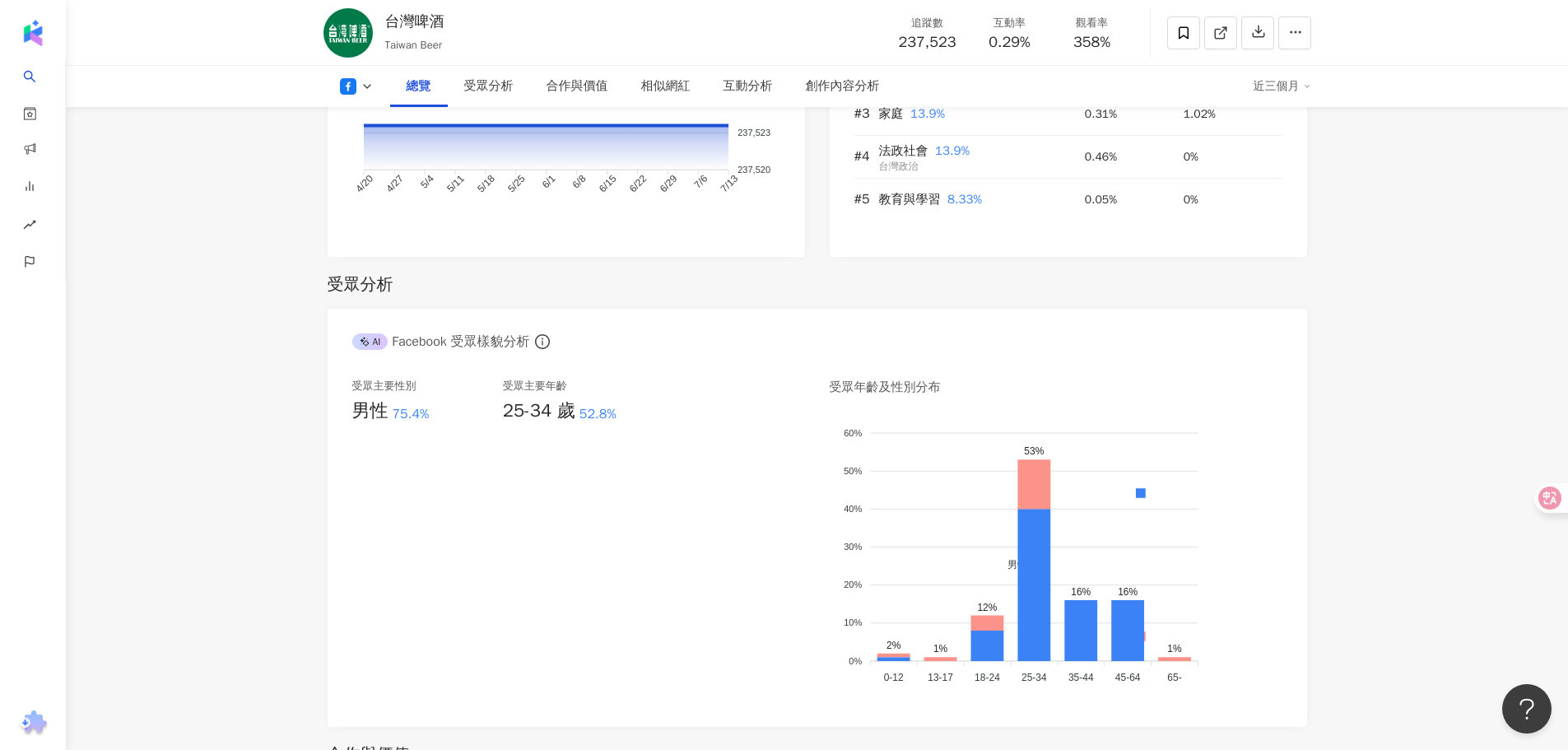 scroll, scrollTop: 1225, scrollLeft: 0, axis: vertical 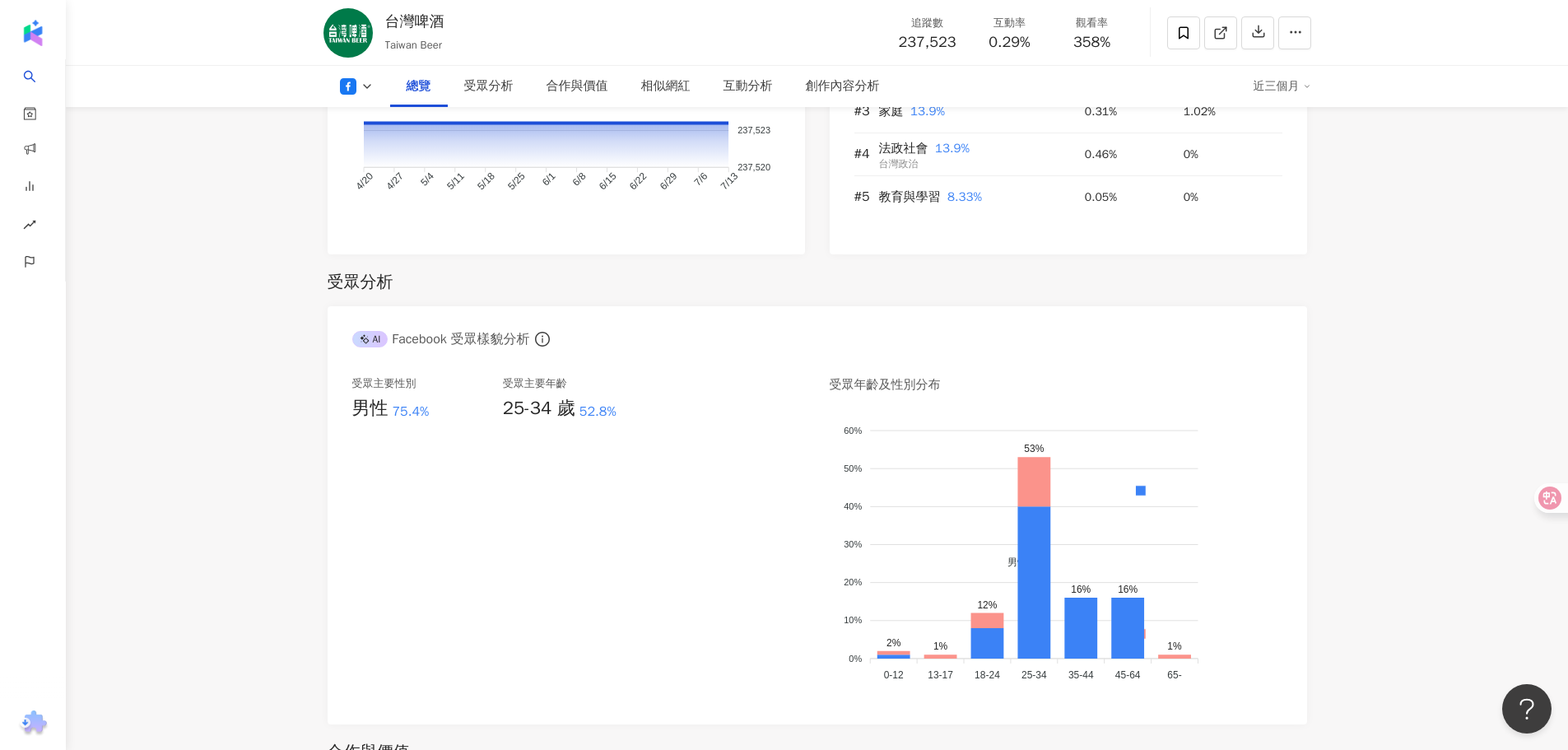 click 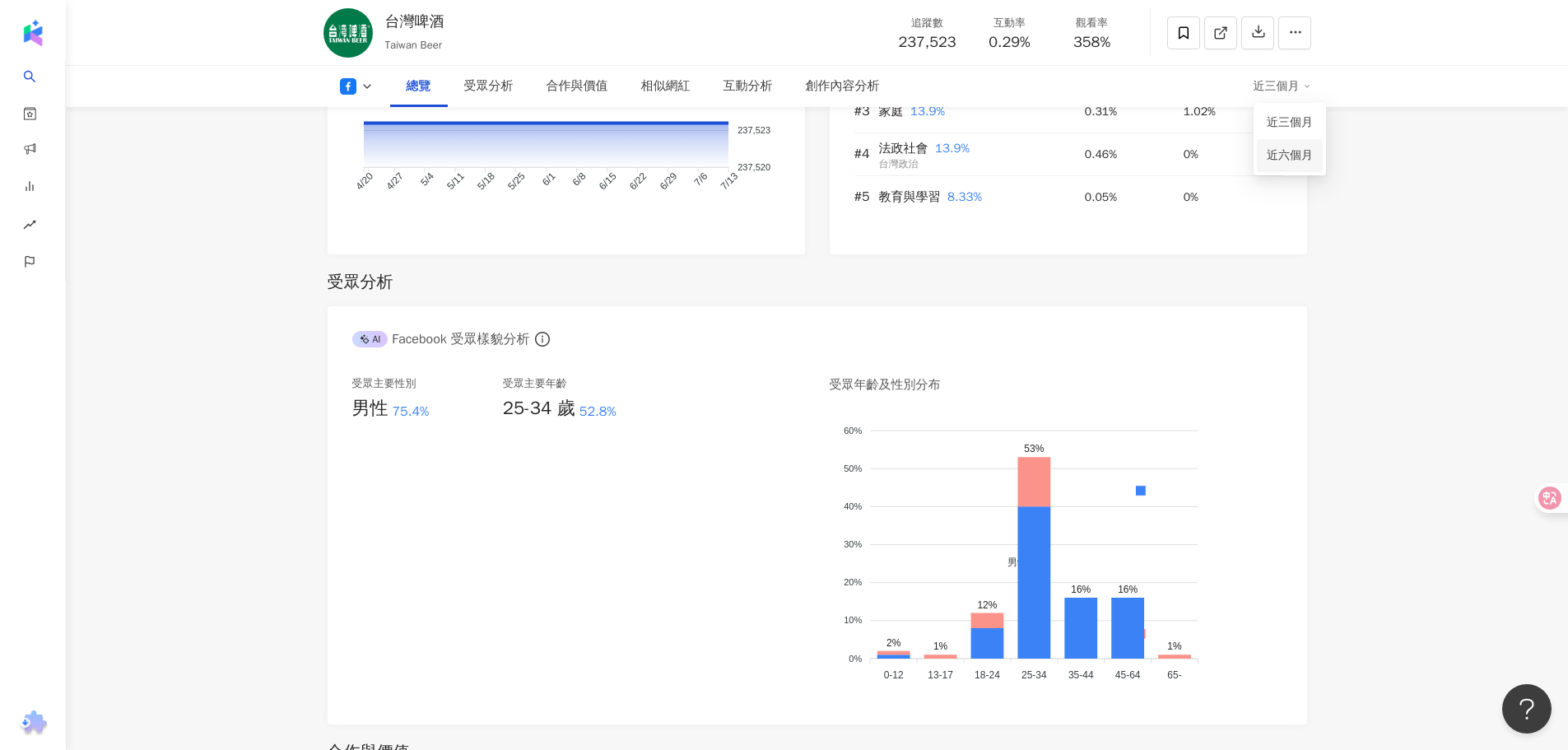 click on "近六個月" at bounding box center [1290, 156] 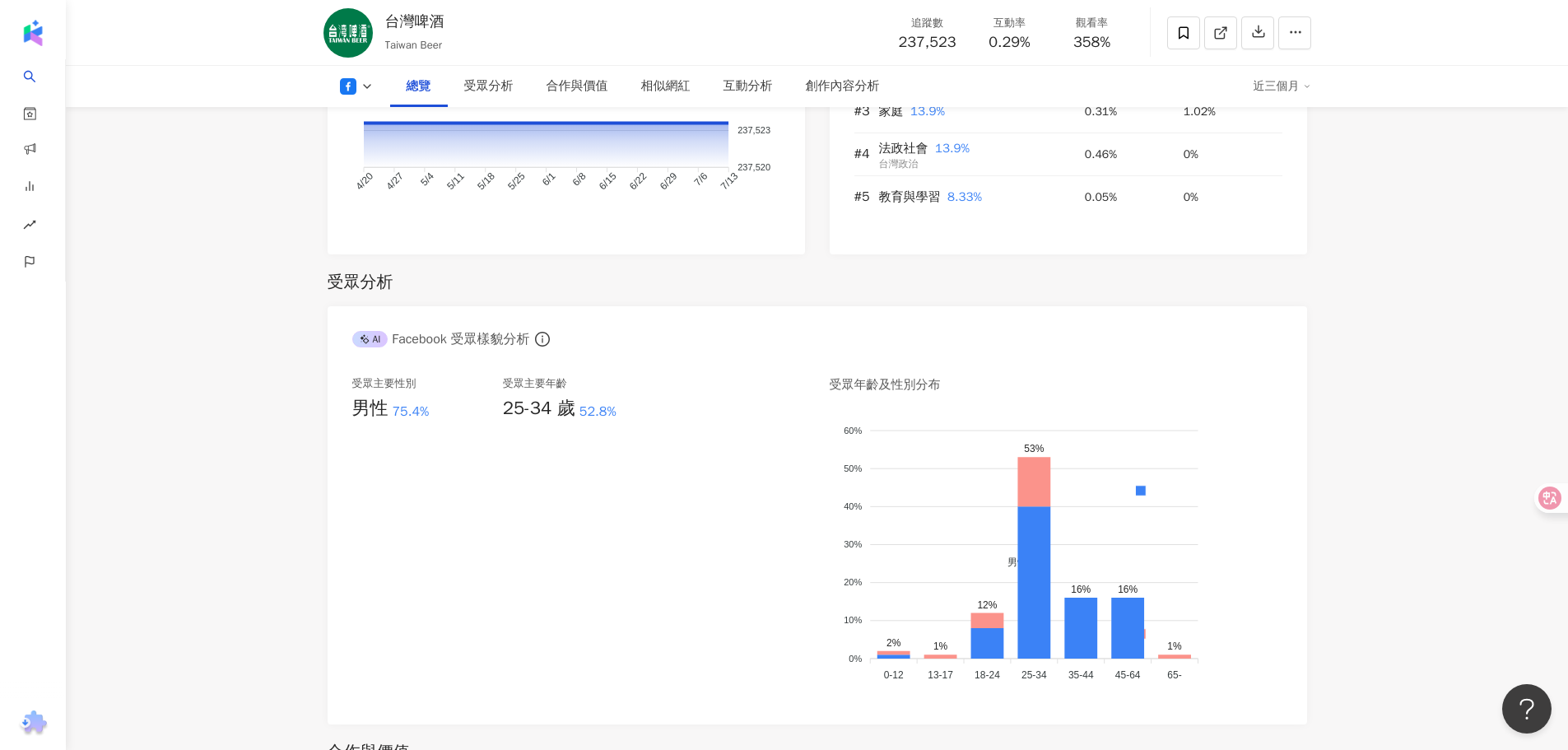 scroll, scrollTop: 0, scrollLeft: 0, axis: both 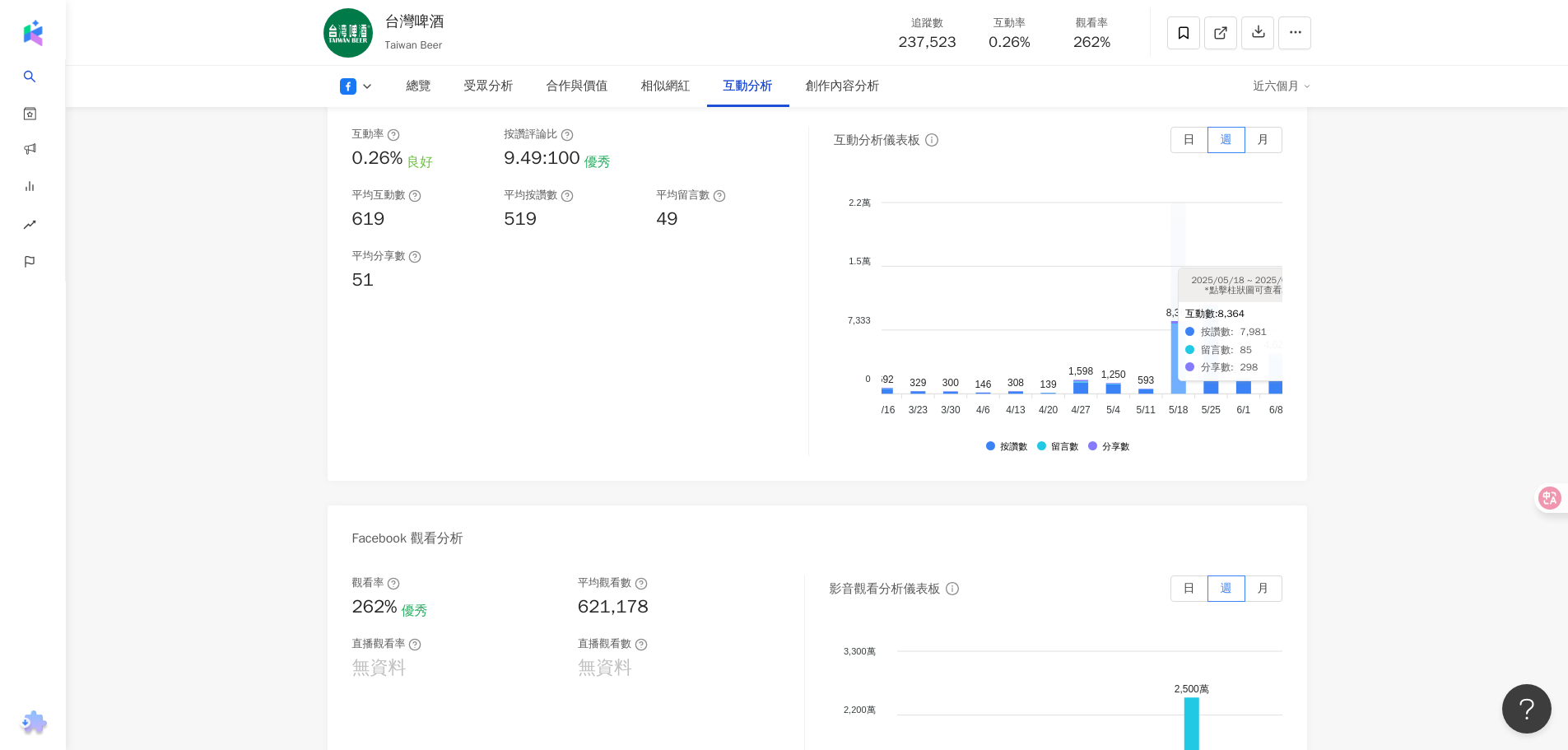 click 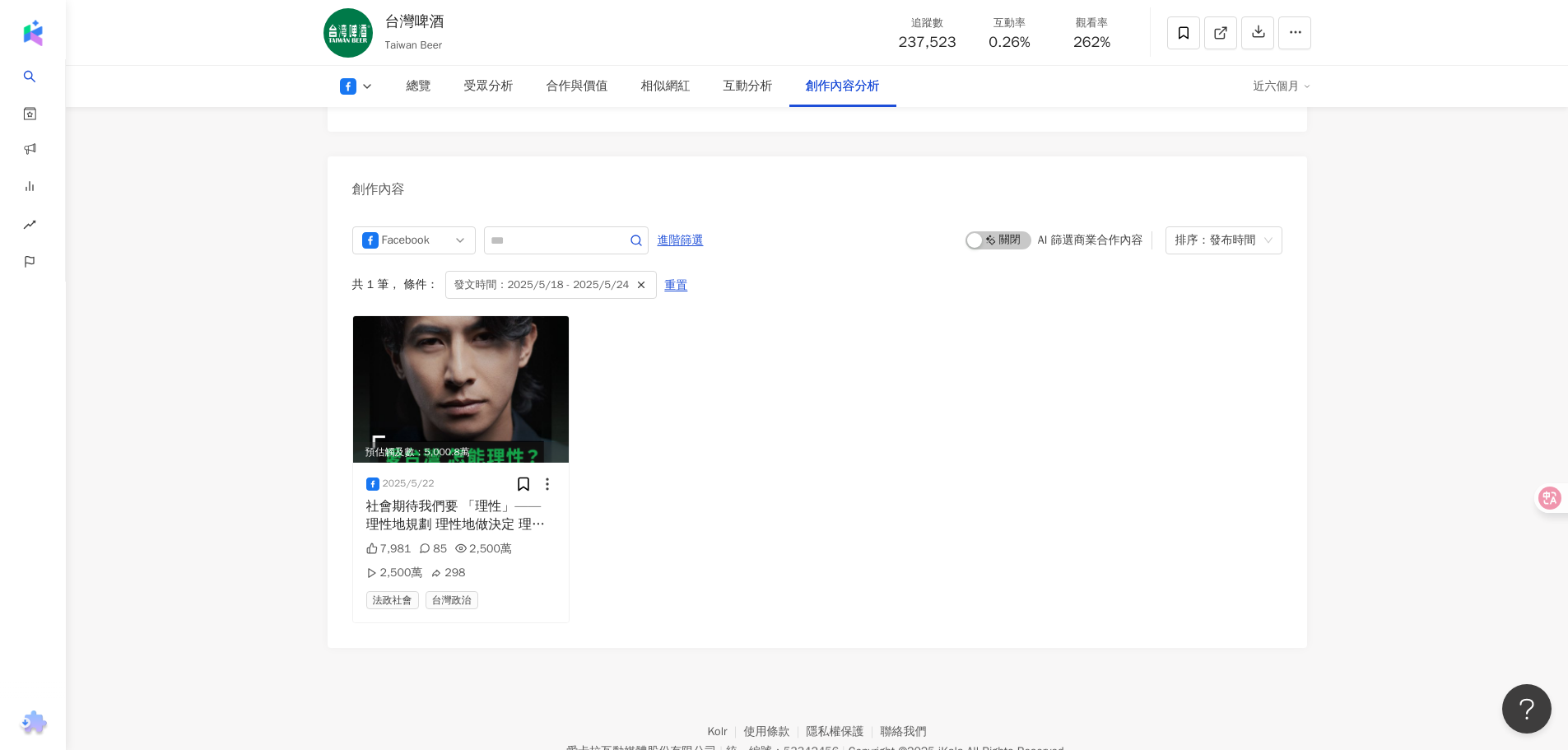 scroll, scrollTop: 0, scrollLeft: 0, axis: both 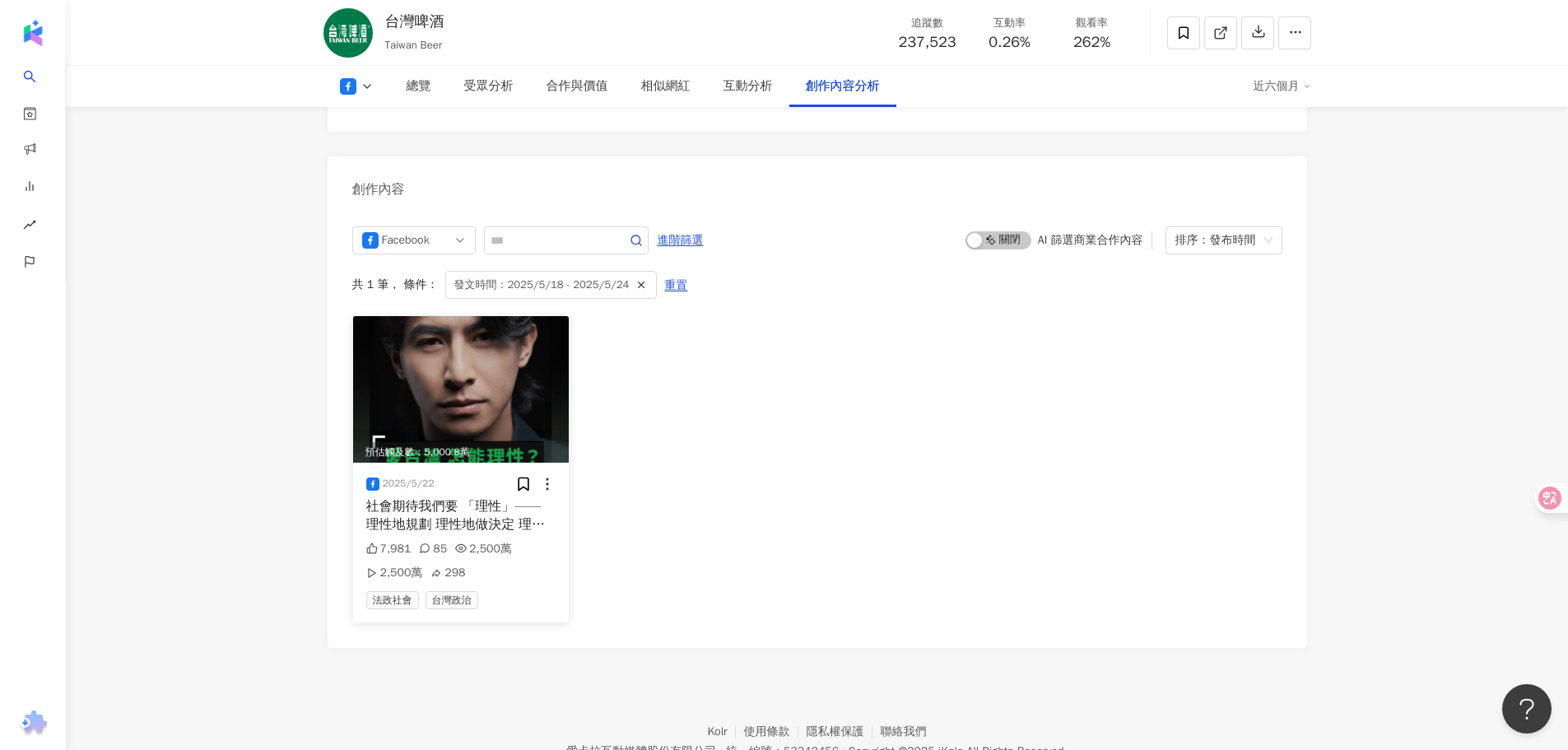 click 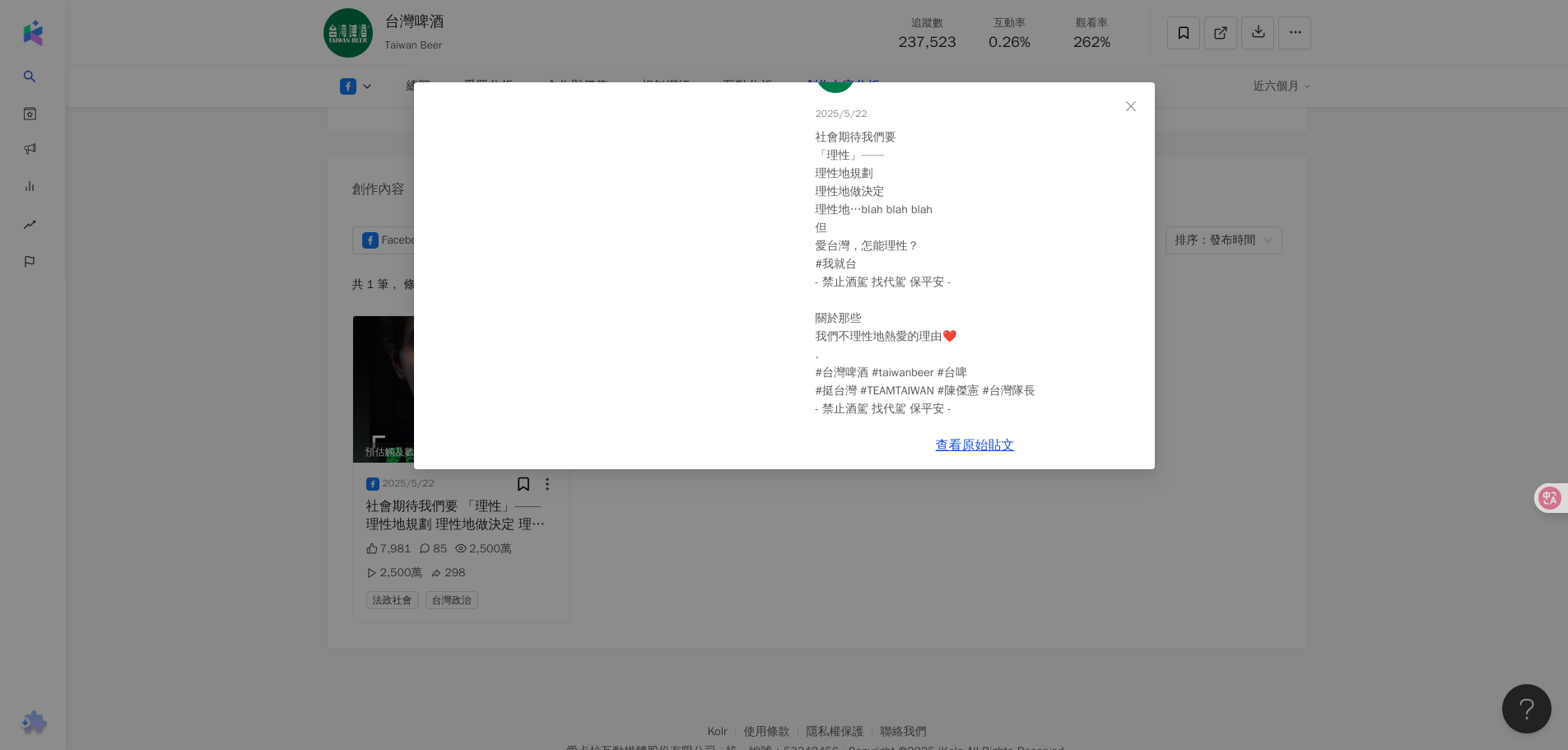 scroll, scrollTop: 63, scrollLeft: 0, axis: vertical 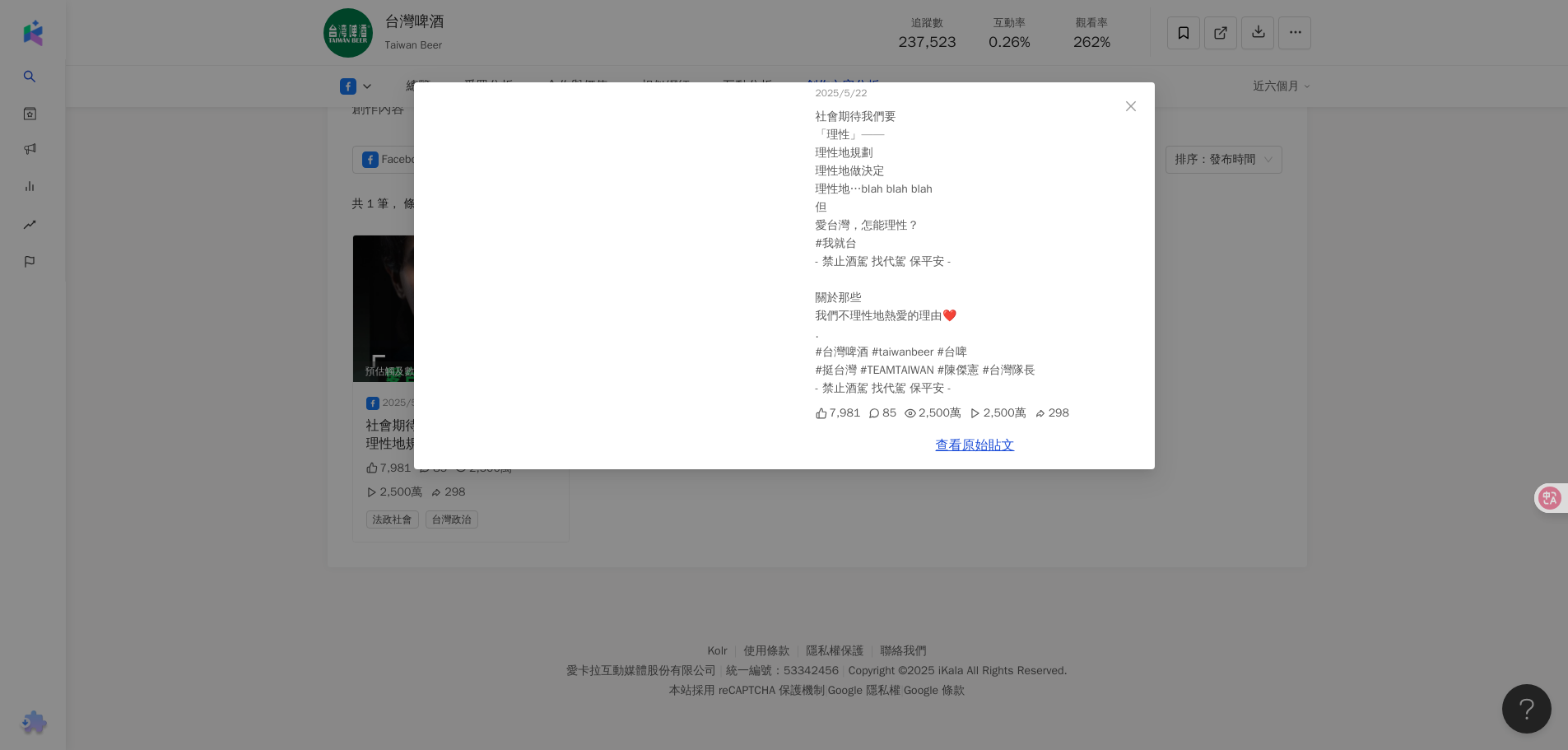 click on "台灣啤酒  2025/5/22  社會期待我們要
「理性」——
理性地規劃
理性地做決定
理性地…blah blah blah
但
愛台灣，怎能理性？
#我就台
- 禁止酒駕 找代駕 保平安 -
關於那些
我們不理性地熱愛的理由❤️
.
#台灣啤酒 #taiwanbeer #台啤
#挺台灣 #TEAMTAIWAN #陳傑憲 #台灣隊長
- 禁止酒駕 找代駕 保平安 - 7,981 85 2,500萬 2,500萬 298 查看原始貼文" at bounding box center (784, 375) 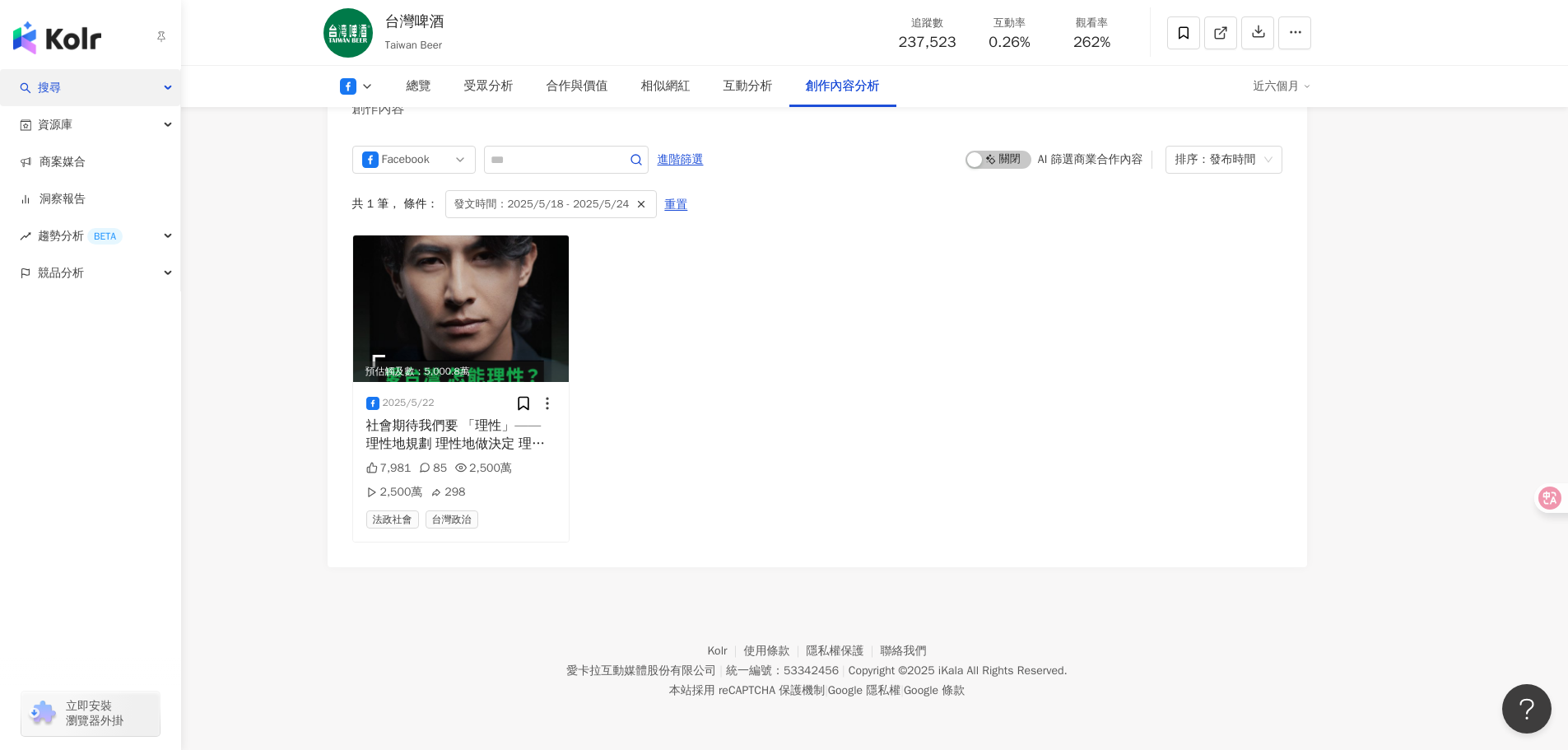 click on "搜尋" at bounding box center [90, 87] 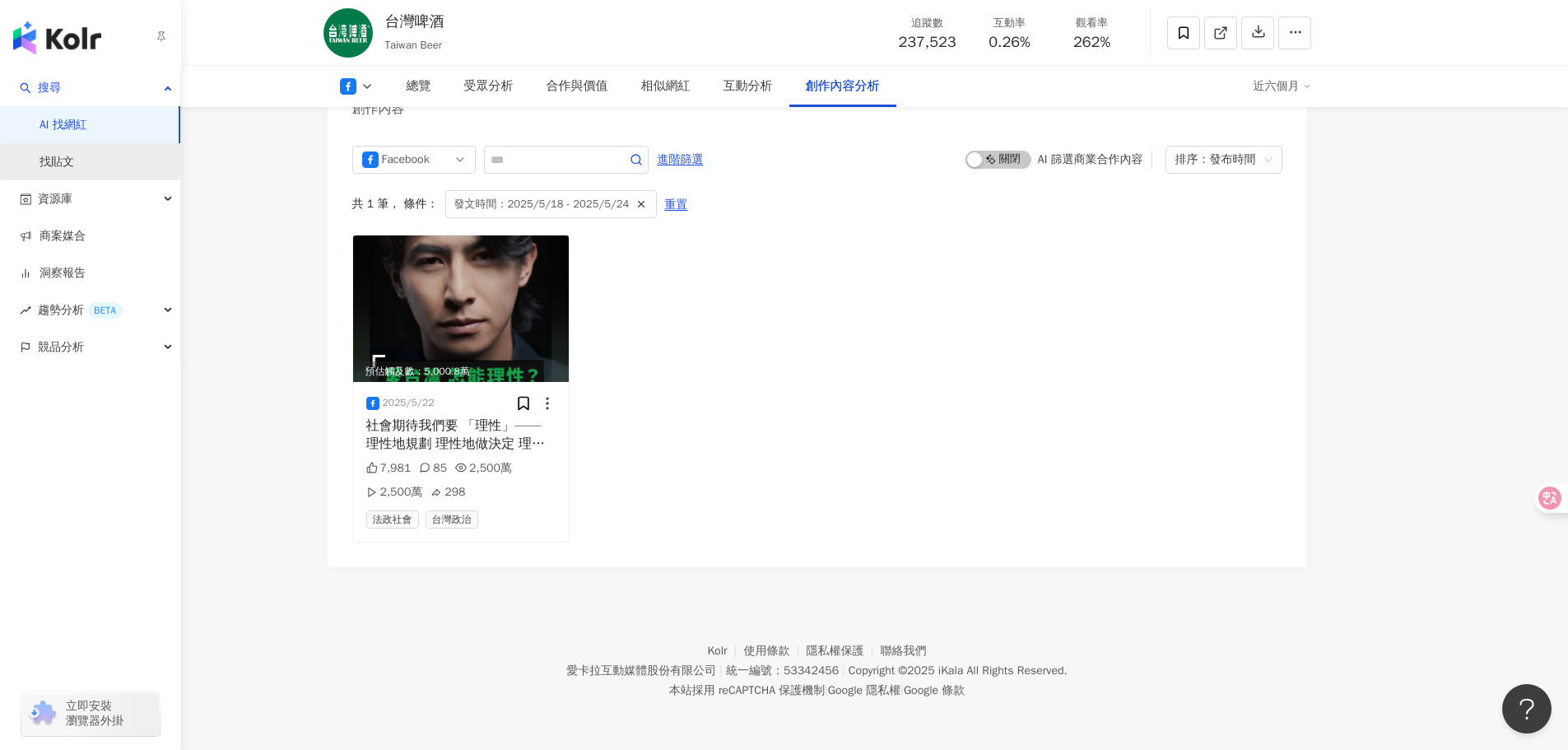 click on "找貼文" at bounding box center (57, 162) 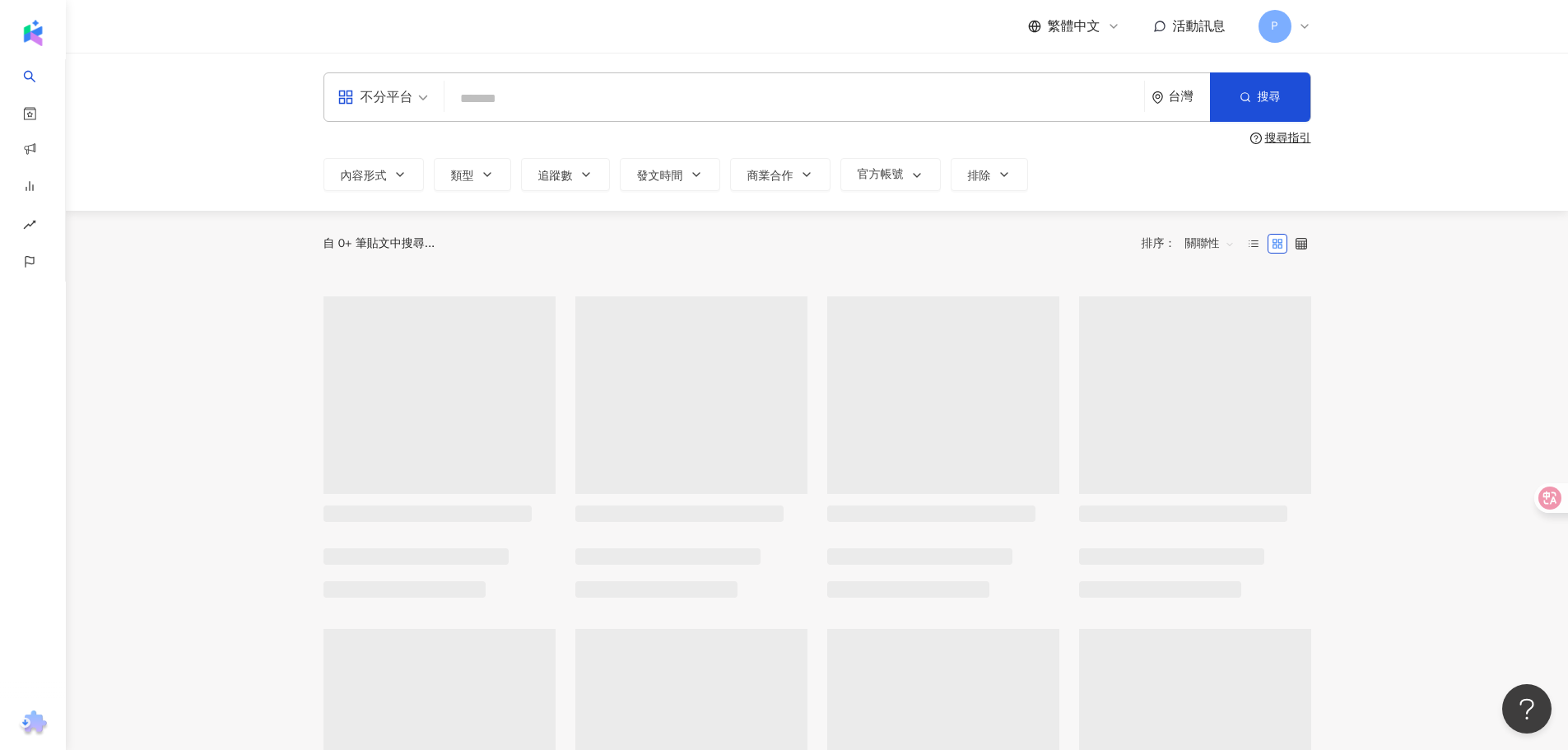 scroll, scrollTop: 0, scrollLeft: 0, axis: both 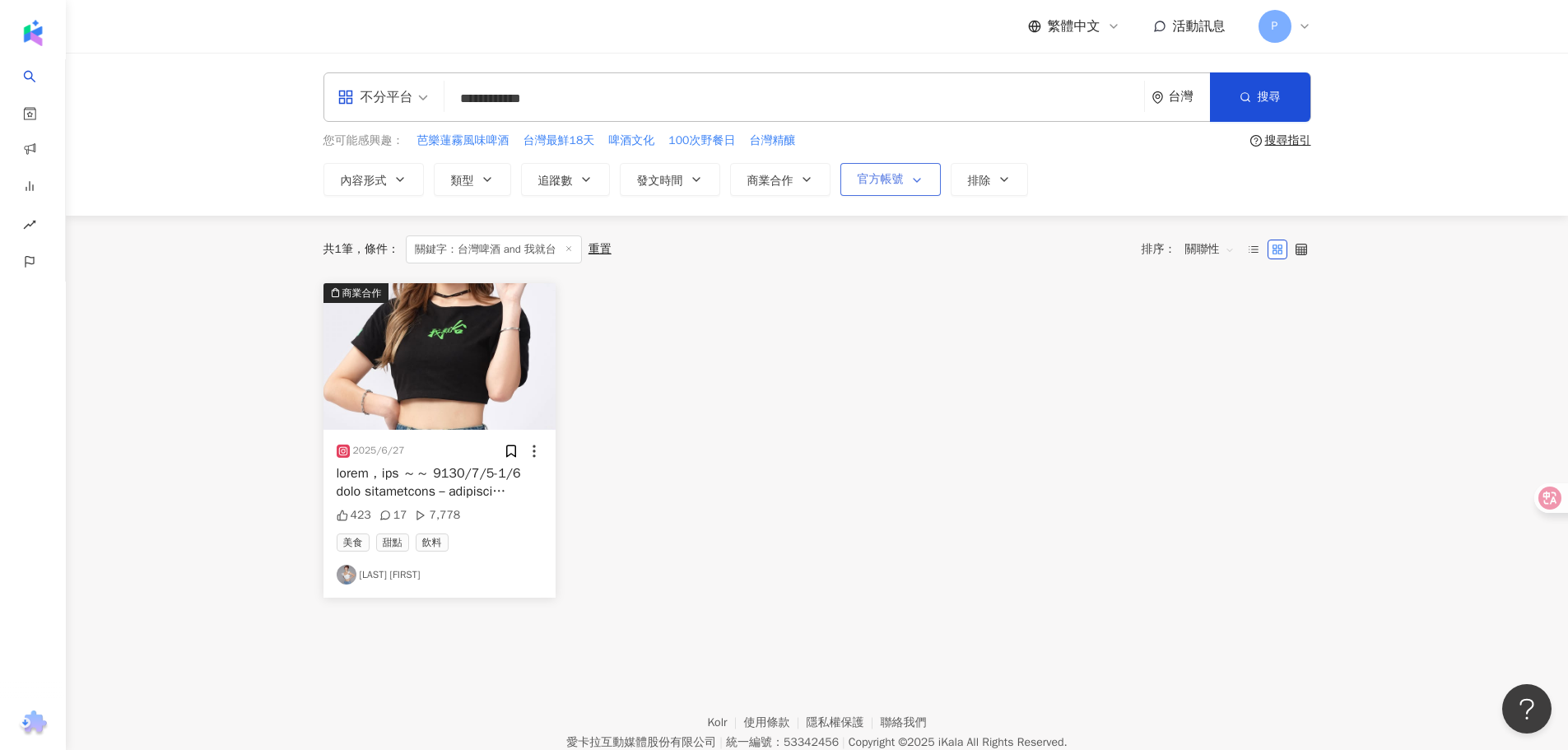 type on "**********" 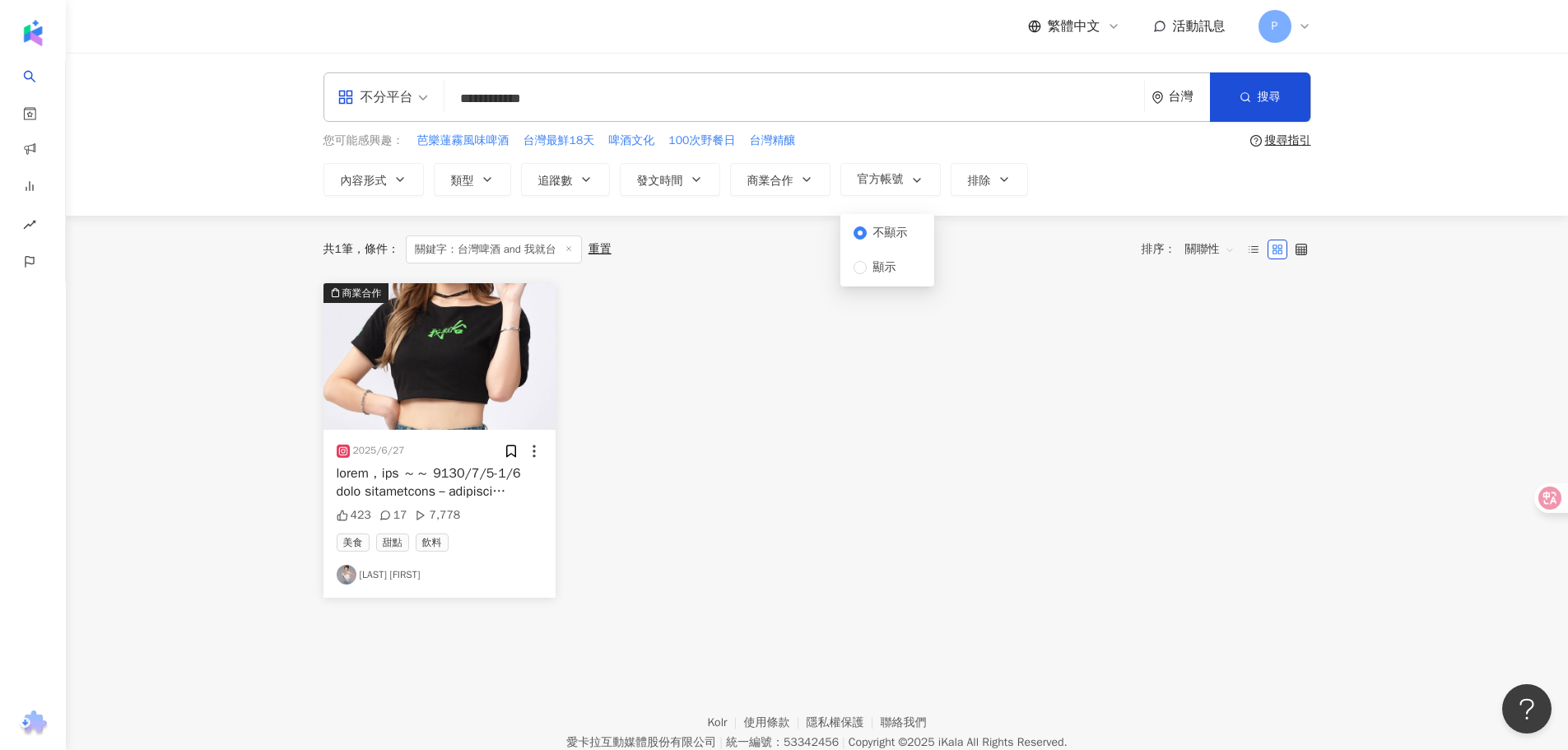 drag, startPoint x: 896, startPoint y: 266, endPoint x: 889, endPoint y: 282, distance: 17.464249 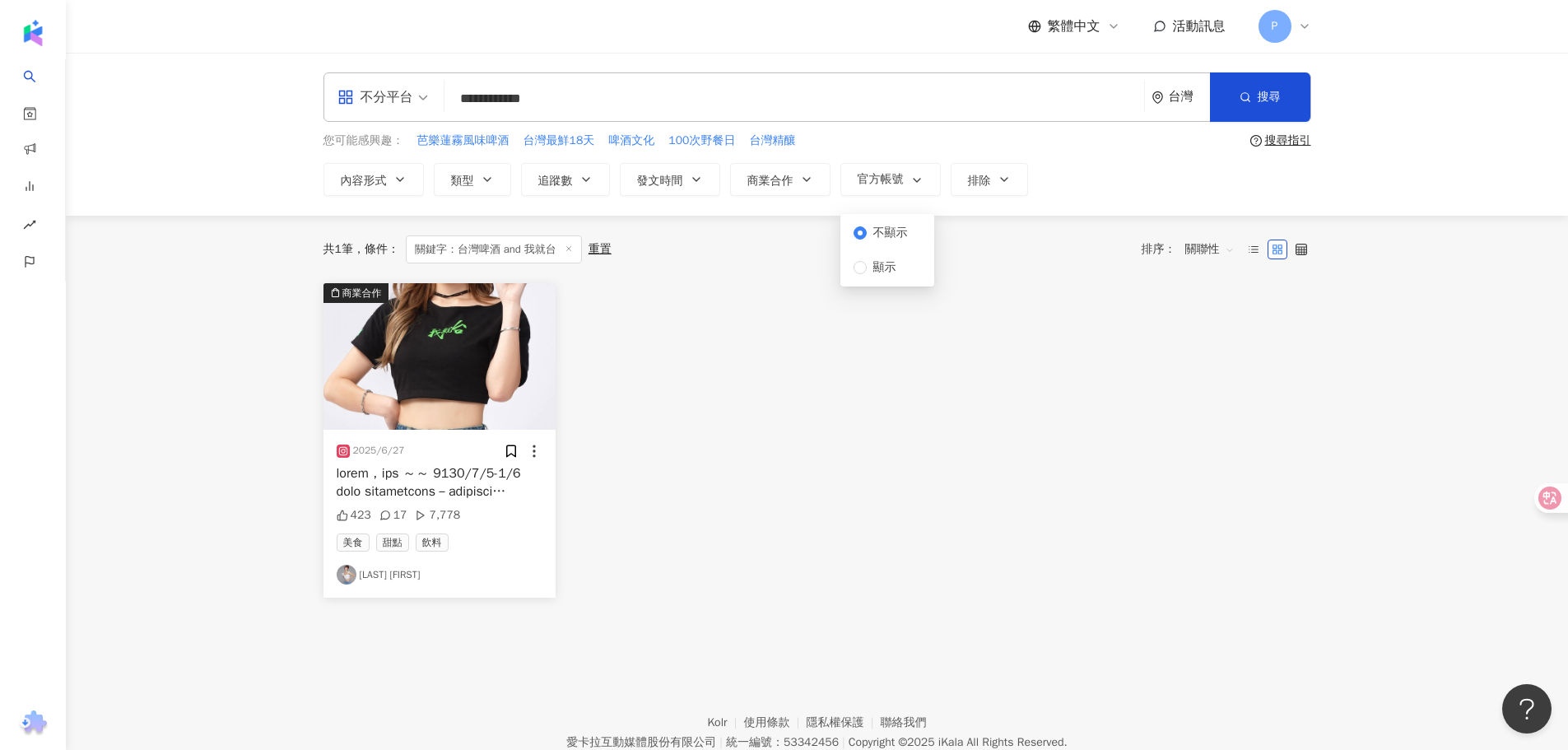 click on "顯示" at bounding box center (885, 268) 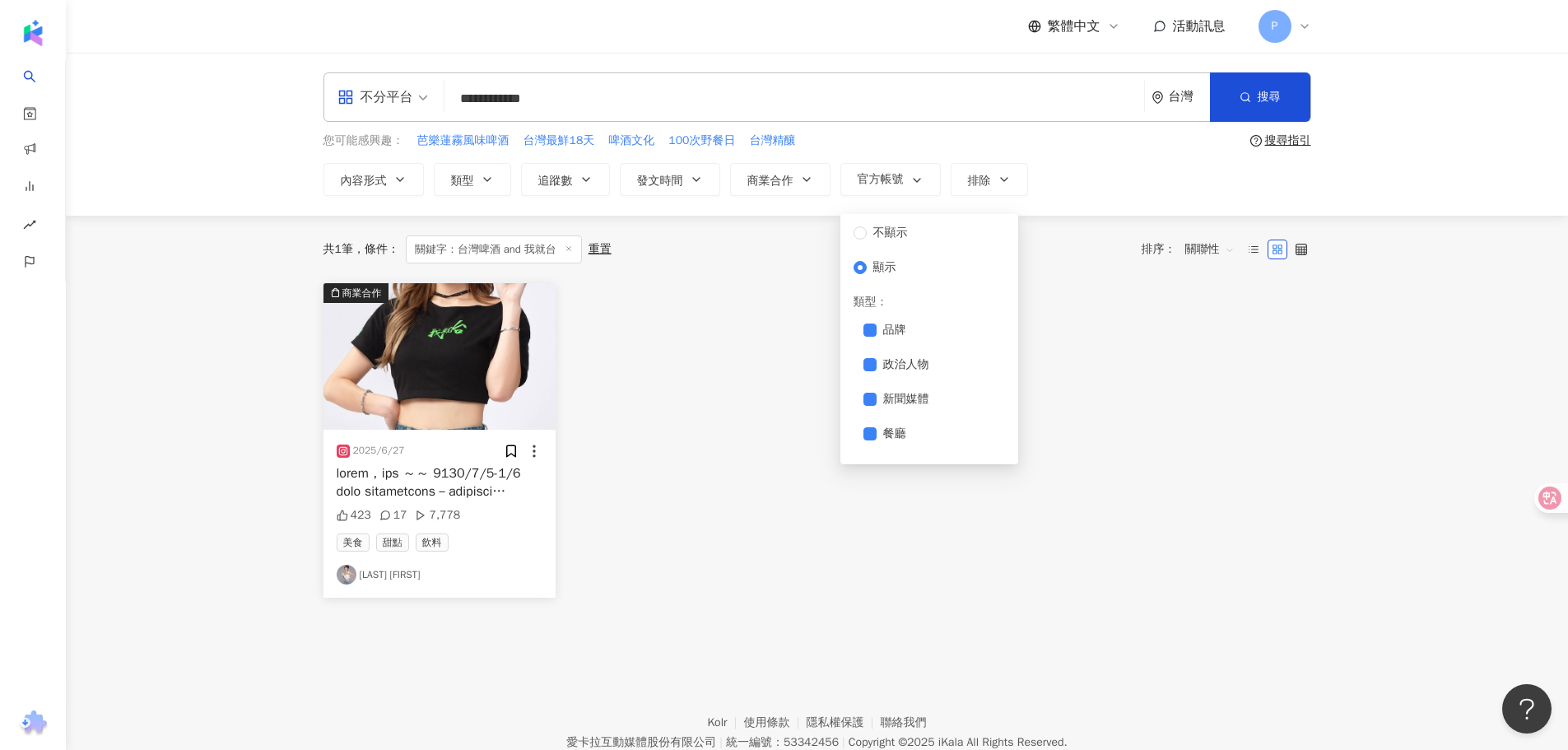 click on "商業合作 2025/6/27 423 17 7,778 美食 甜點 飲料 蘇妍緹" at bounding box center (817, 440) 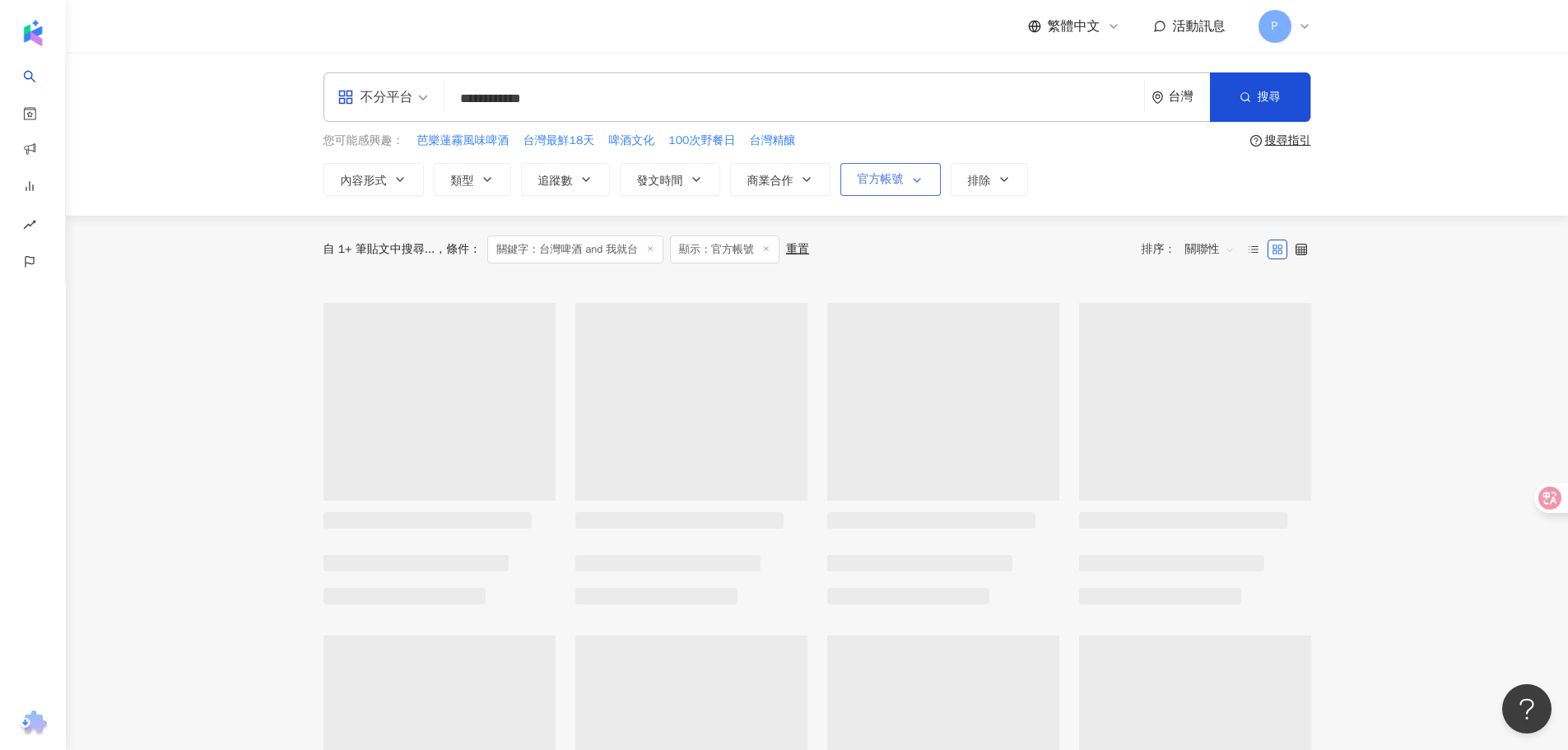 scroll, scrollTop: 0, scrollLeft: 0, axis: both 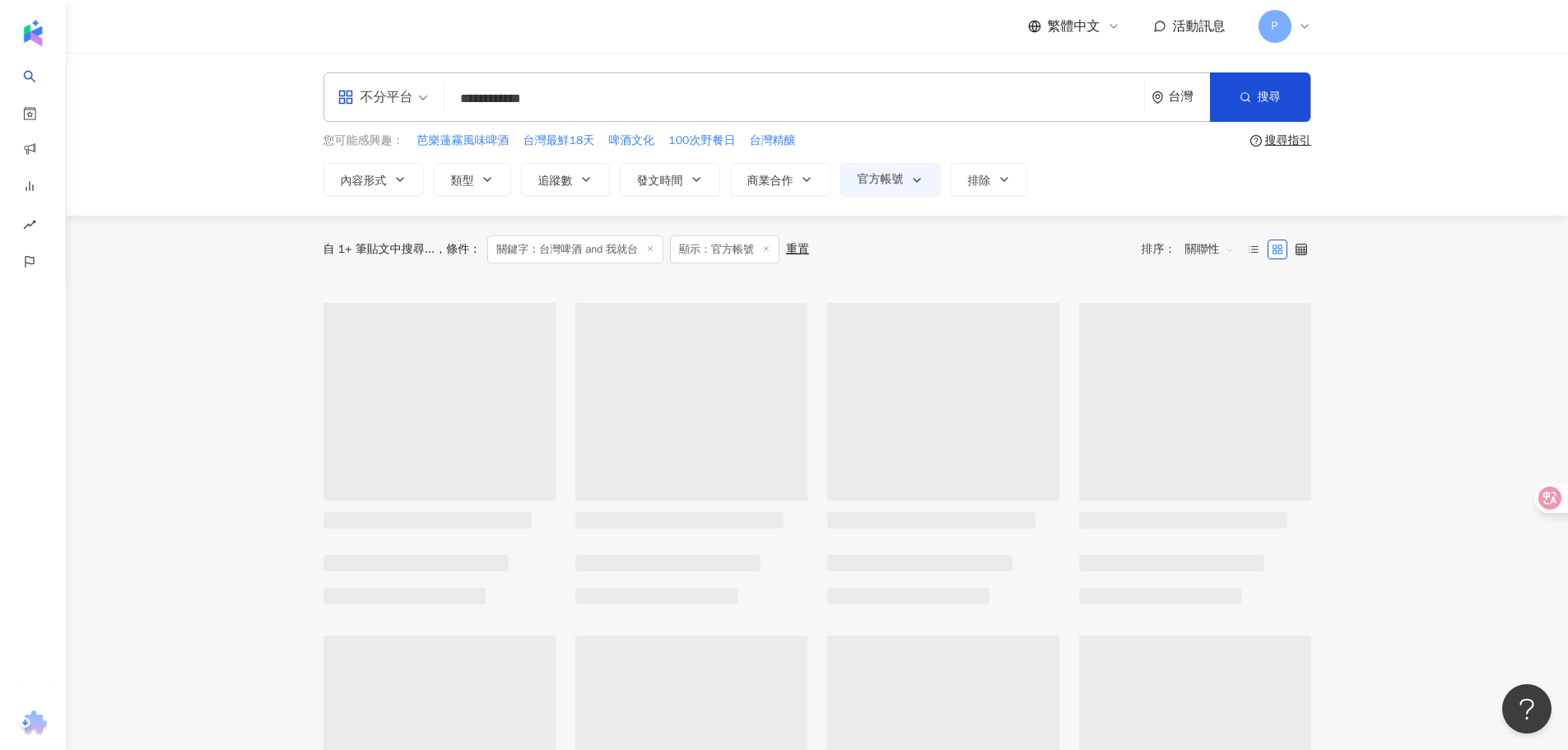click on "關聯性" at bounding box center [1210, 249] 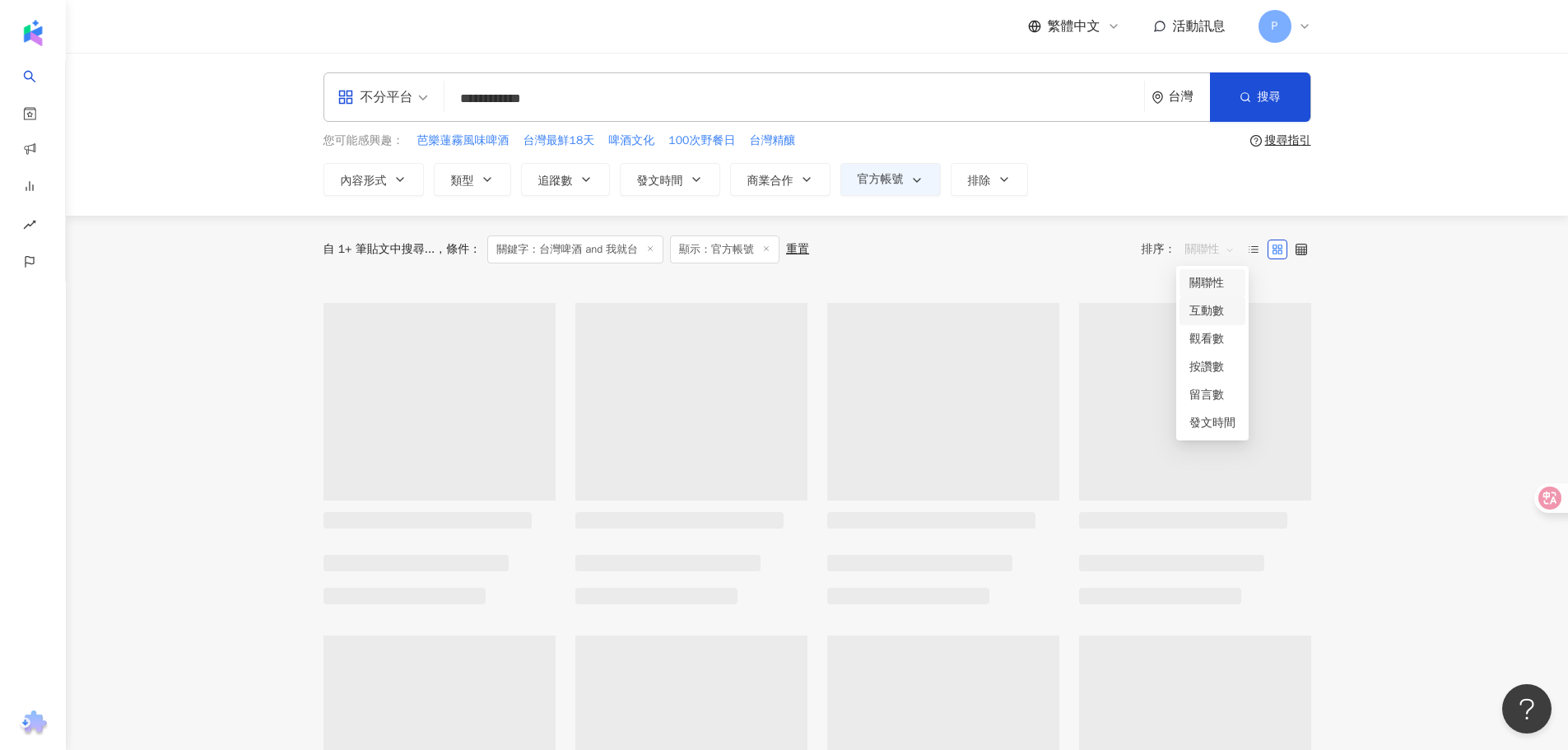 click on "互動數" at bounding box center (1212, 311) 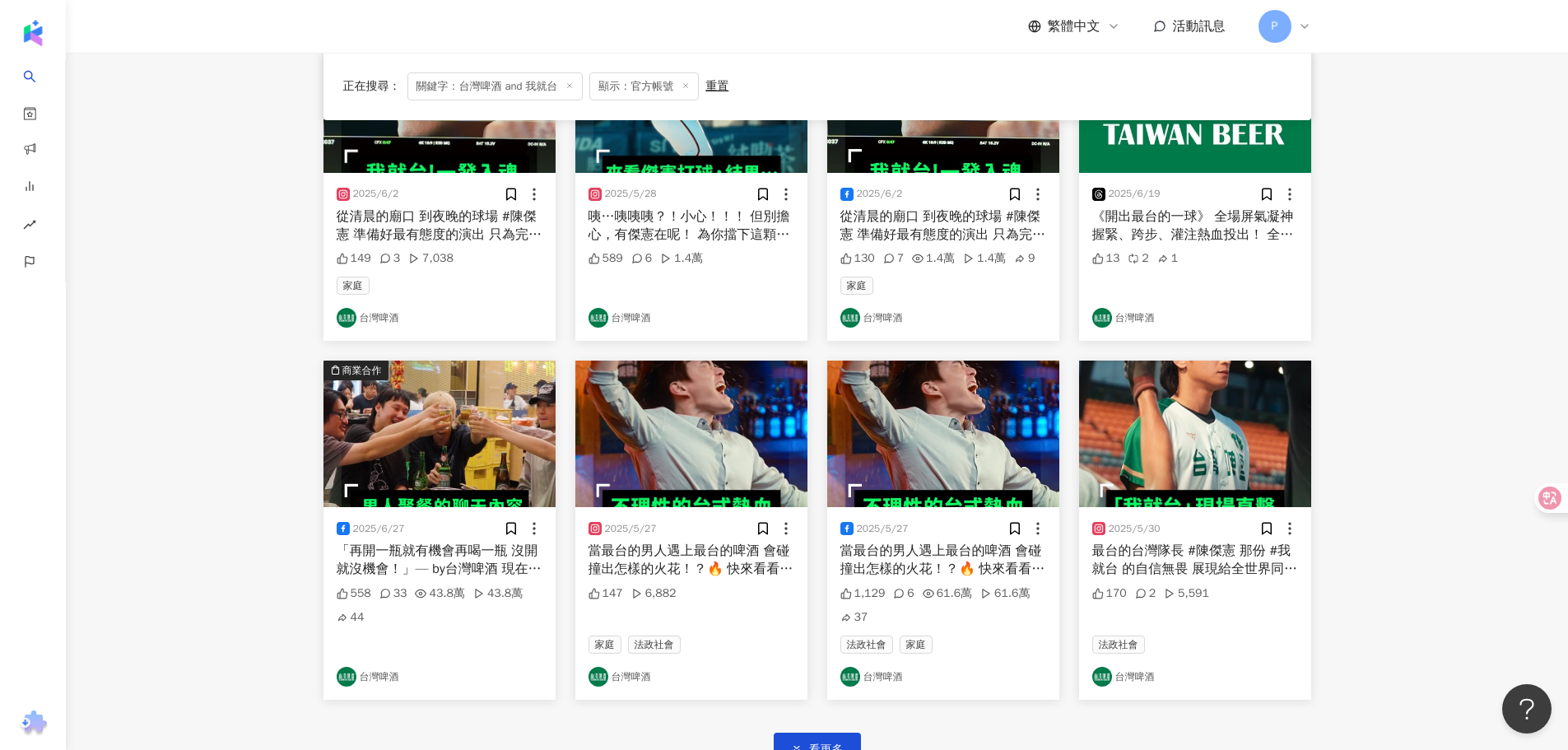 scroll, scrollTop: 659, scrollLeft: 0, axis: vertical 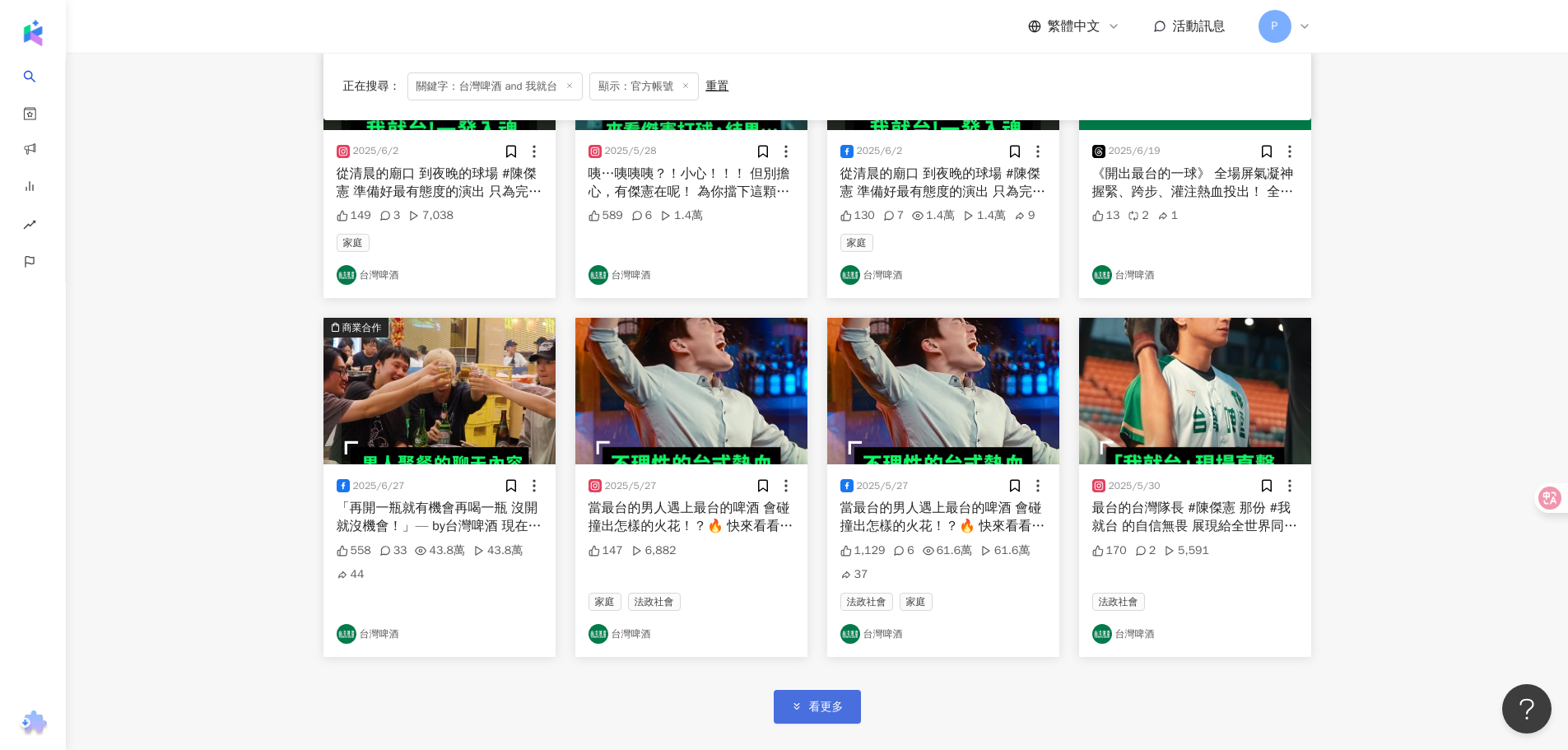 click on "看更多" at bounding box center (826, 707) 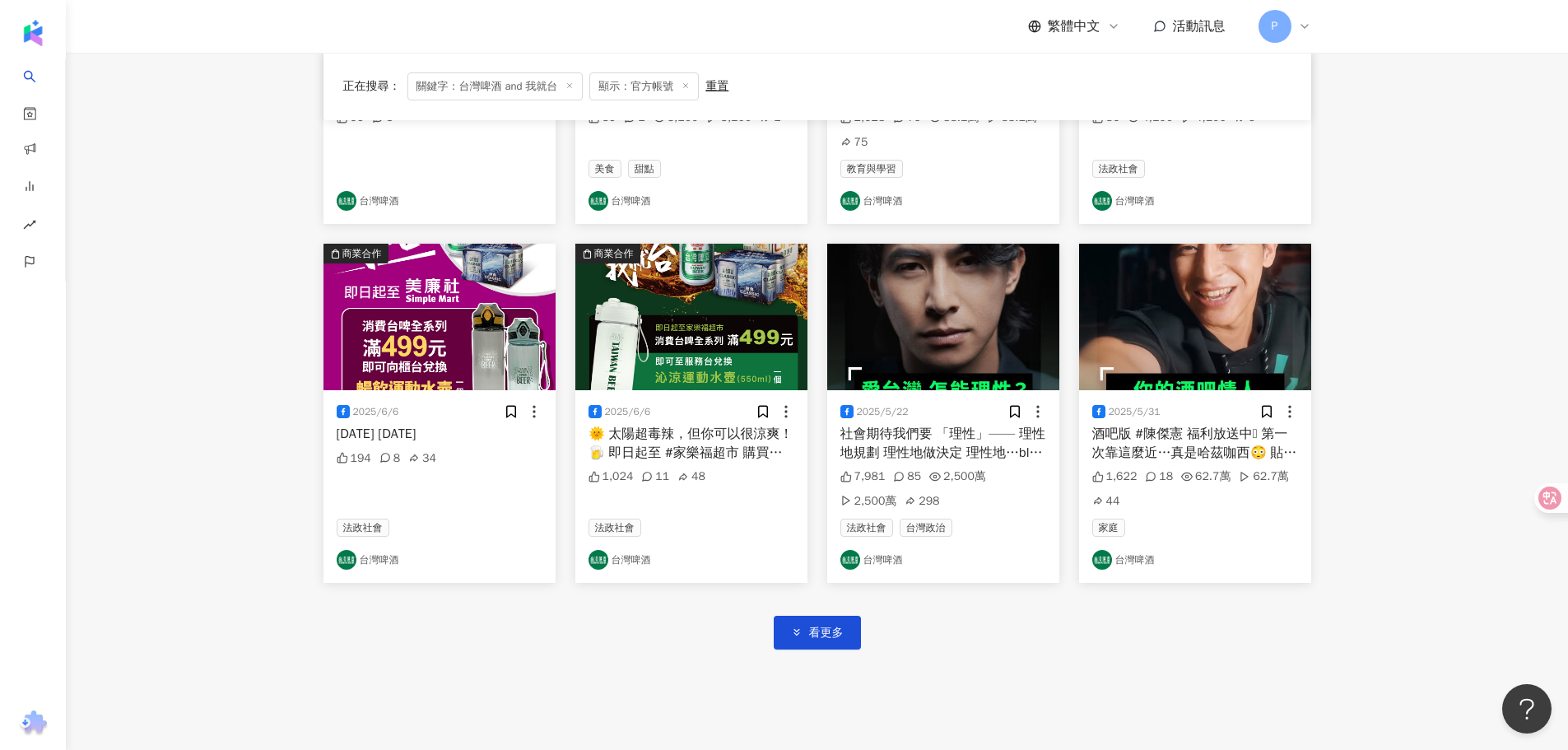 scroll, scrollTop: 1811, scrollLeft: 0, axis: vertical 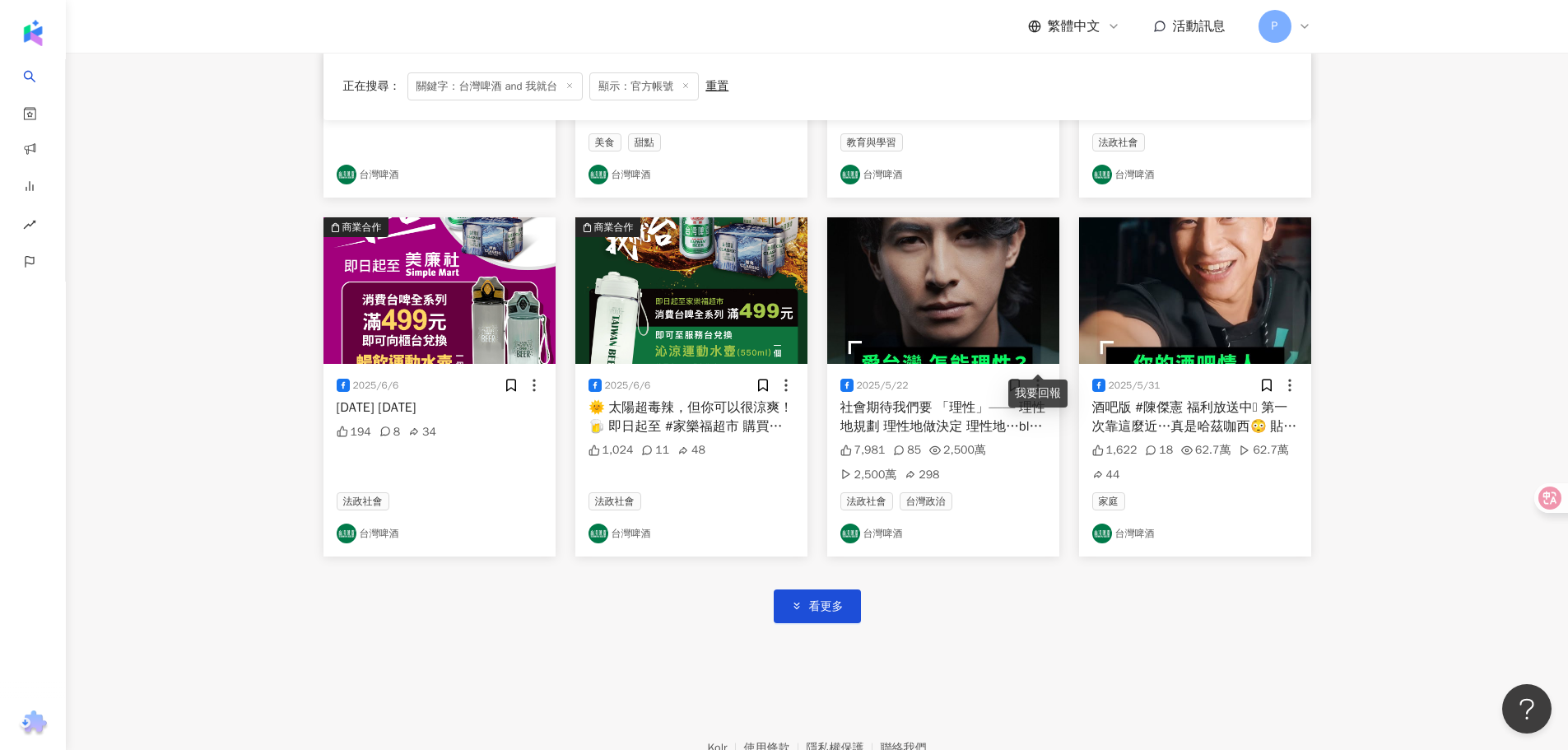 click 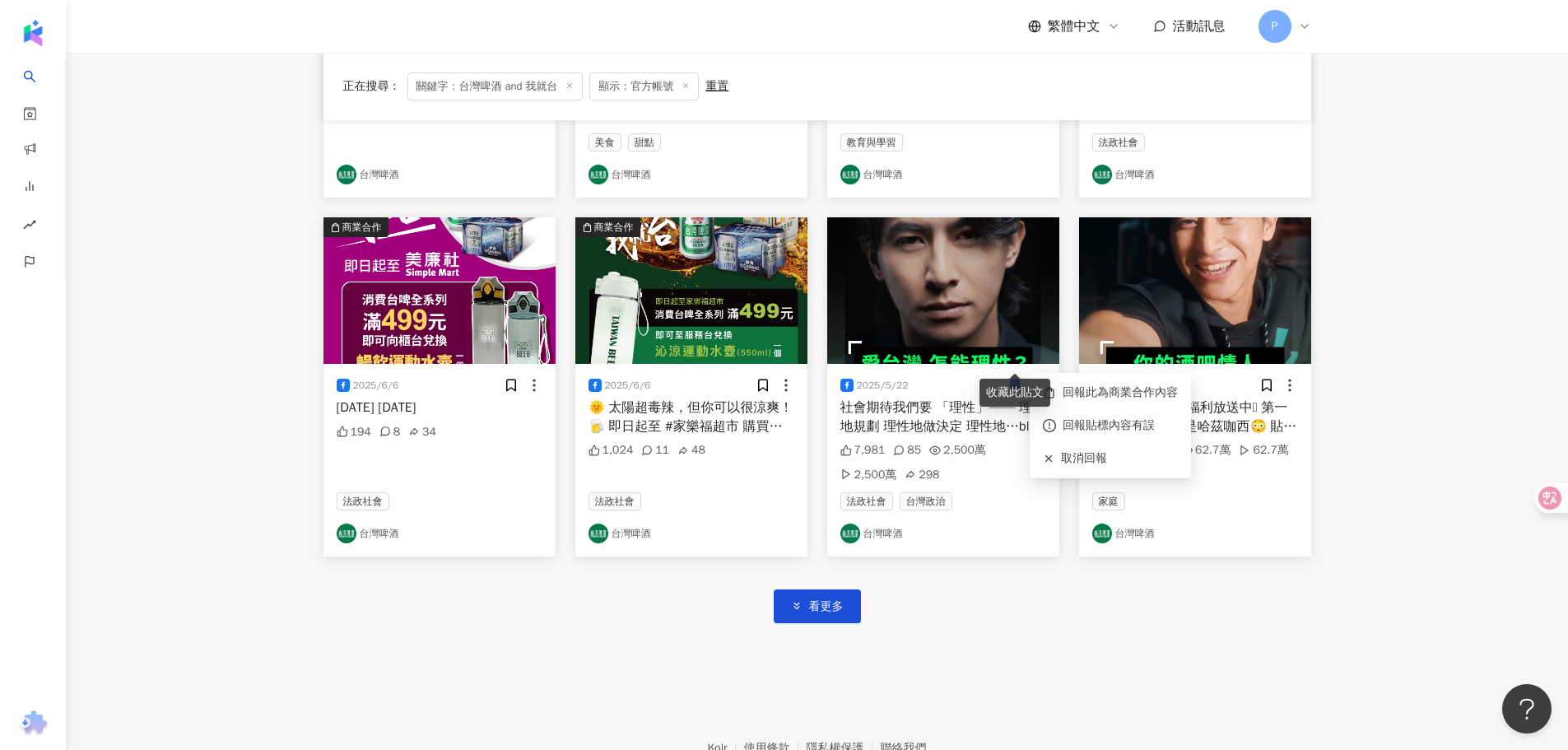 click 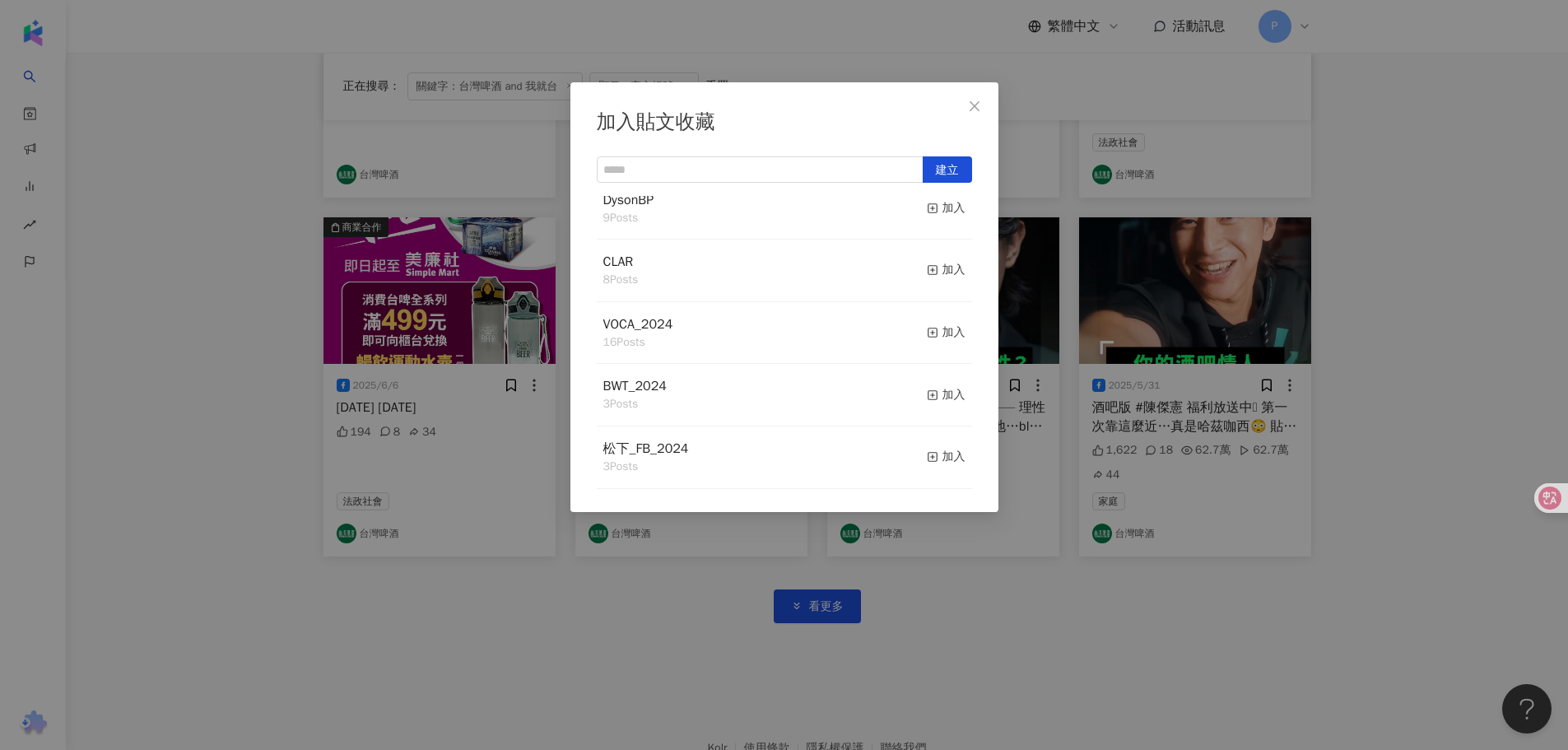 scroll, scrollTop: 594, scrollLeft: 0, axis: vertical 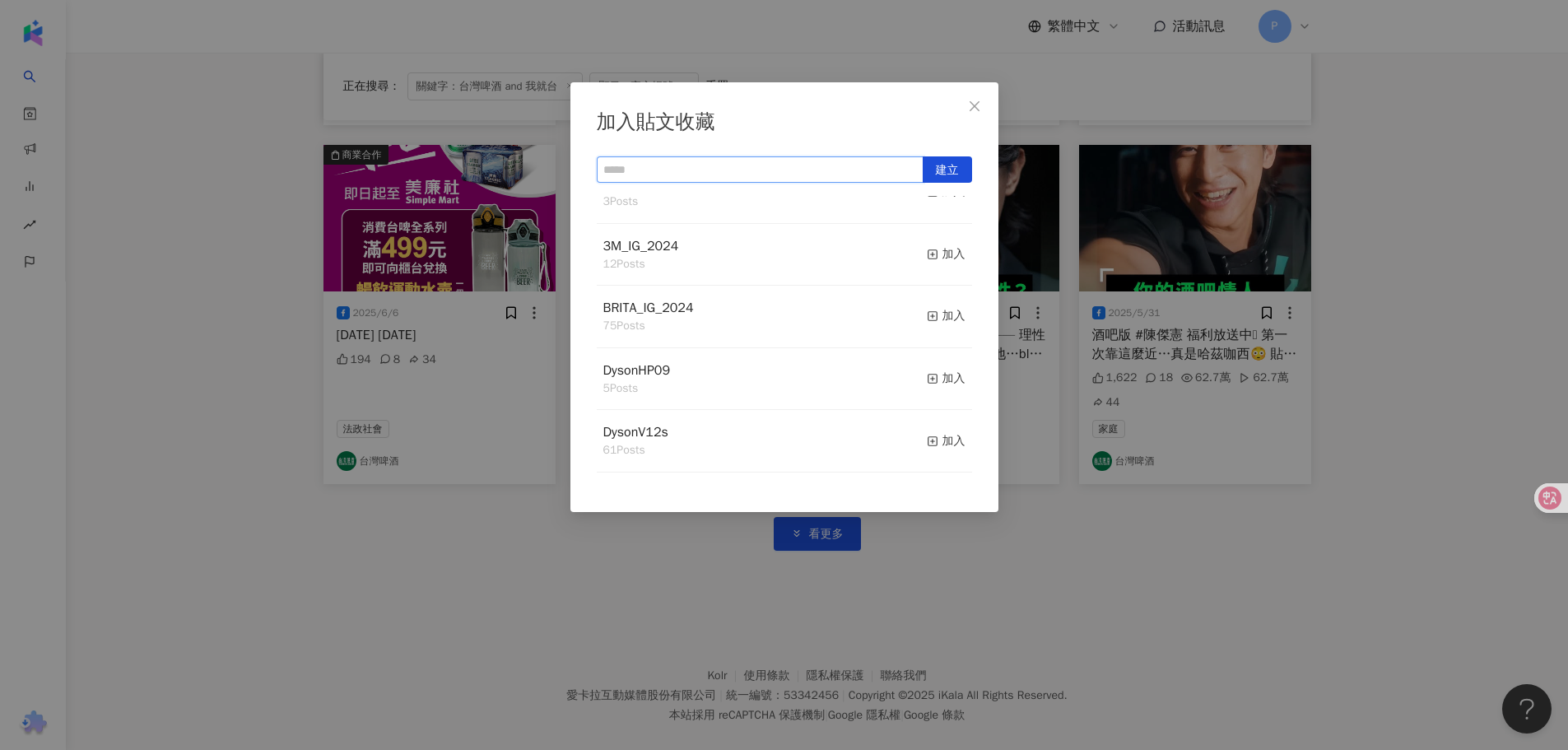 click at bounding box center [760, 170] 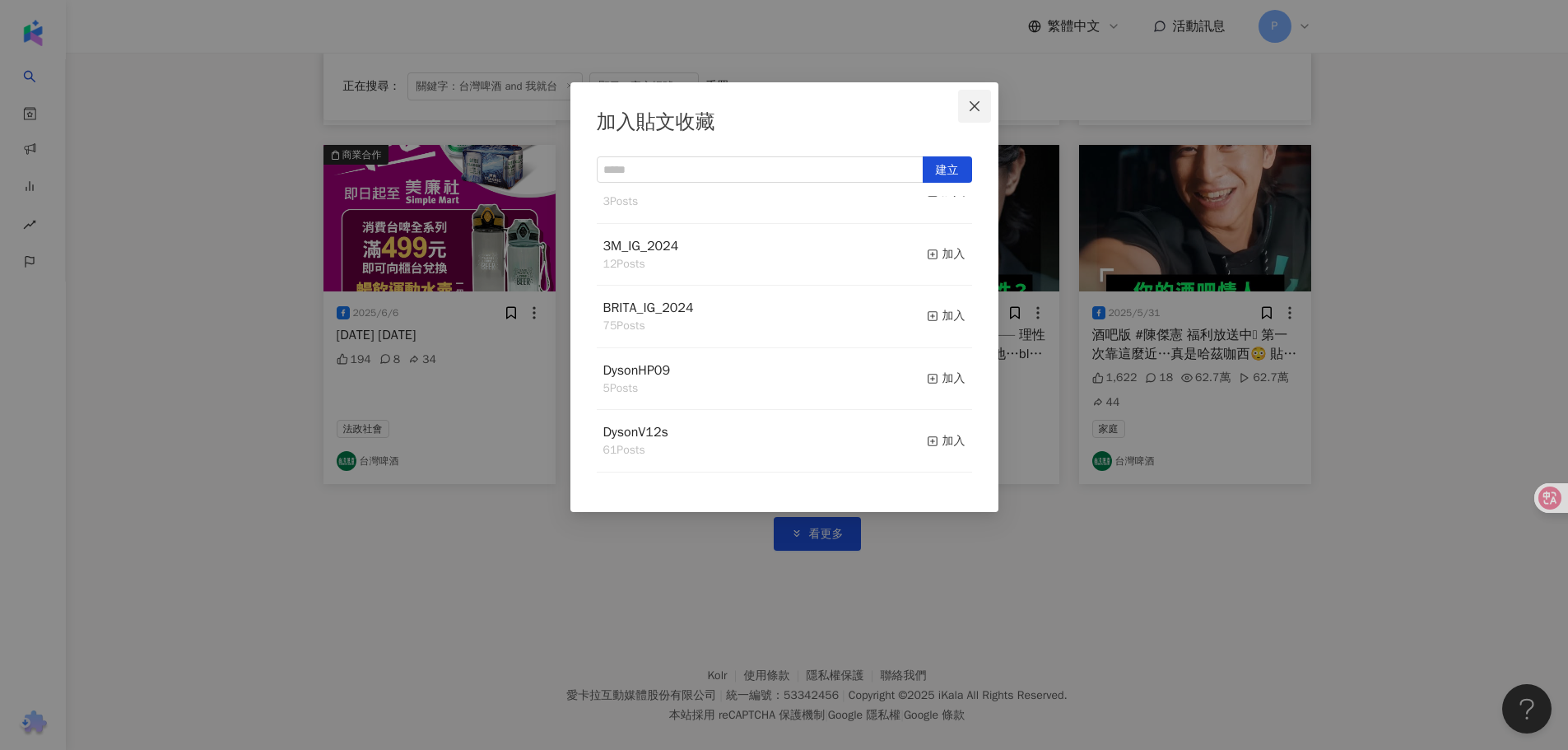 click at bounding box center [975, 106] 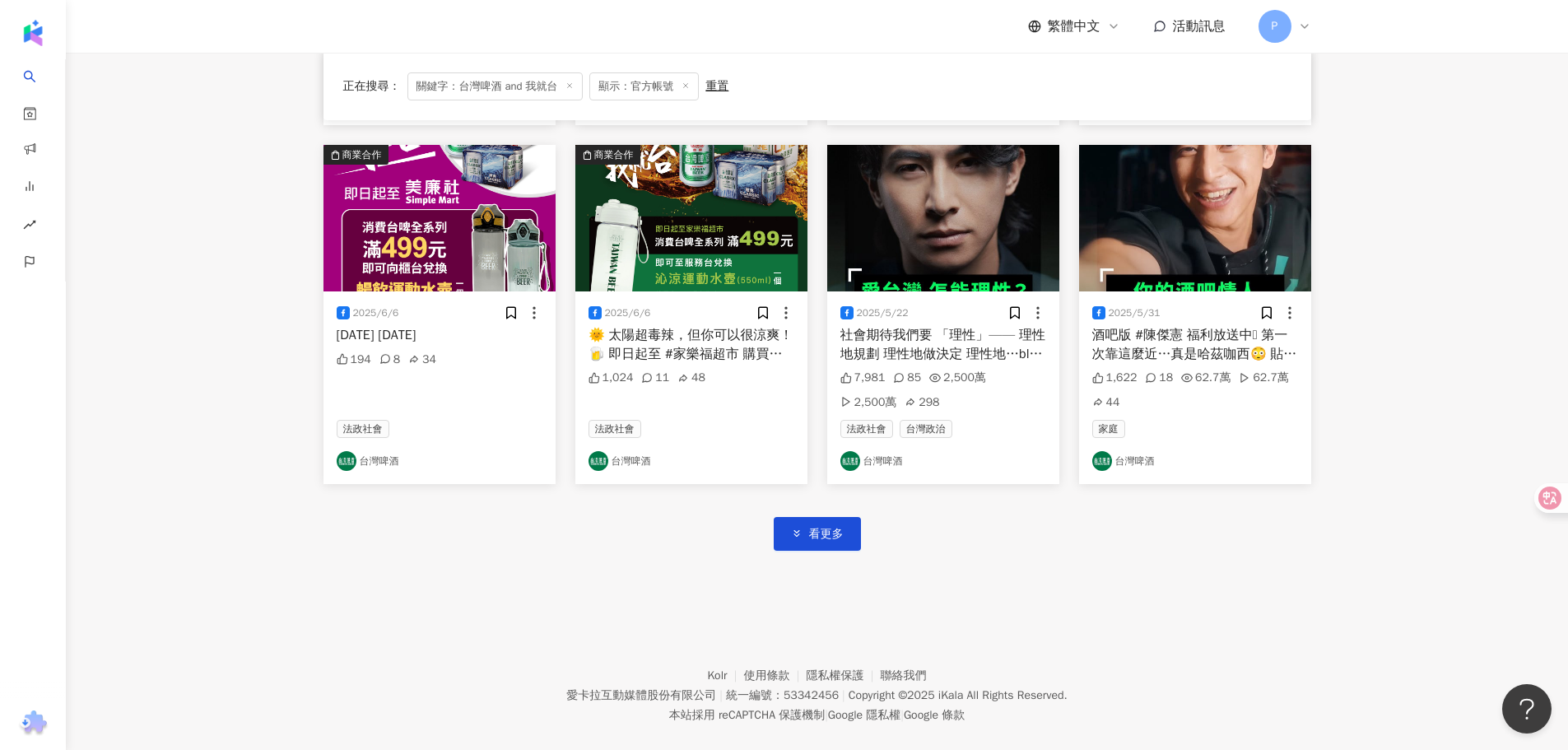 click on "看更多" at bounding box center (817, 517) 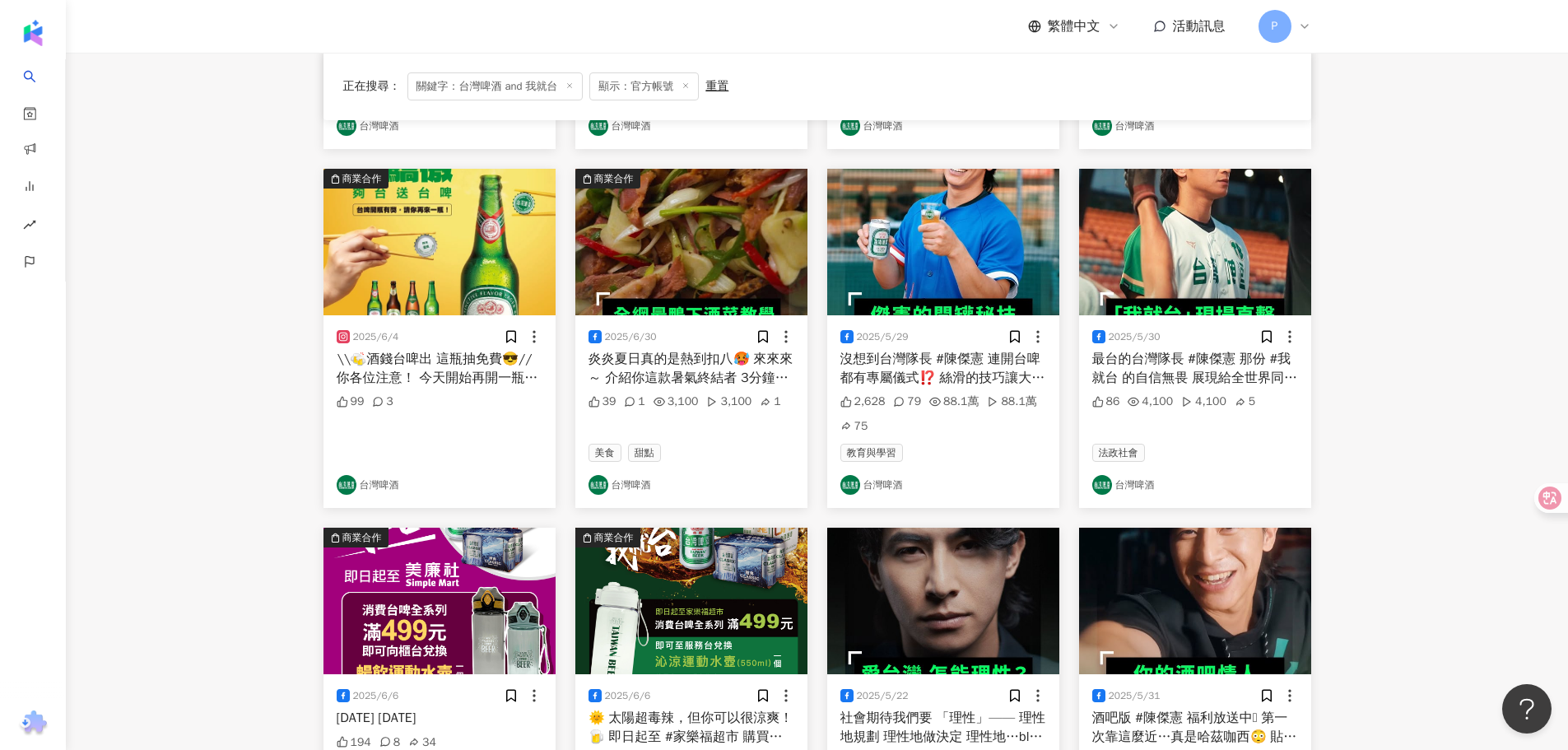 scroll, scrollTop: 1472, scrollLeft: 0, axis: vertical 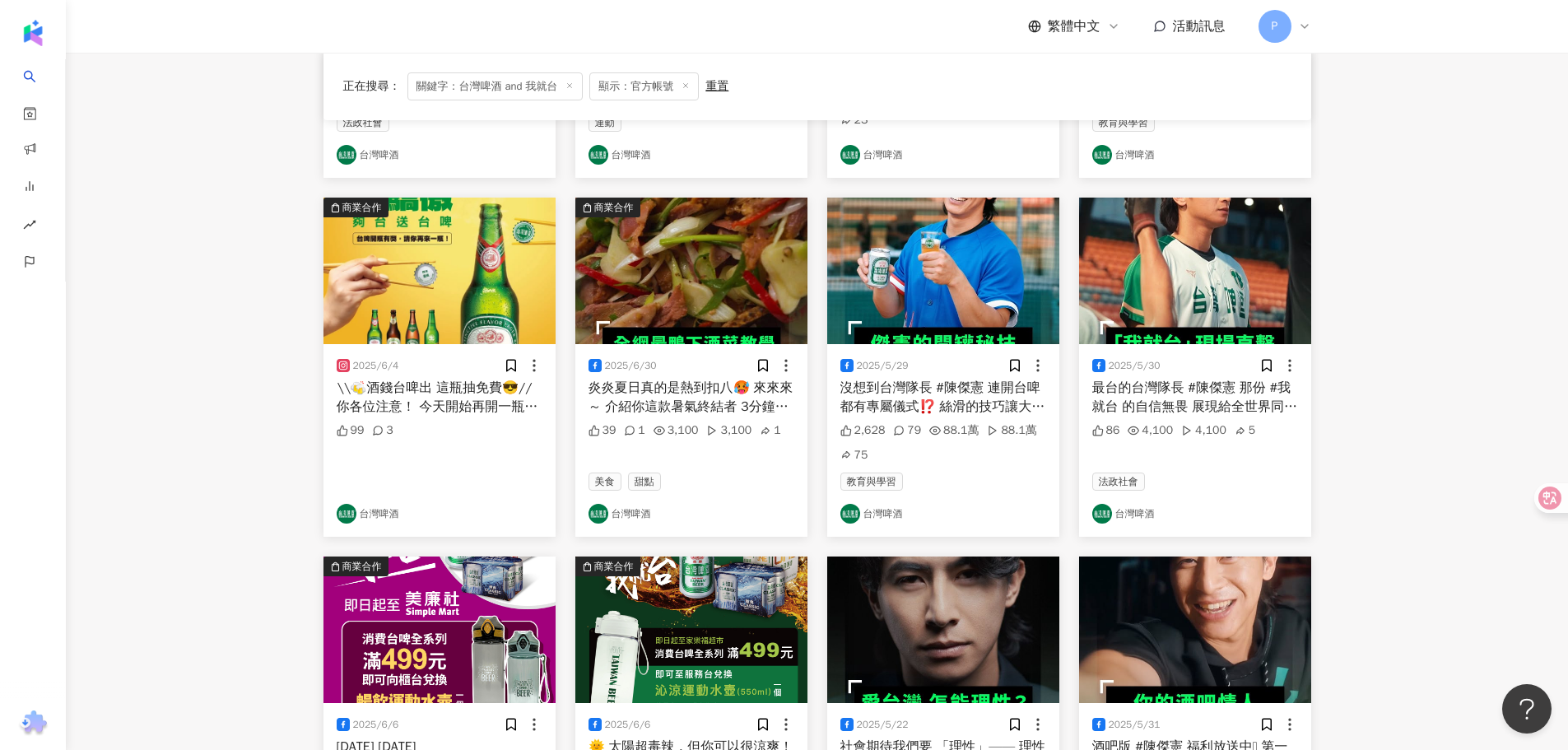 click at bounding box center (943, 630) 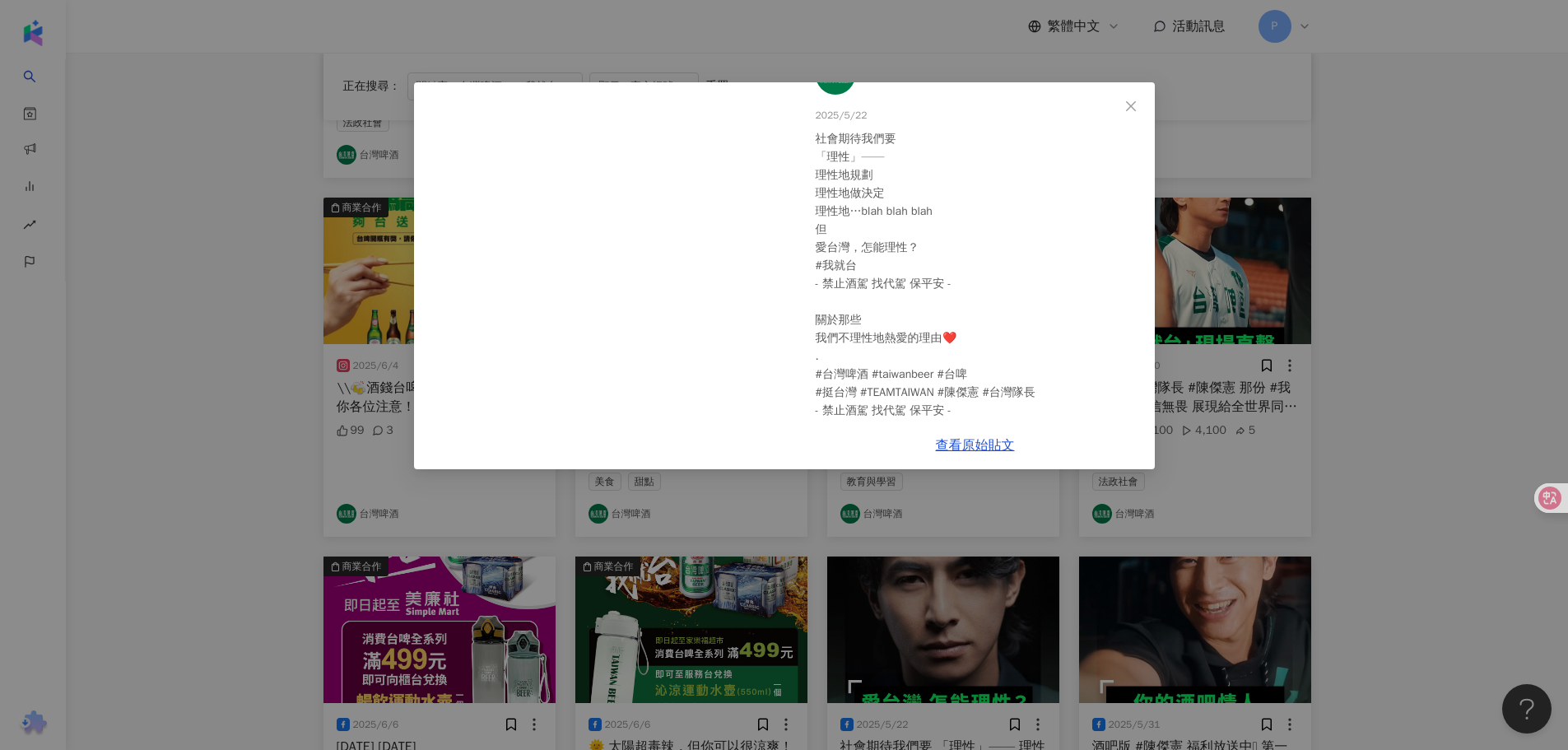 scroll, scrollTop: 63, scrollLeft: 0, axis: vertical 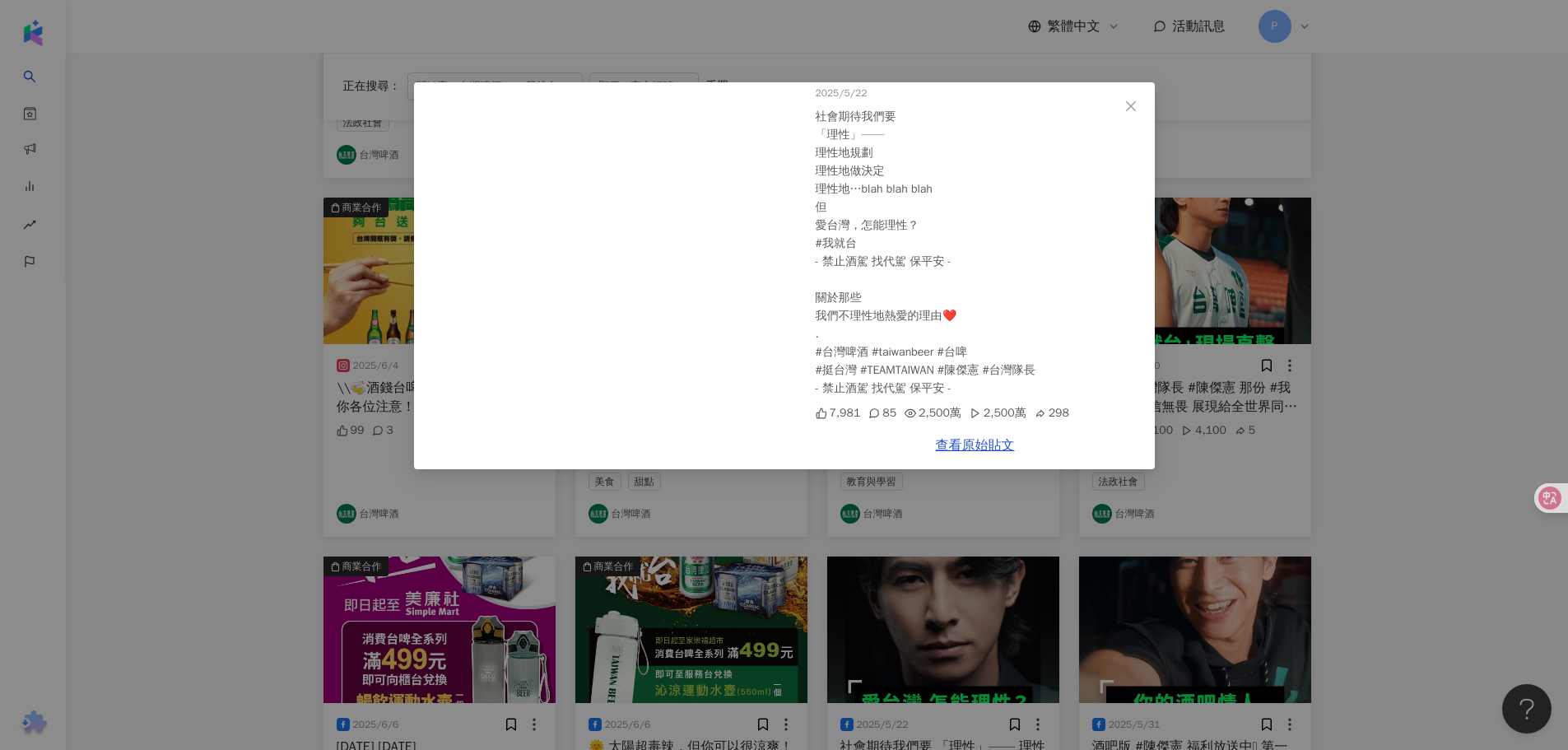 click on "台灣啤酒  2025/5/22  社會期待我們要
「理性」——
理性地規劃
理性地做決定
理性地…blah blah blah
但
愛台灣，怎能理性？
#我就台
- 禁止酒駕 找代駕 保平安 -
關於那些
我們不理性地熱愛的理由❤️
.
#台灣啤酒 #taiwanbeer #台啤
#挺台灣 #TEAMTAIWAN #陳傑憲 #台灣隊長
- 禁止酒駕 找代駕 保平安 - 7,981 85 2,500萬 2,500萬 298 查看原始貼文" at bounding box center (784, 375) 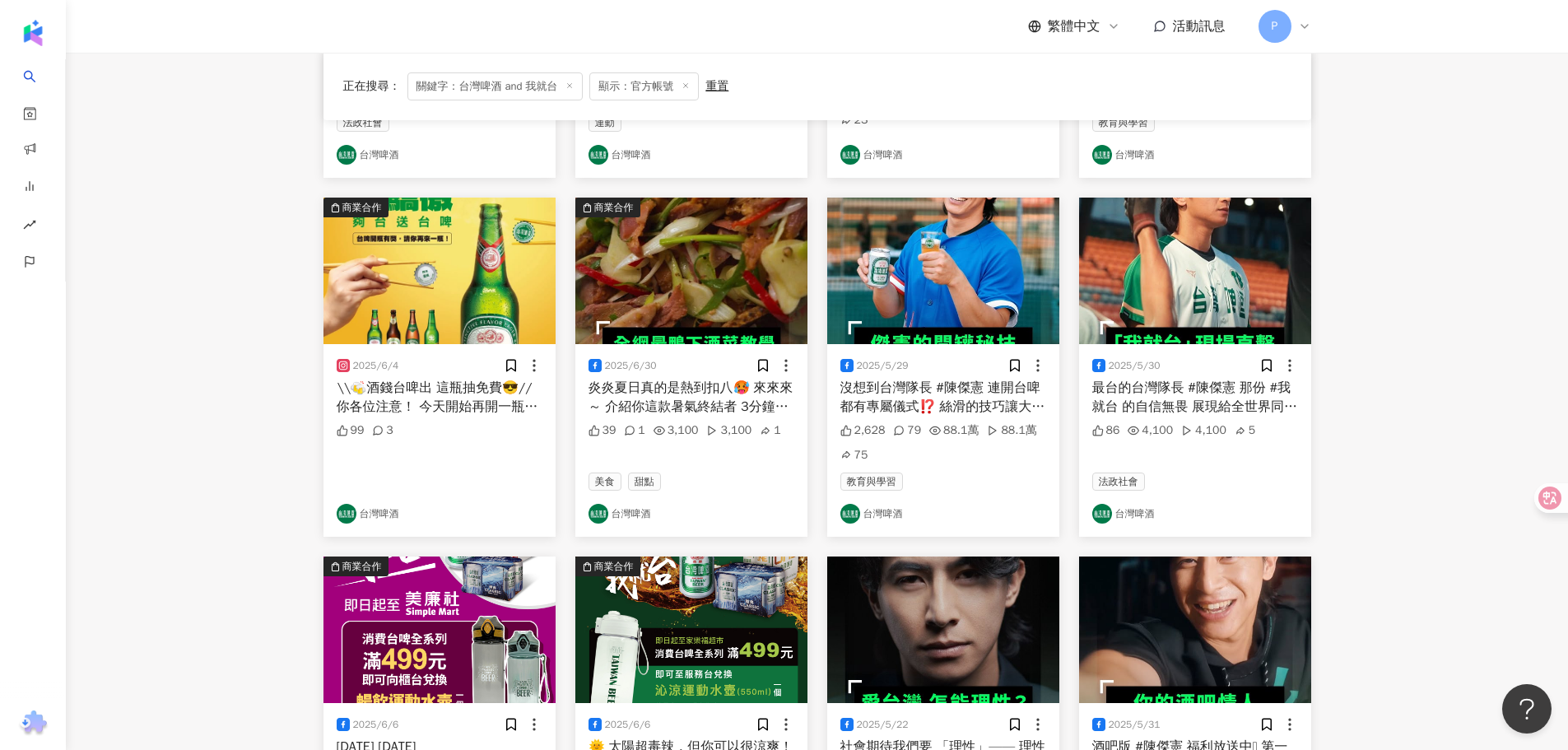 click at bounding box center (943, 630) 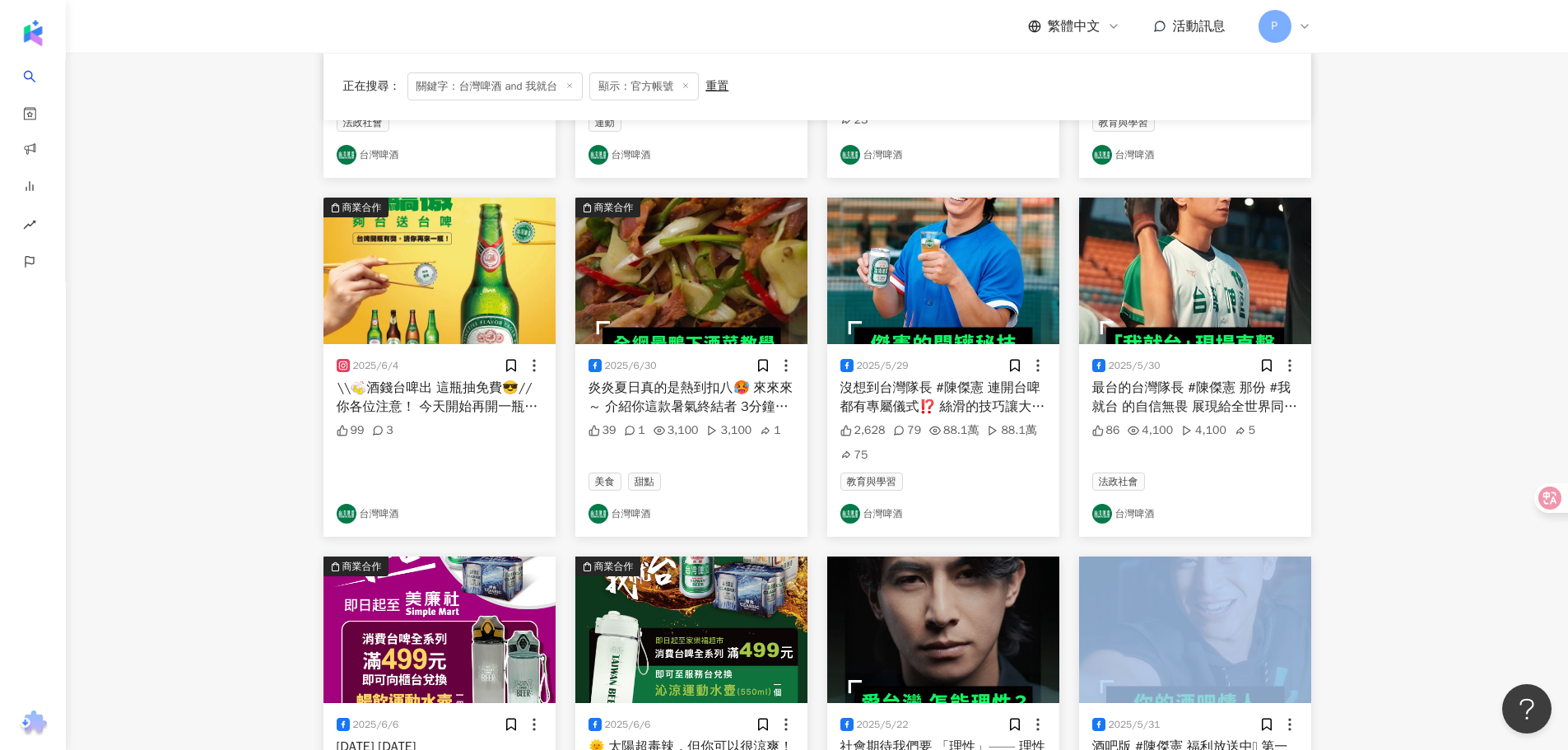 click at bounding box center [943, 630] 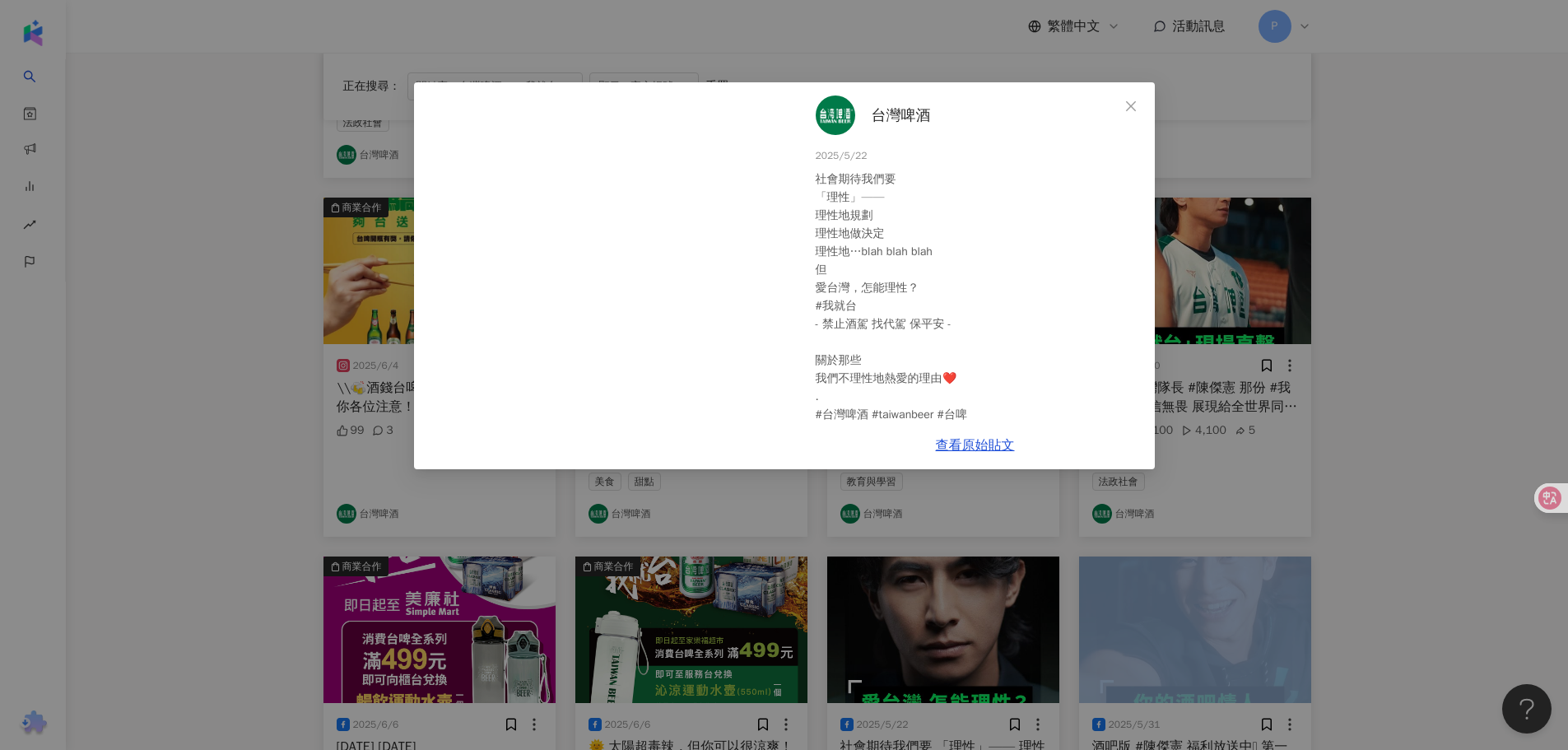click on "台灣啤酒  2025/5/22  社會期待我們要
「理性」——
理性地規劃
理性地做決定
理性地…blah blah blah
但
愛台灣，怎能理性？
#我就台
- 禁止酒駕 找代駕 保平安 -
關於那些
我們不理性地熱愛的理由❤️
.
#台灣啤酒 #taiwanbeer #台啤
#挺台灣 #TEAMTAIWAN #陳傑憲 #台灣隊長
- 禁止酒駕 找代駕 保平安 - 7,981 85 2,500萬 2,500萬 298 查看原始貼文" at bounding box center [784, 375] 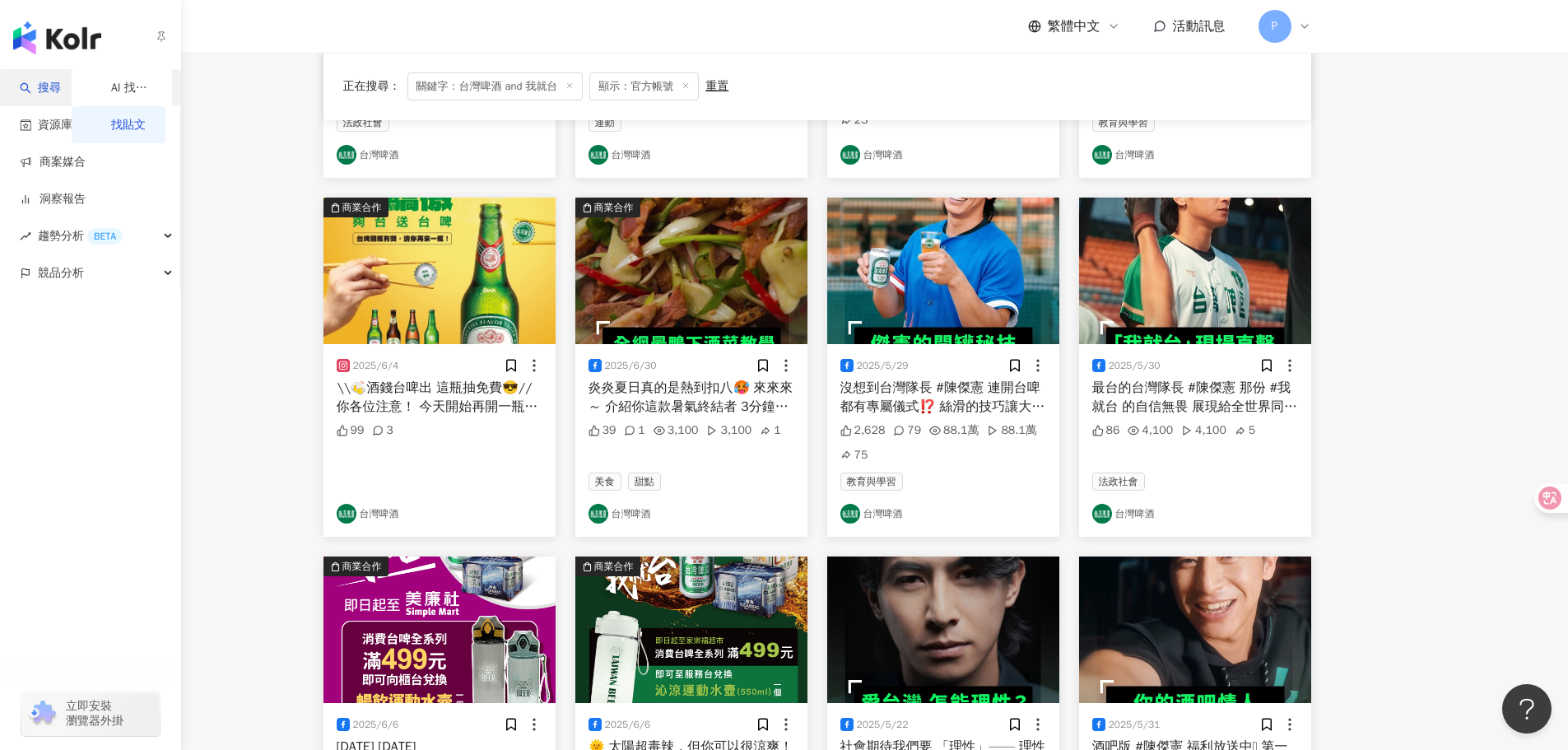 click on "搜尋" at bounding box center (90, 87) 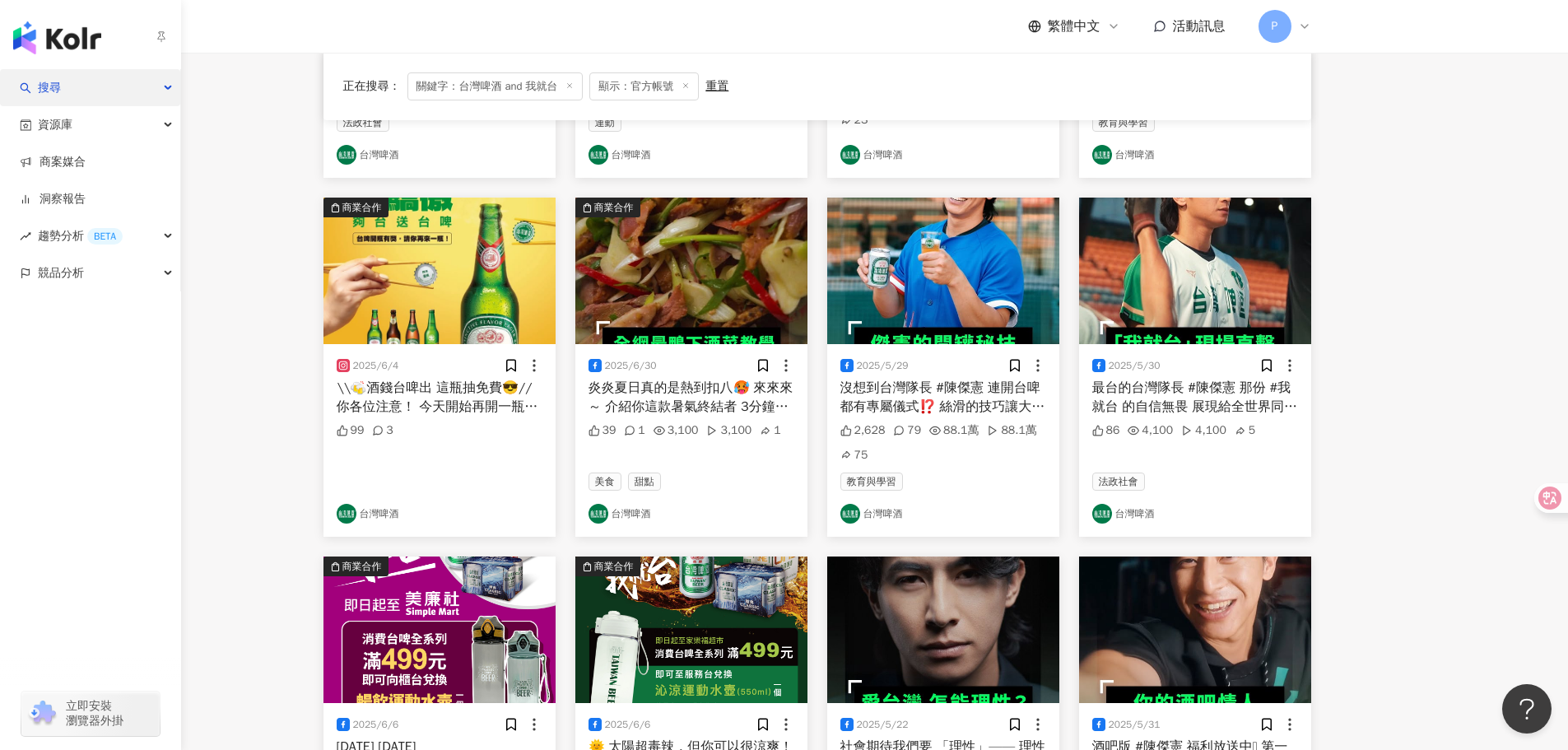 click on "搜尋" at bounding box center [90, 87] 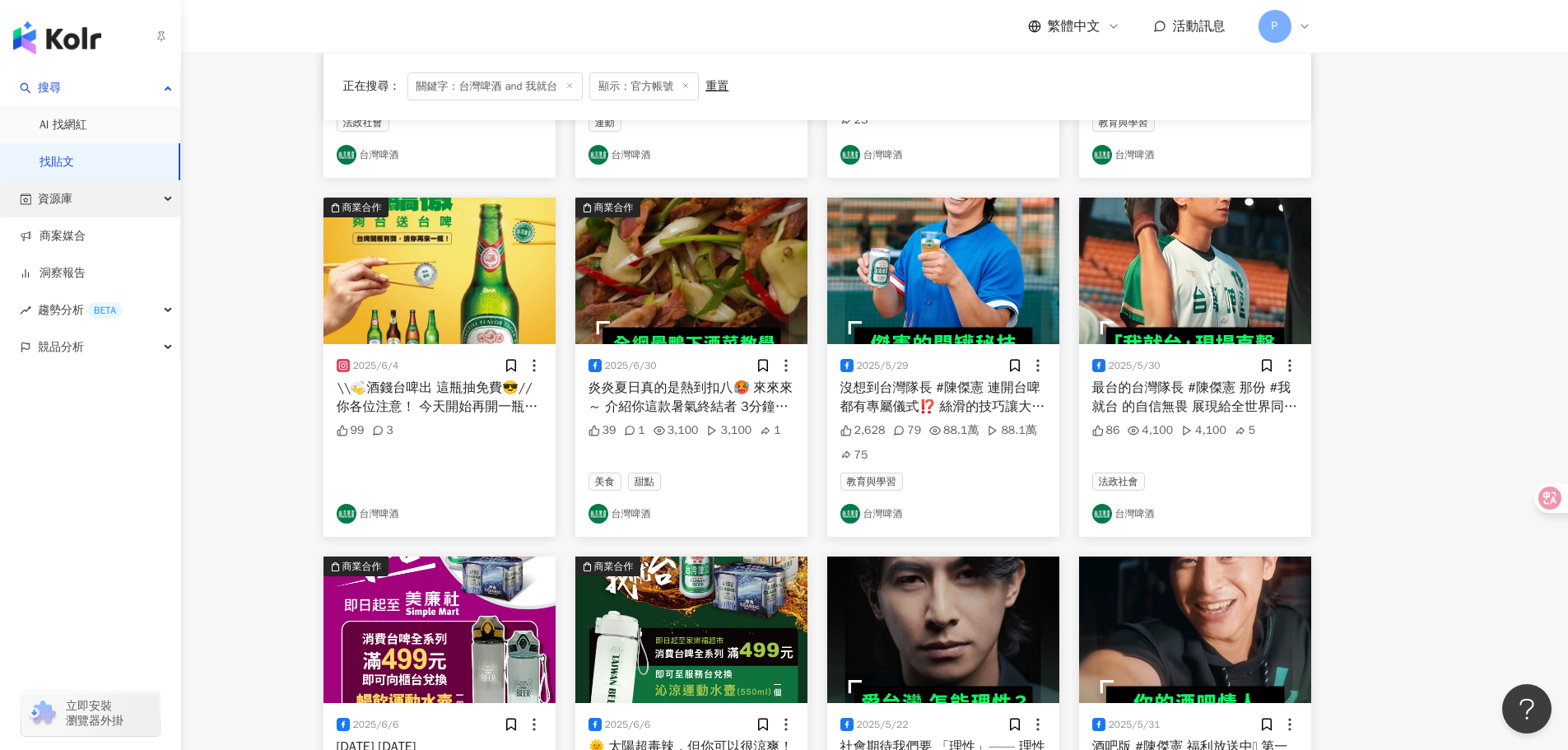 click on "資源庫" at bounding box center [90, 198] 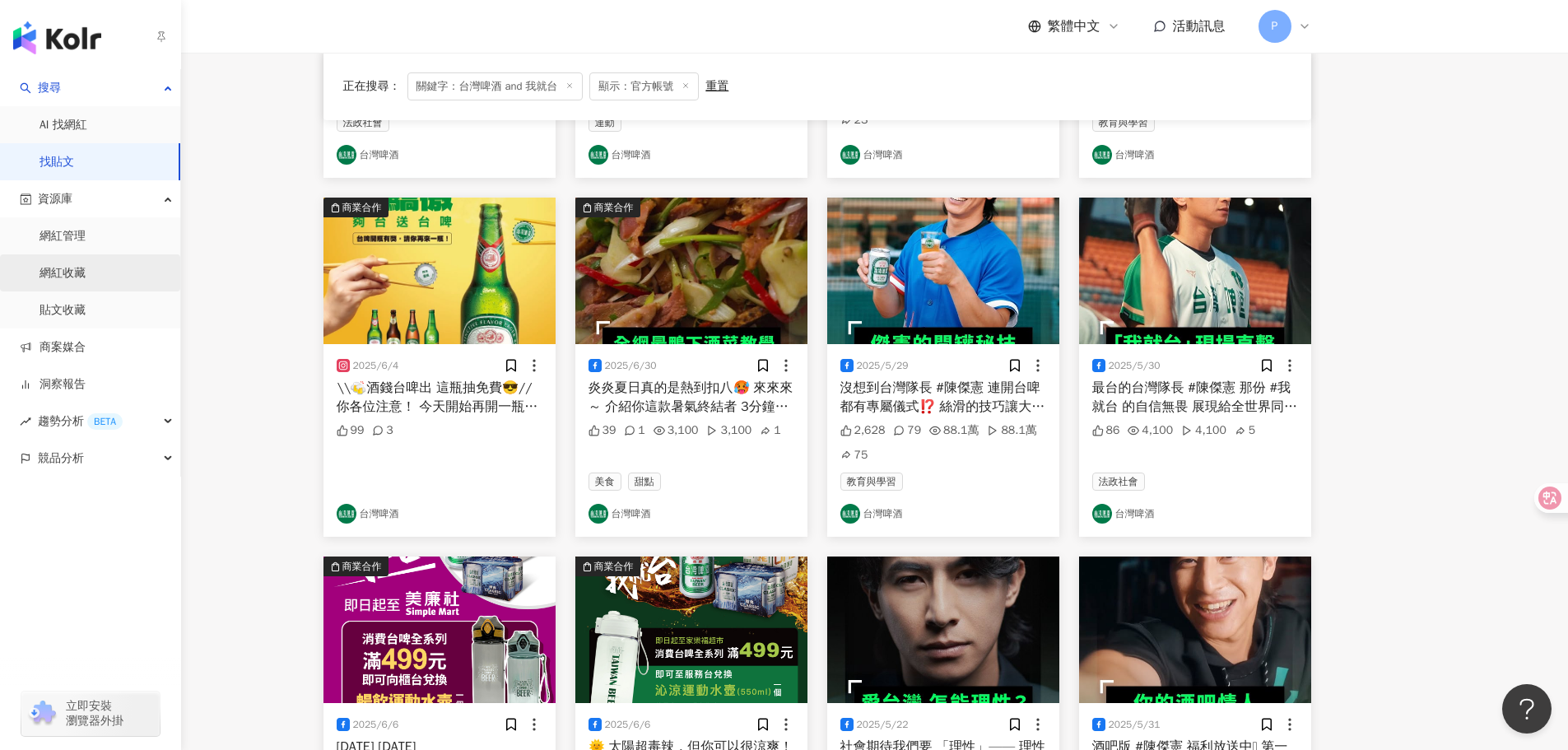 click on "網紅收藏" at bounding box center [63, 273] 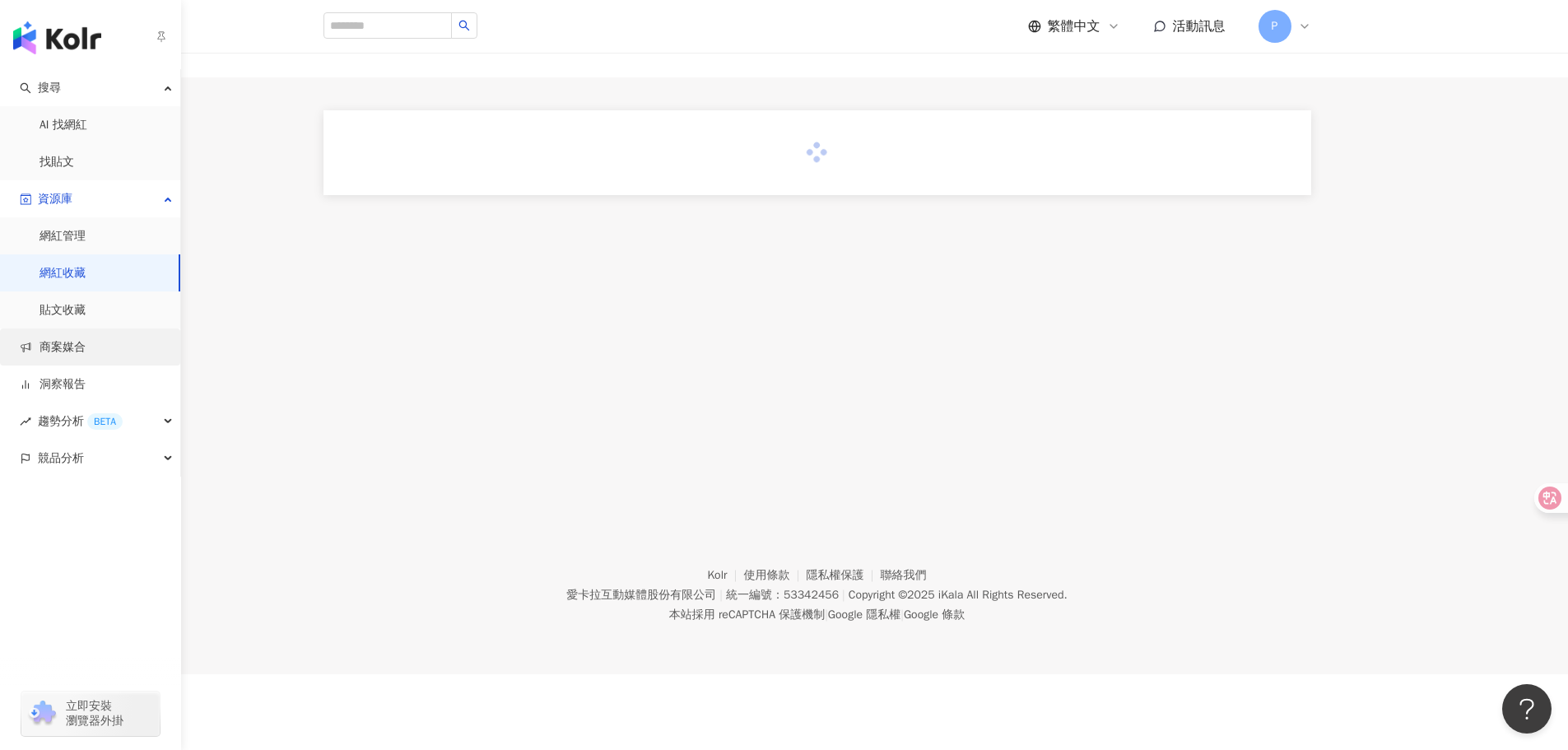 scroll, scrollTop: 0, scrollLeft: 0, axis: both 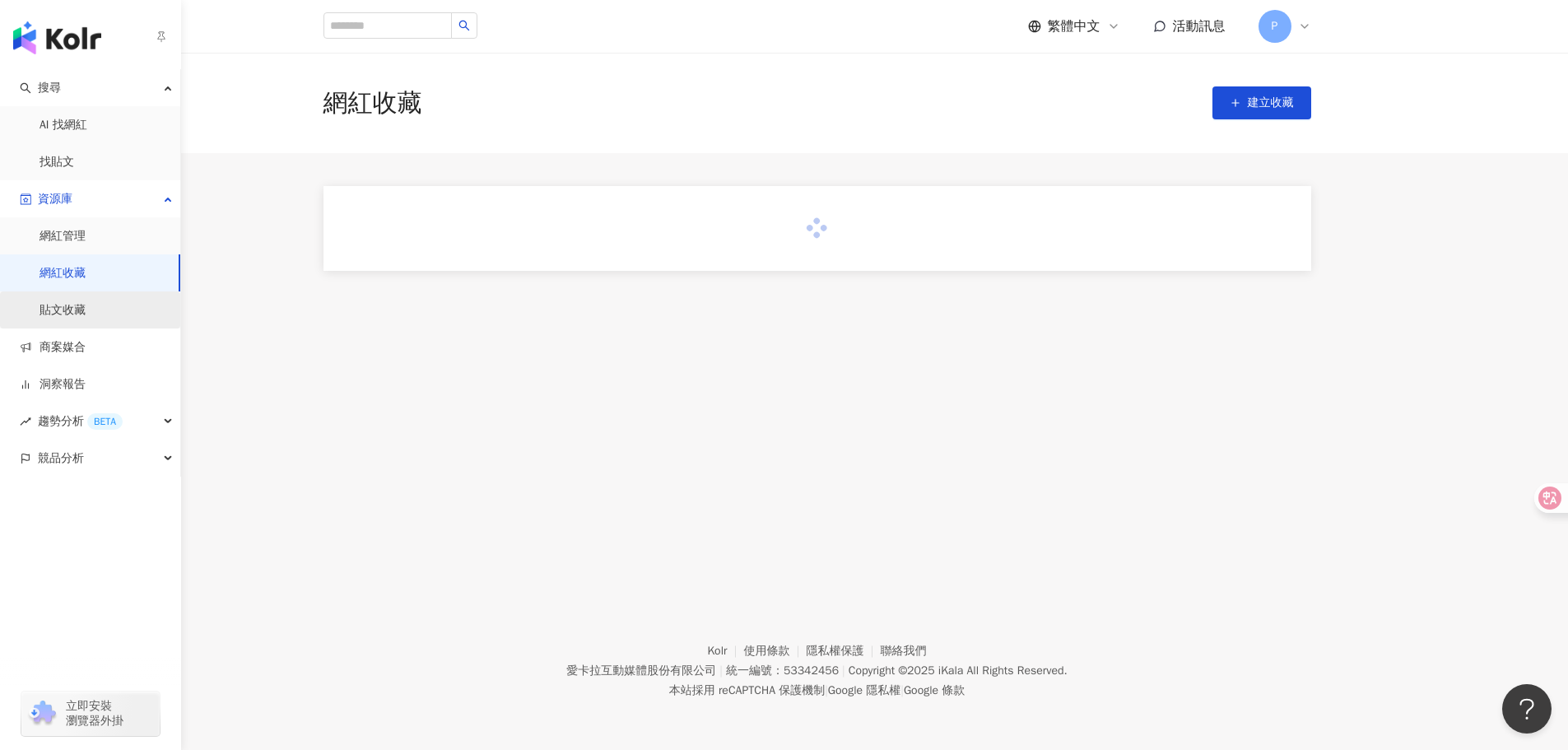 click on "貼文收藏" at bounding box center [63, 310] 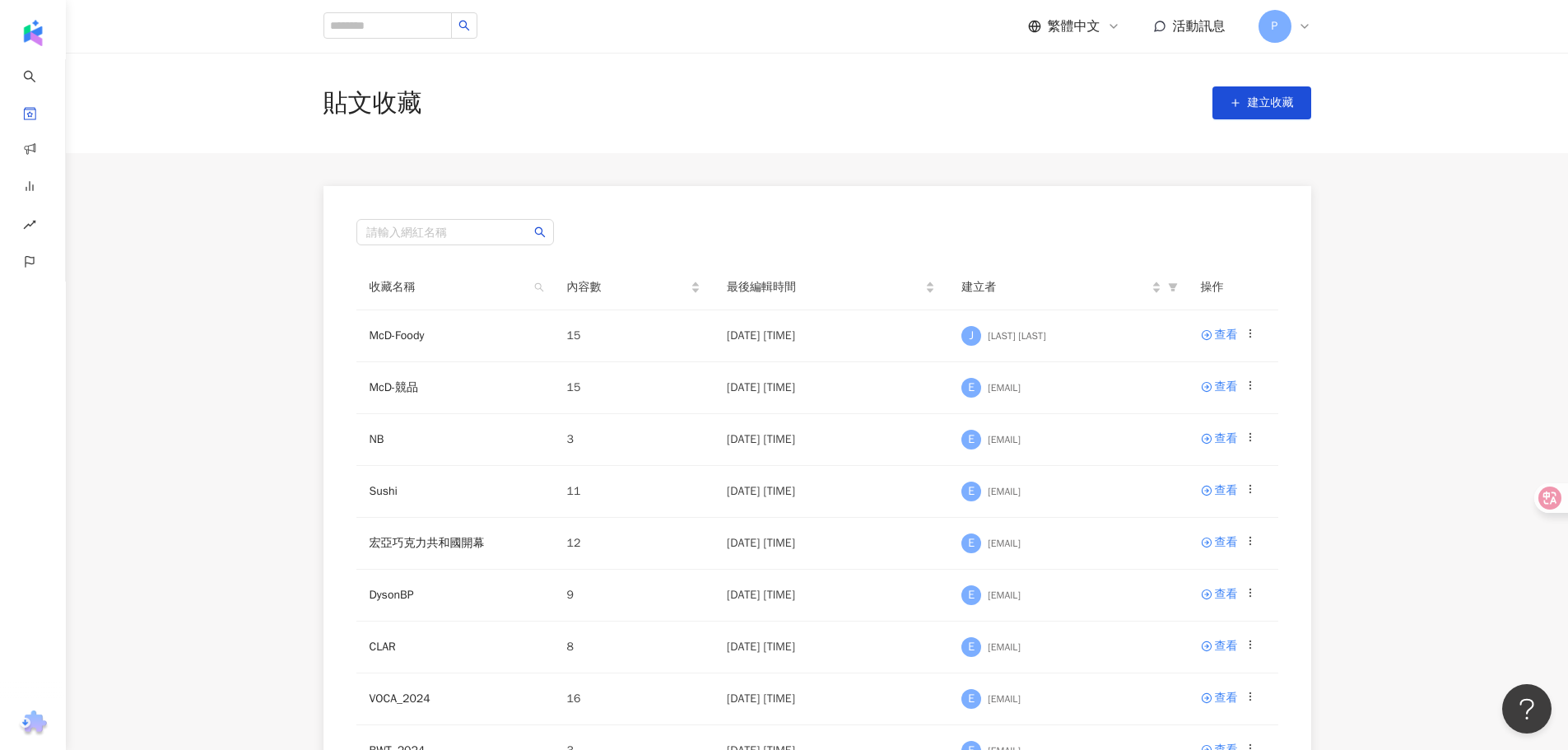 scroll, scrollTop: 0, scrollLeft: 0, axis: both 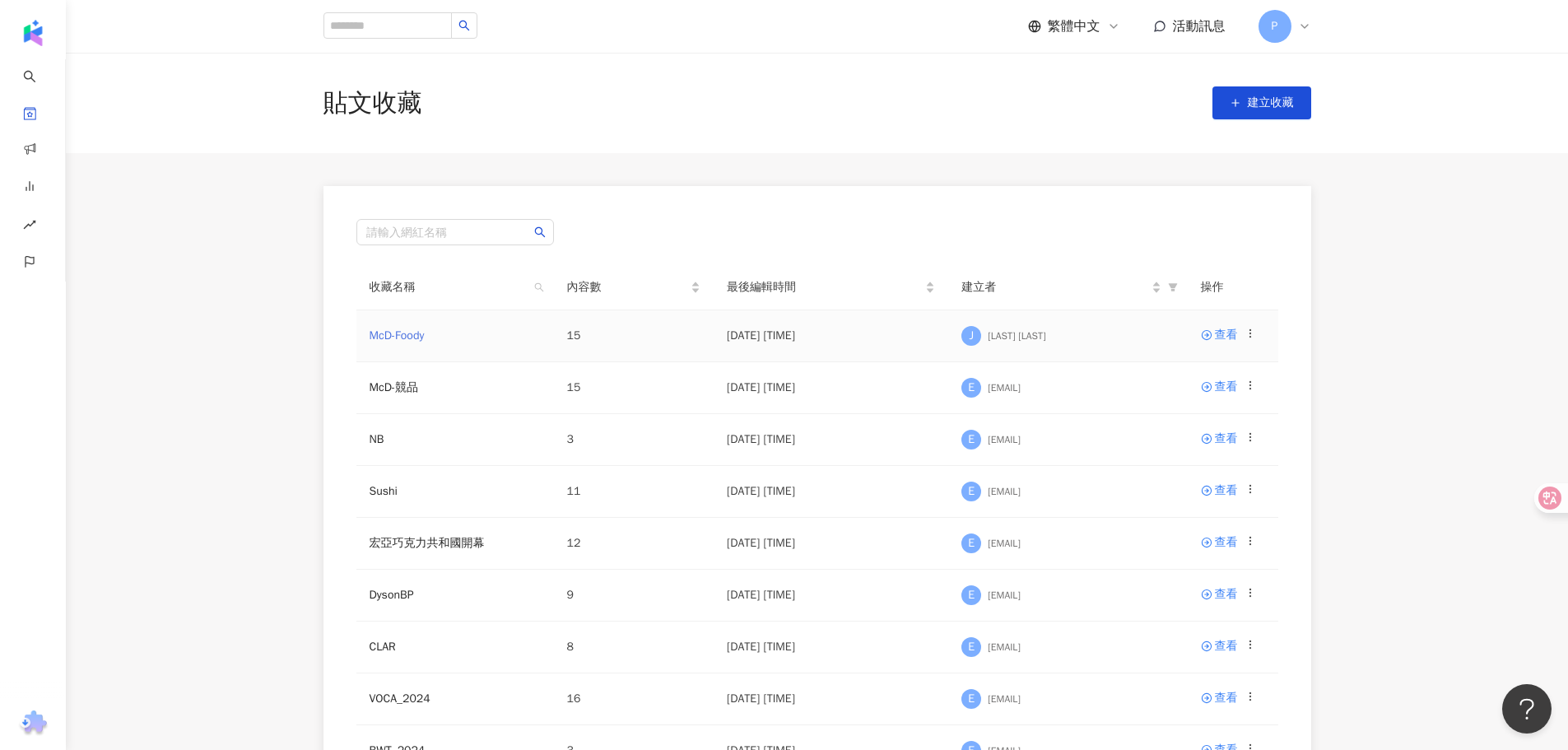 click on "McD-Foody" at bounding box center (397, 335) 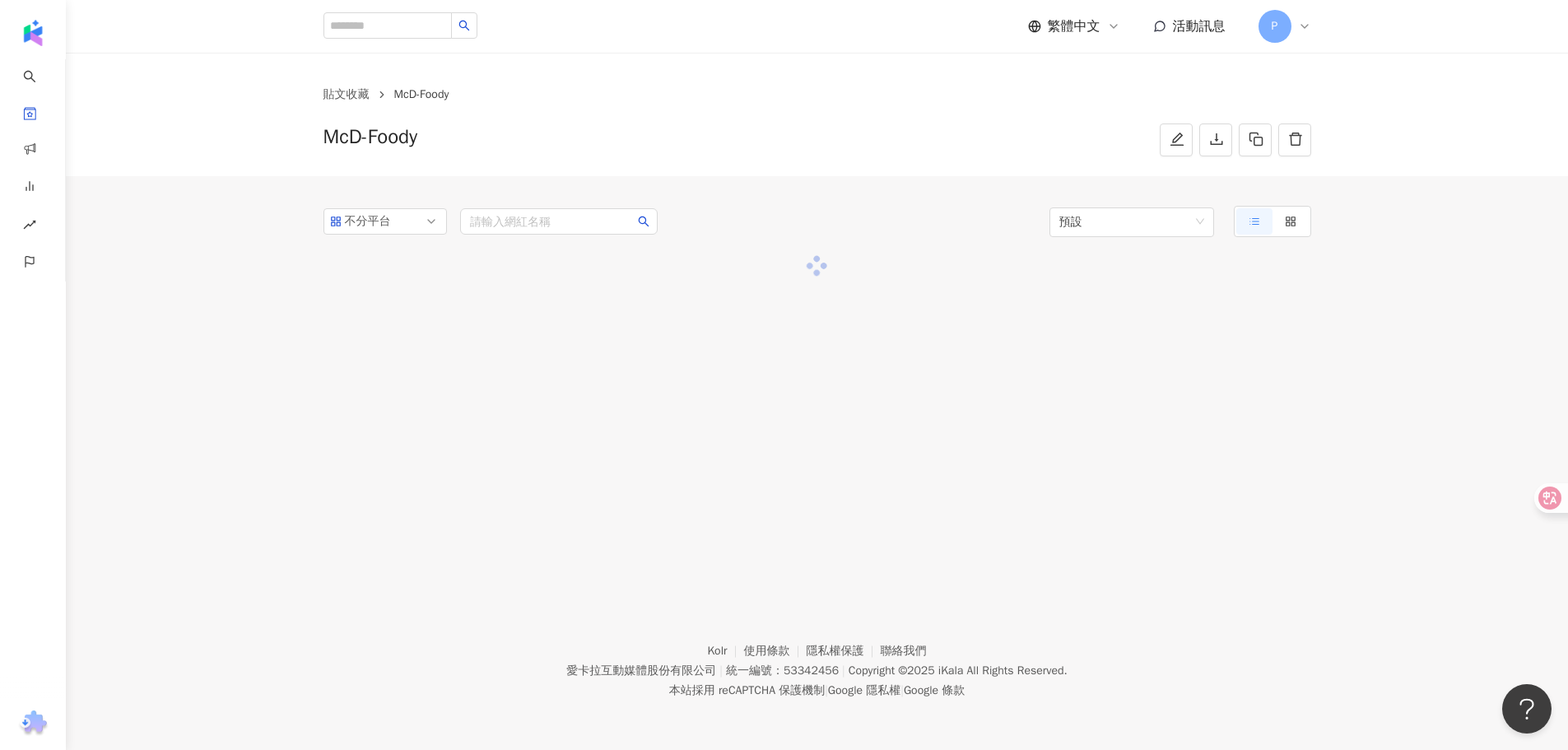 scroll, scrollTop: 0, scrollLeft: 0, axis: both 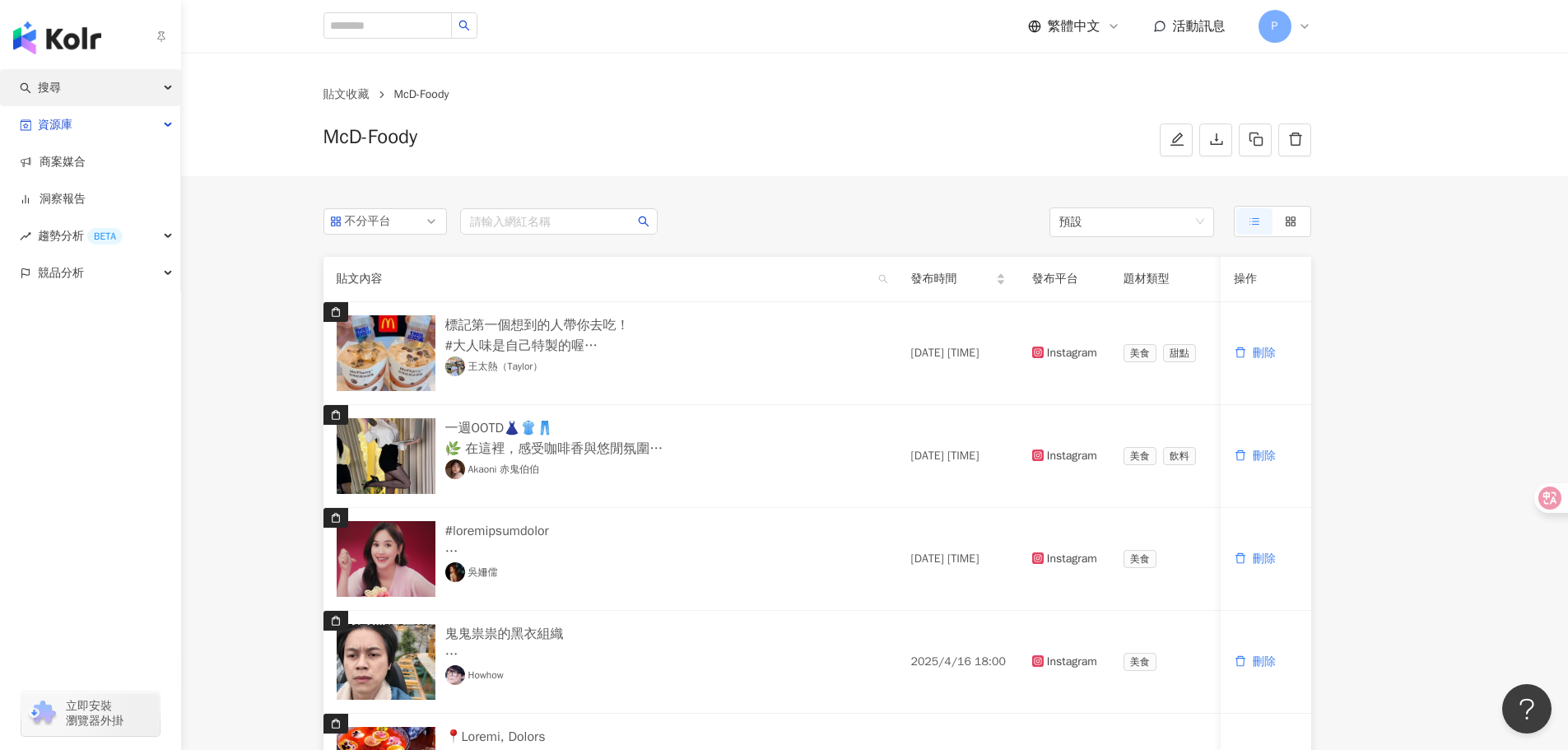 click on "搜尋" at bounding box center (90, 87) 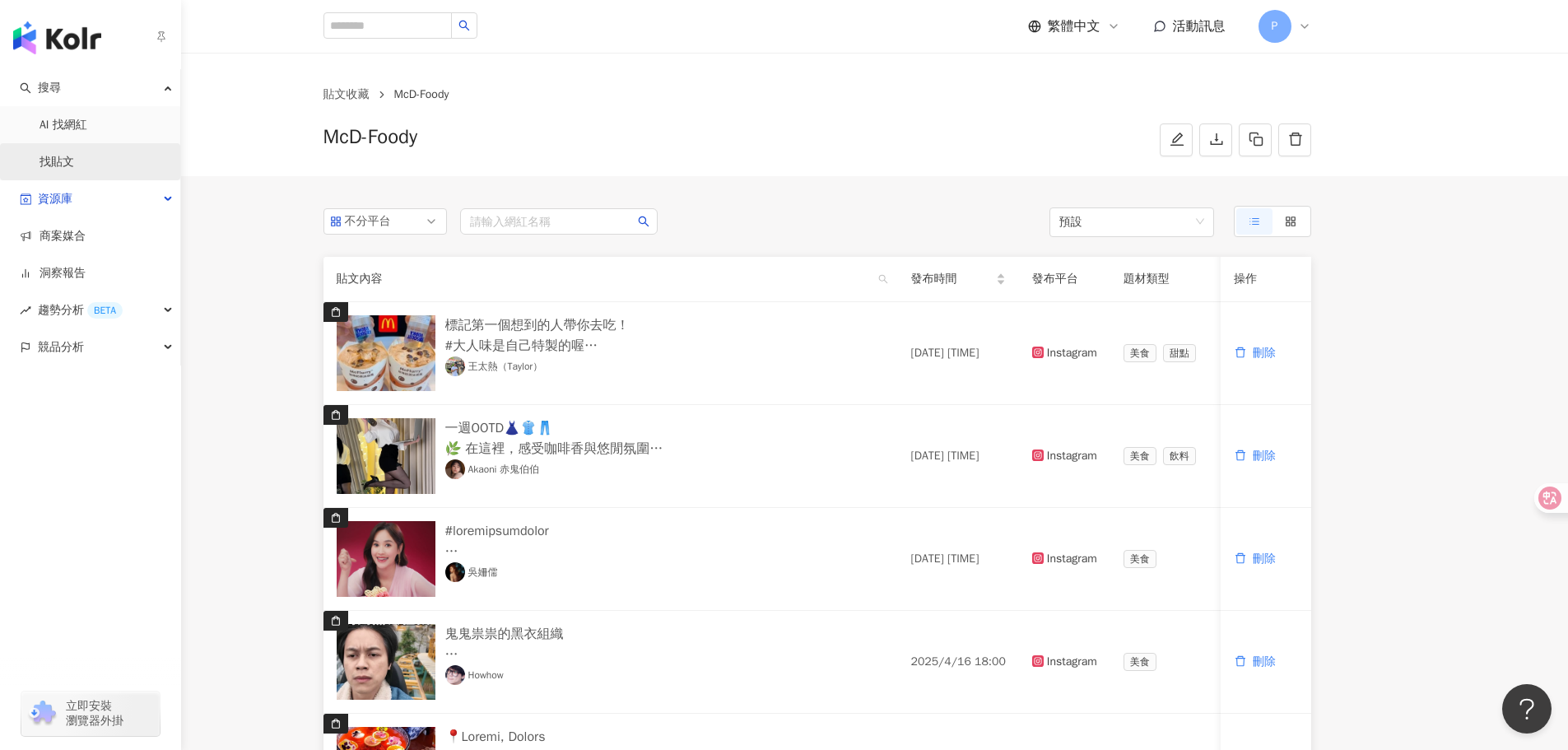 click on "找貼文" at bounding box center [57, 162] 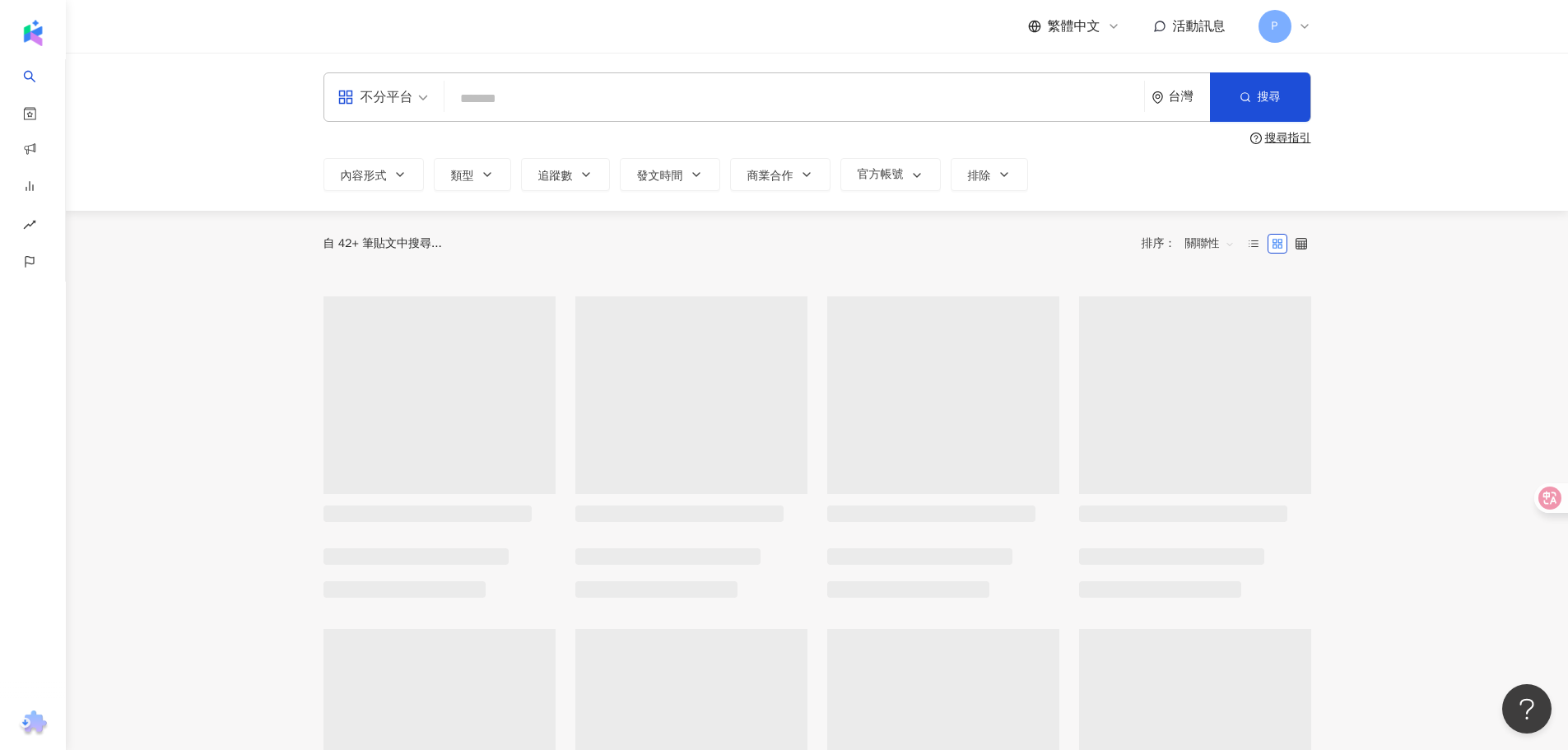 scroll, scrollTop: 0, scrollLeft: 0, axis: both 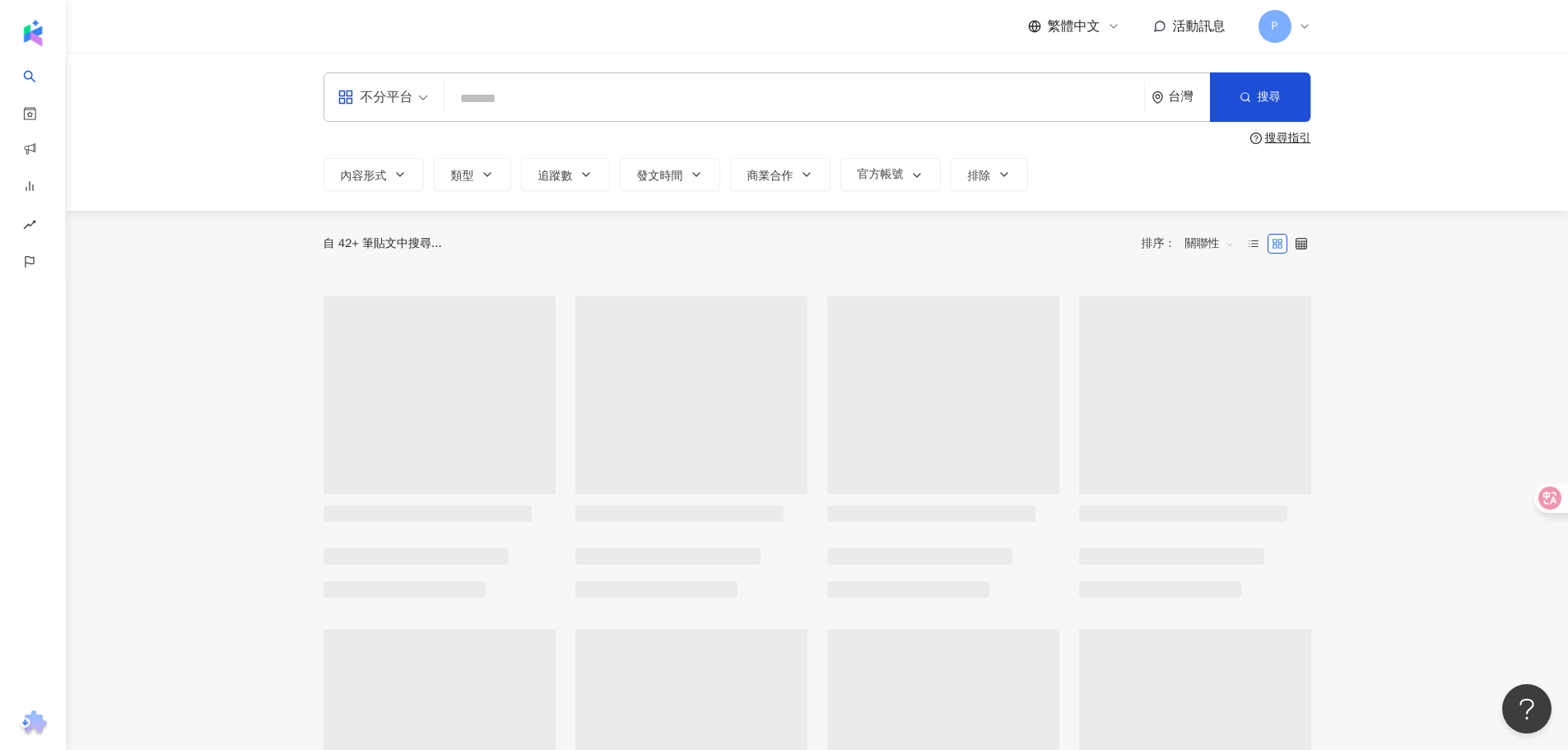 click at bounding box center [794, 98] 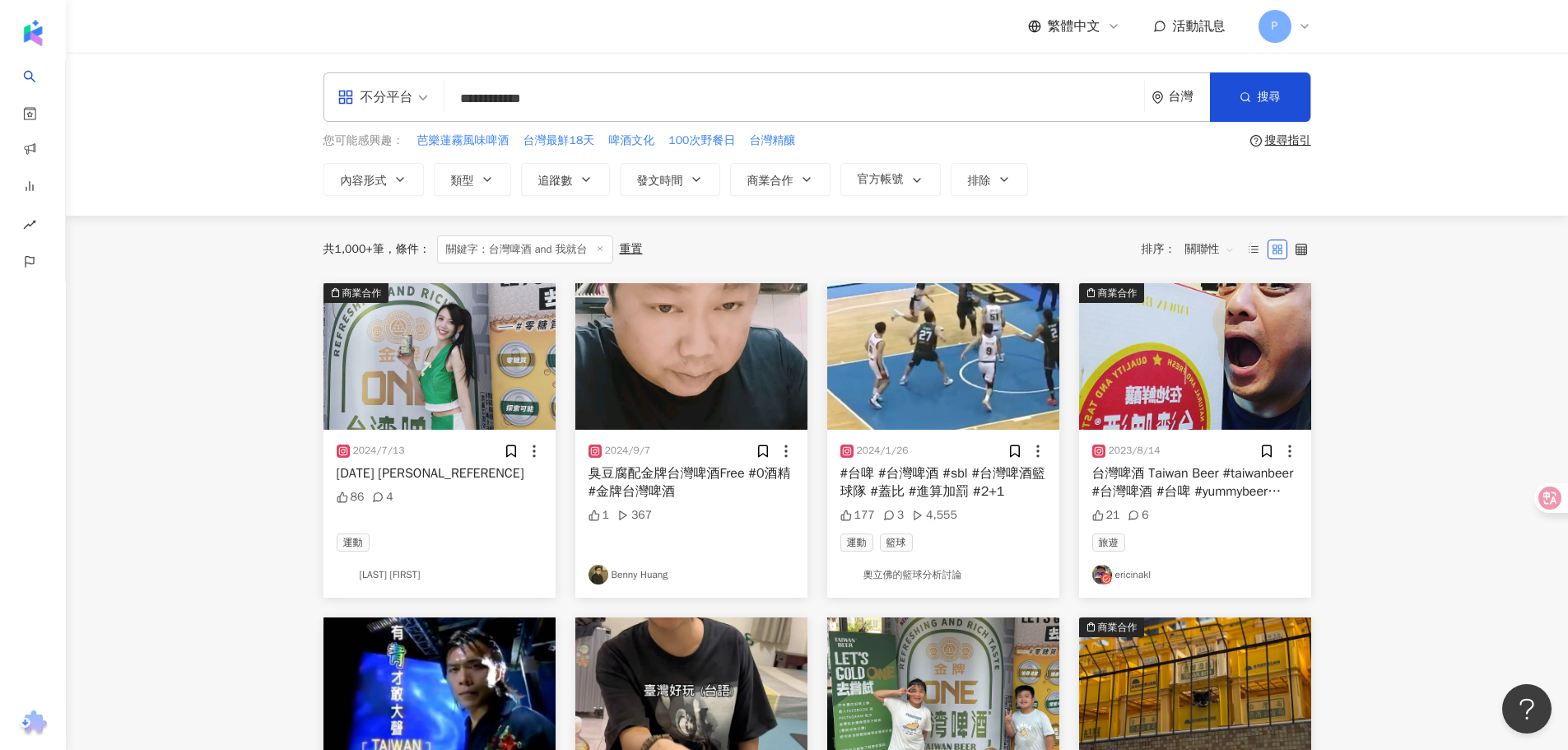 scroll, scrollTop: 0, scrollLeft: 0, axis: both 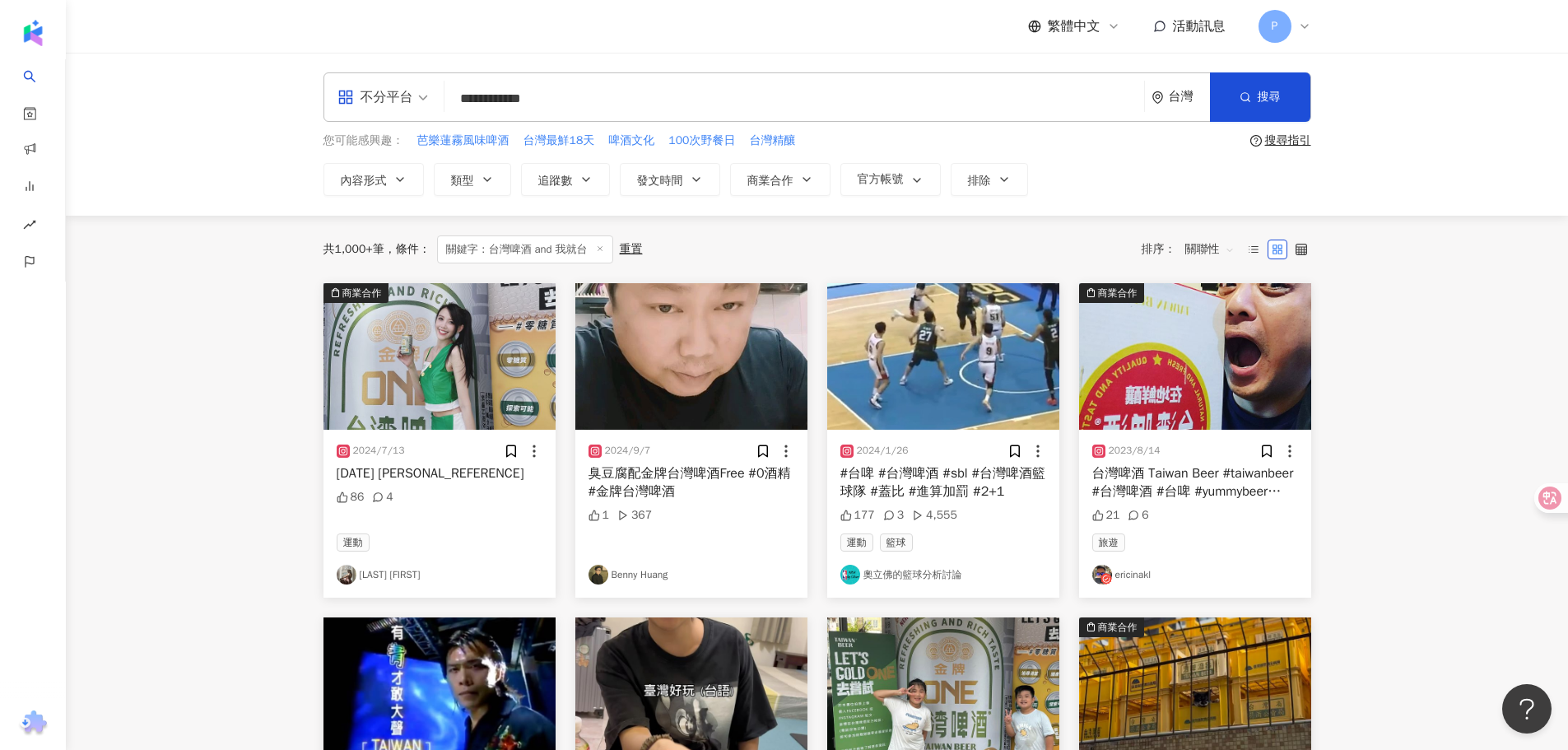 type on "**********" 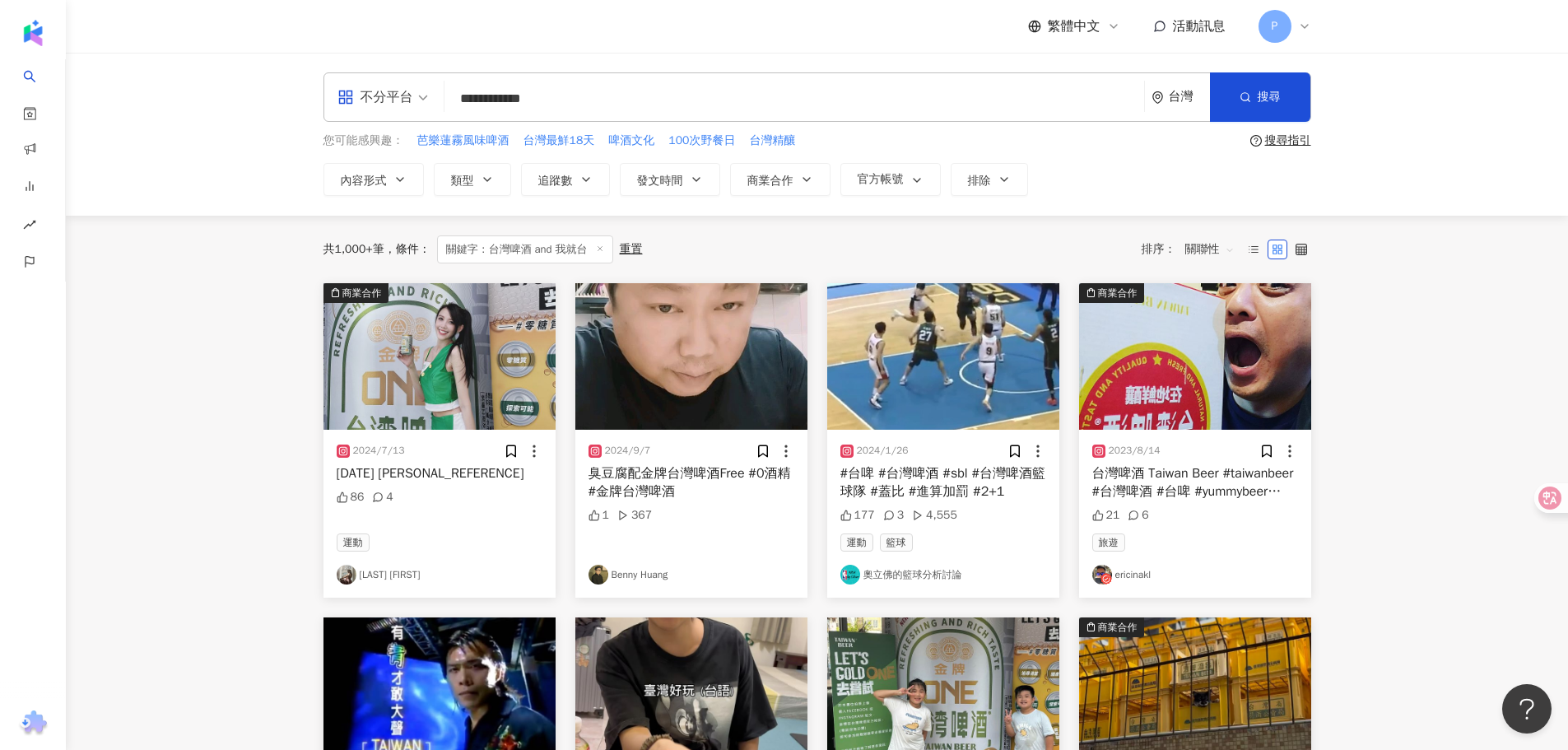click on "關聯性" at bounding box center [1210, 249] 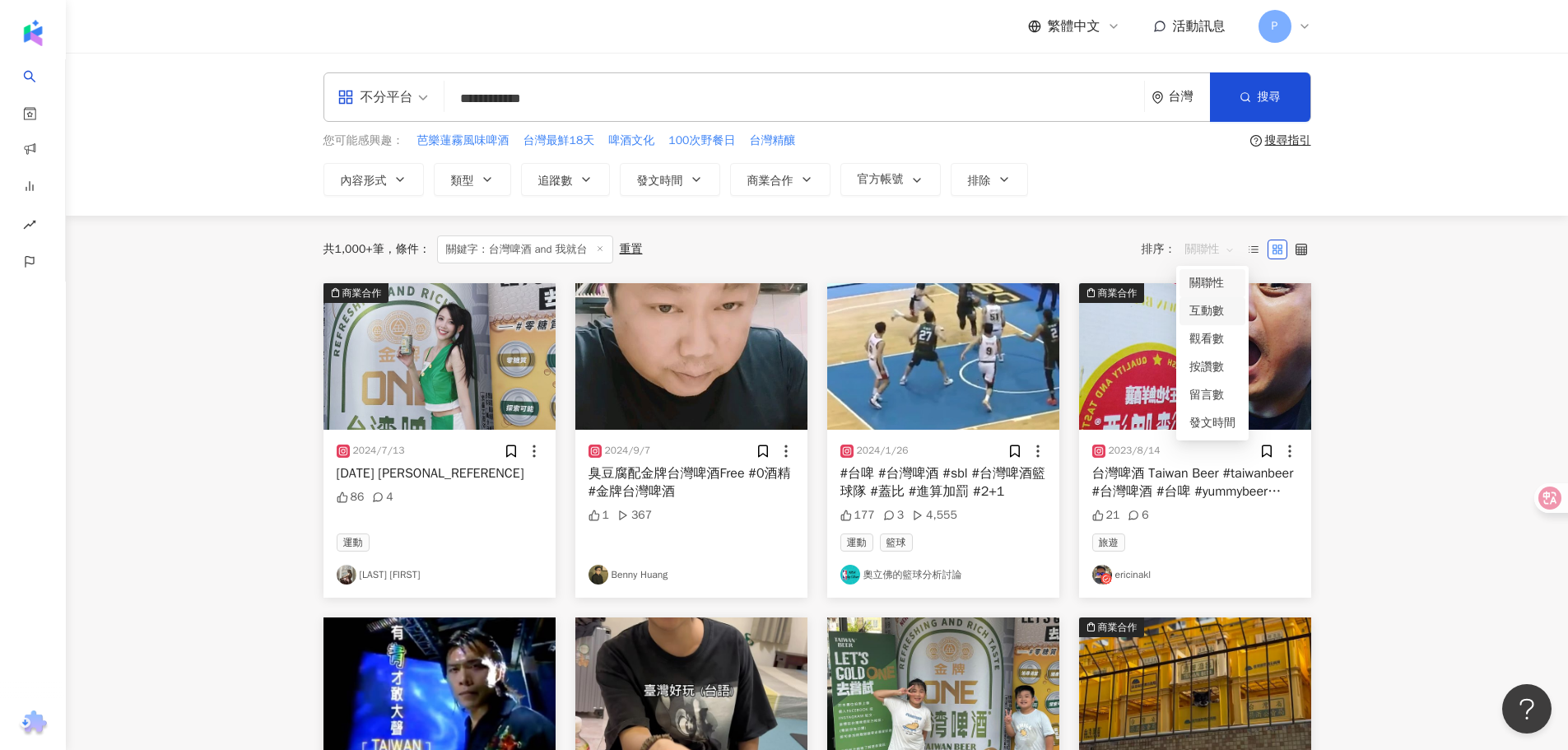 click on "互動數" at bounding box center (1212, 311) 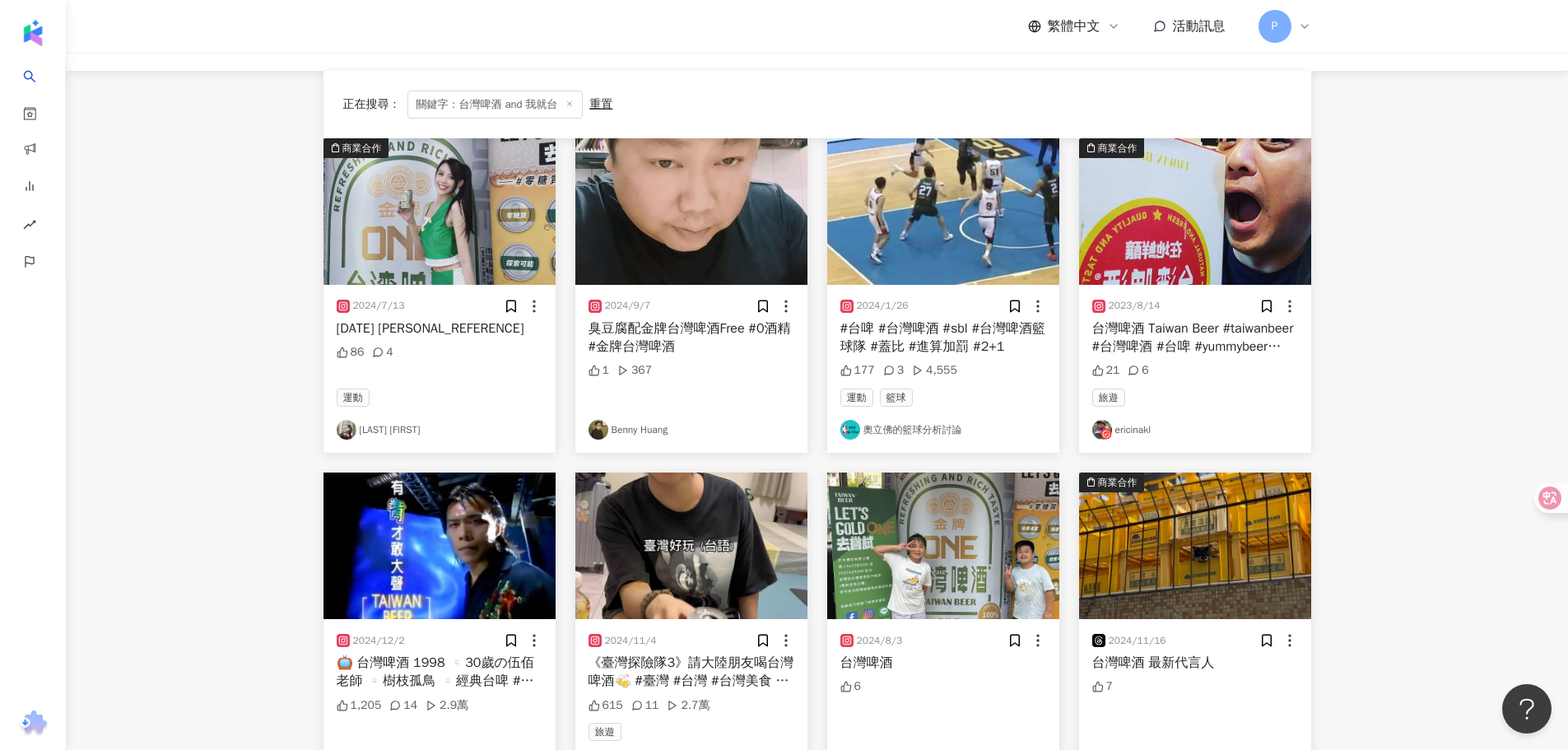 scroll, scrollTop: 165, scrollLeft: 0, axis: vertical 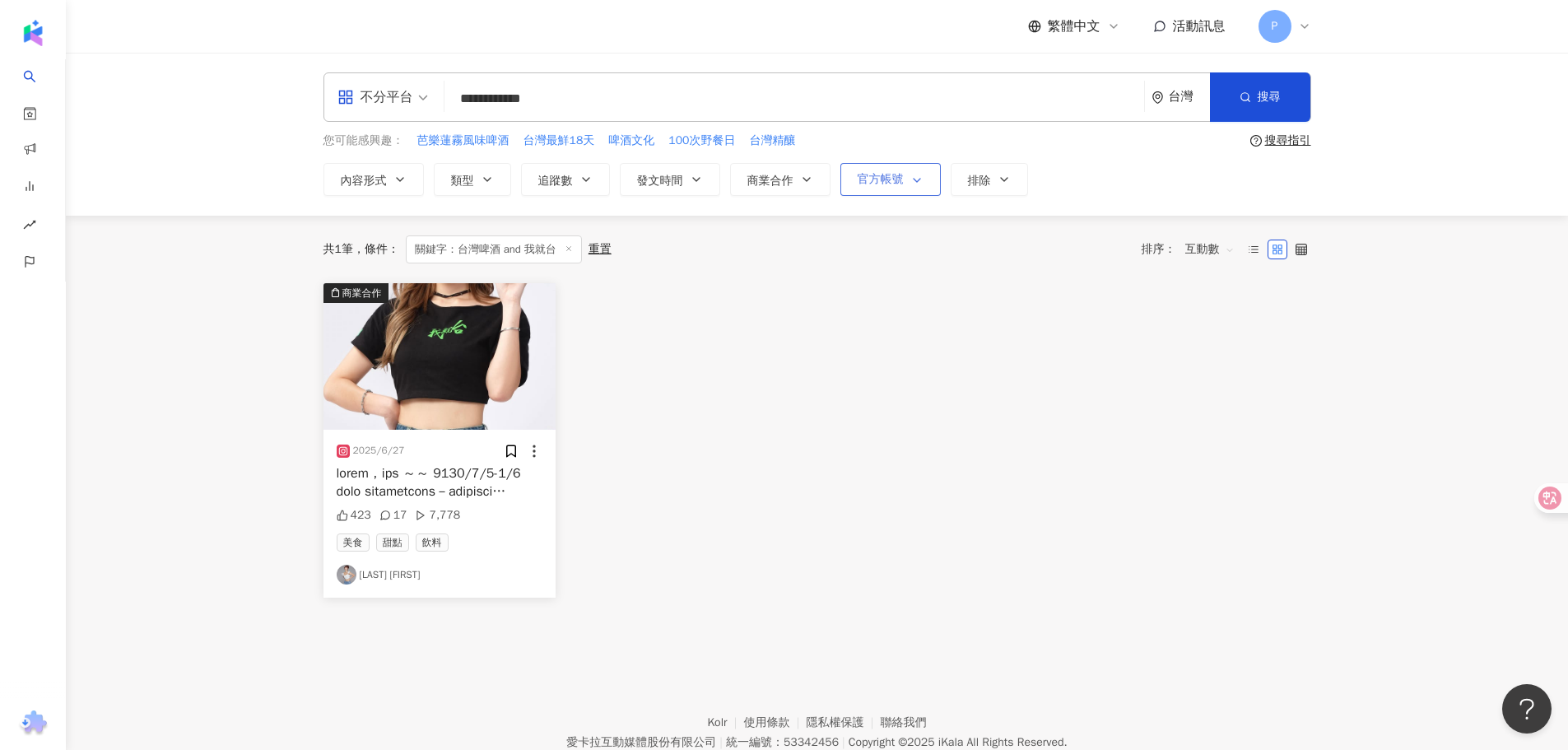 click at bounding box center (914, 180) 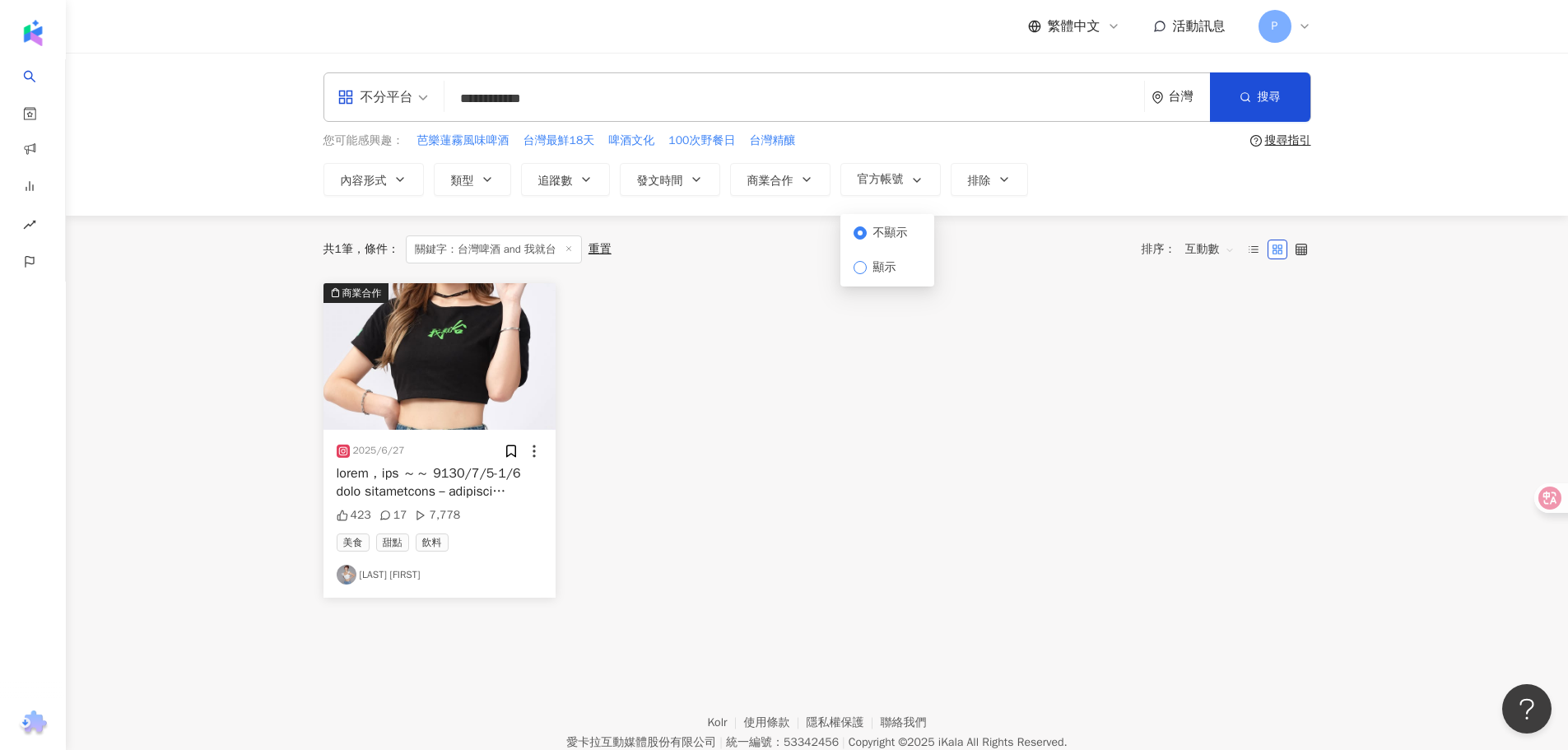 click on "顯示" at bounding box center [885, 268] 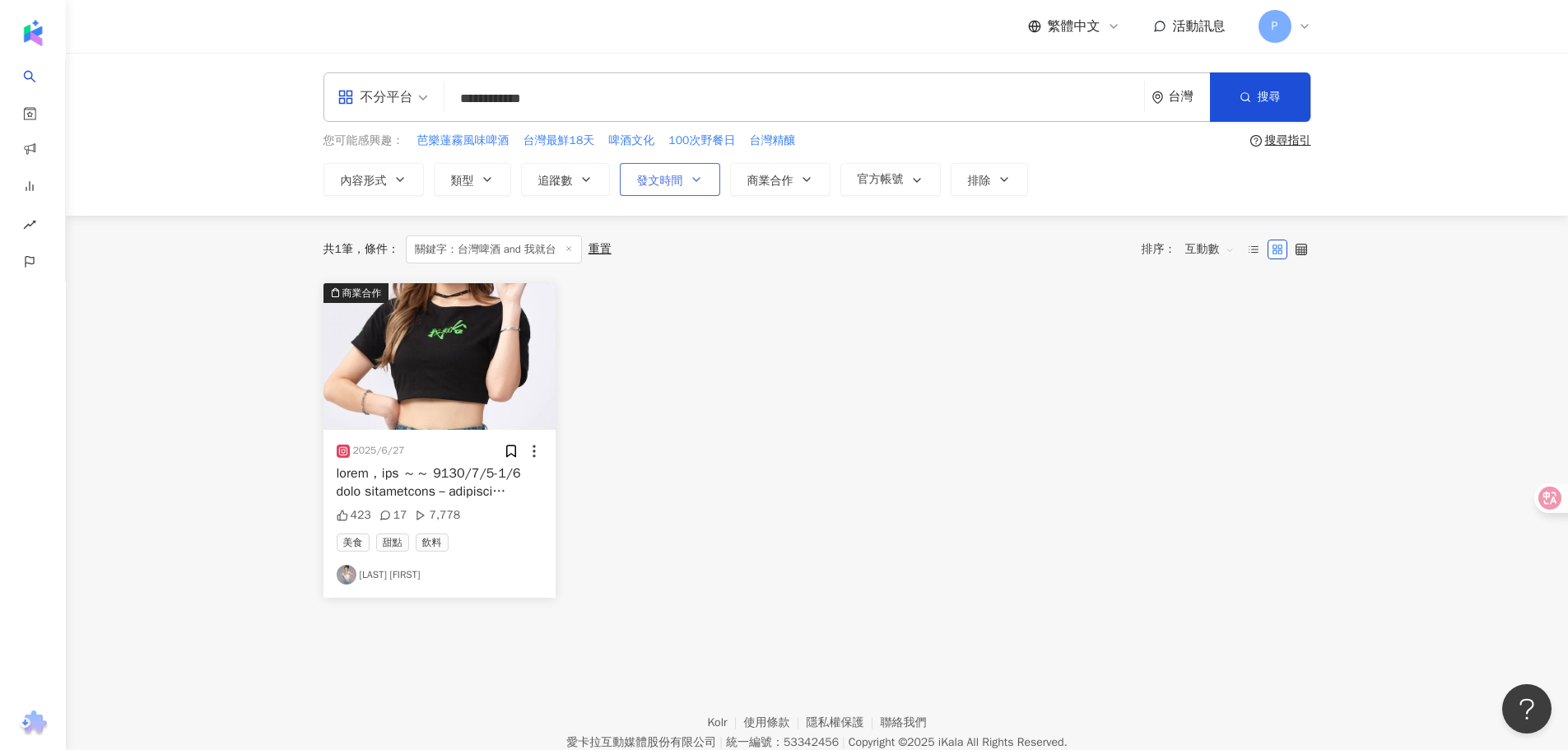 click on "發文時間" at bounding box center [670, 179] 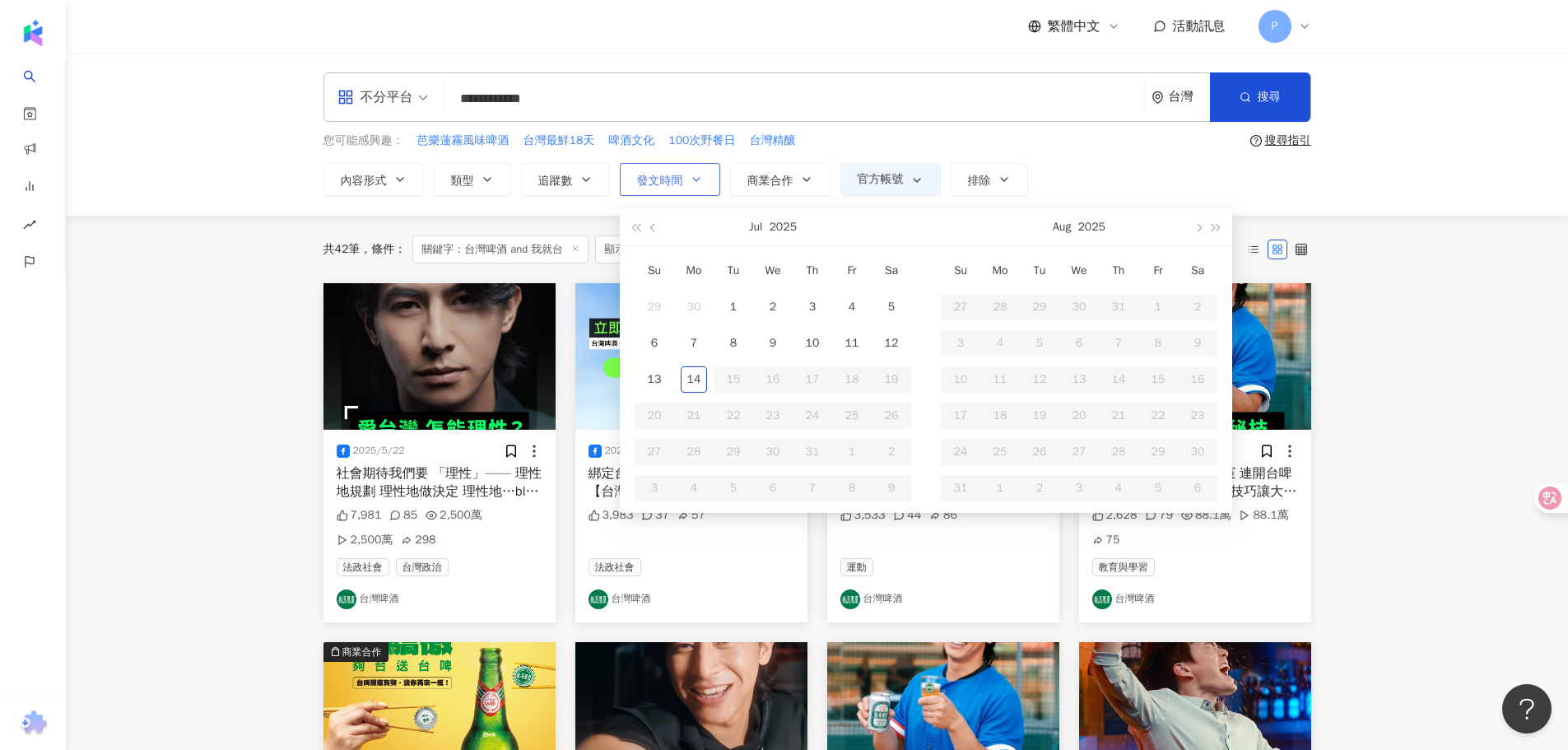 scroll, scrollTop: 0, scrollLeft: 0, axis: both 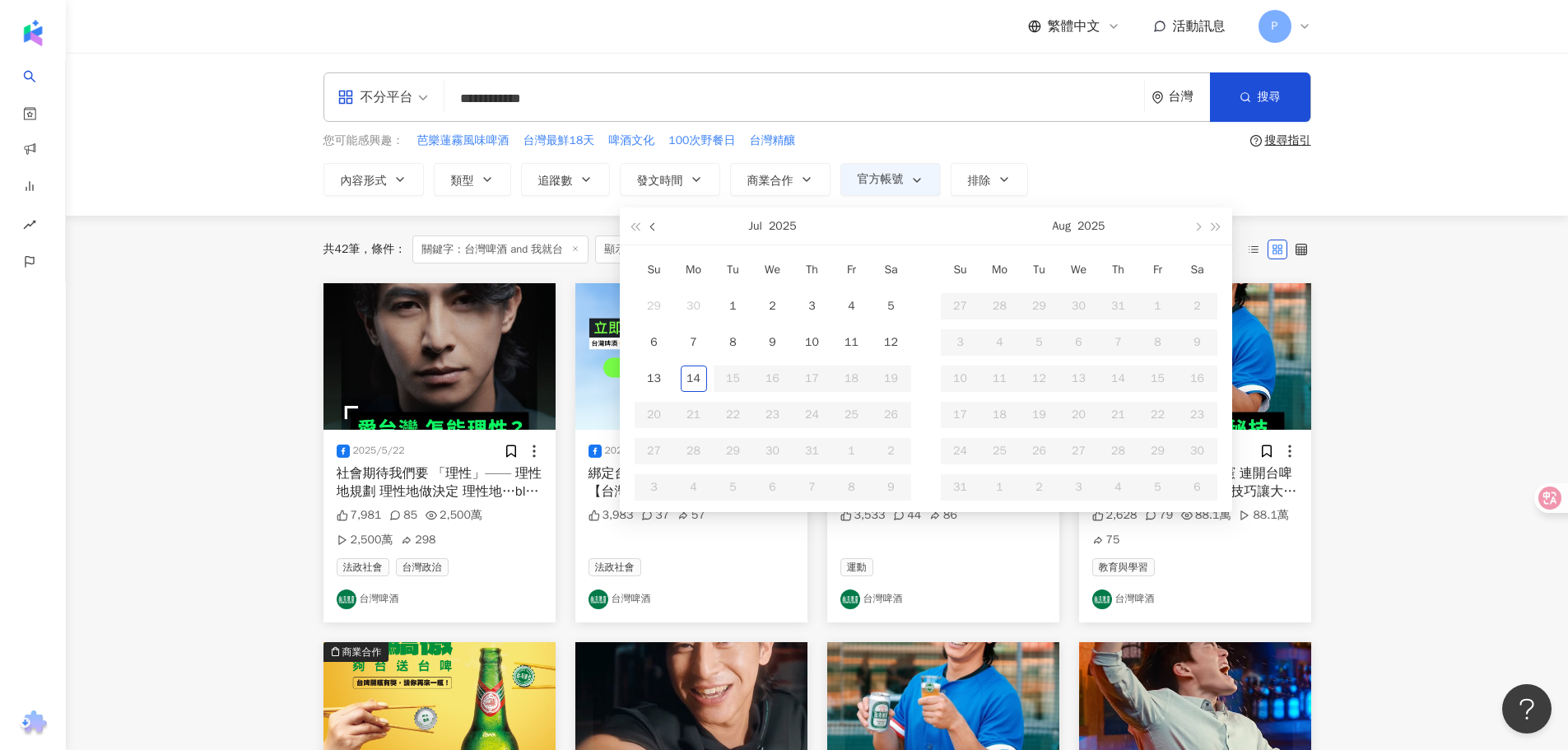 click at bounding box center [654, 226] 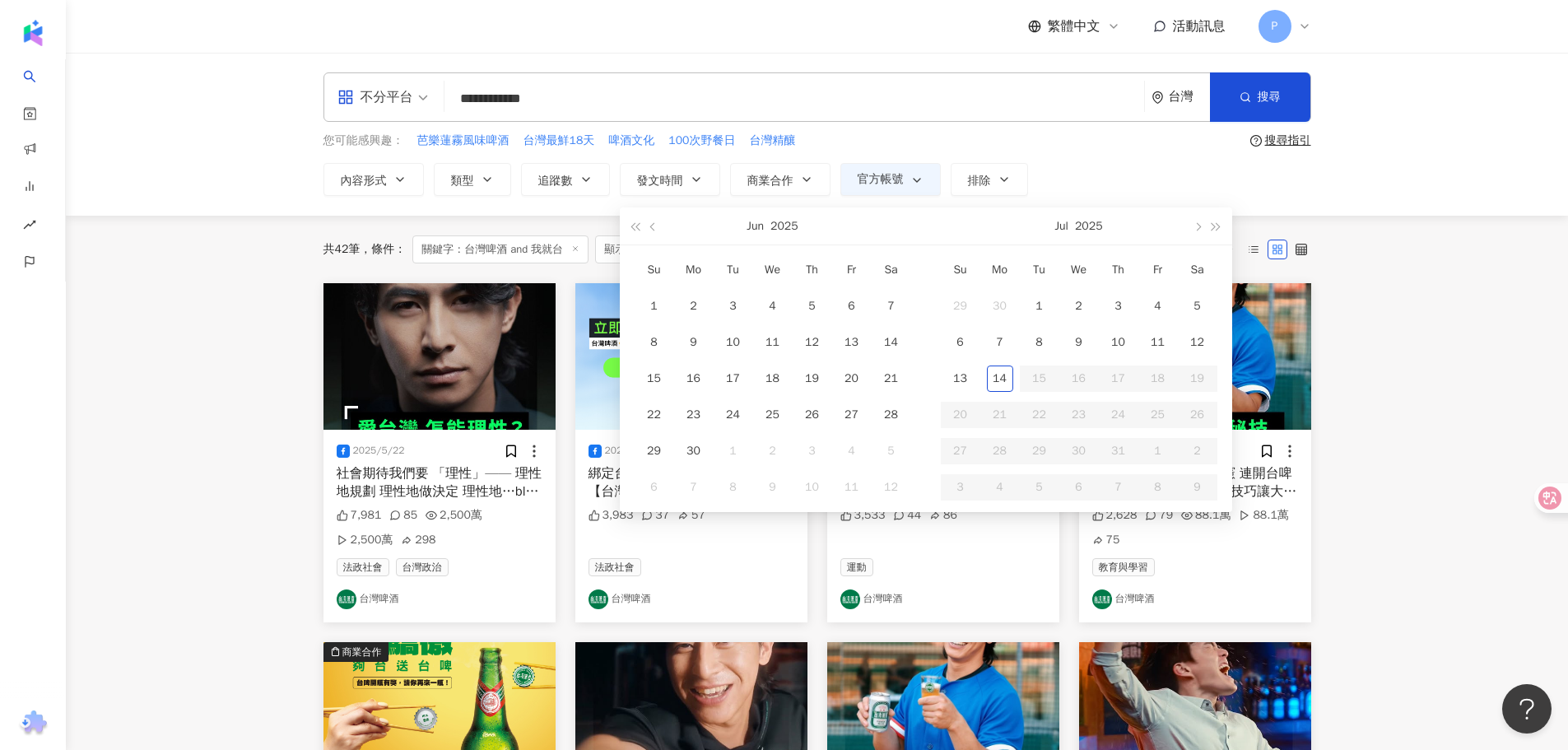 click on "**********" at bounding box center [817, 738] 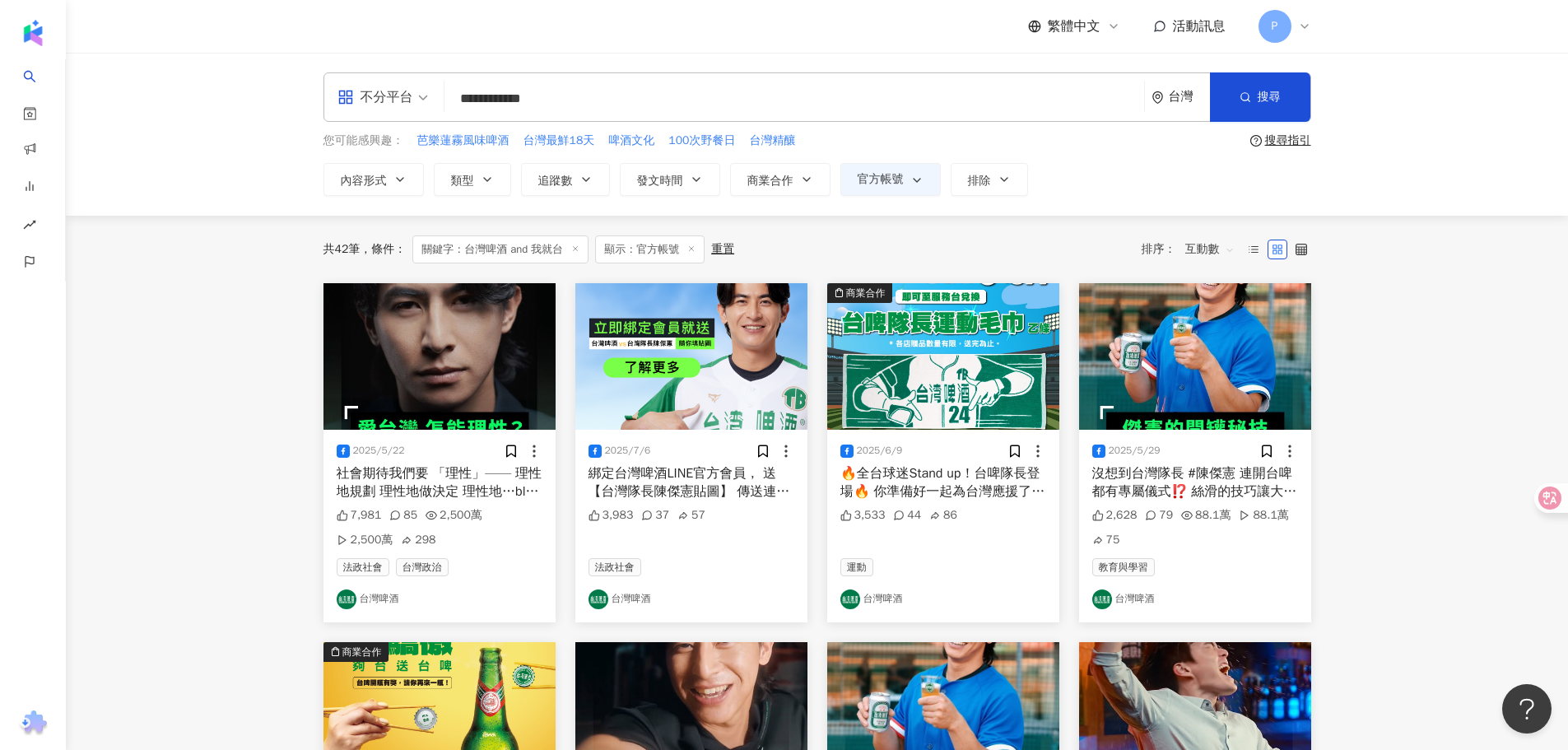 click at bounding box center [440, 356] 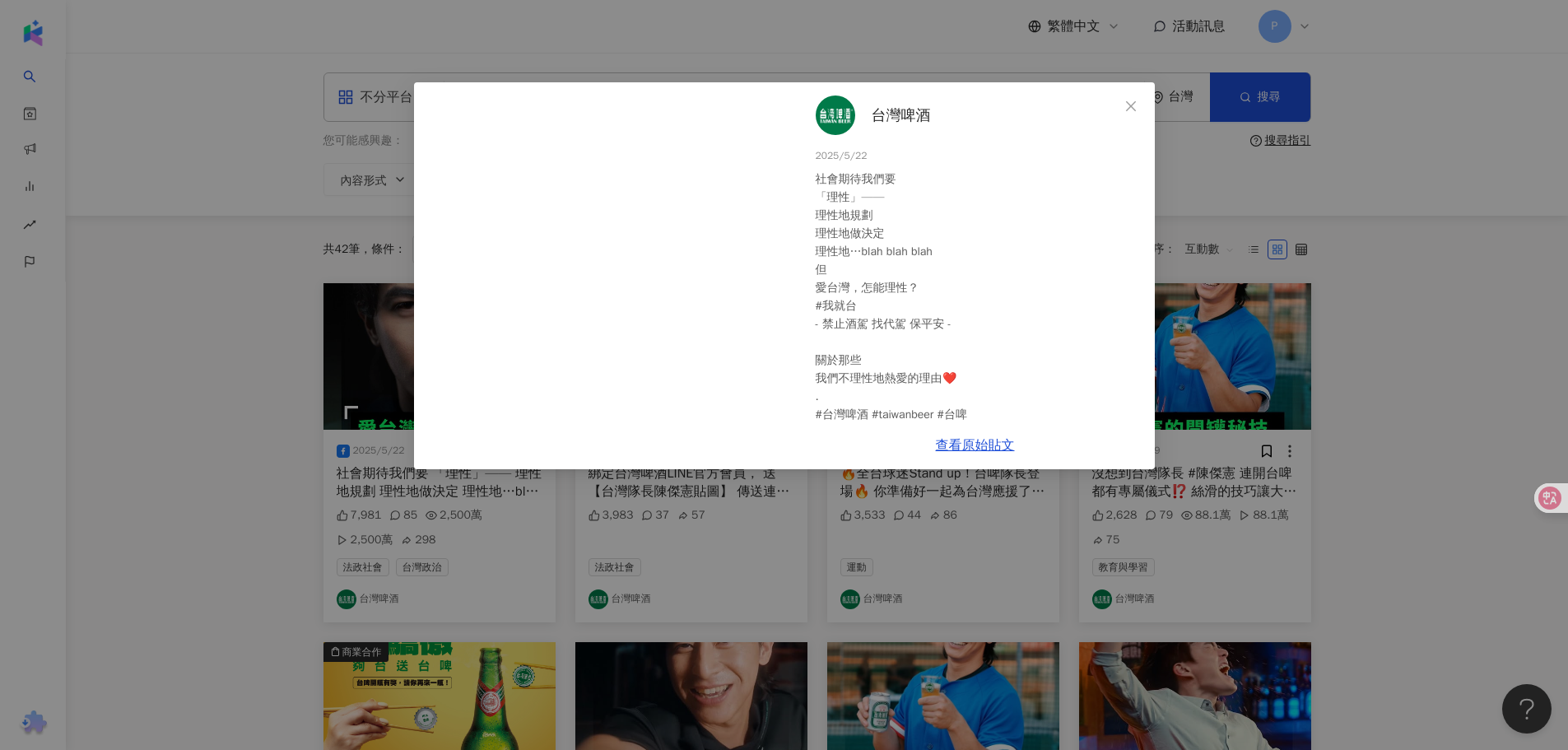 click on "台灣啤酒  2025/5/22  社會期待我們要
「理性」——
理性地規劃
理性地做決定
理性地…blah blah blah
但
愛台灣，怎能理性？
#我就台
- 禁止酒駕 找代駕 保平安 -
關於那些
我們不理性地熱愛的理由❤️
.
#台灣啤酒 #taiwanbeer #台啤
#挺台灣 #TEAMTAIWAN #陳傑憲 #台灣隊長
- 禁止酒駕 找代駕 保平安 - 7,981 85 2,500萬 2,500萬 298 查看原始貼文" at bounding box center (784, 375) 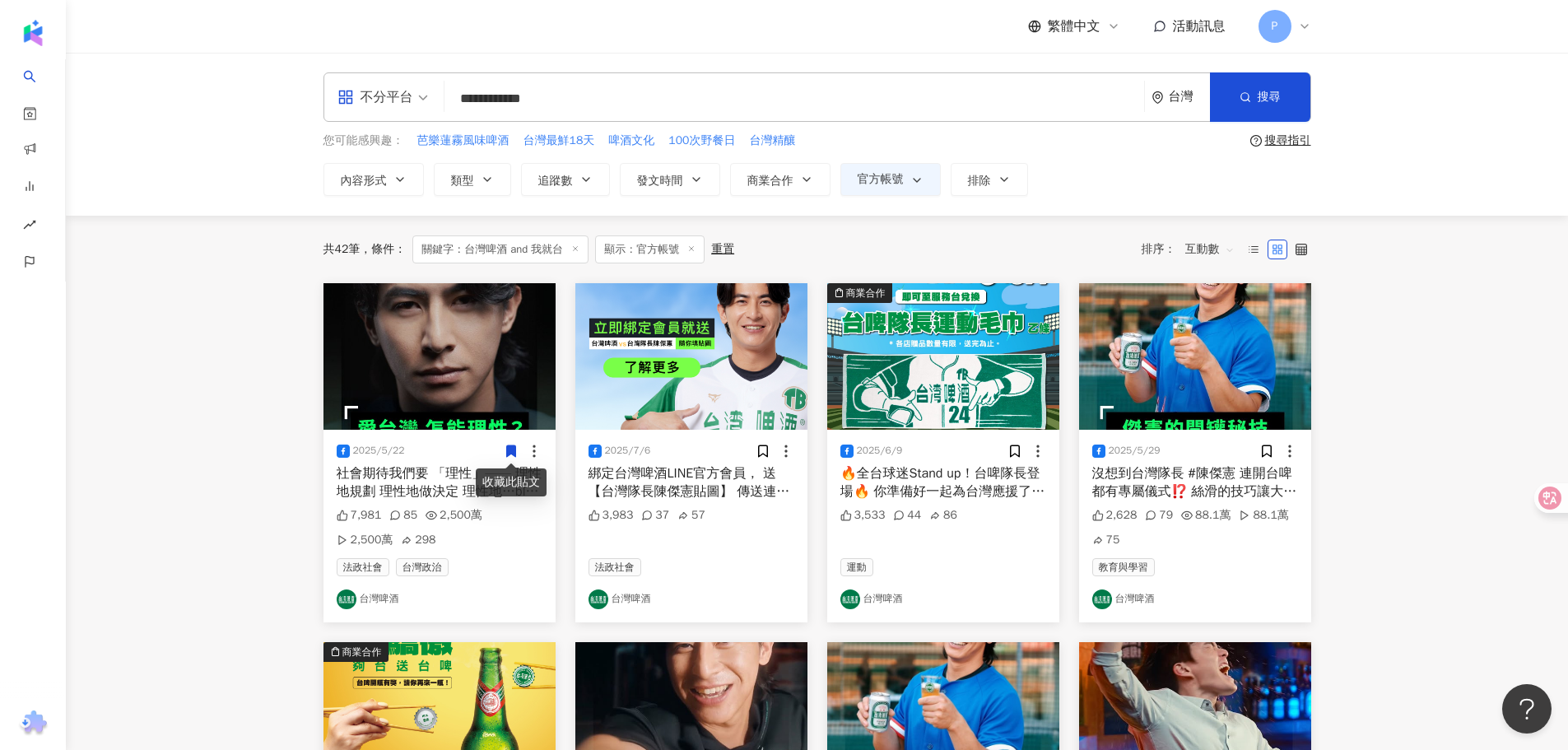 click 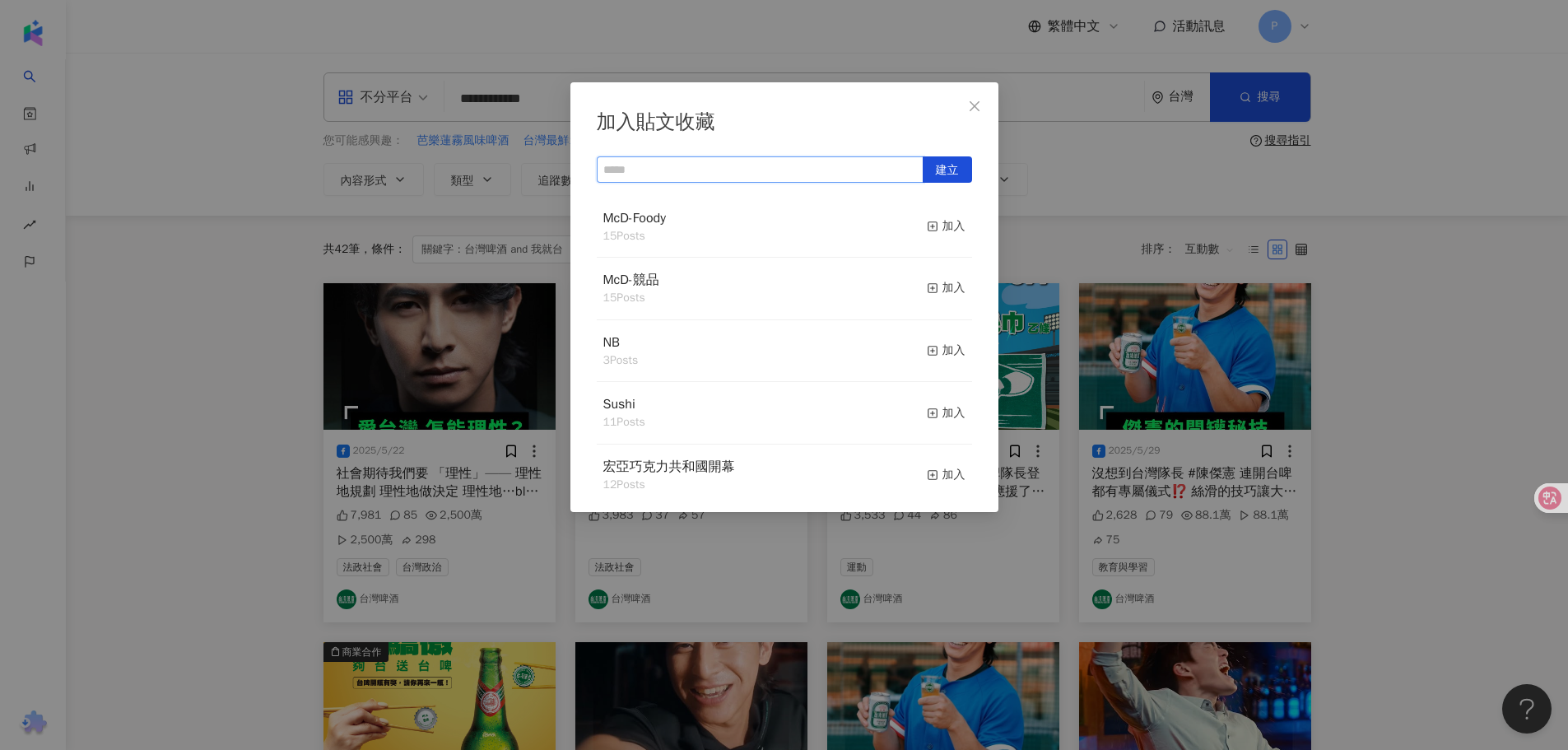 click at bounding box center (760, 170) 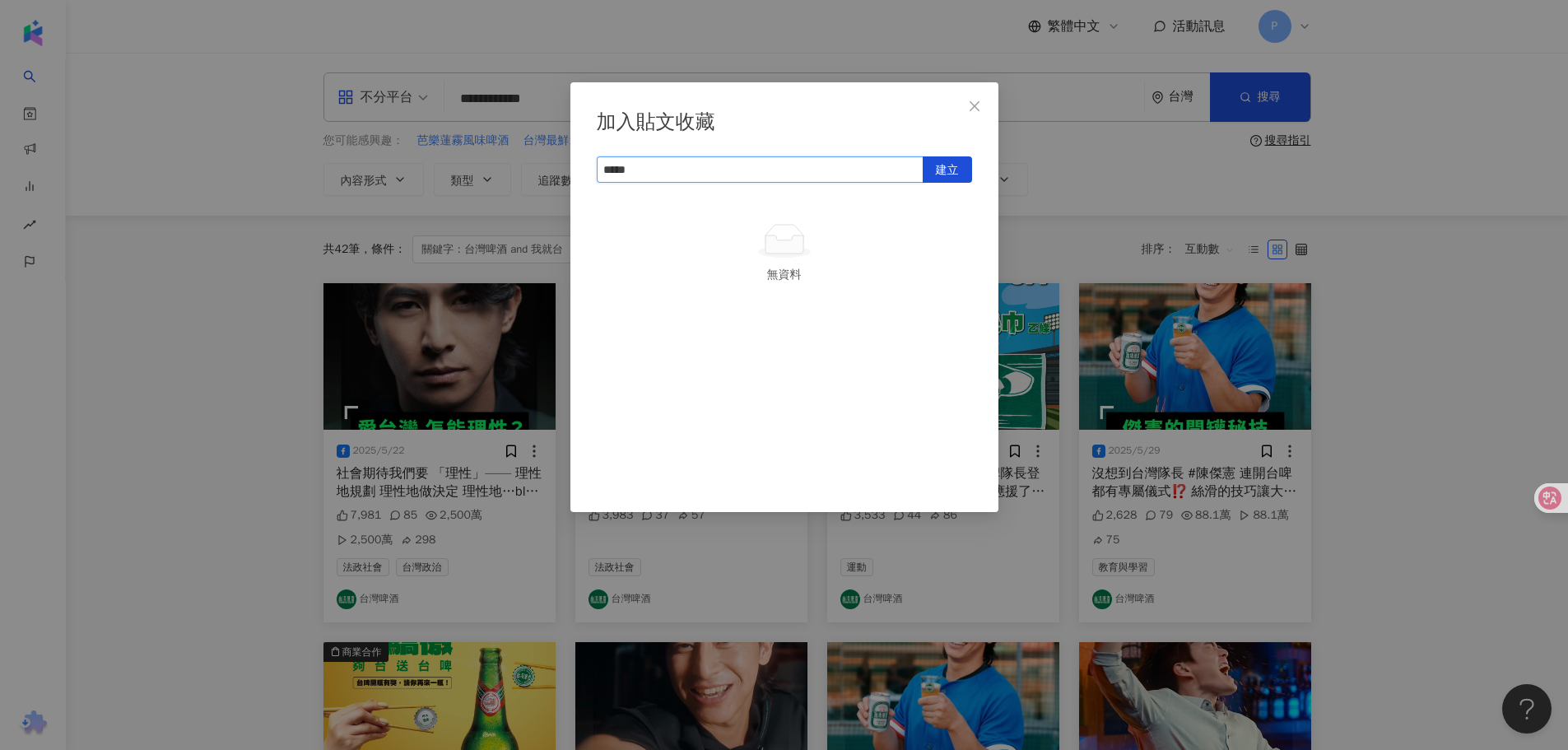 type on "****" 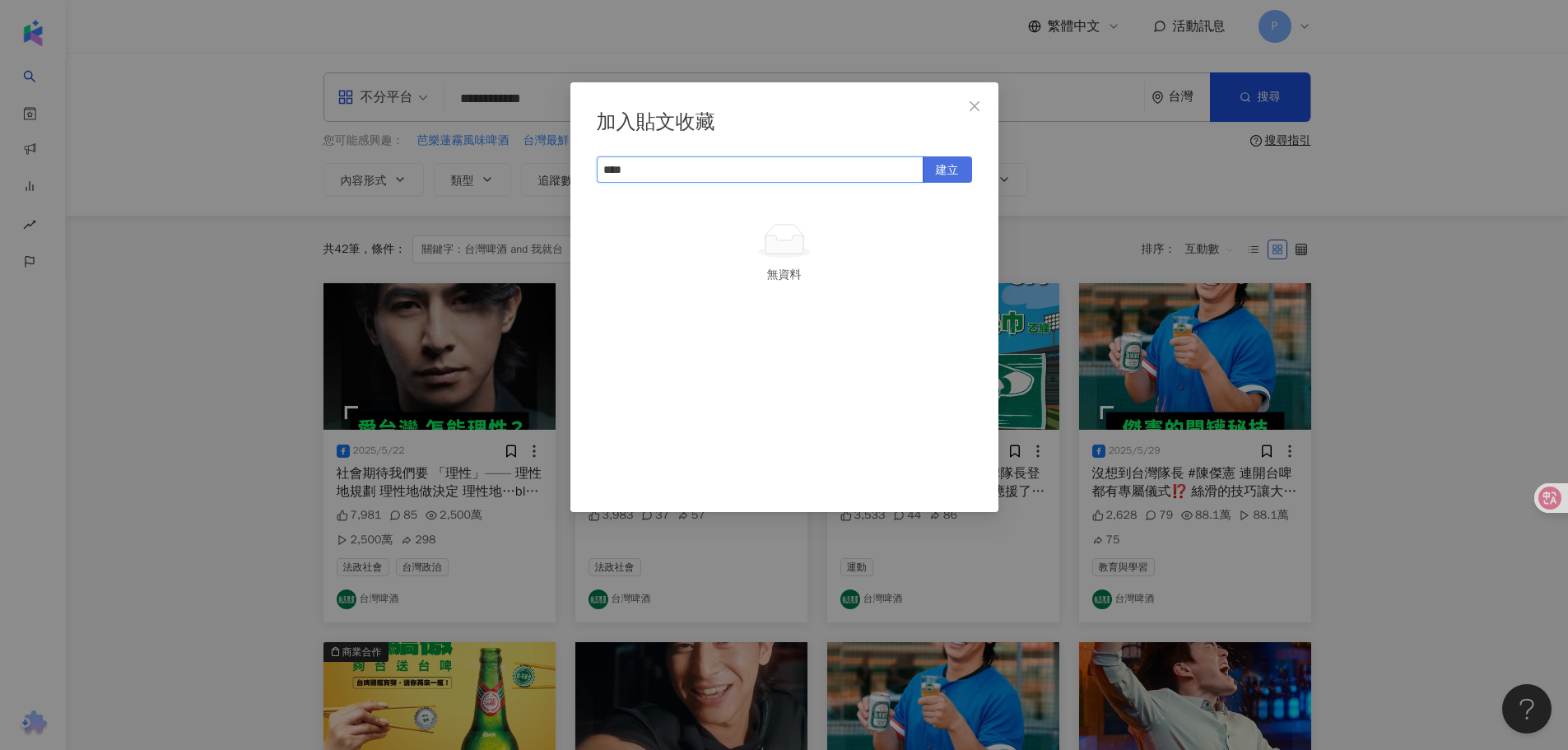 click on "建立" at bounding box center (947, 170) 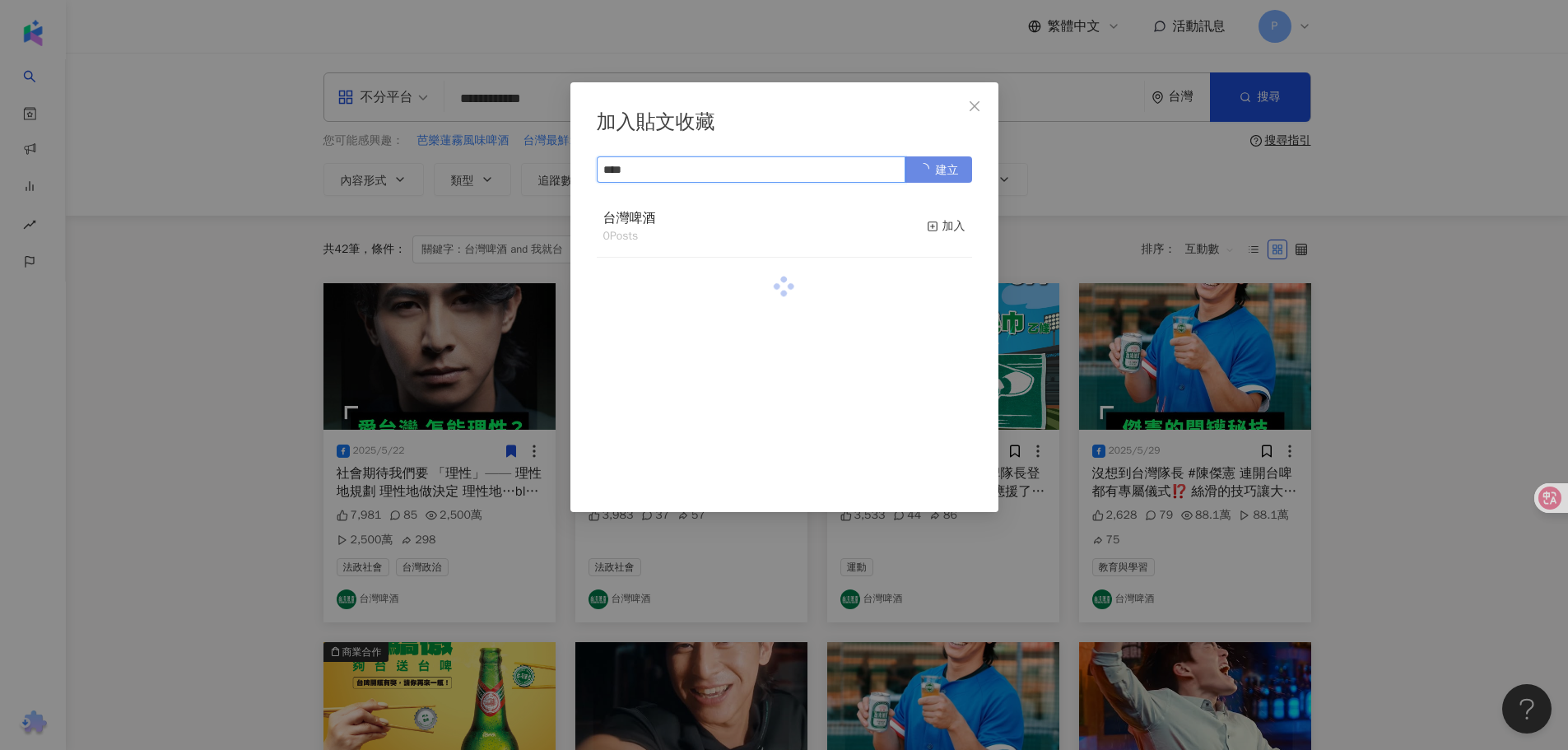 type 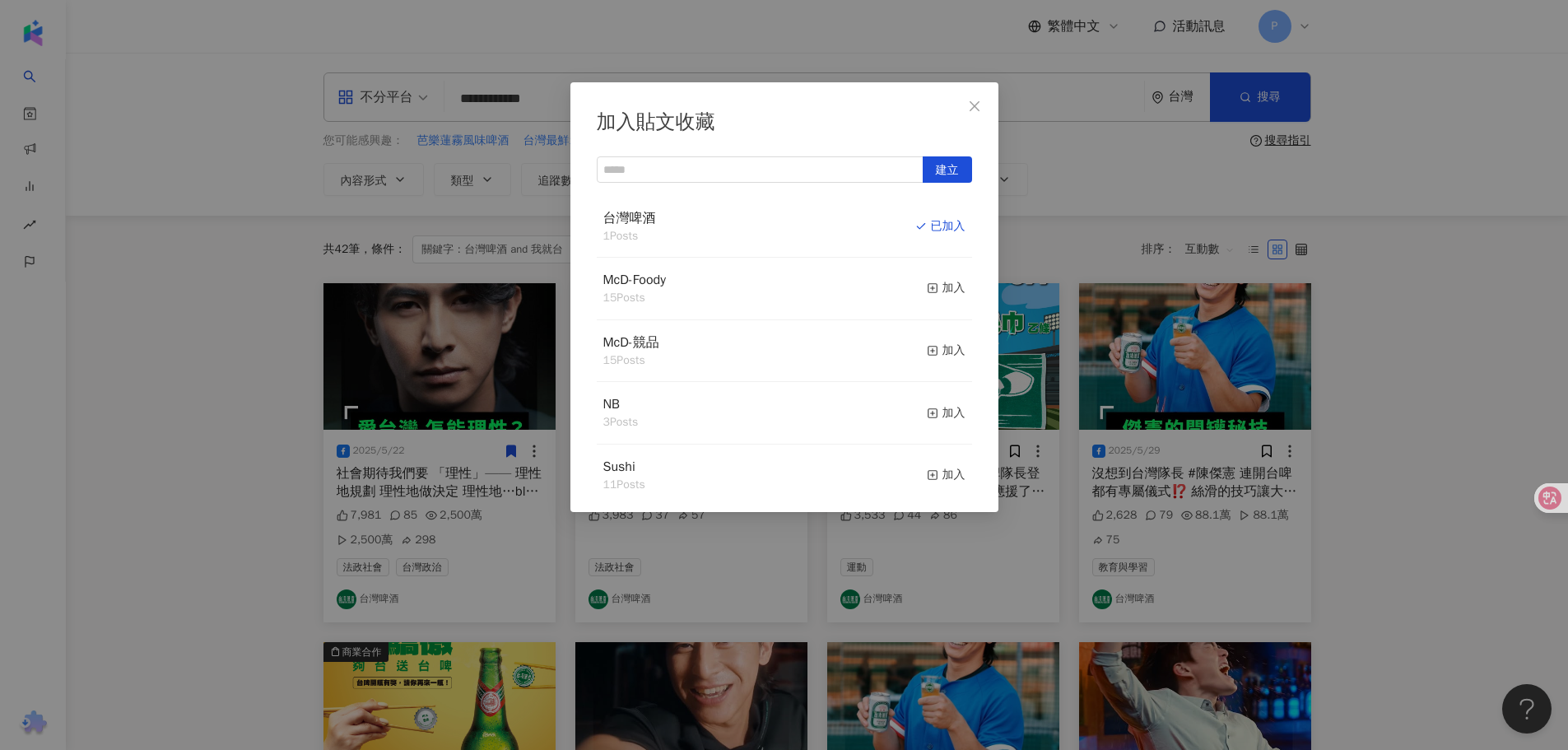 click on "加入貼文收藏 建立 台灣啤酒 1  Posts 已加入 McD-Foody 15  Posts 加入 McD-競品 15  Posts 加入 NB 3  Posts 加入 Sushi 11  Posts 加入 宏亞巧克力共和國開幕 12  Posts 加入 DysonBP 9  Posts 加入 CLAR 8  Posts 加入 VOCA_2024 16  Posts 加入 BWT_2024 3  Posts 加入 松下_FB_2024 3  Posts 加入 3M_IG_2024 12  Posts 加入 BRITA_IG_2024 75  Posts 加入 DysonHP09 5  Posts 加入 DysonV12s 61  Posts 加入" at bounding box center (784, 375) 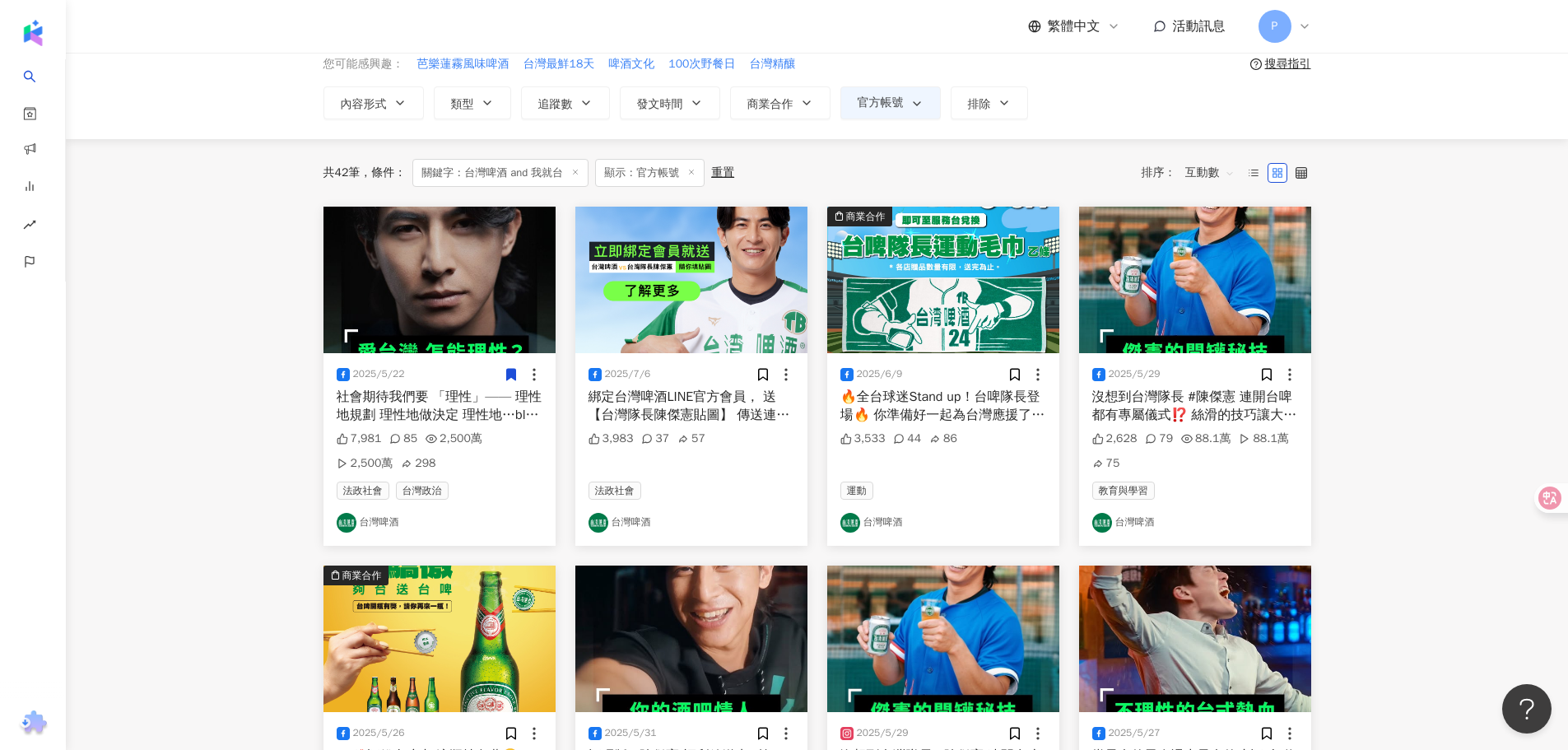 scroll, scrollTop: 0, scrollLeft: 0, axis: both 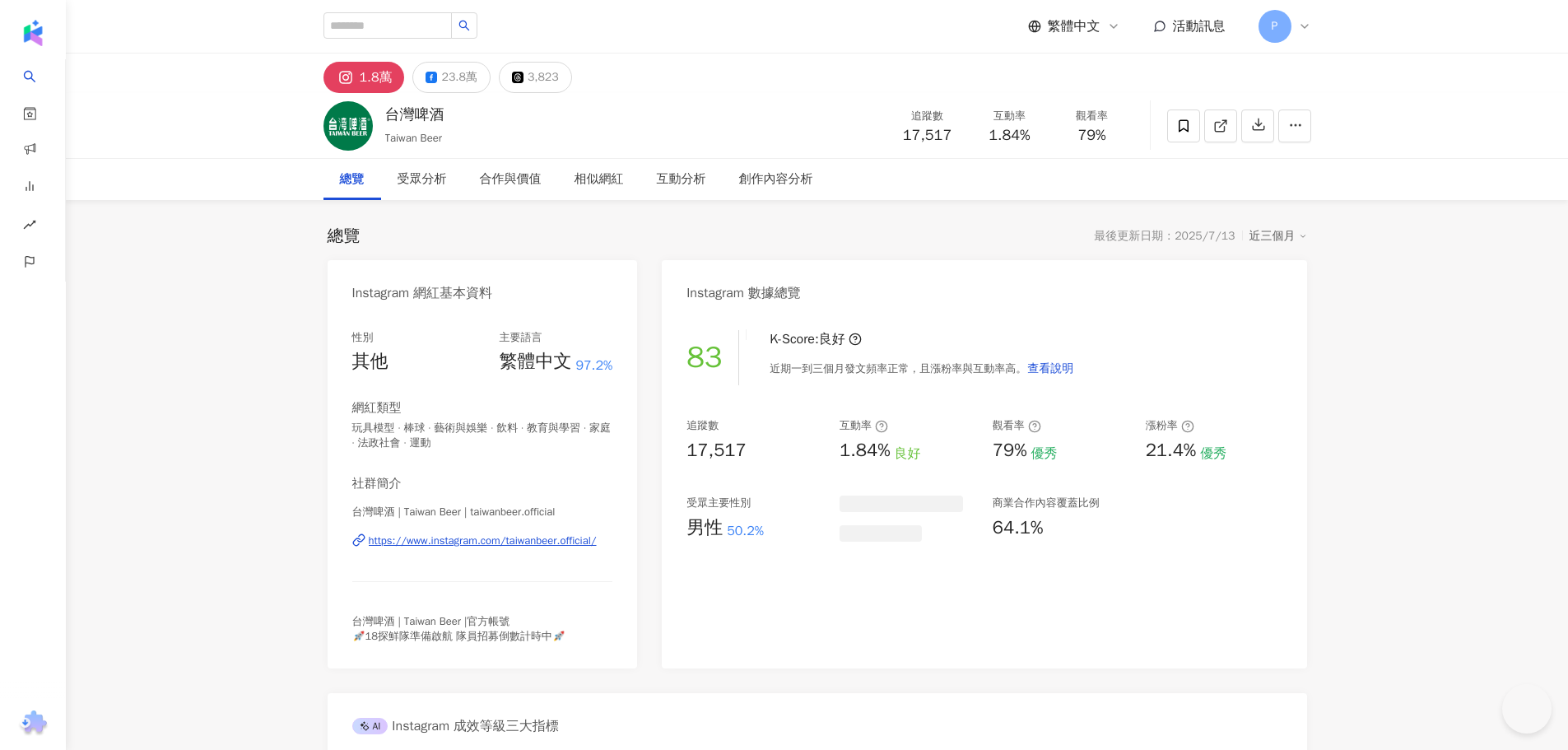 click on "近三個月" at bounding box center (1278, 236) 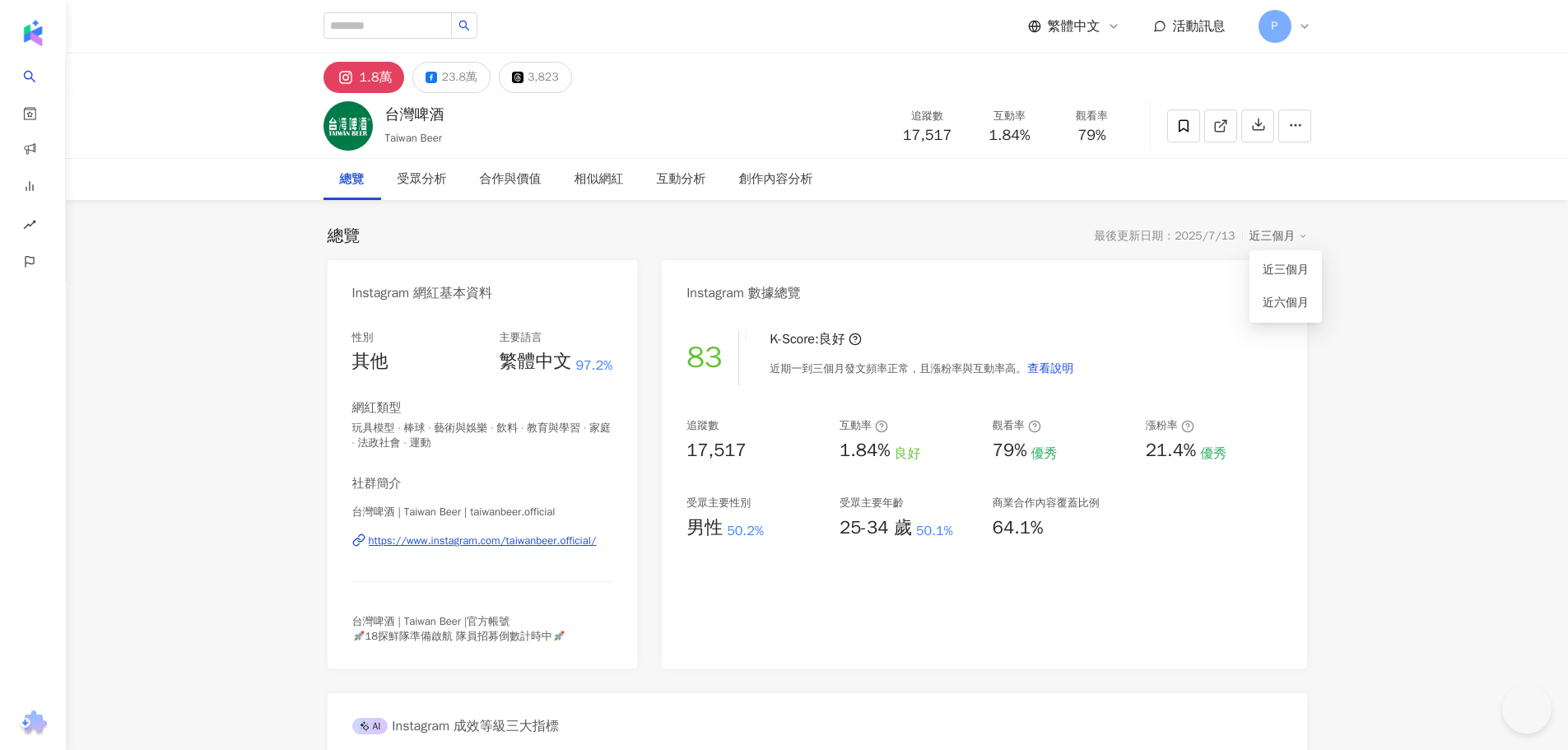 click on "近三個月" at bounding box center [1278, 236] 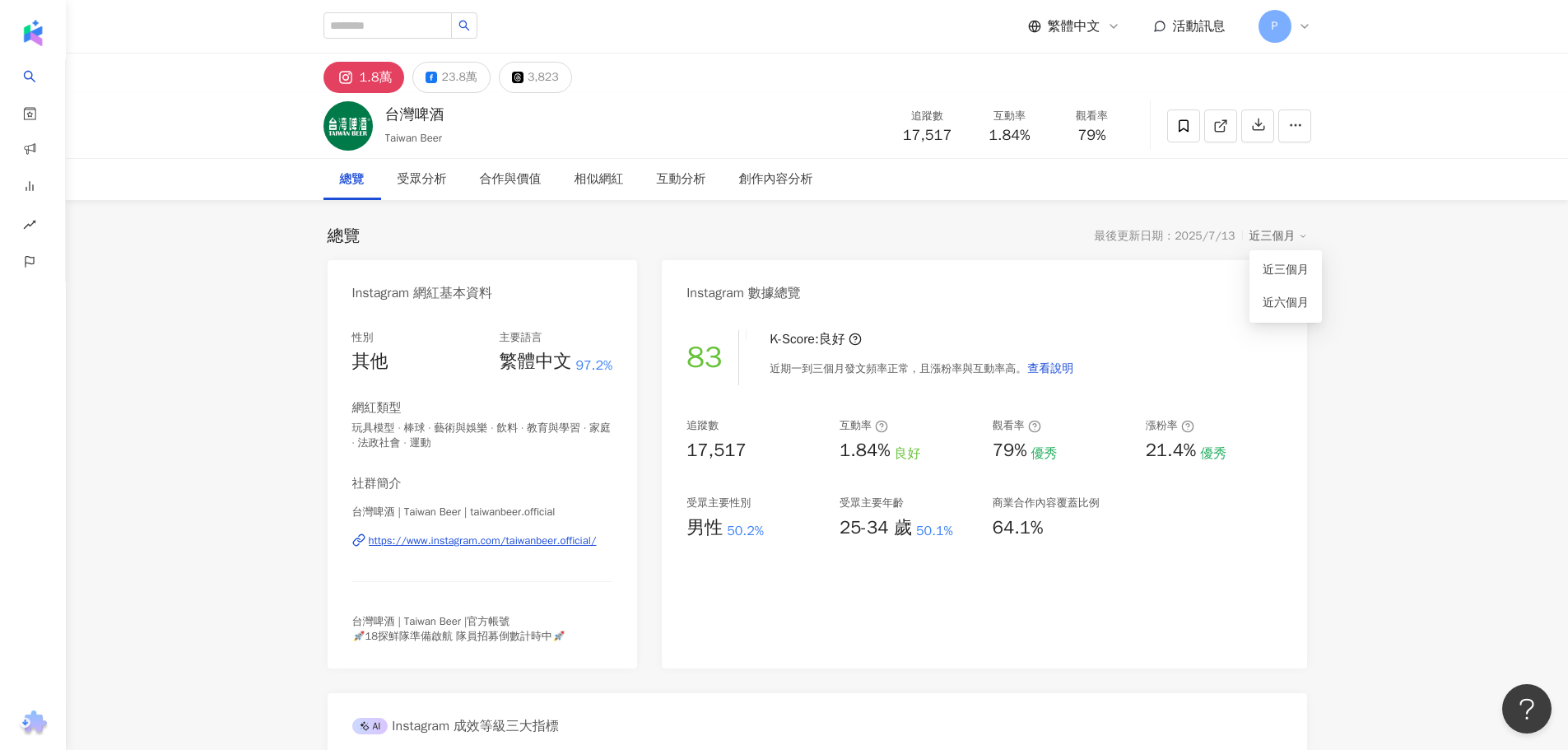 click on "近三個月" at bounding box center [1278, 236] 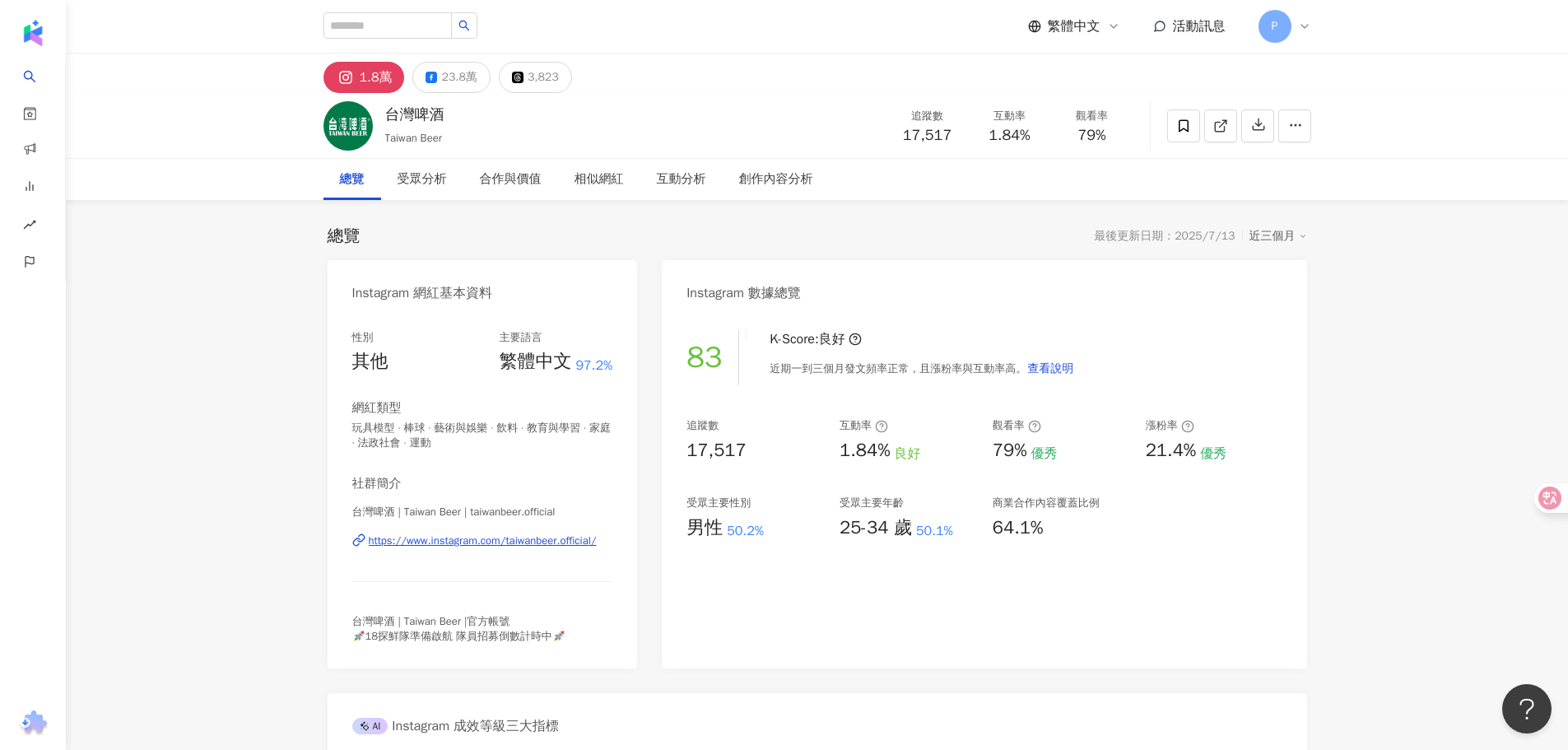 click on "Instagram 數據總覽" at bounding box center (984, 286) 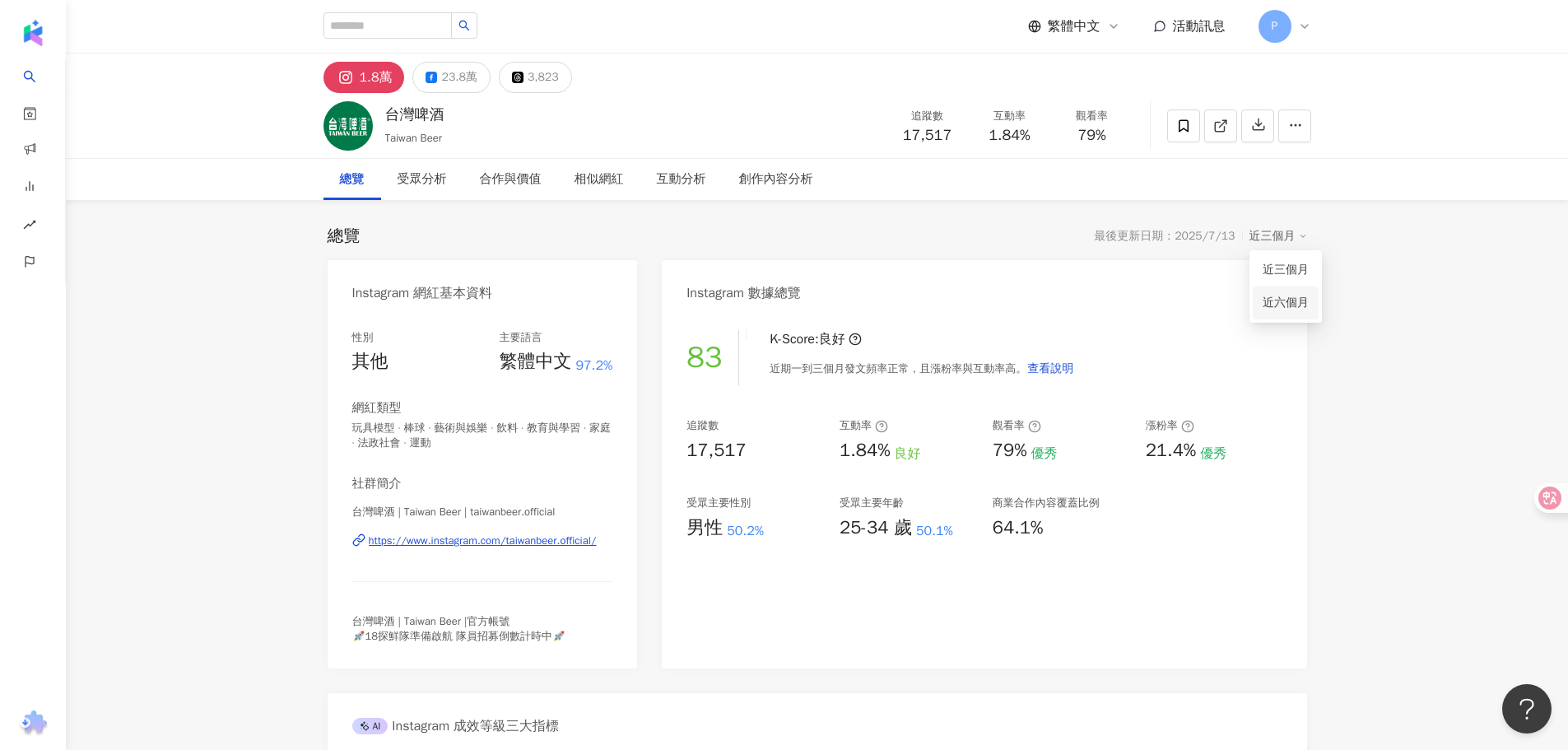 click on "近六個月" at bounding box center (1286, 303) 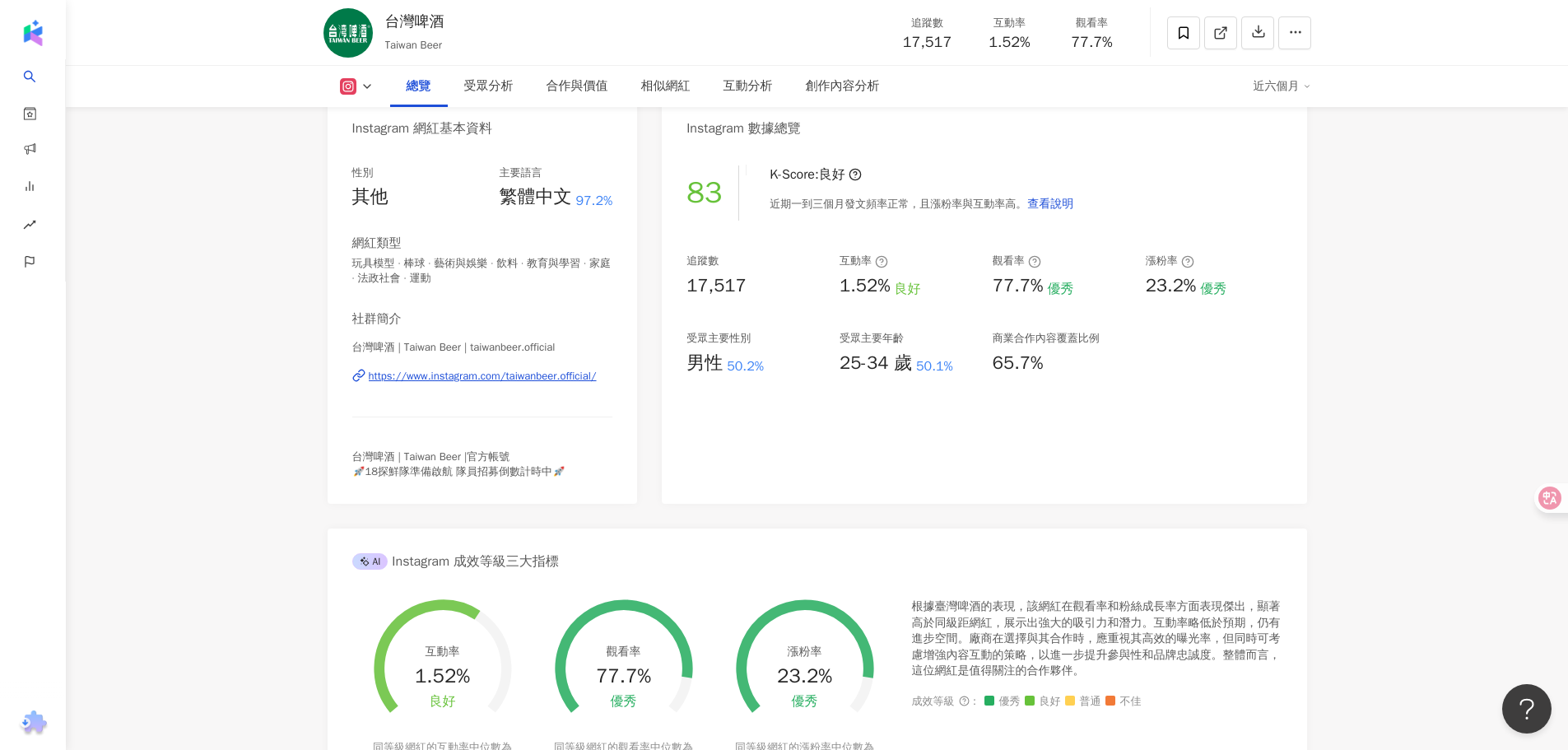 scroll, scrollTop: 0, scrollLeft: 0, axis: both 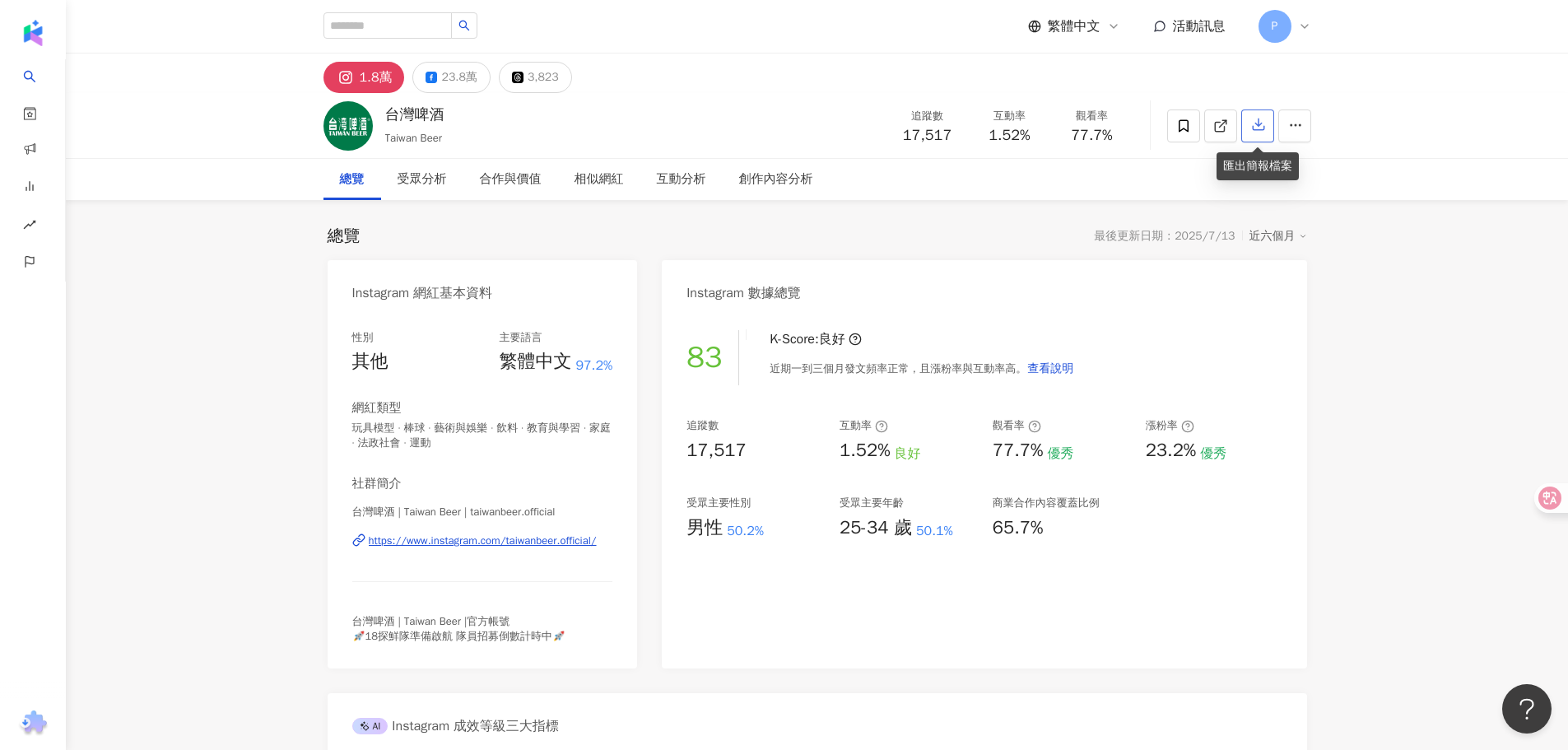 click 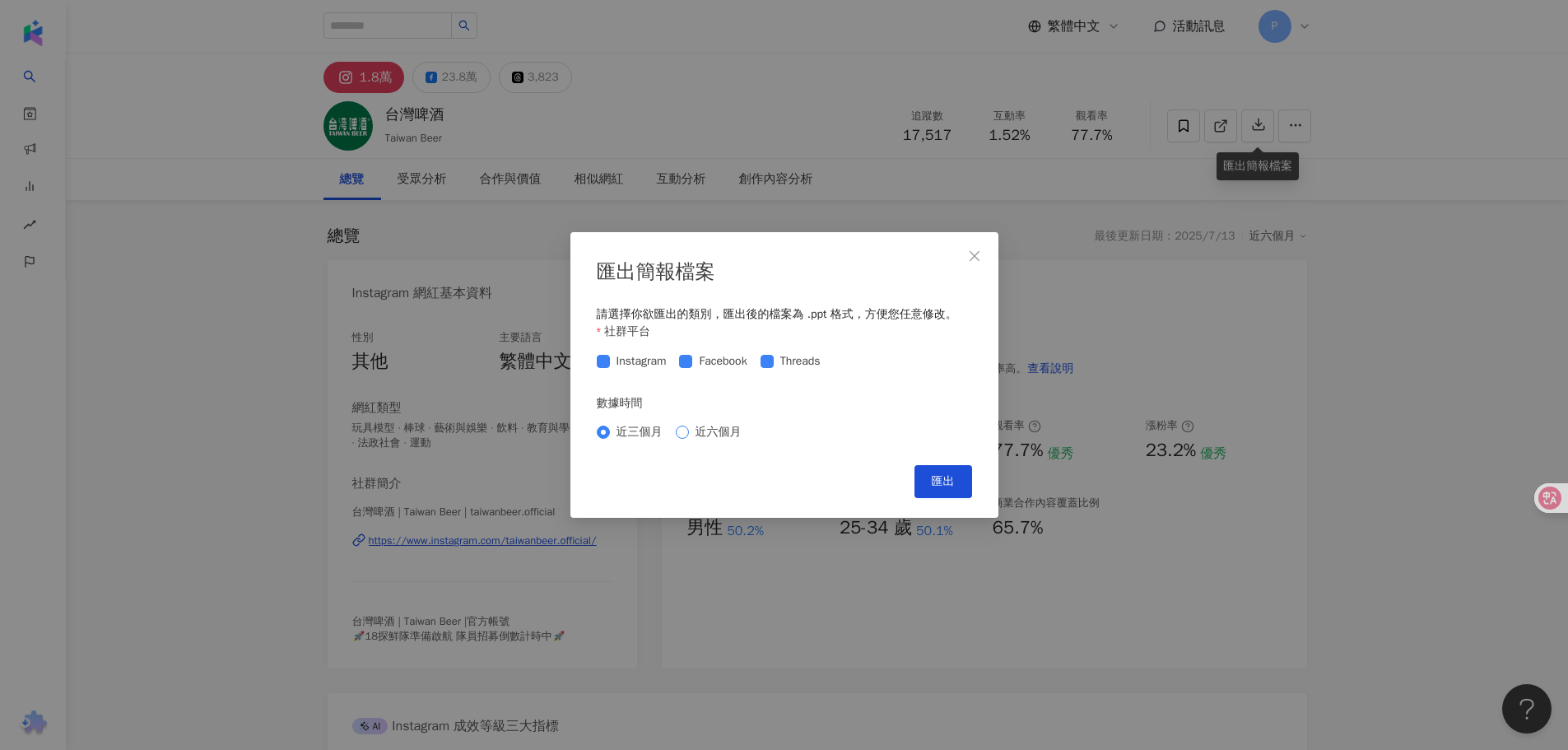 click on "近六個月" at bounding box center [719, 432] 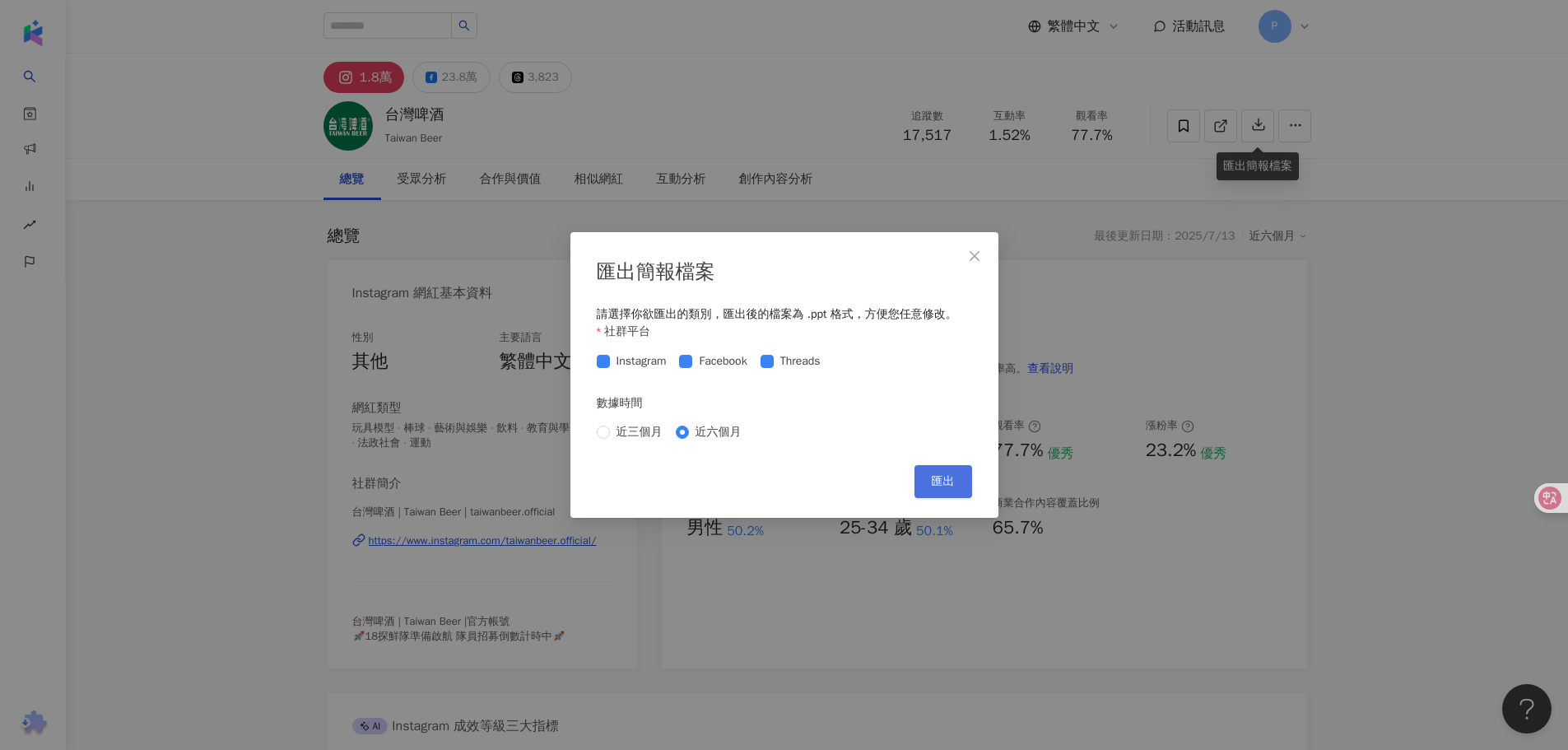 click on "匯出" at bounding box center (943, 482) 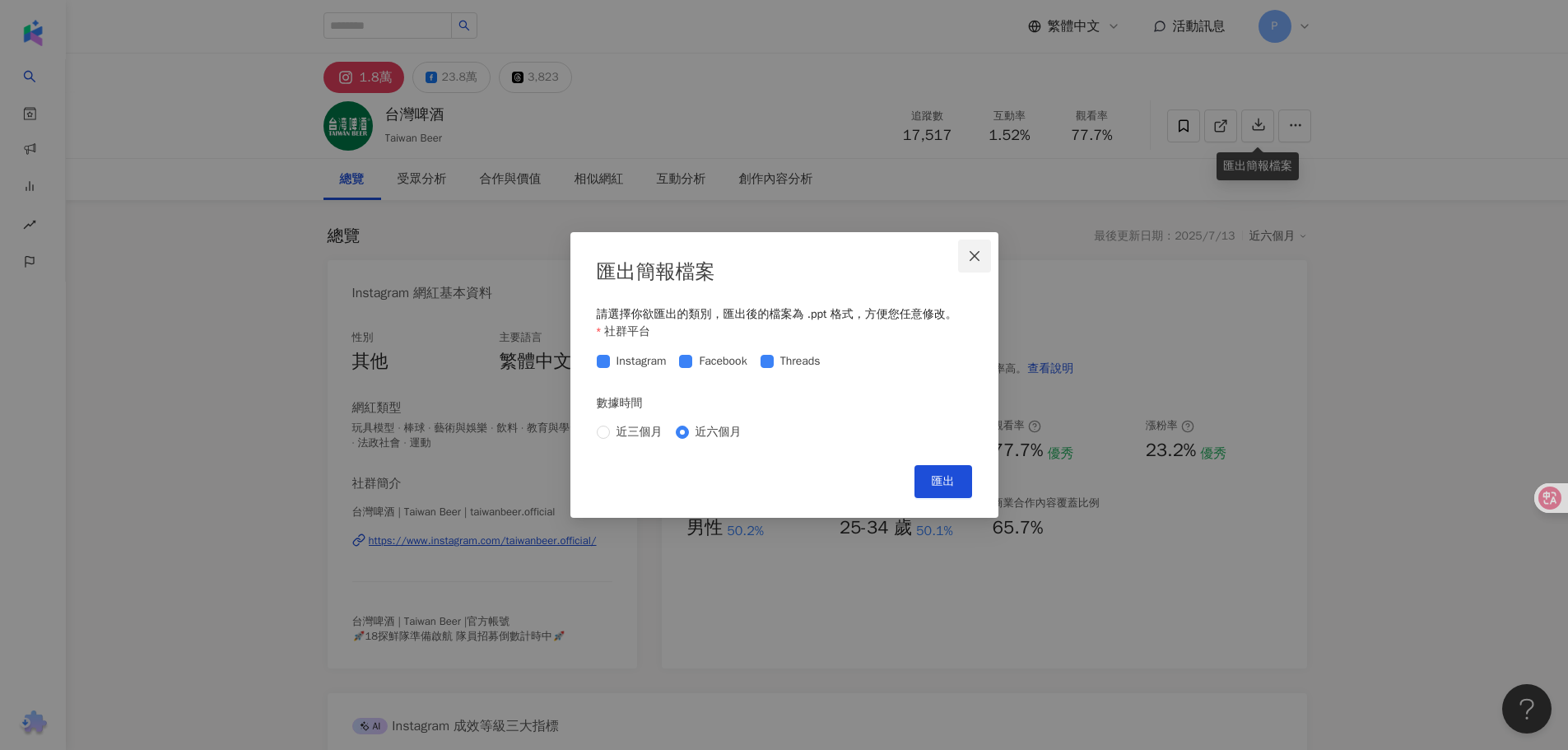 click 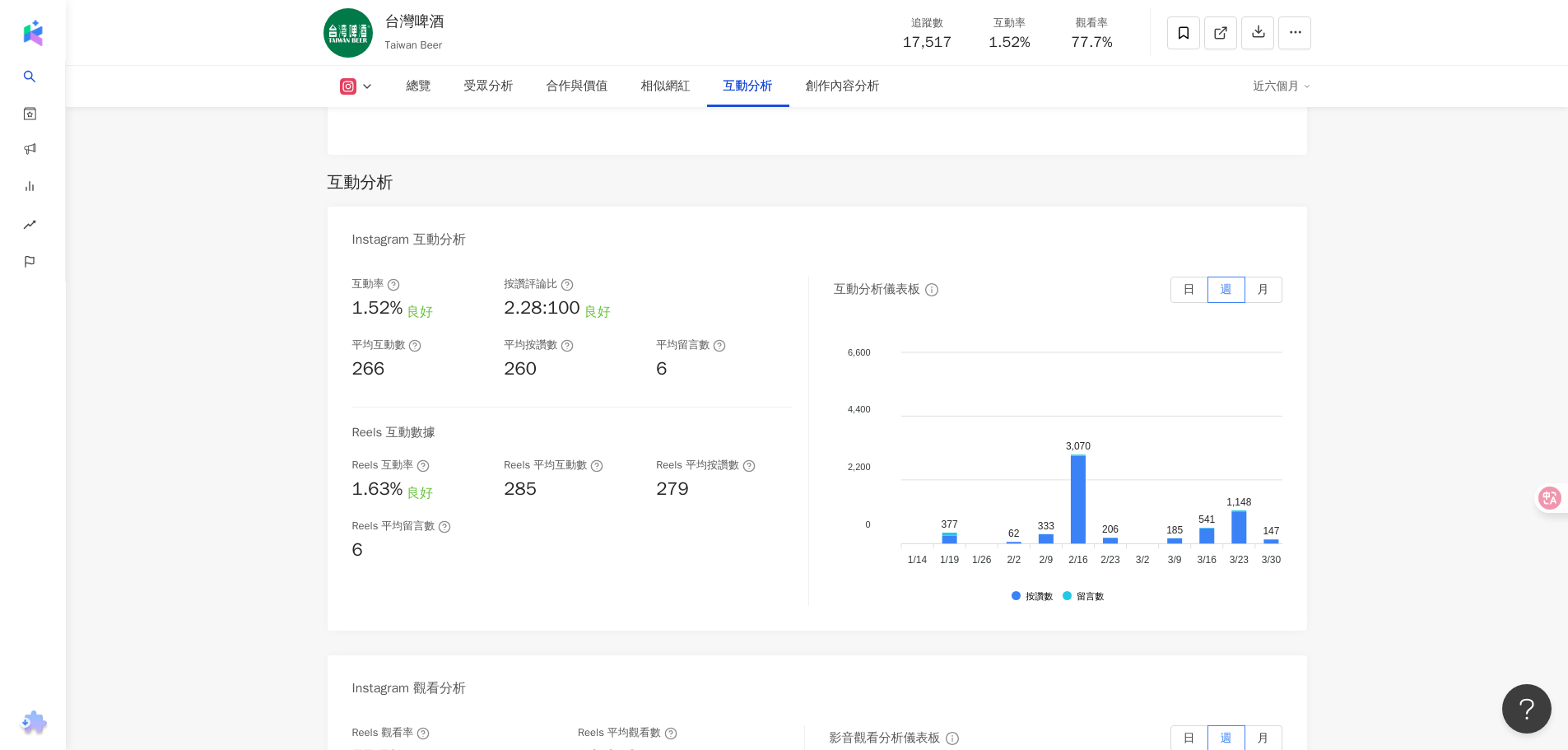 scroll, scrollTop: 3293, scrollLeft: 0, axis: vertical 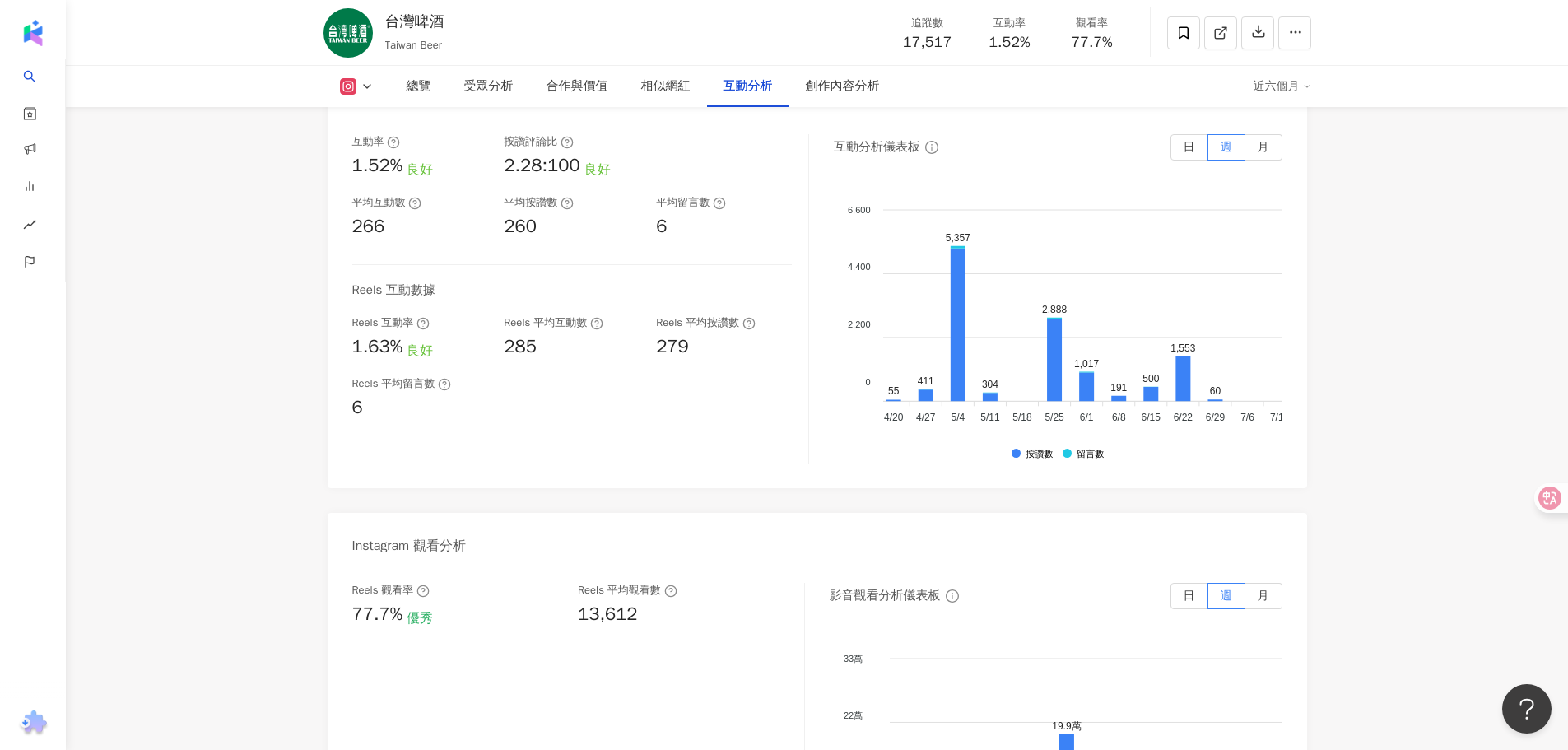 click on "互動率   1.52% 良好 按讚評論比   2.28:100 良好 平均互動數    266 平均按讚數   260 平均留言數   6 Reels 互動數據 Reels 互動率   1.63% 良好 Reels 平均互動數   285 Reels 平均按讚數   279 Reels 平均留言數   6 互動分析儀表板 日 週 月 6,600 6,600 4,400 4,400 2,200 2,200 0 0 377 62 333 3,070 206 185 541 1,148 147 54 166 55 411 5,357 304 2,888 1,017 191 500 1,553 60 1/14 1/14 377 62 333 3,070 206 185 541 1,148 147 54 166 55 411 5,357 304 2,888 1,017 191 500 1,553 60 1/14 1/14 1/19 1/19 1/26 1/26 2/2 2/2 2/9 2/9 2/16 2/16 2/23 2/23 3/2 3/2 3/9 3/9 3/16 3/16 3/23 3/23 3/30 3/30 4/6 4/6 4/13 4/13 4/20 4/20 4/27 4/27 5/4 5/4 5/11 5/11 5/18 5/18 5/25 5/25 6/1 6/1 6/8 6/8 6/15 6/15 6/22 6/22 6/29 6/29 7/6 7/6 7/13 7/13   按讚數     留言數" at bounding box center [817, 303] 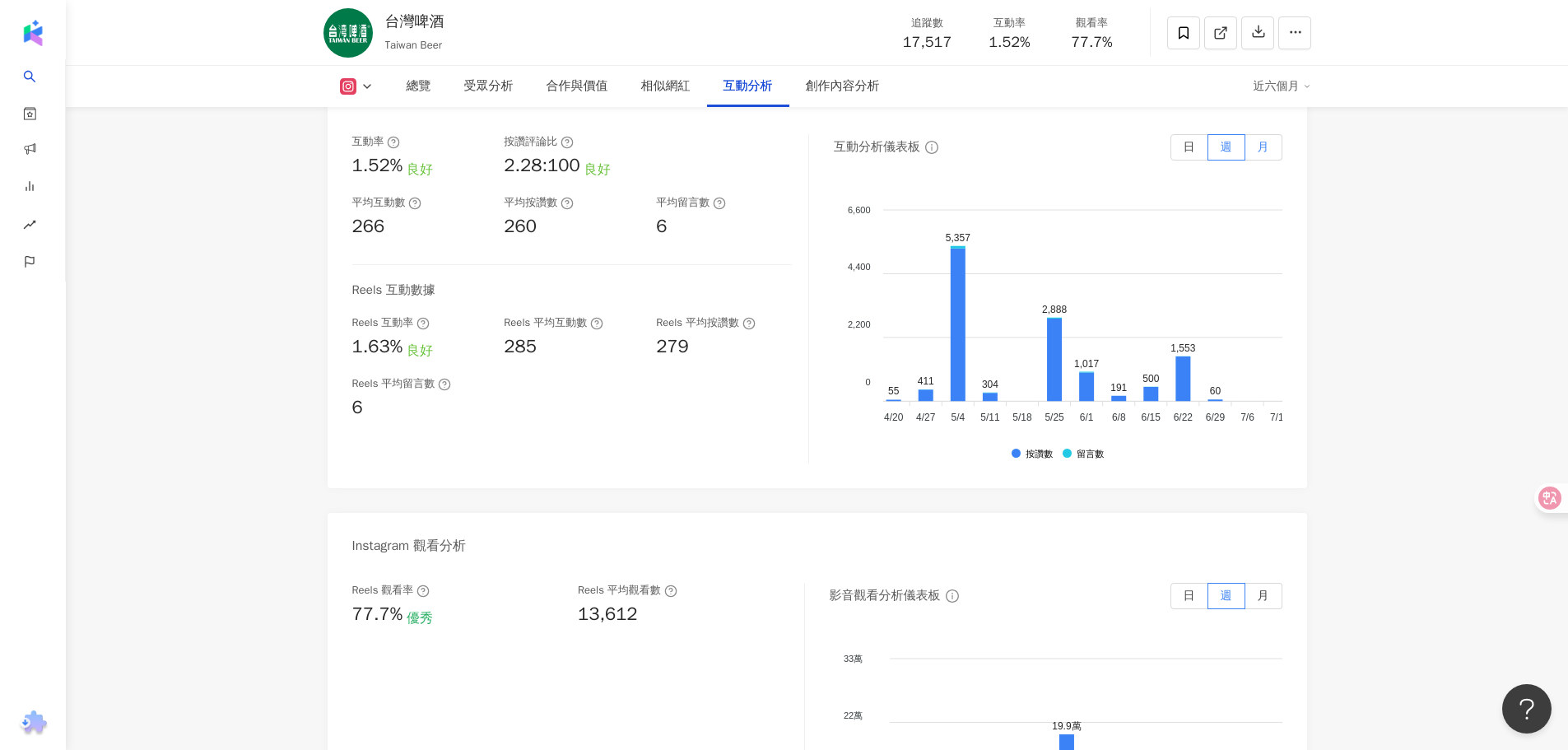 click on "月" at bounding box center [1263, 147] 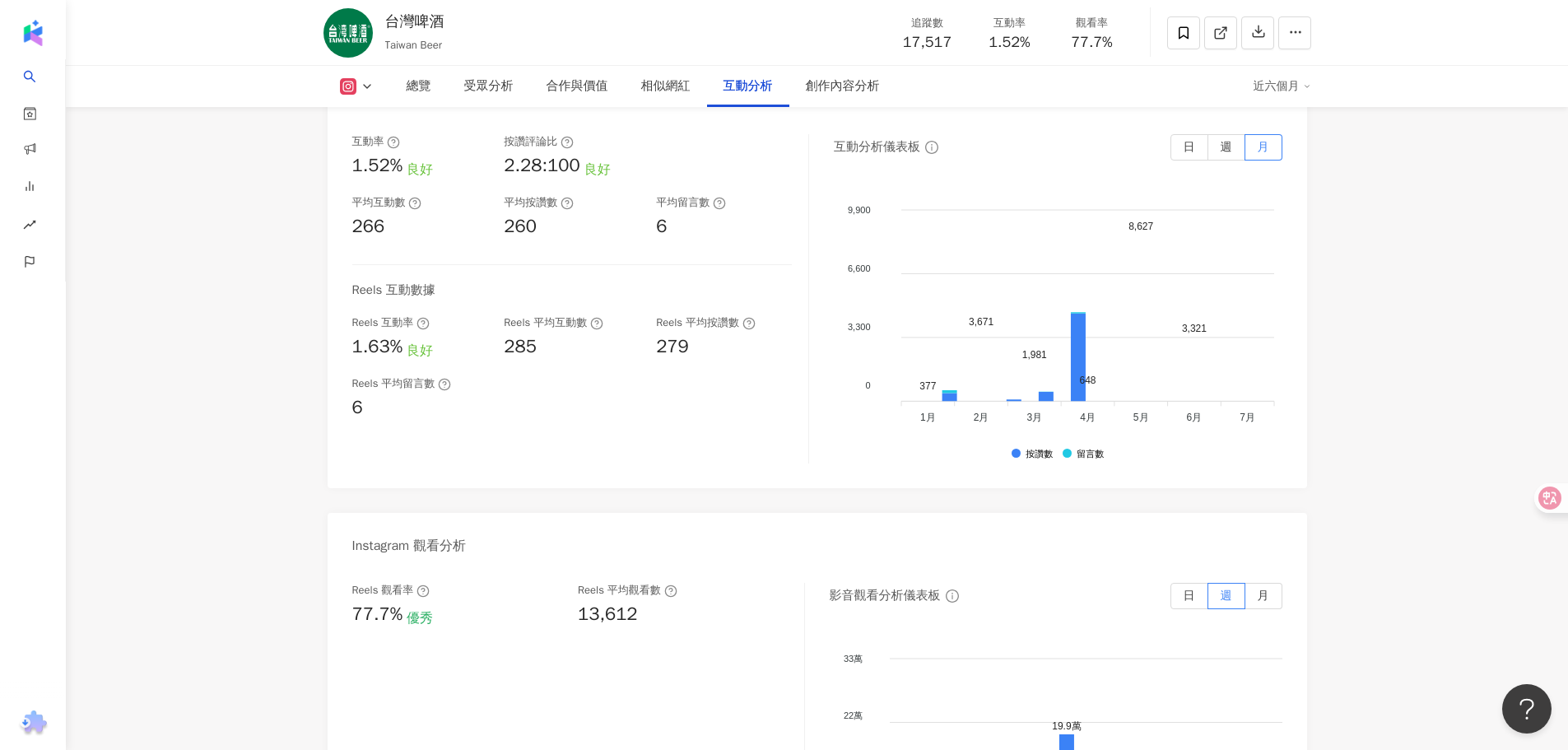 scroll, scrollTop: 0, scrollLeft: 0, axis: both 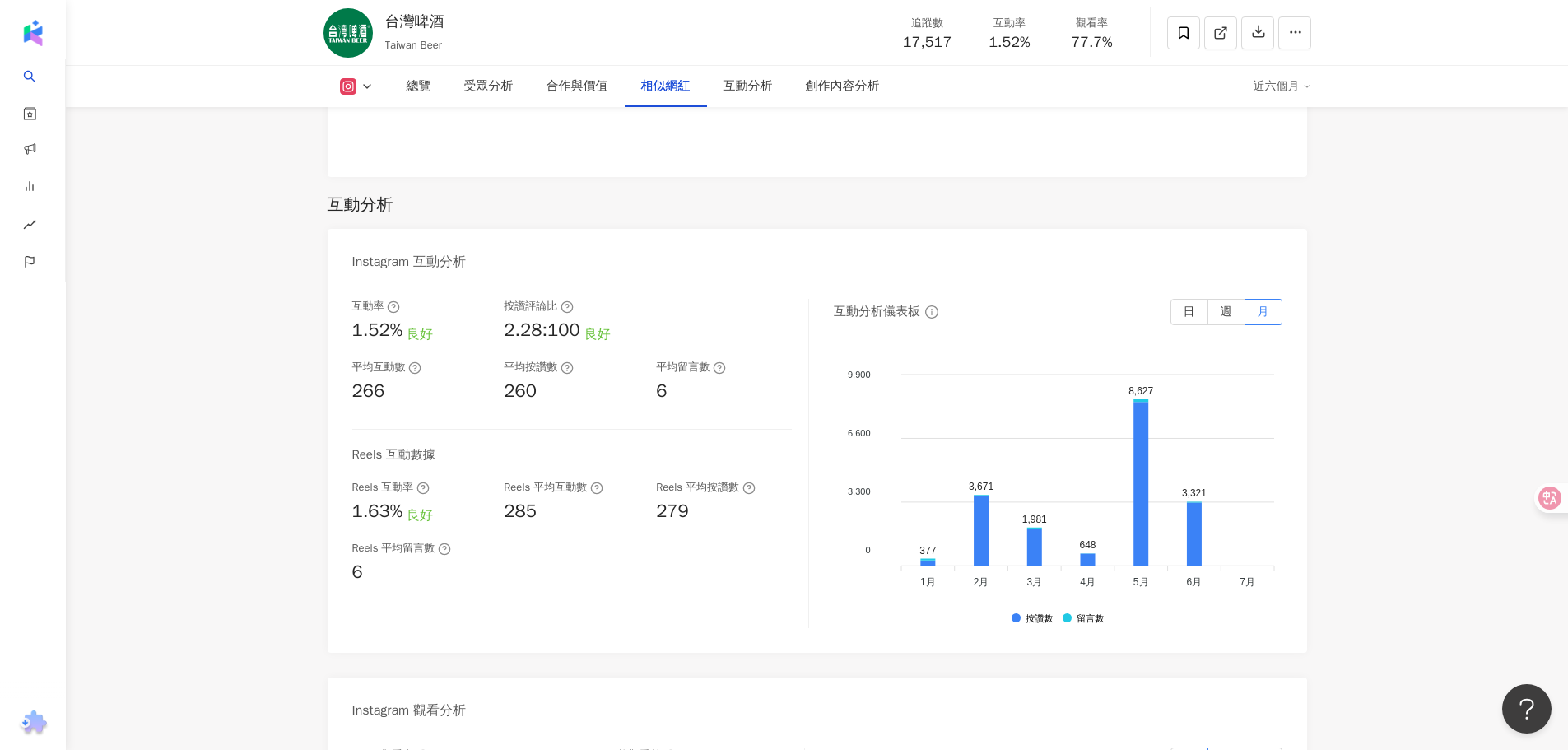 click on "1.8萬 23.8萬 3,823 台灣啤酒   Taiwan Beer 追蹤數 17,517 互動率 1.52% 觀看率 77.7% 總覽 受眾分析 合作與價值 相似網紅 互動分析 創作內容分析 近六個月 總覽 最後更新日期：2025/7/13 近六個月 Instagram 網紅基本資料 性別   其他 主要語言   繁體中文 97.2% 網紅類型 玩具模型 · 棒球 · 藝術與娛樂 · 飲料 · 教育與學習 · 家庭 · 法政社會 · 運動 社群簡介 台灣啤酒 | Taiwan Beer | taiwanbeer.official https://www.instagram.com/taiwanbeer.official/ 台灣啤酒 | Taiwan Beer |官方帳號
🚀18探鮮隊準備啟航 隊員招募倒數計時中🚀 Instagram 數據總覽 83 K-Score :   良好 近期一到三個月發文頻率正常，且漲粉率與互動率高。 查看說明 追蹤數   17,517 互動率   1.52% 良好 觀看率   77.7% 優秀 漲粉率   23.2% 優秀 受眾主要性別   男性 50.2% 受眾主要年齡   25-34 歲 50.1% 商業合作內容覆蓋比例   65.7% AI Instagram 成效等級三大指標" at bounding box center [817, 7] 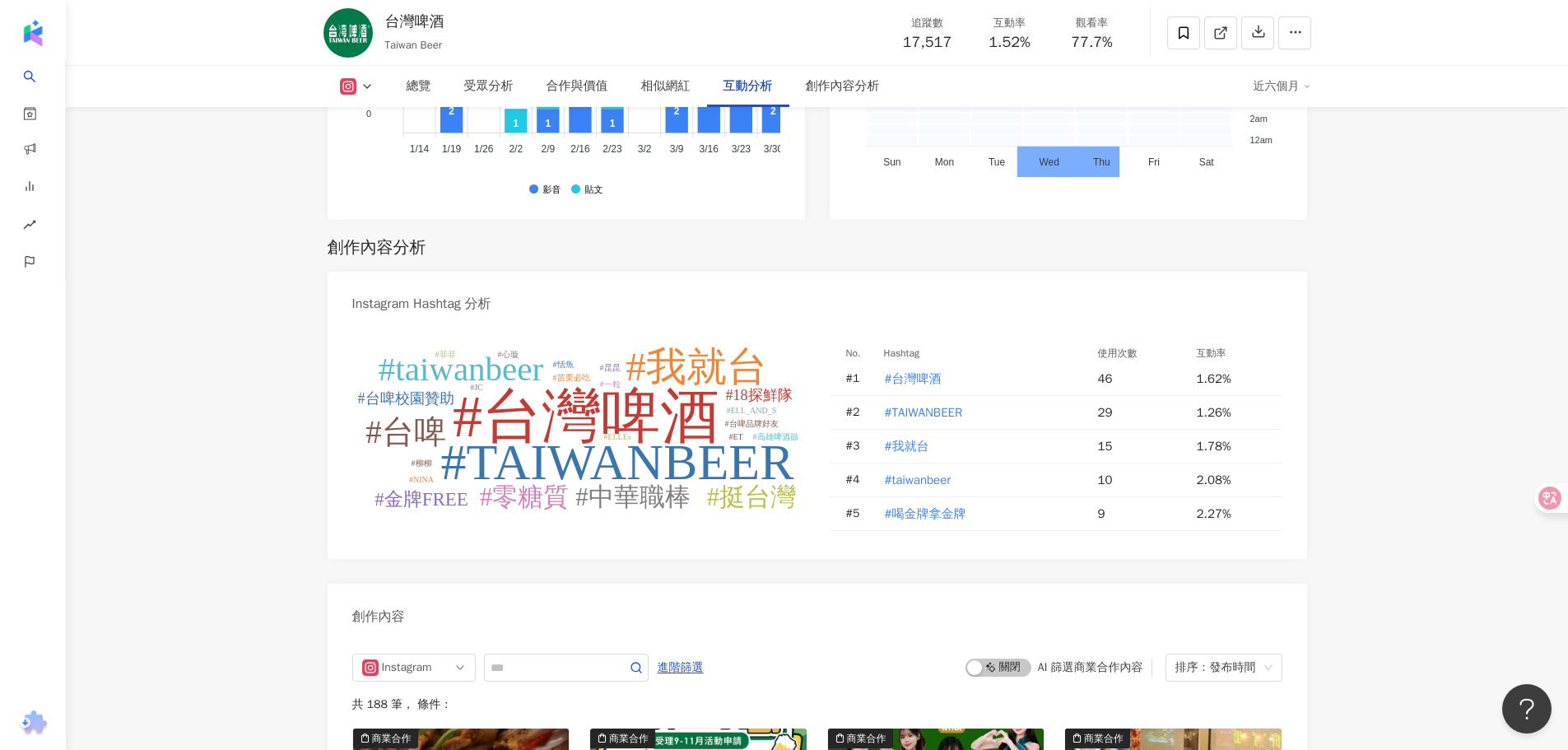 scroll, scrollTop: 5022, scrollLeft: 0, axis: vertical 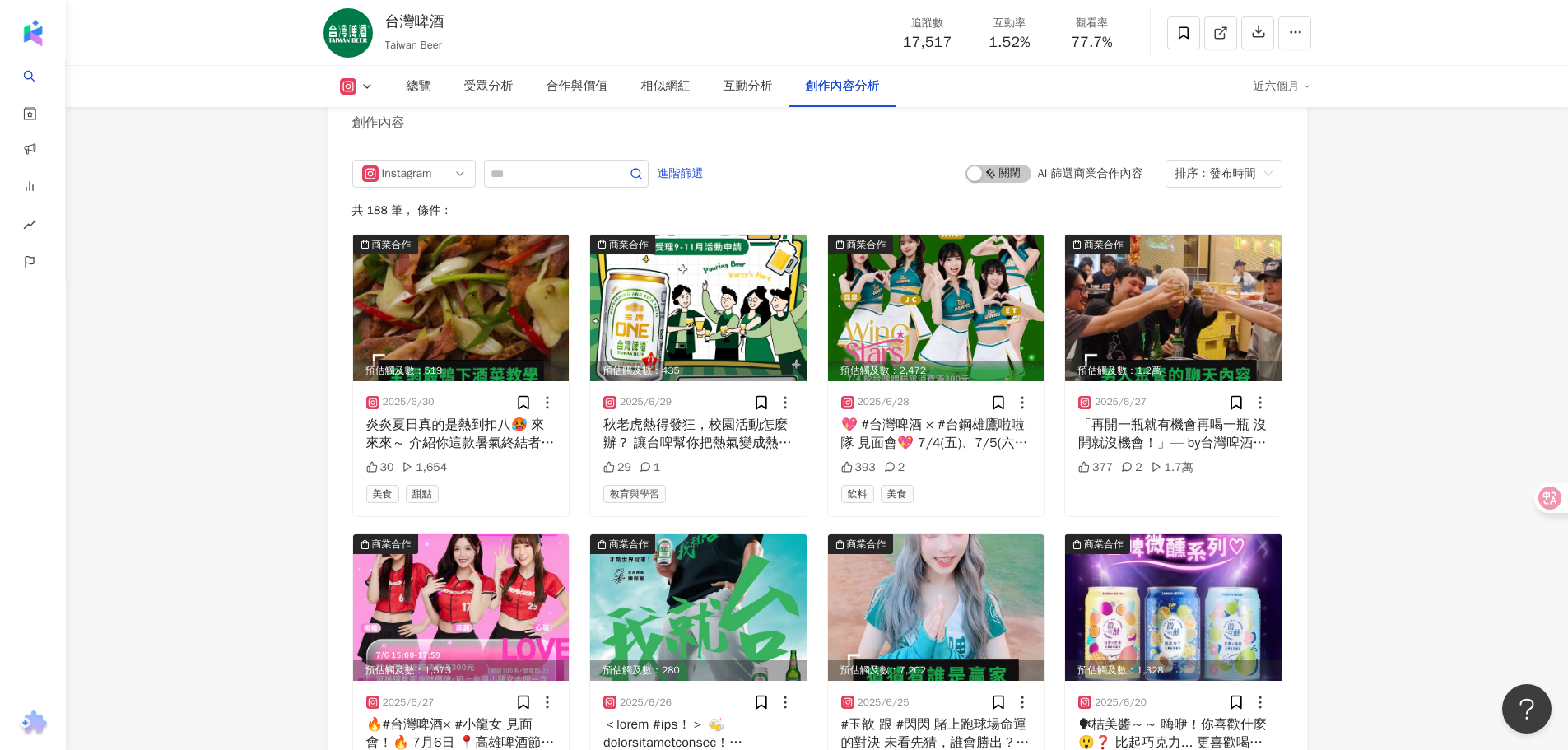 click on "近六個月" at bounding box center [1282, 86] 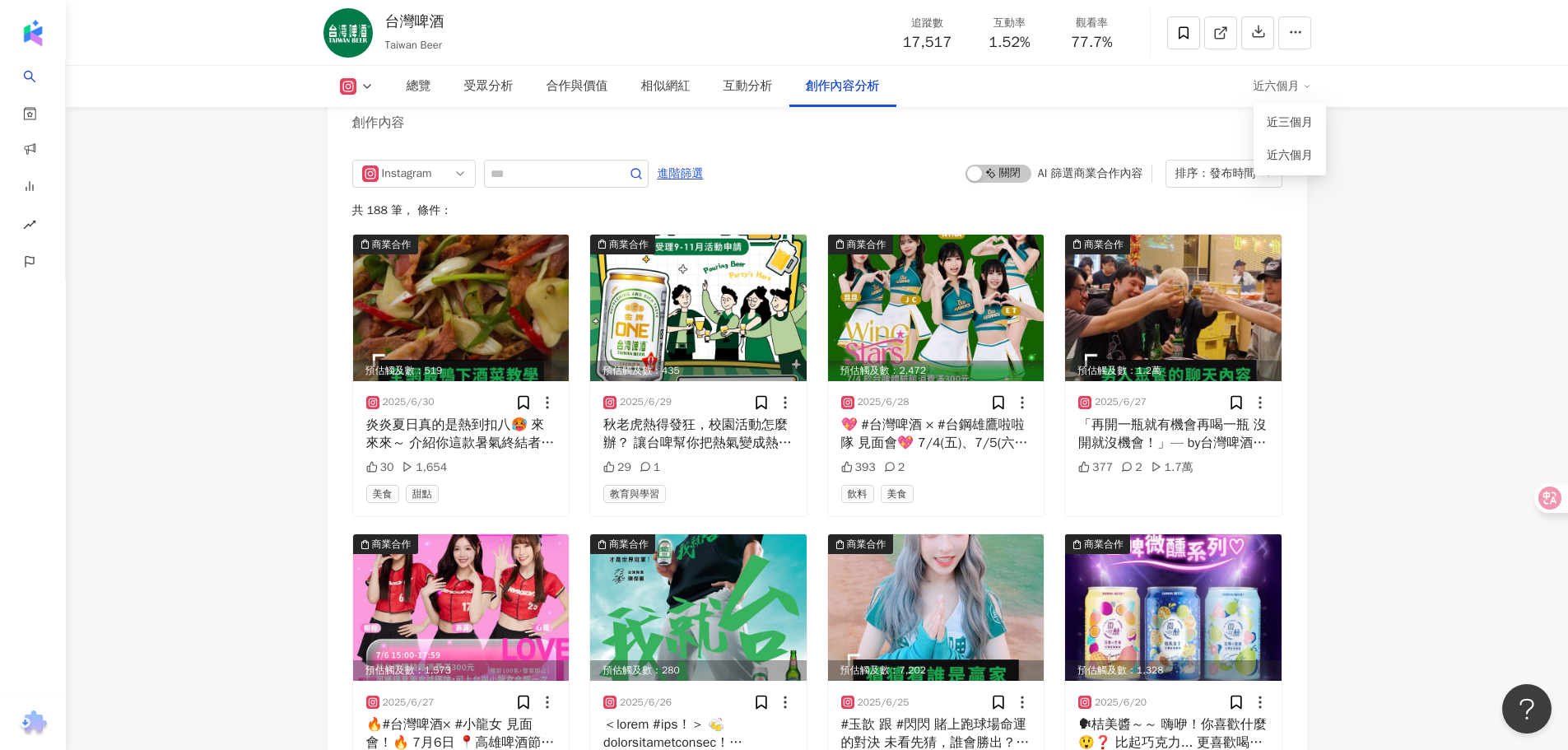 click at bounding box center (356, 86) 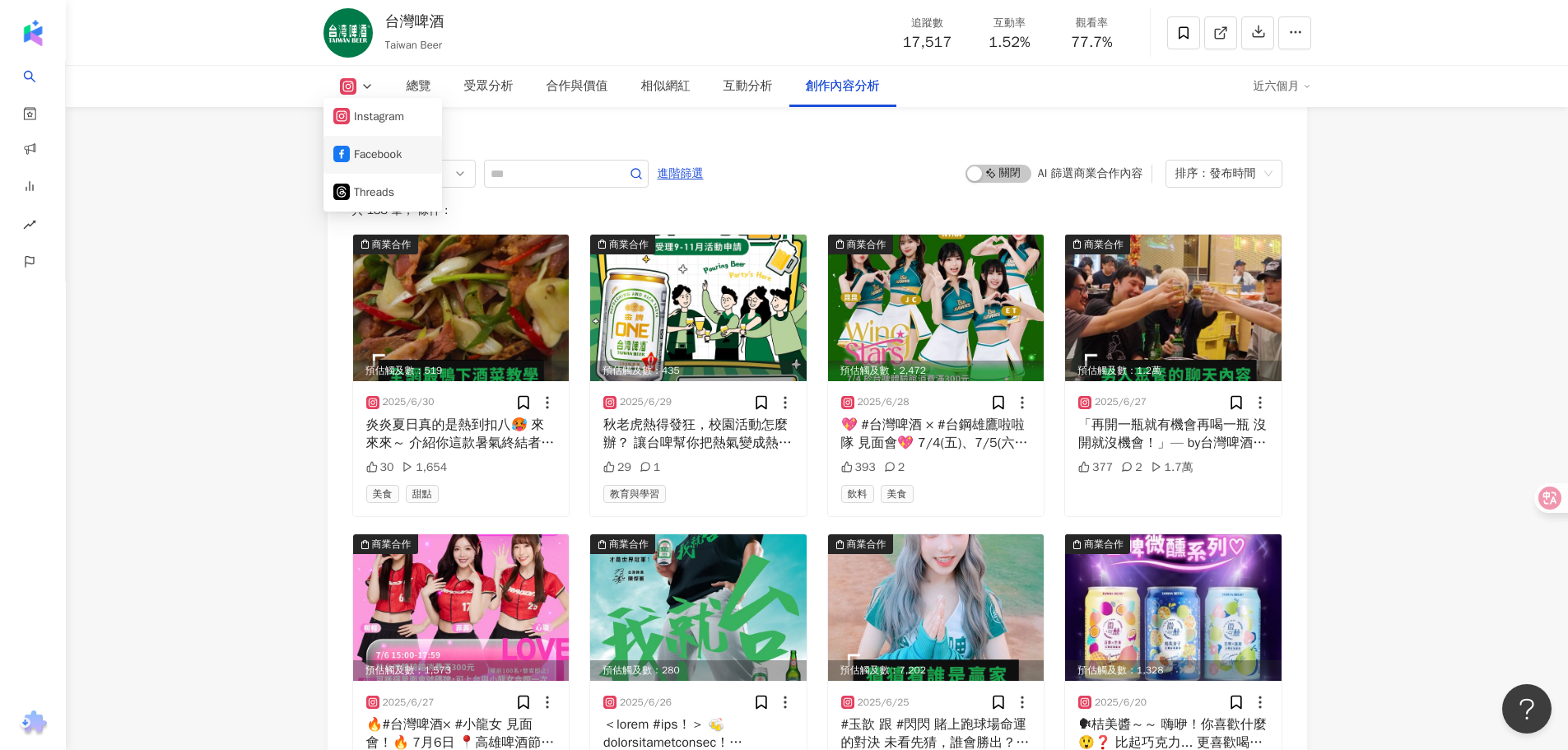 click on "Facebook" at bounding box center [383, 155] 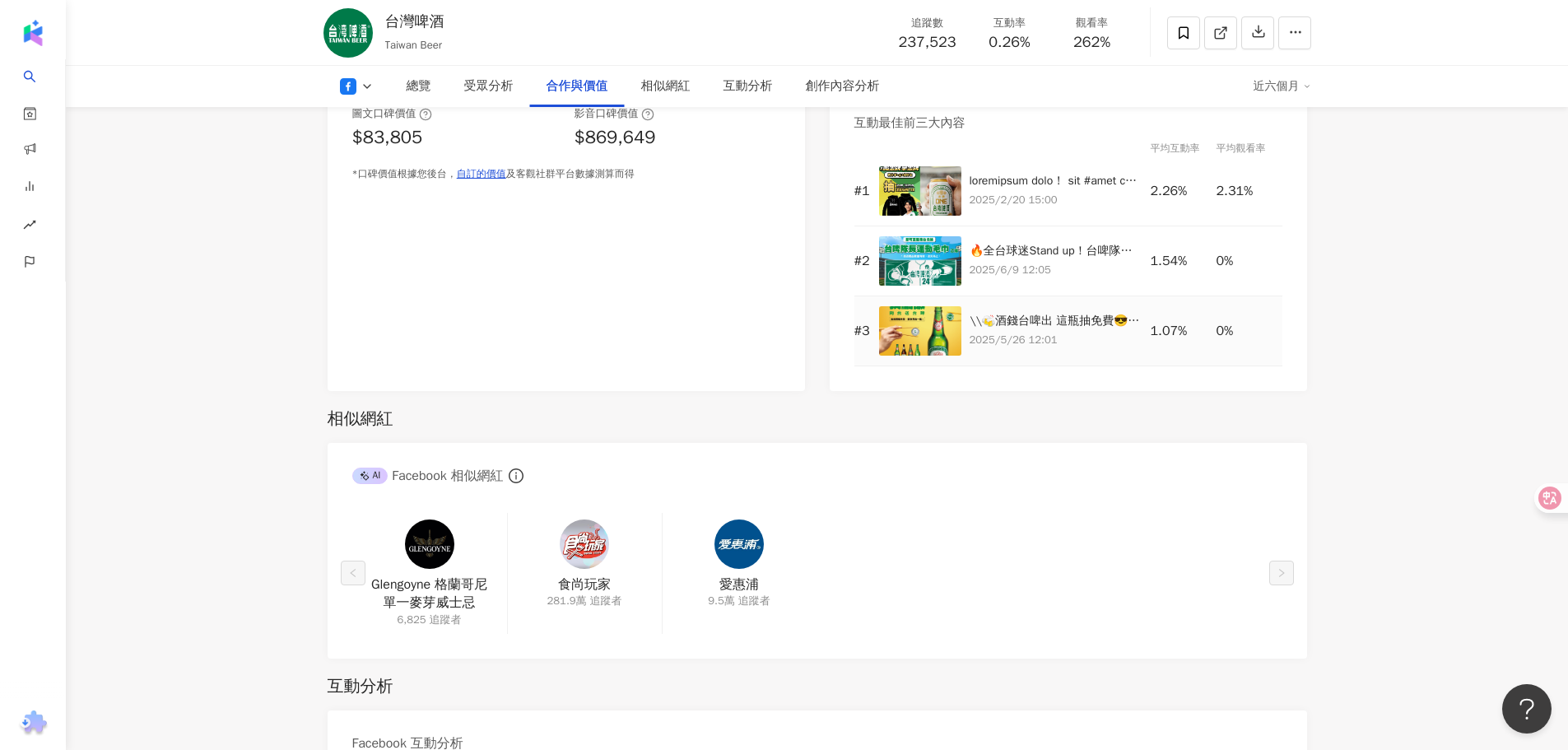 scroll, scrollTop: 2511, scrollLeft: 0, axis: vertical 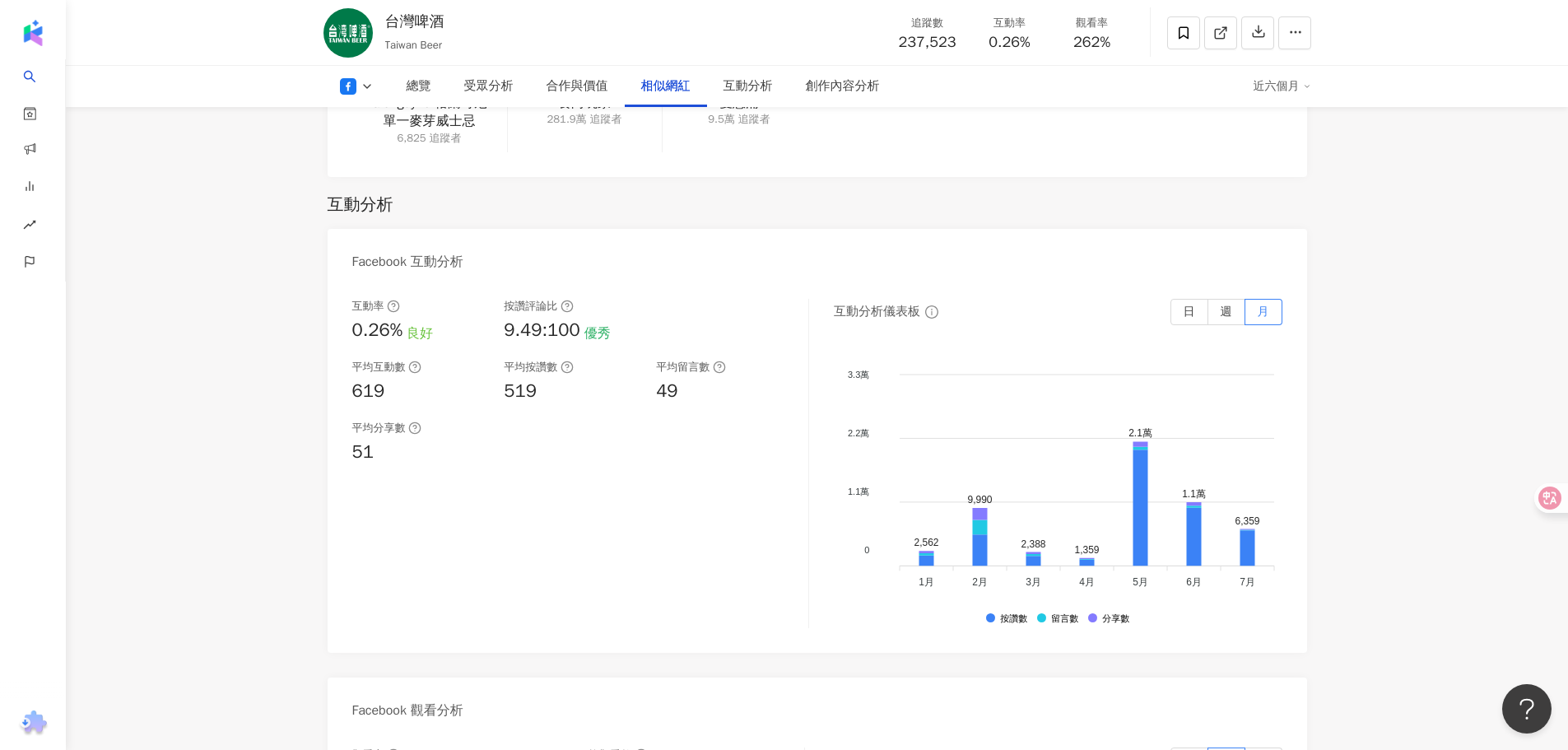 click on "1.8萬 23.8萬 3,823 台灣啤酒   Taiwan Beer 追蹤數 237,523 互動率 0.26% 觀看率 262% 總覽 受眾分析 合作與價值 相似網紅 互動分析 創作內容分析 近六個月 總覽 最後更新日期：2025/7/13 近六個月 Facebook 網紅基本資料 性別   其他 主要語言   繁體中文 97.2% 網紅類型 玩具模型 · 棒球 · 藝術與娛樂 · 飲料 · 教育與學習 · 家庭 · 法政社會 · 運動 社群簡介 beer.taiwan | 台灣啤酒 | beer.taiwan https://www.facebook.com/398020373782 台灣啤酒官方粉絲頁 Facebook 數據總覽 90 K-Score :   優良 近期一到三個月積極發文，且漲粉率與互動率高。 查看說明 追蹤數   237,523 互動率   0.26% 良好 觀看率   262% 優秀 漲粉率   0.7% 良好 受眾主要性別   男性 75.4% 受眾主要年齡   25-34 歲 52.8% 商業合作內容覆蓋比例   70.8% AI Facebook 成效等級三大指標 互動率 0.26% 良好 同等級網紅的互動率中位數為  0.22% 觀看率 262% 優秀 27.6% 0%" at bounding box center [817, 352] 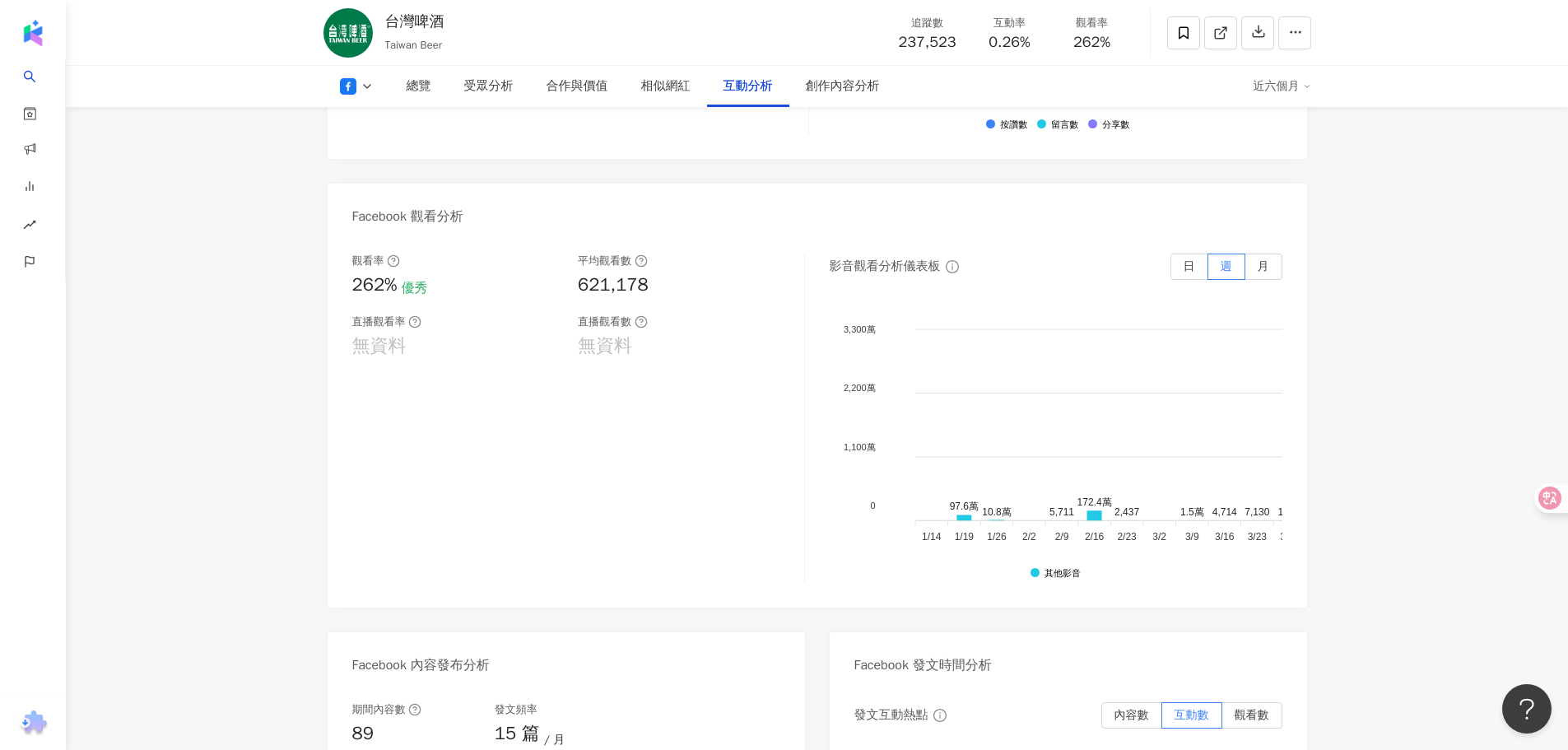 scroll, scrollTop: 3495, scrollLeft: 0, axis: vertical 